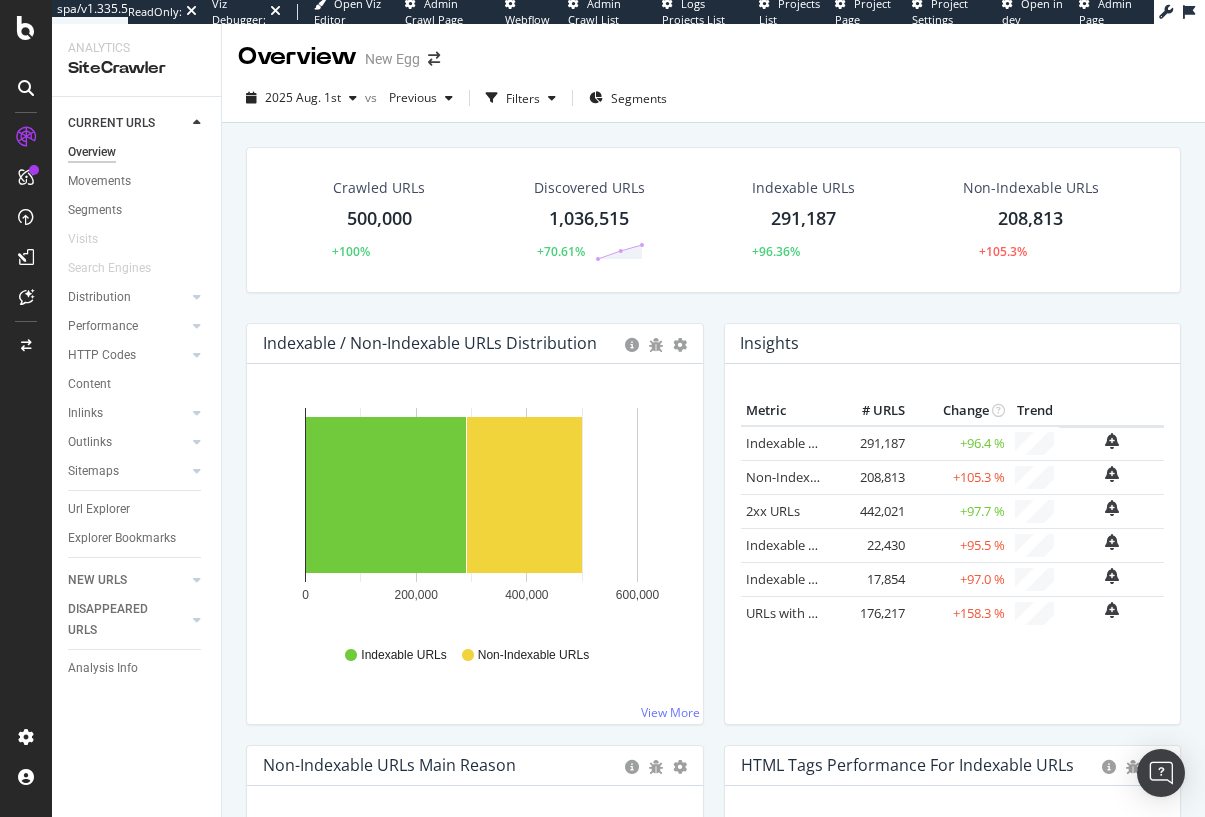 scroll, scrollTop: 0, scrollLeft: 0, axis: both 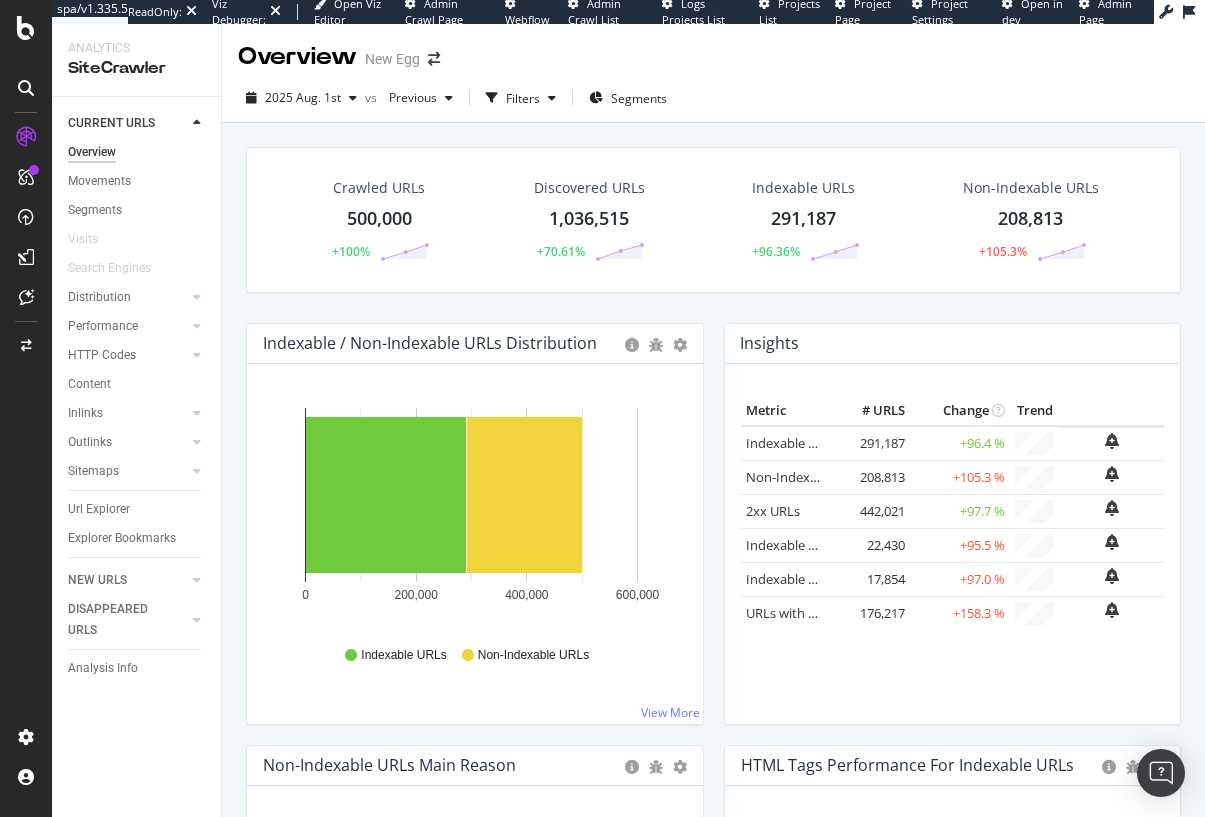 click on "Insights
×
Close
Chart overview-insight-panel - API Requests List
Area
Type
Request
Response
Close
Metric
# URLS
Change
Trend
Indexable URLs
× ×" at bounding box center [953, 534] 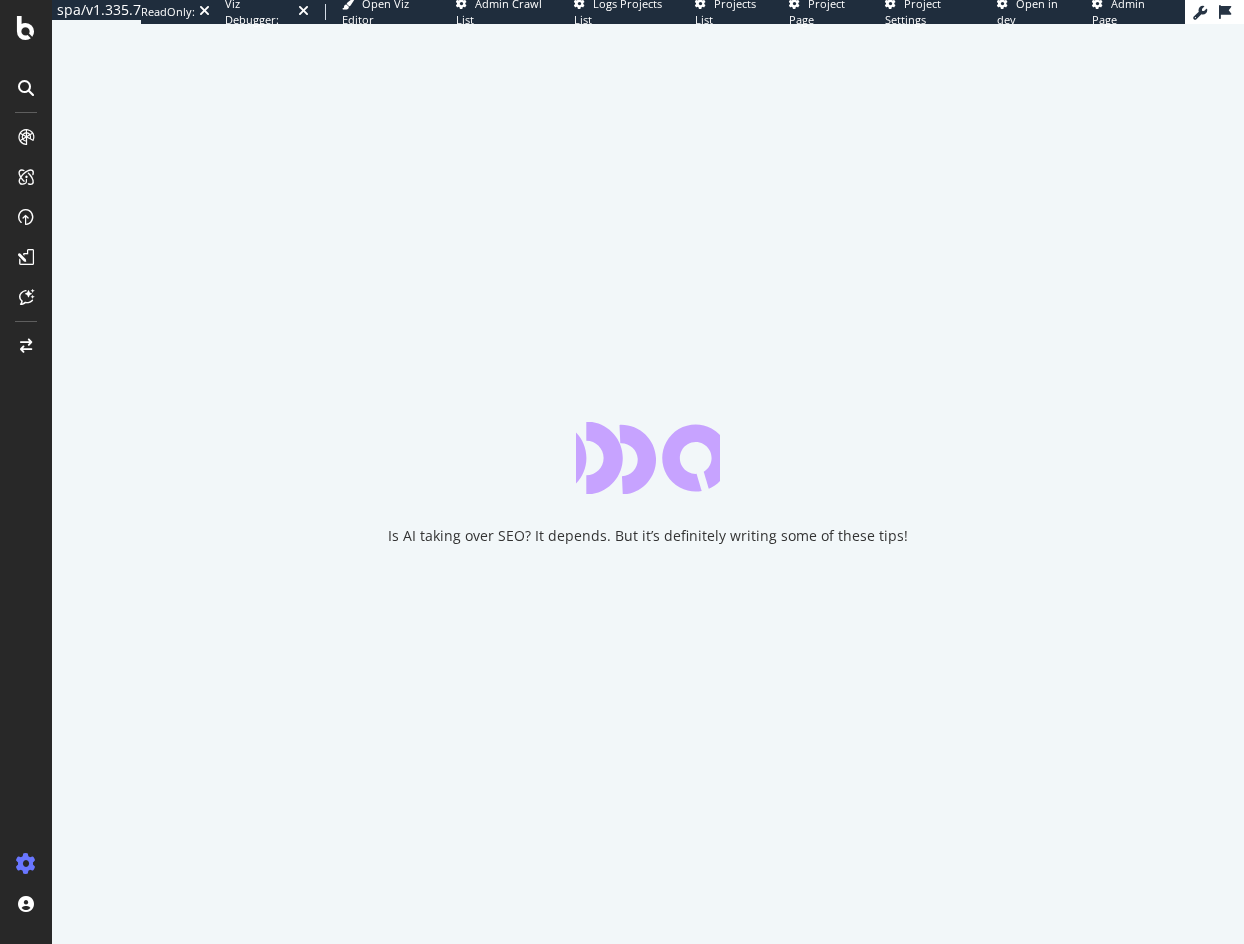 scroll, scrollTop: 0, scrollLeft: 0, axis: both 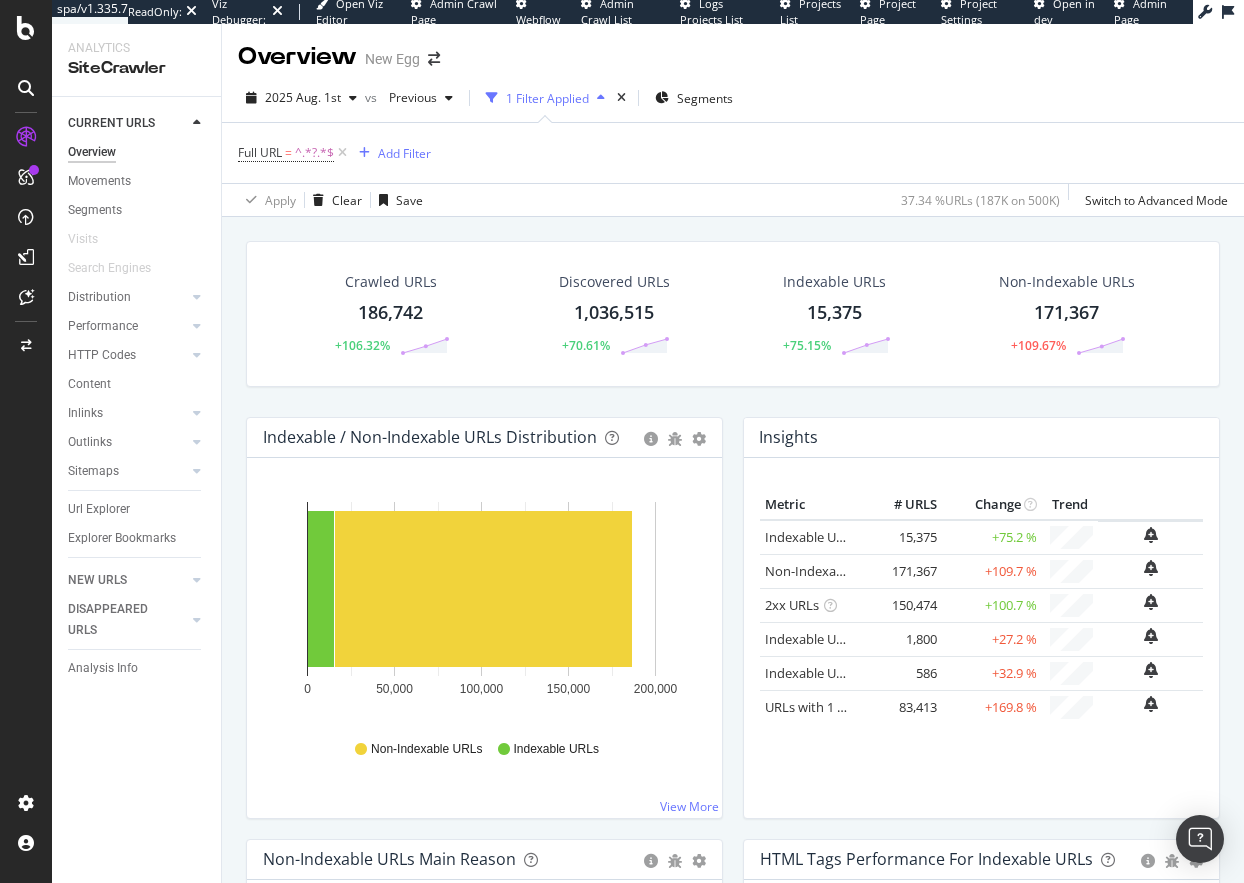 drag, startPoint x: 341, startPoint y: 154, endPoint x: 591, endPoint y: 253, distance: 268.88846 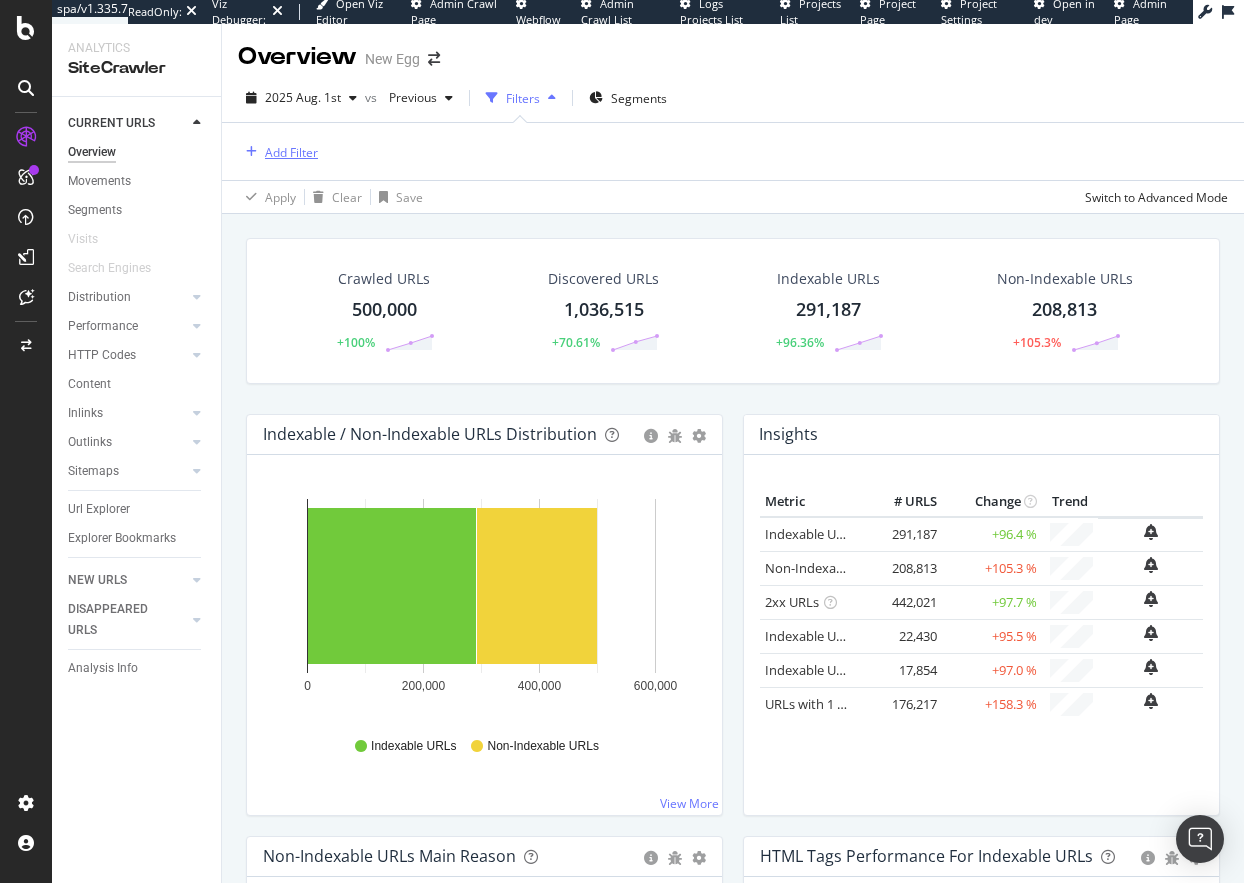 click on "Add Filter" at bounding box center (291, 152) 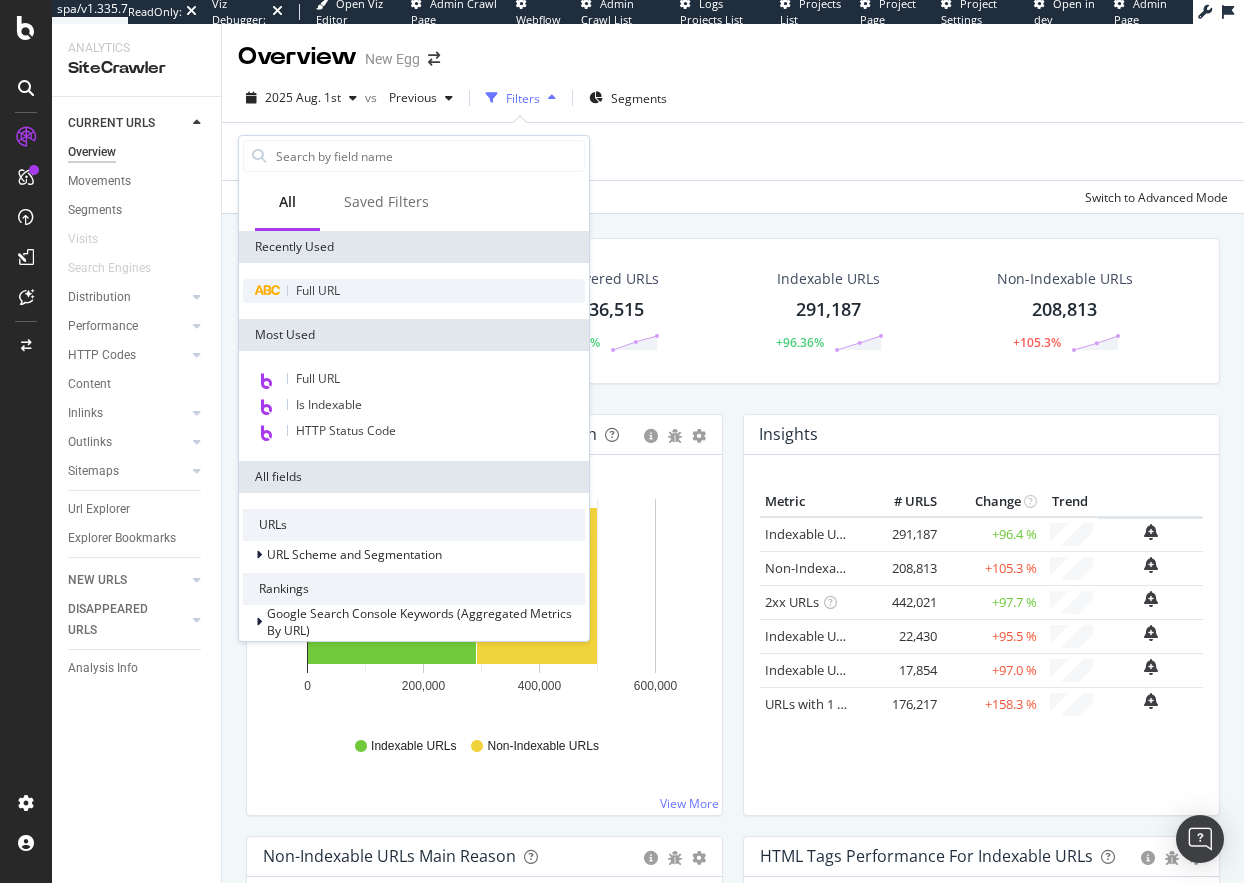 click on "Full URL" at bounding box center [318, 290] 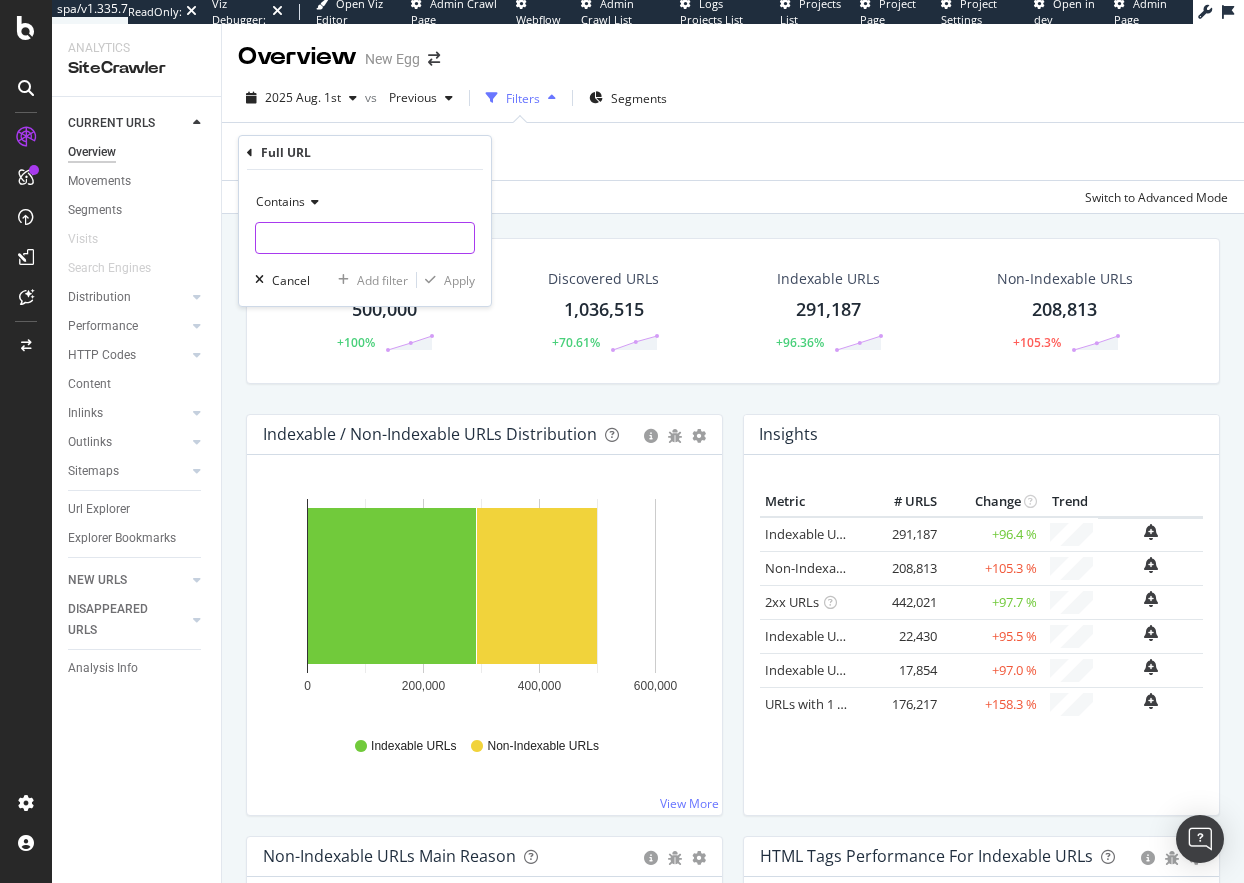 drag, startPoint x: 296, startPoint y: 236, endPoint x: 286, endPoint y: 245, distance: 13.453624 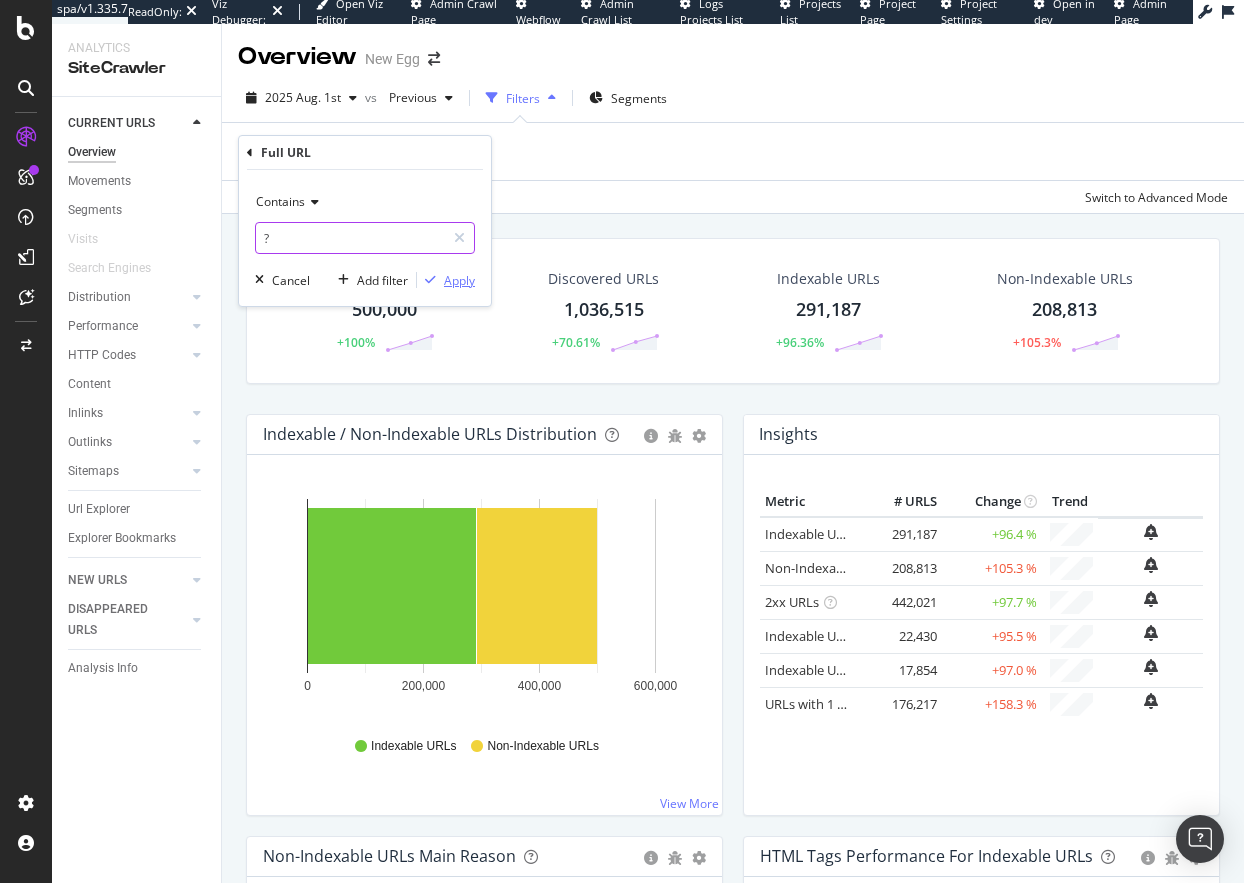 type on "?" 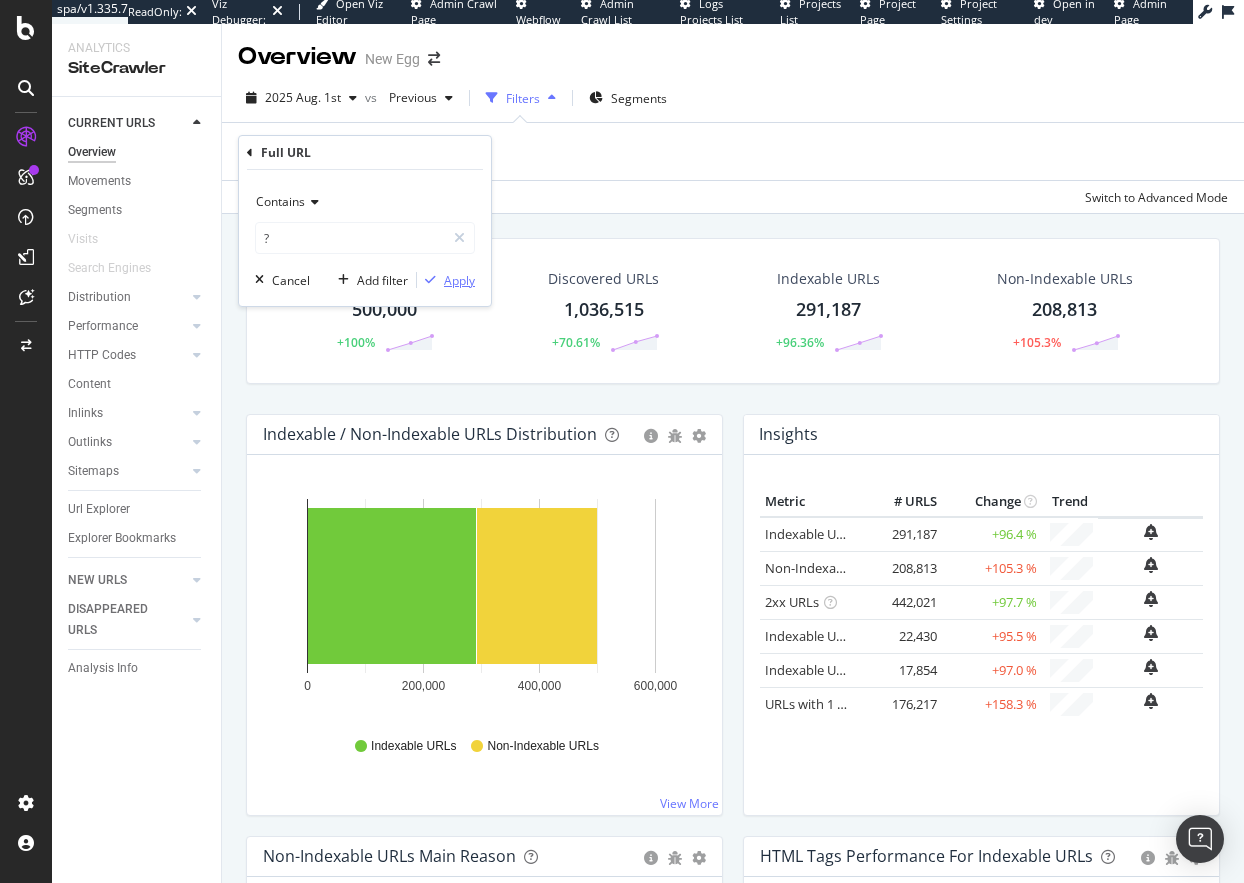click on "Apply" at bounding box center [459, 280] 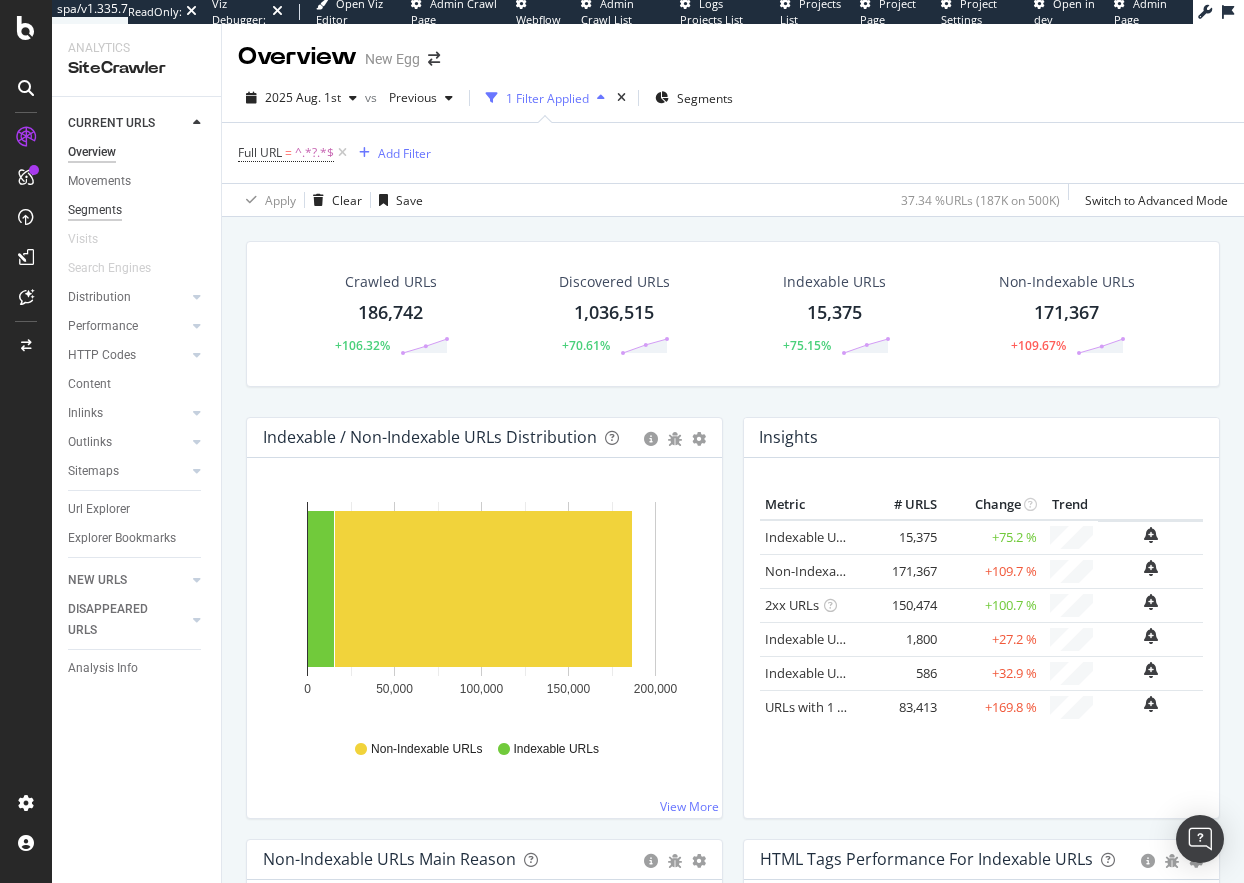 click on "Segments" at bounding box center (95, 210) 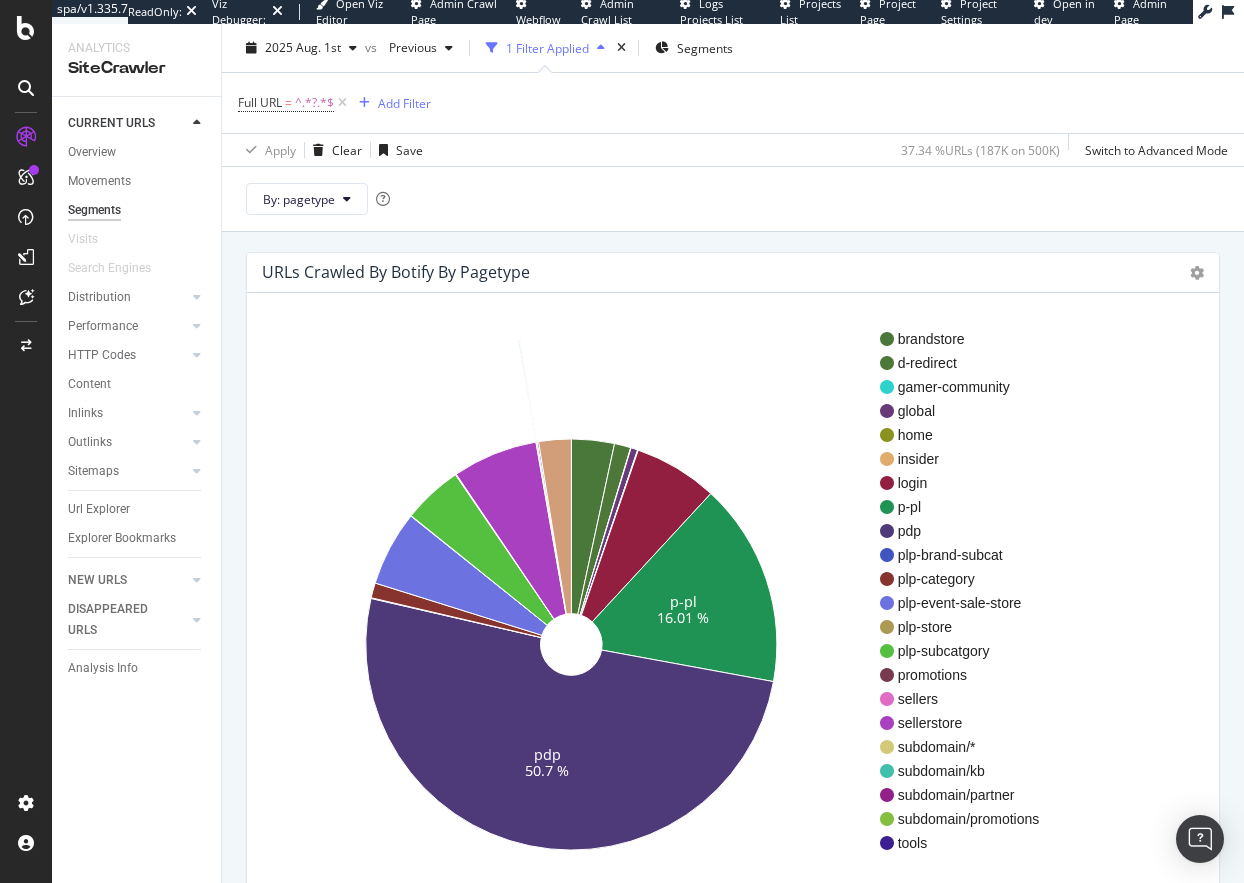 scroll, scrollTop: 100, scrollLeft: 0, axis: vertical 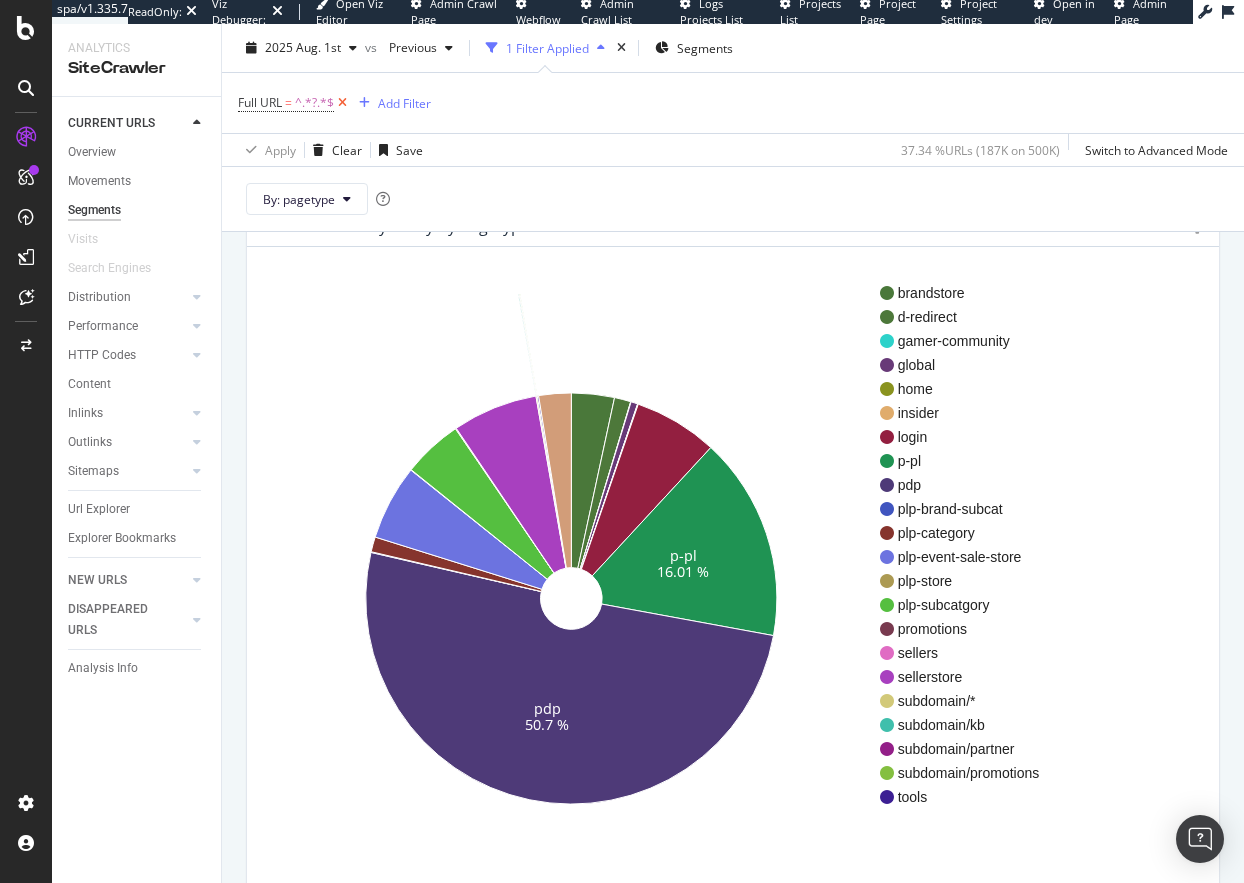 click at bounding box center (342, 103) 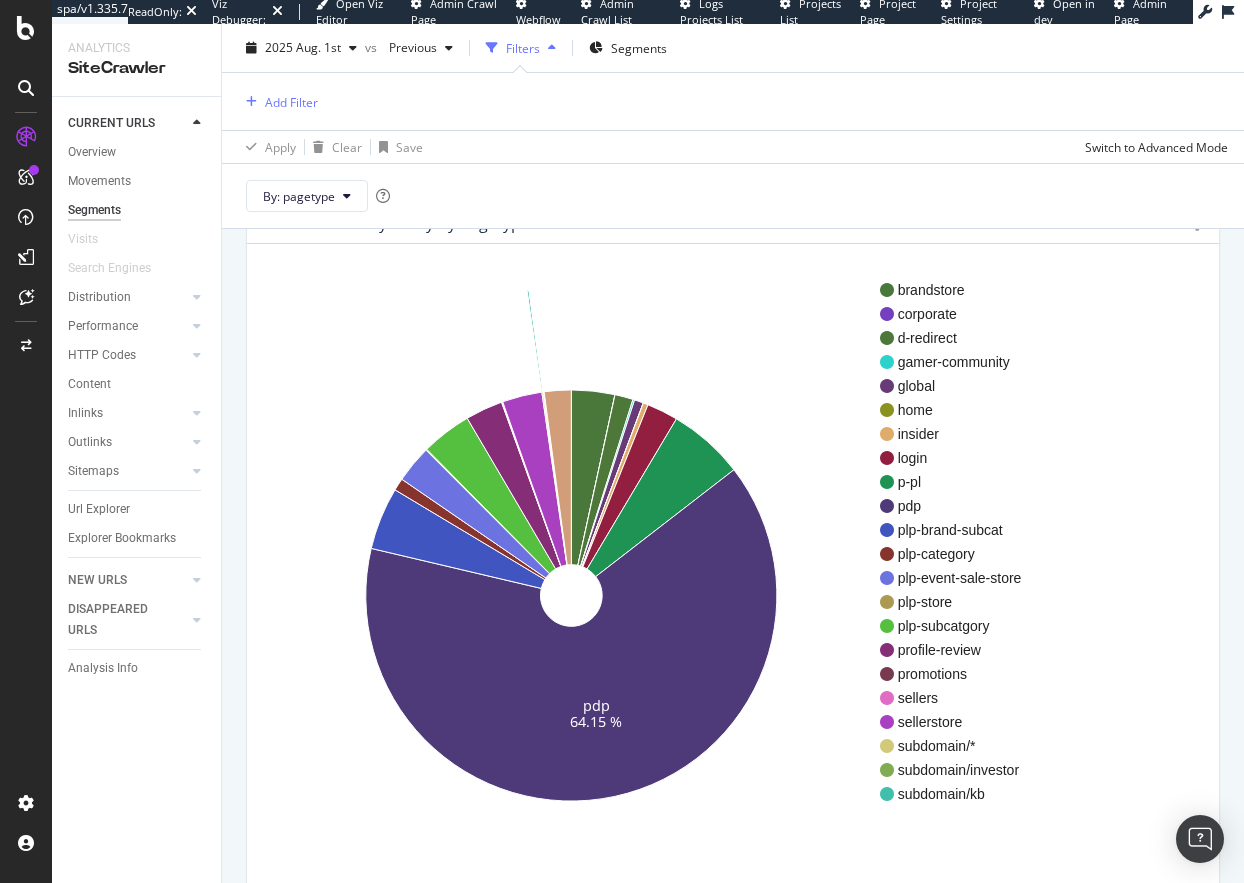 scroll, scrollTop: 97, scrollLeft: 0, axis: vertical 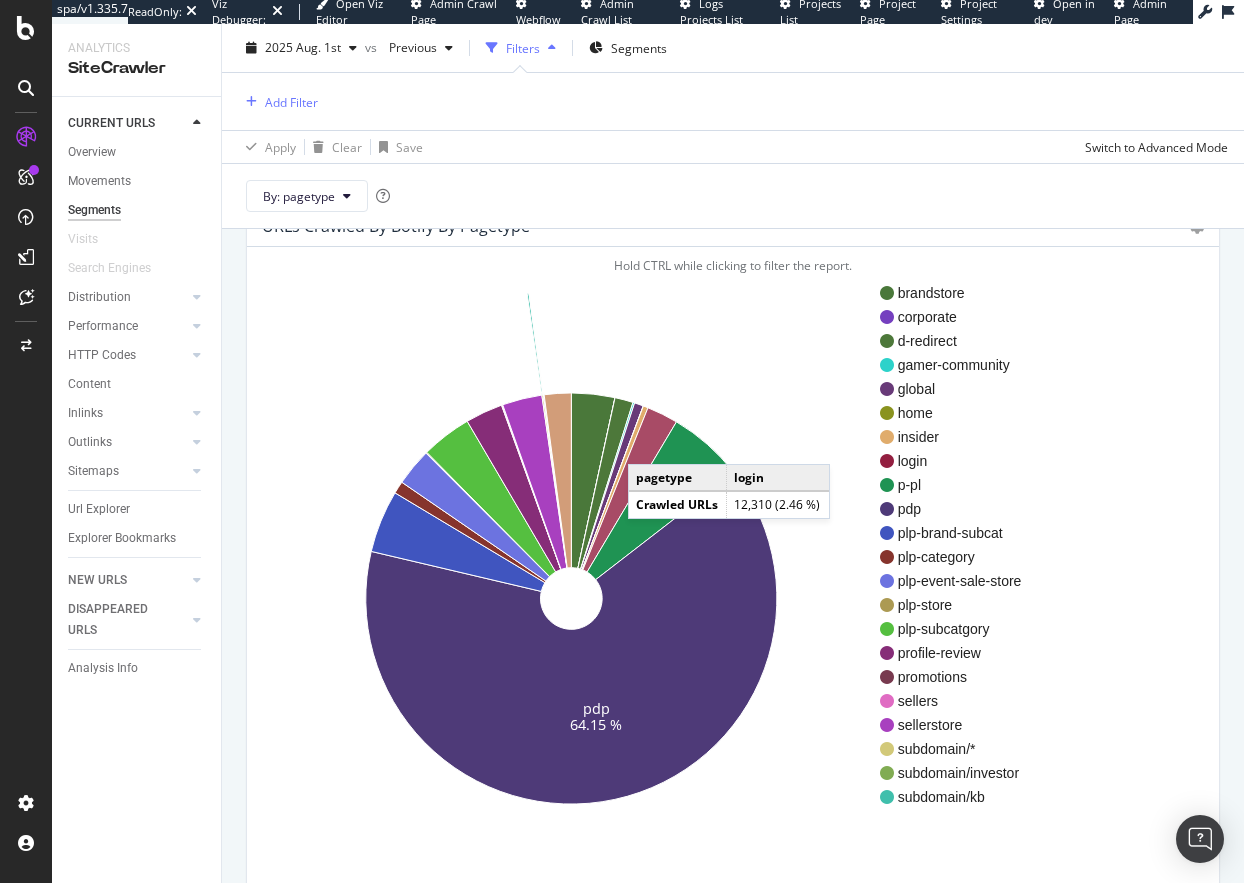 click 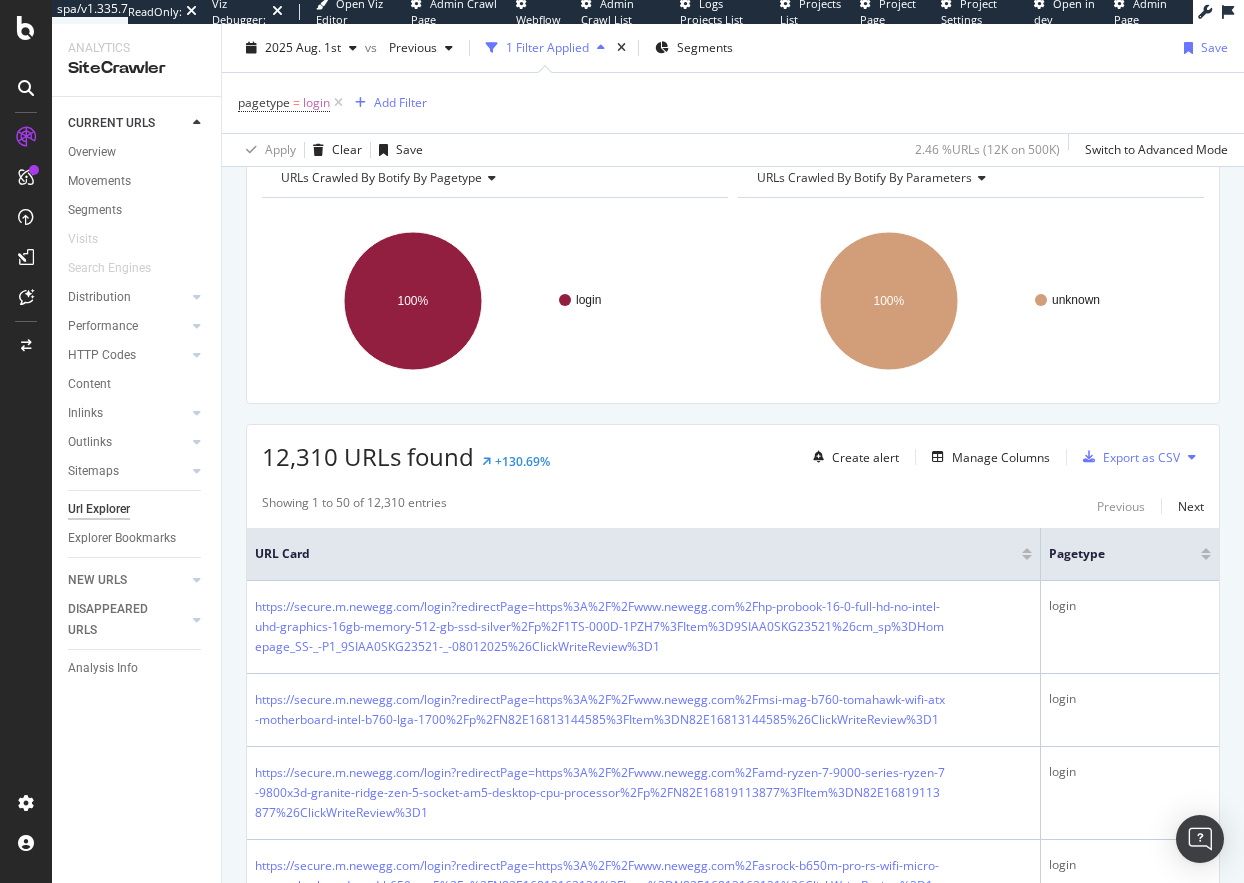 scroll, scrollTop: 0, scrollLeft: 0, axis: both 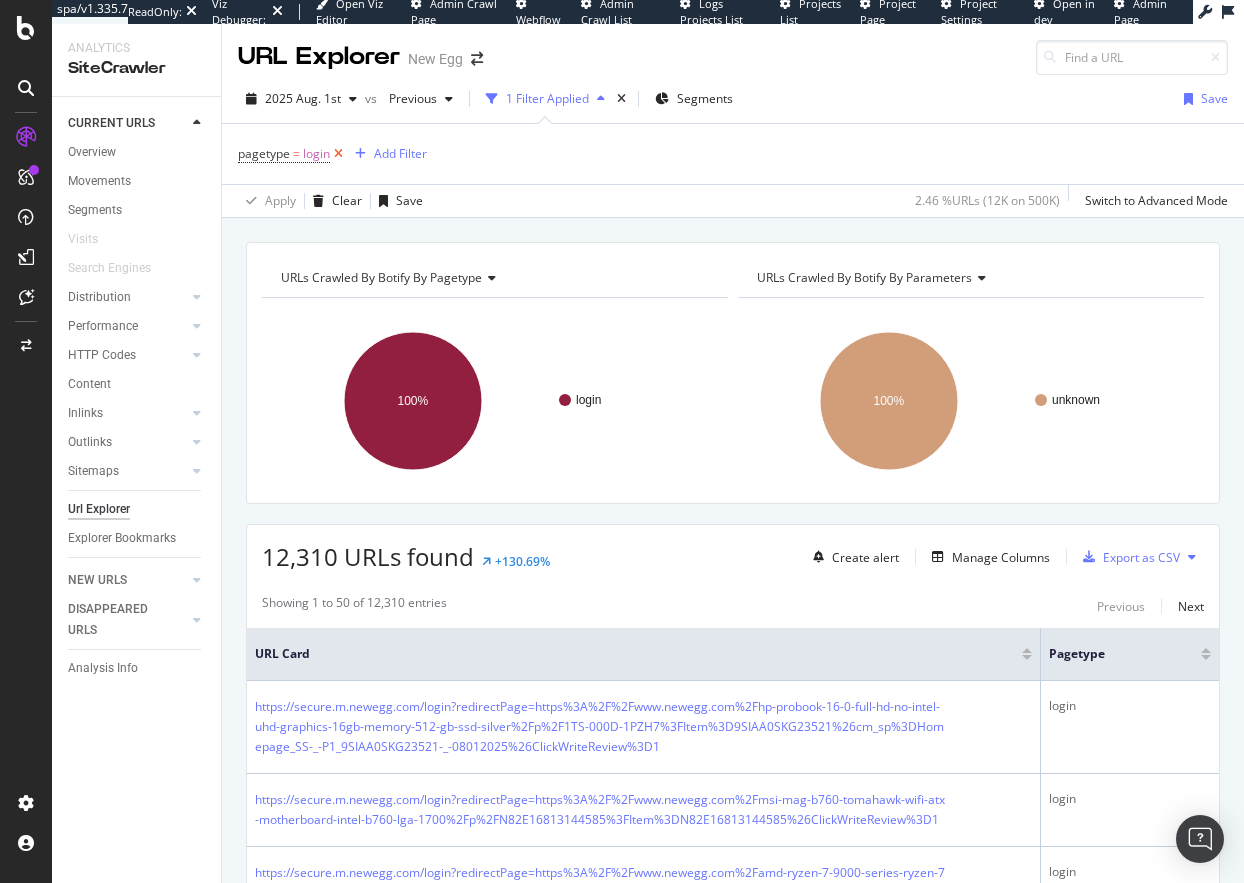 click at bounding box center (338, 154) 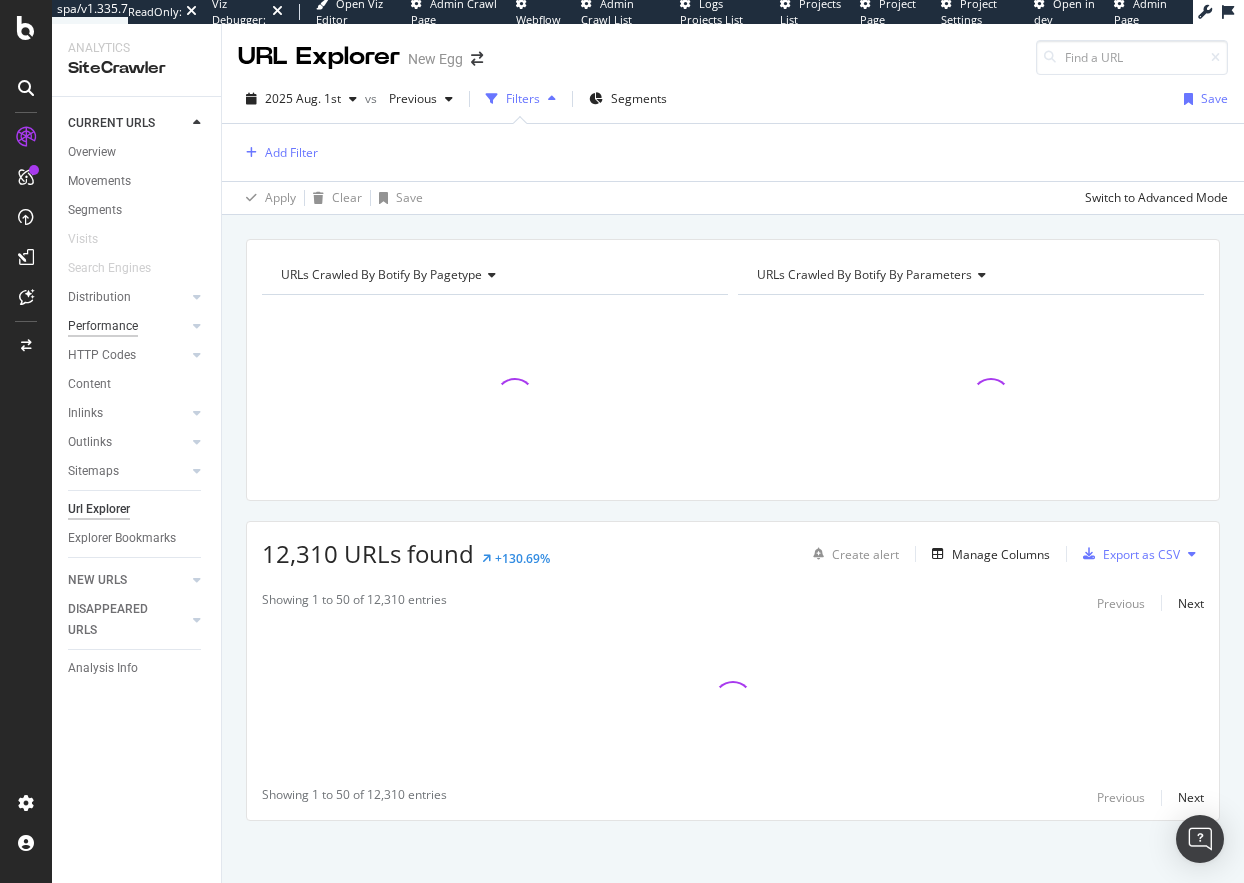 click on "Performance" at bounding box center [103, 326] 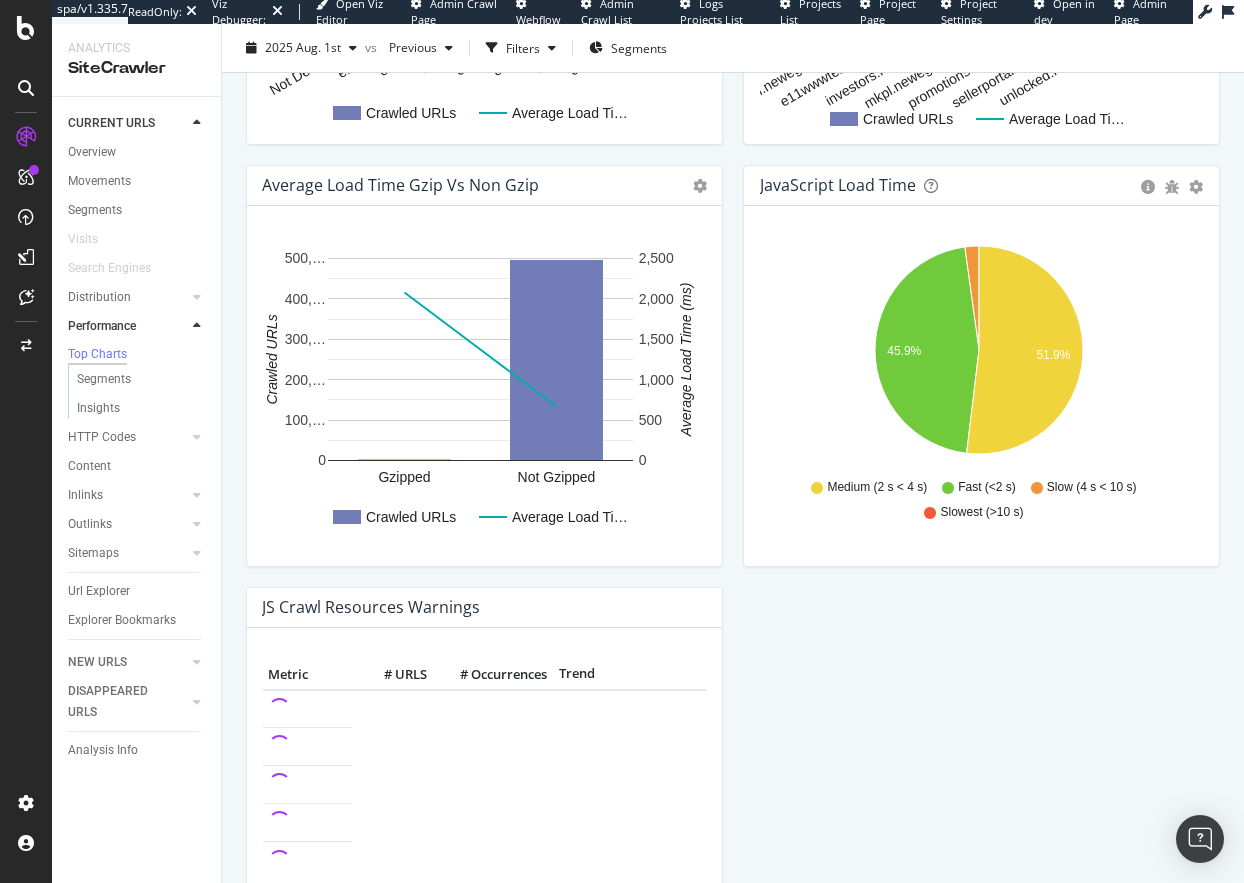 scroll, scrollTop: 1400, scrollLeft: 0, axis: vertical 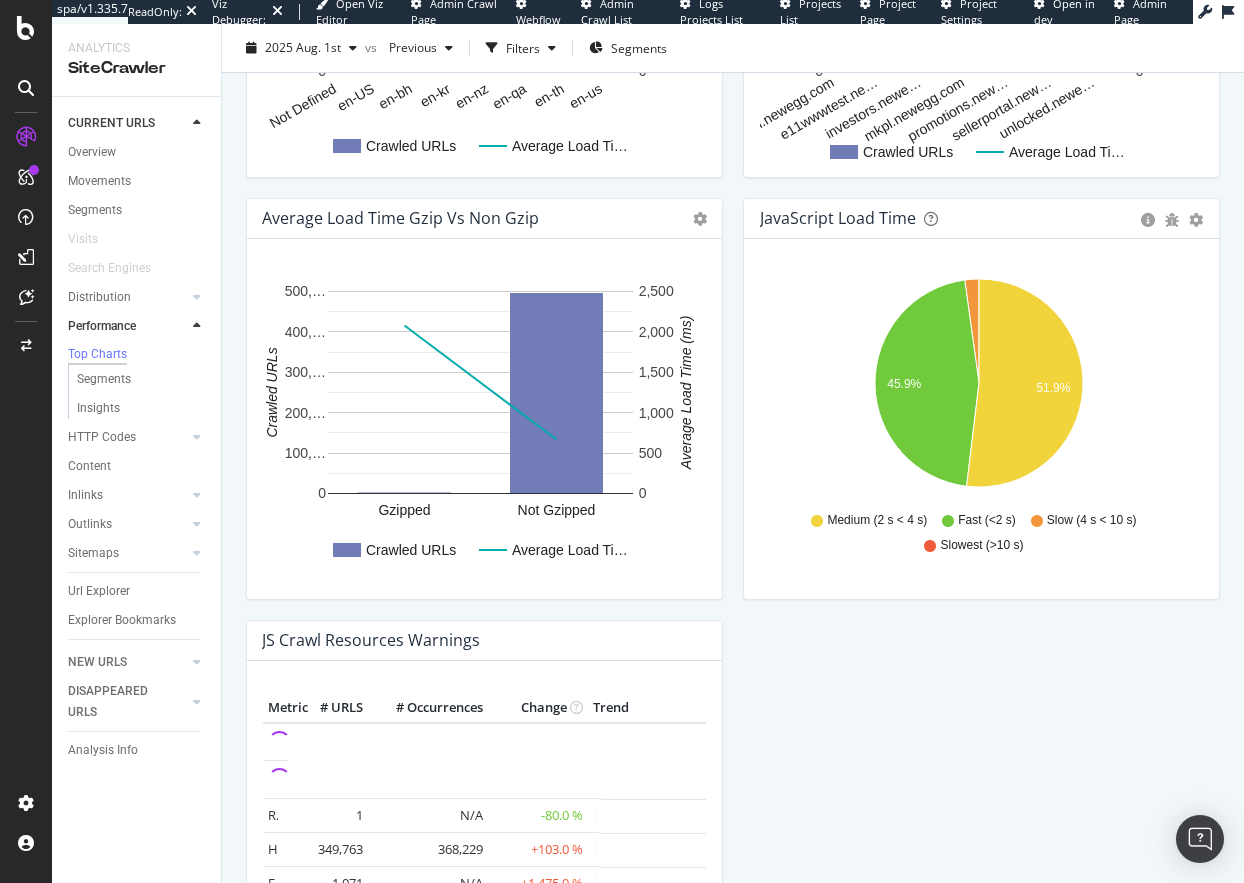 click on "Performance New Egg 2025 Aug. 1st vs Previous Filters Segments
The performance reports in this section reflect bot activity. For reports on how your site performs with users,   visit Core Web Vitals dashboard   .
Crawled URLs
×
Close
Chart main-metric-all - API Requests List
Area
Type
Request
Response
Close
500,000
+100.0 %
View Details" at bounding box center (733, 453) 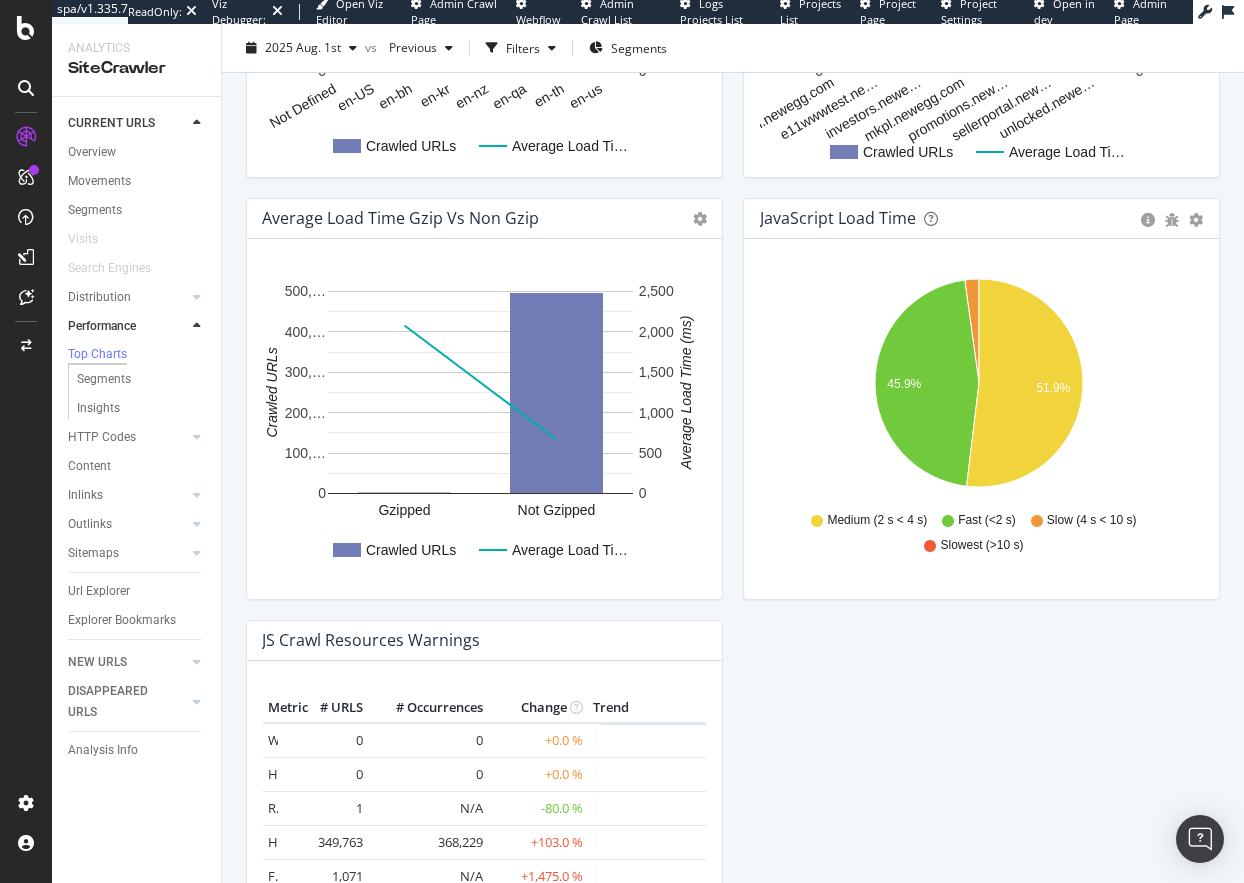 click on "JS Crawl Resources Warnings
×
Close
Chart performance-js-resources-warnings - API Requests List
Area
Type
Request
Response
Close
Metric
# URLS
# Occurrences
Change
Trend
×" at bounding box center (484, 831) 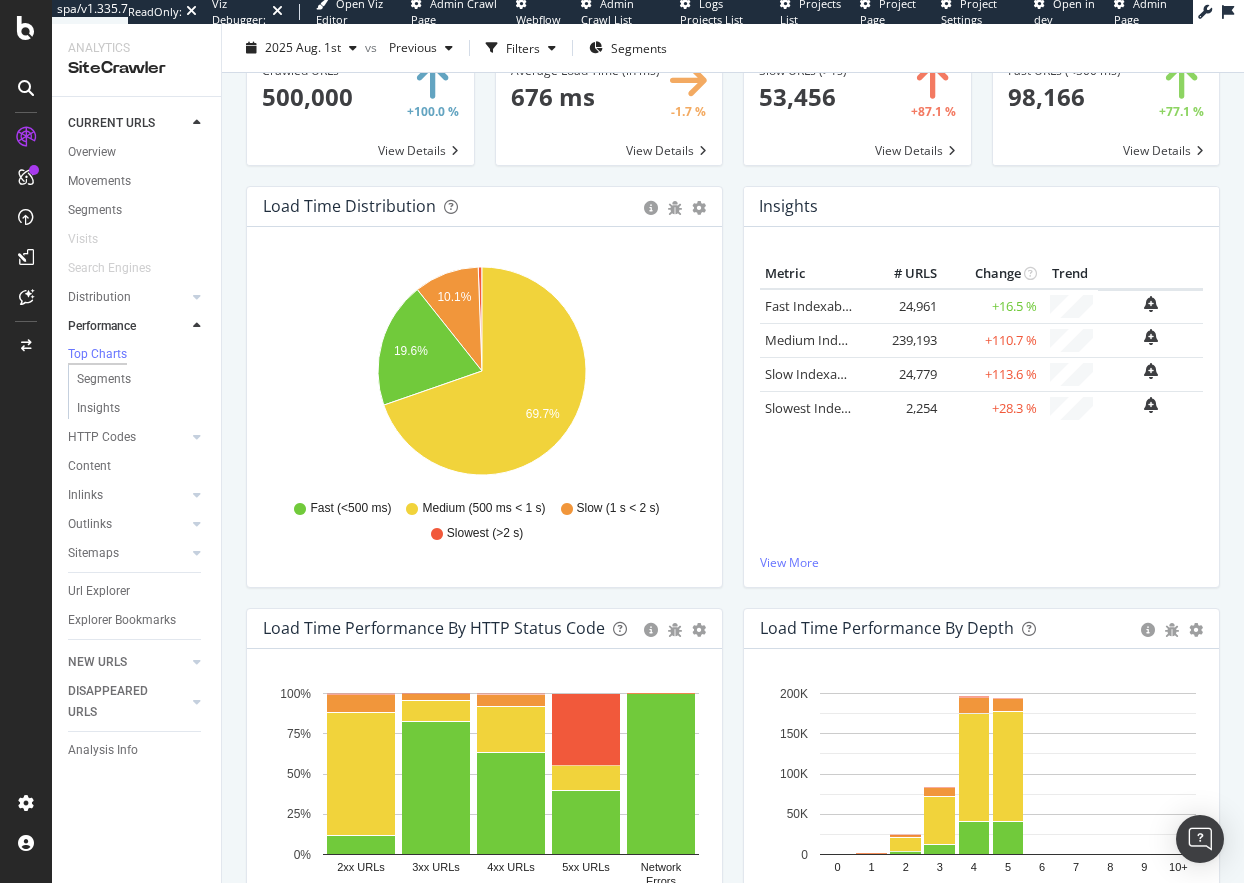 scroll, scrollTop: 0, scrollLeft: 0, axis: both 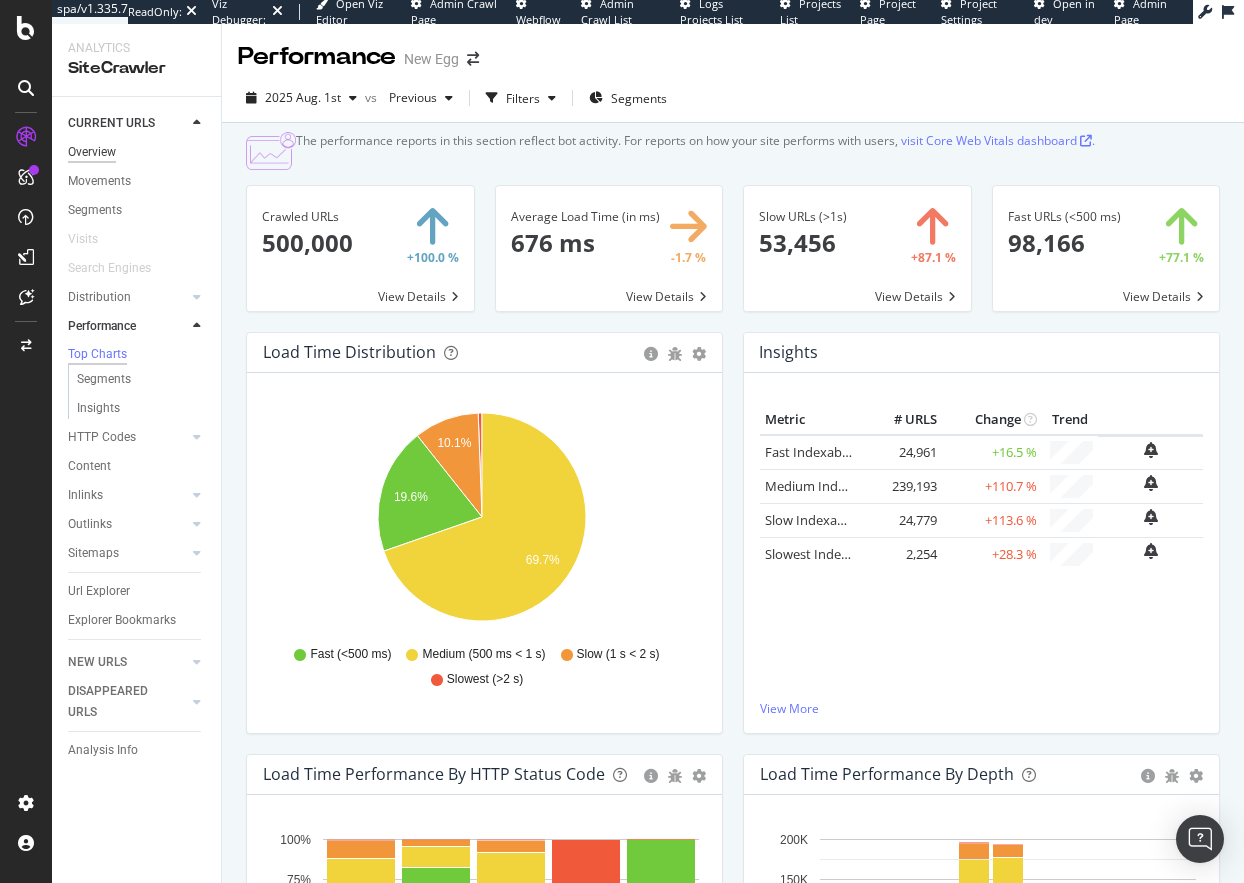 click on "Overview" at bounding box center (92, 152) 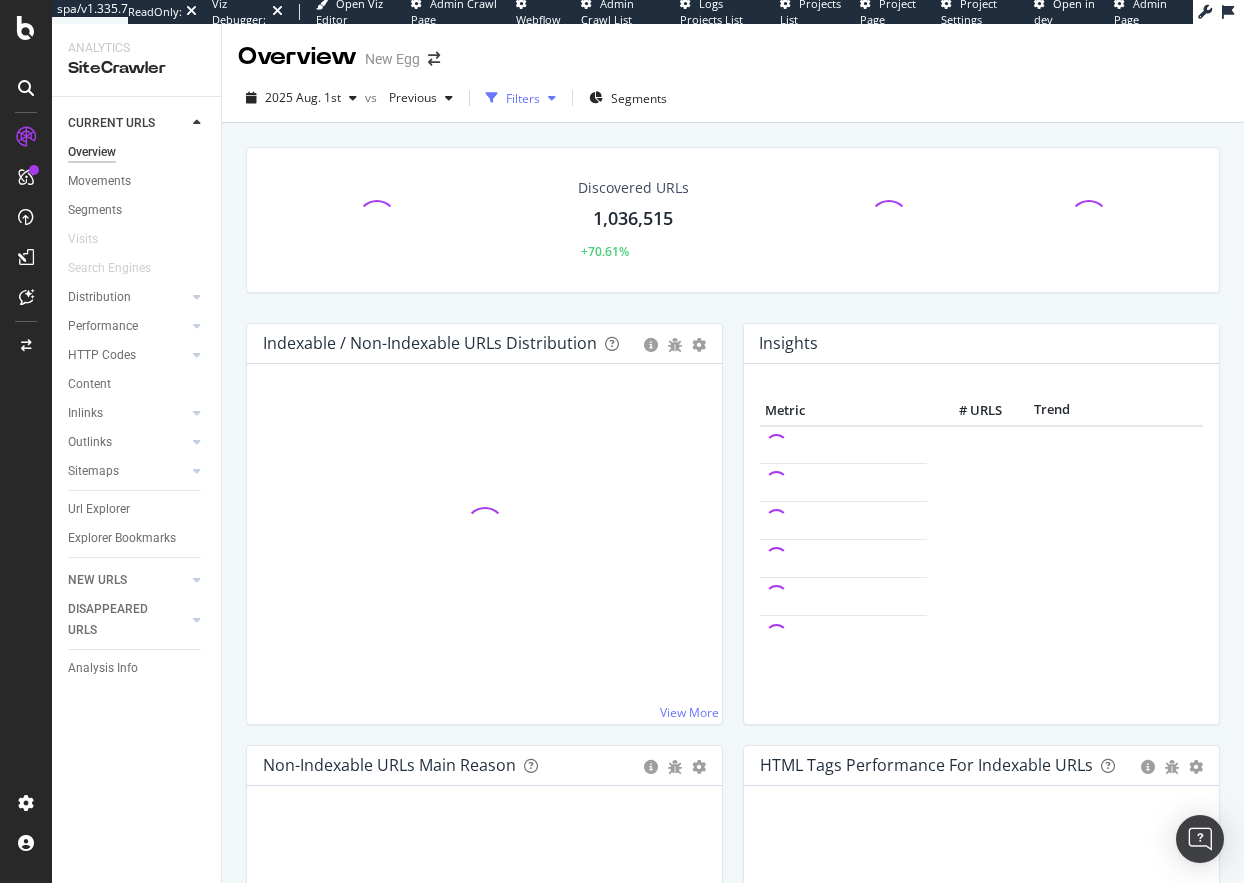 click on "Filters" at bounding box center [523, 98] 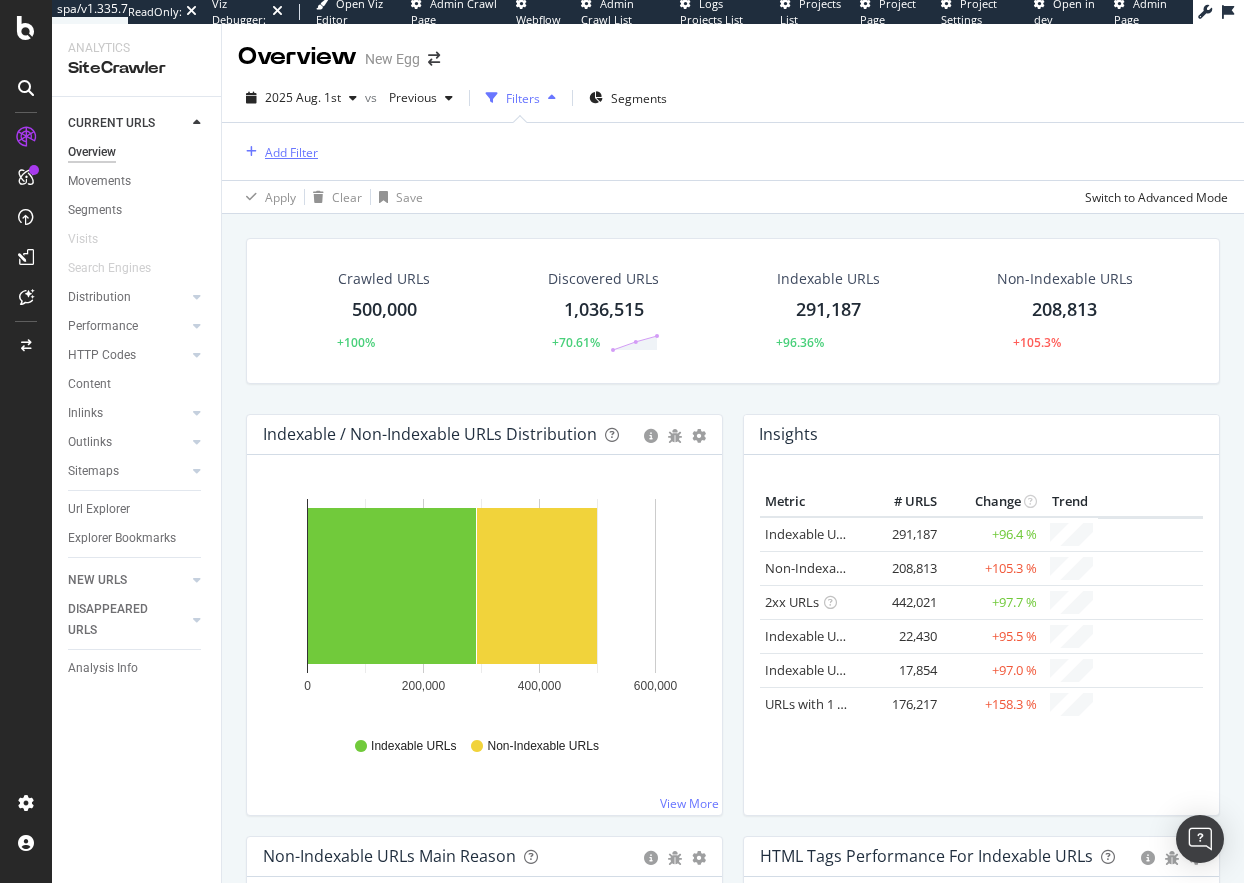 click on "Add Filter" at bounding box center [291, 152] 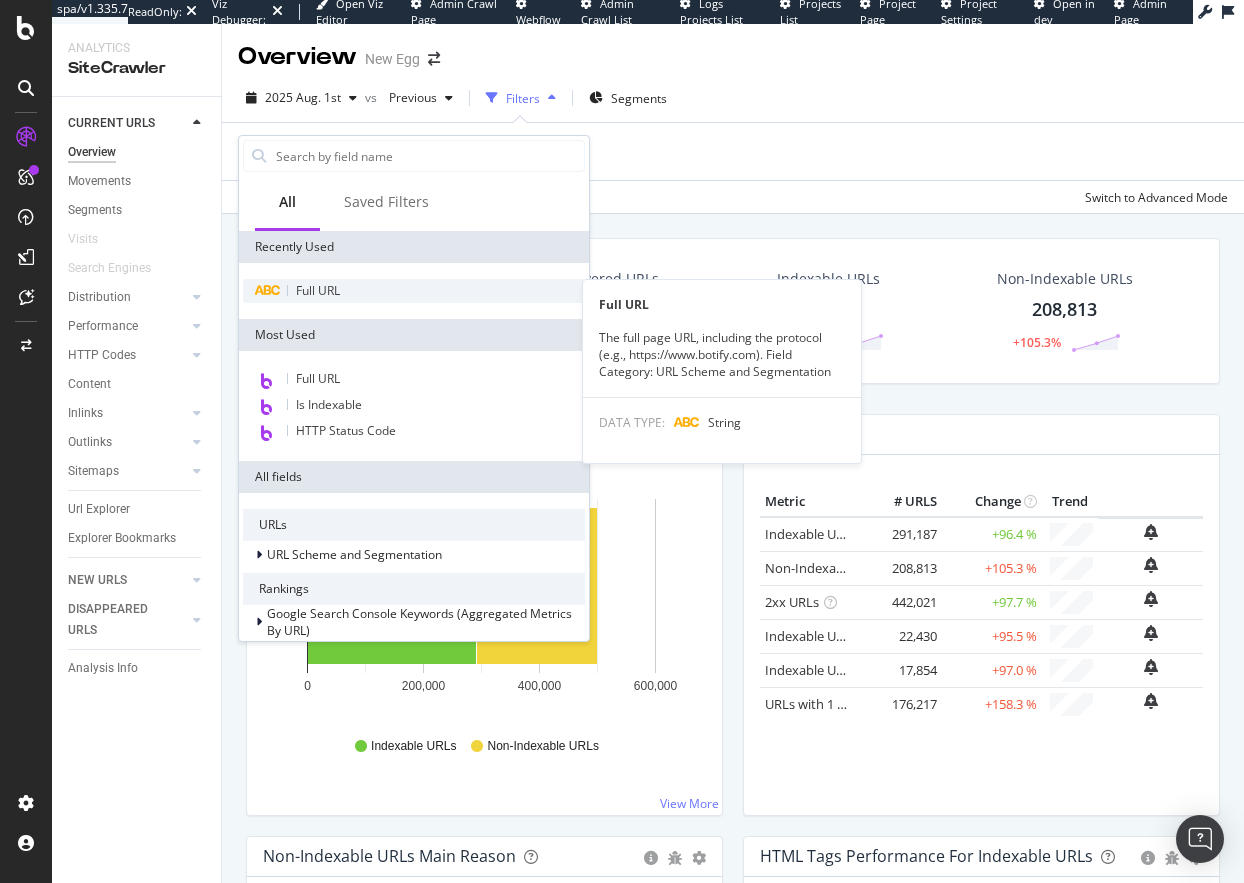 click on "Full URL" at bounding box center [318, 290] 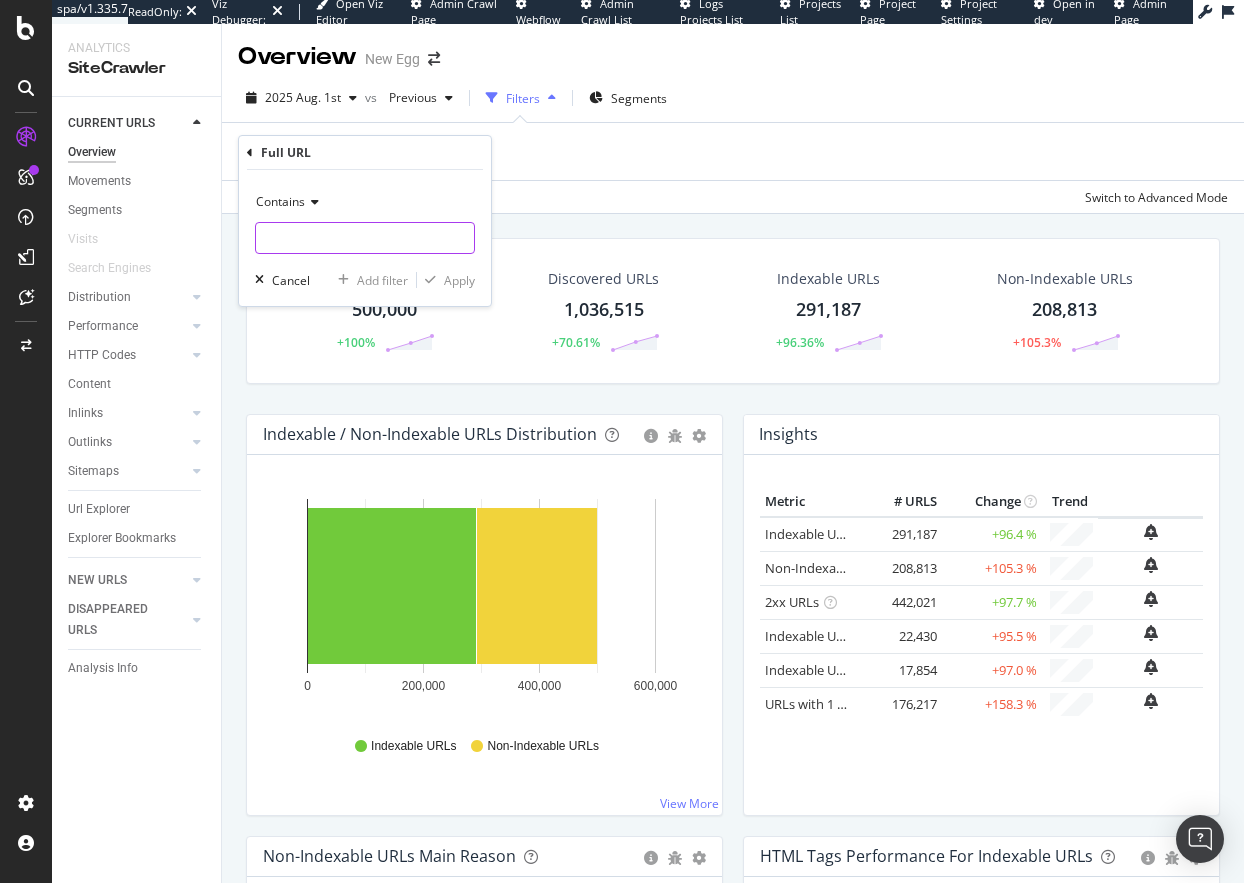 click at bounding box center (365, 238) 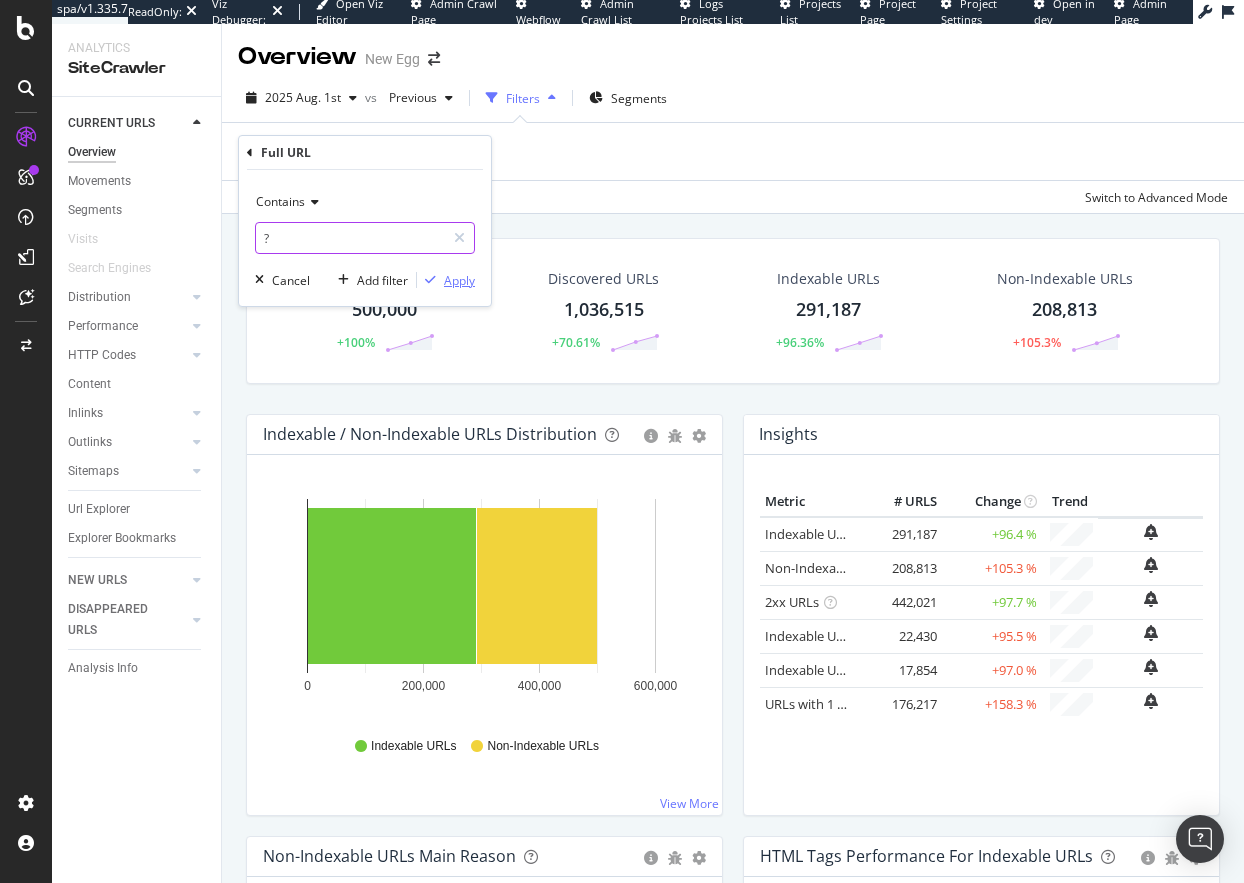 type on "?" 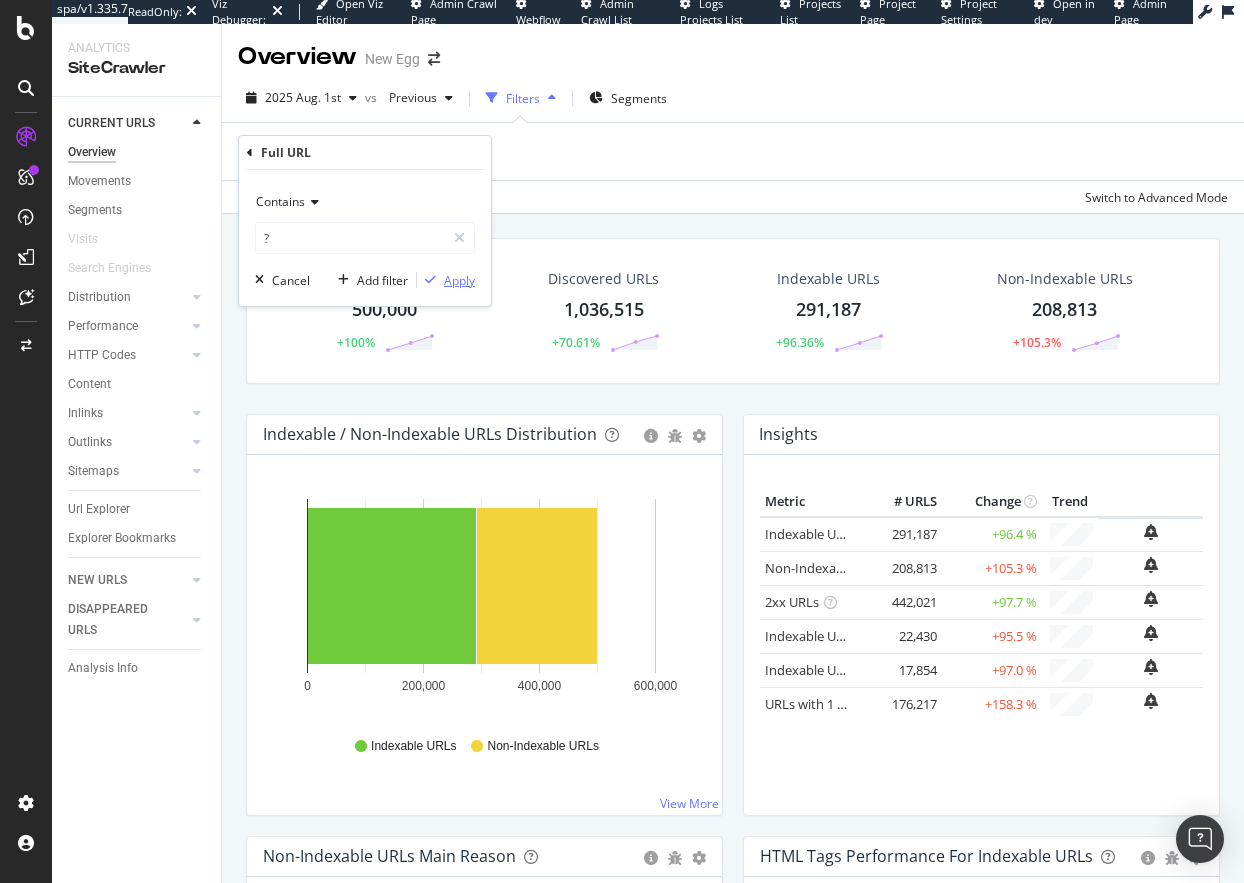 click on "Apply" at bounding box center [446, 280] 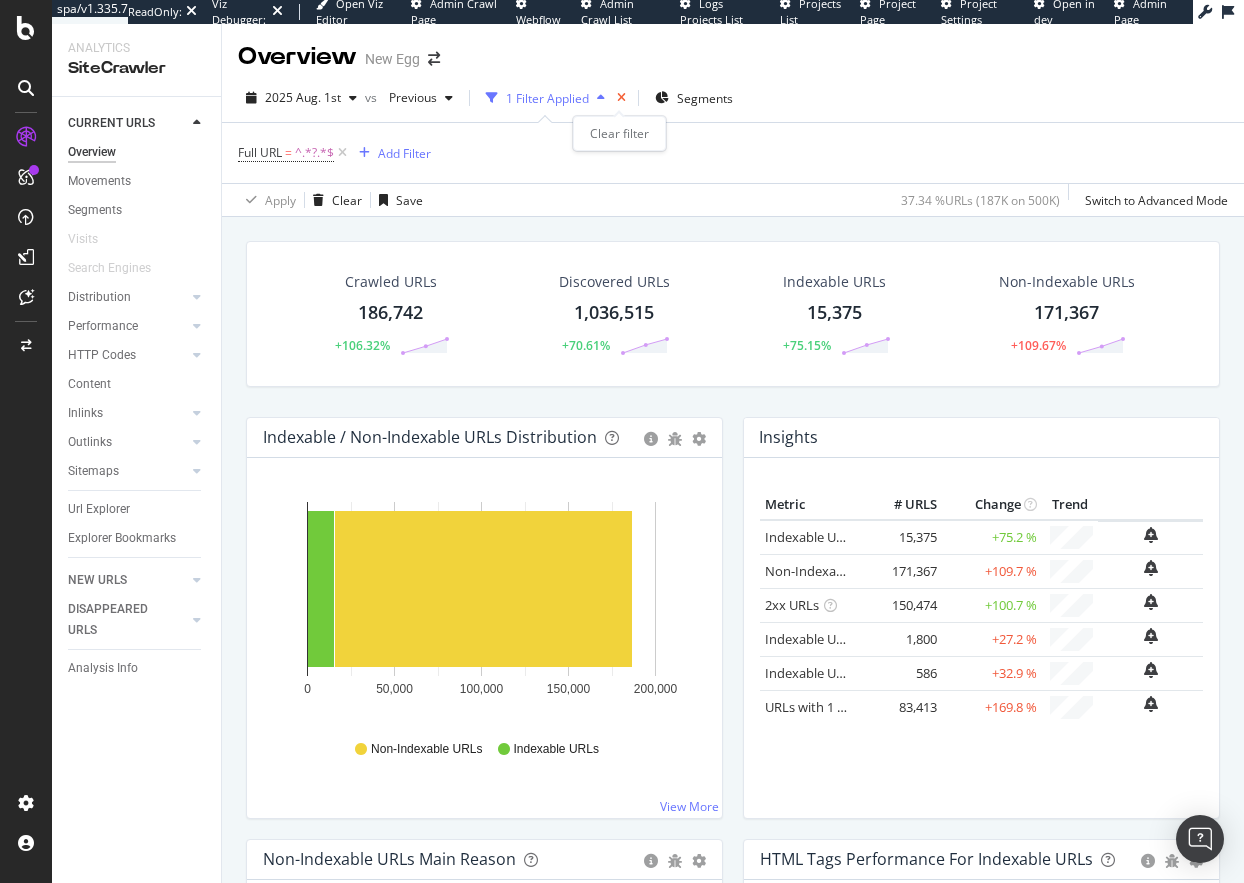 click at bounding box center (621, 98) 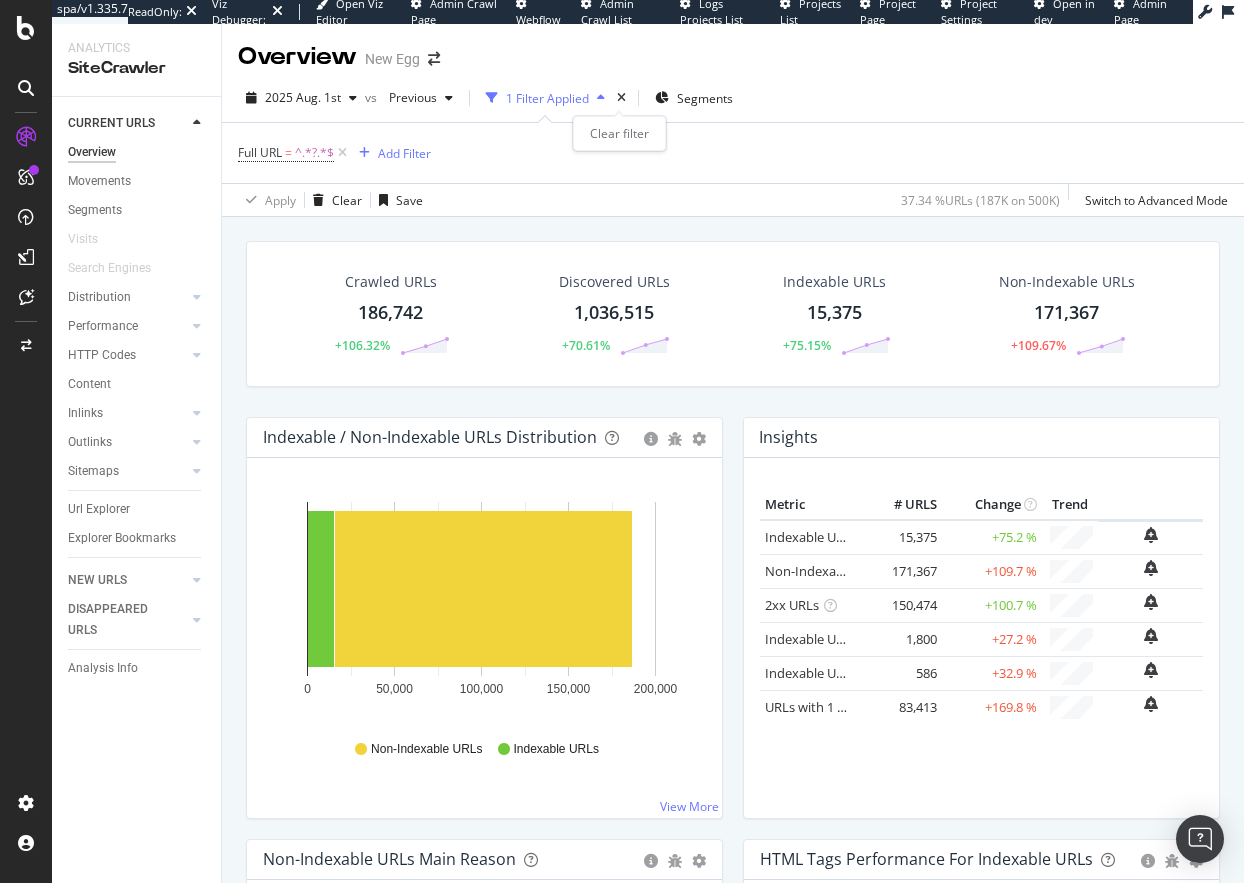 click on "Sitemaps" at bounding box center [93, 471] 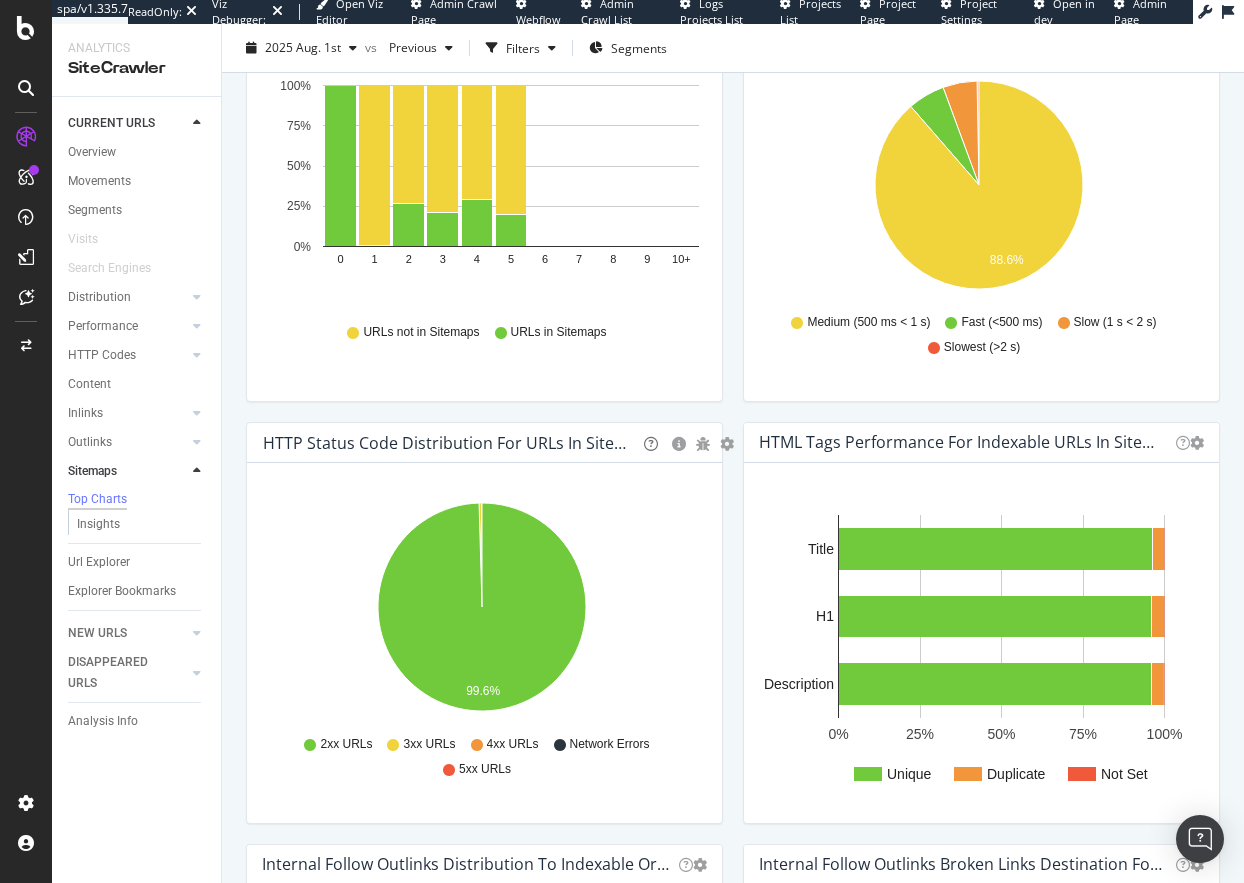scroll, scrollTop: 500, scrollLeft: 0, axis: vertical 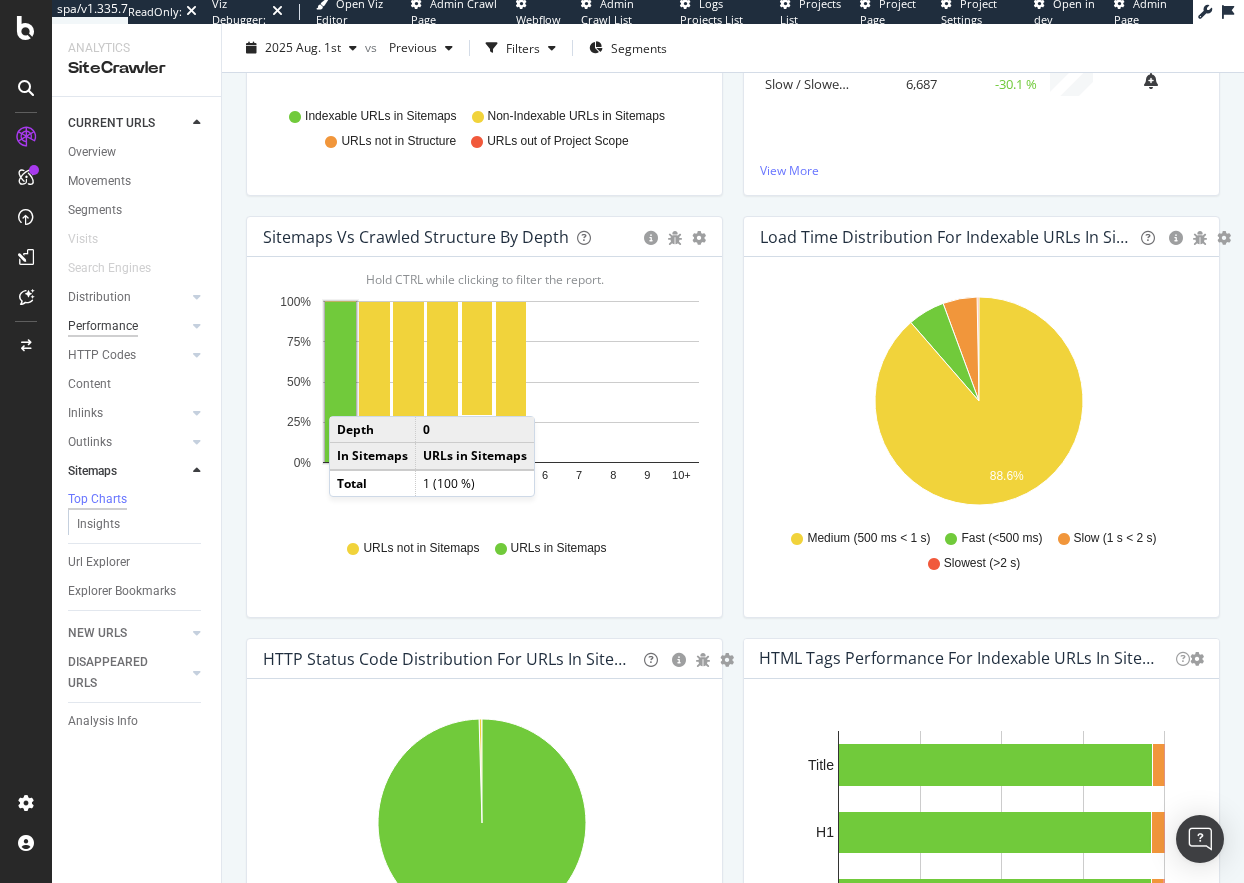 click on "Performance" at bounding box center (103, 326) 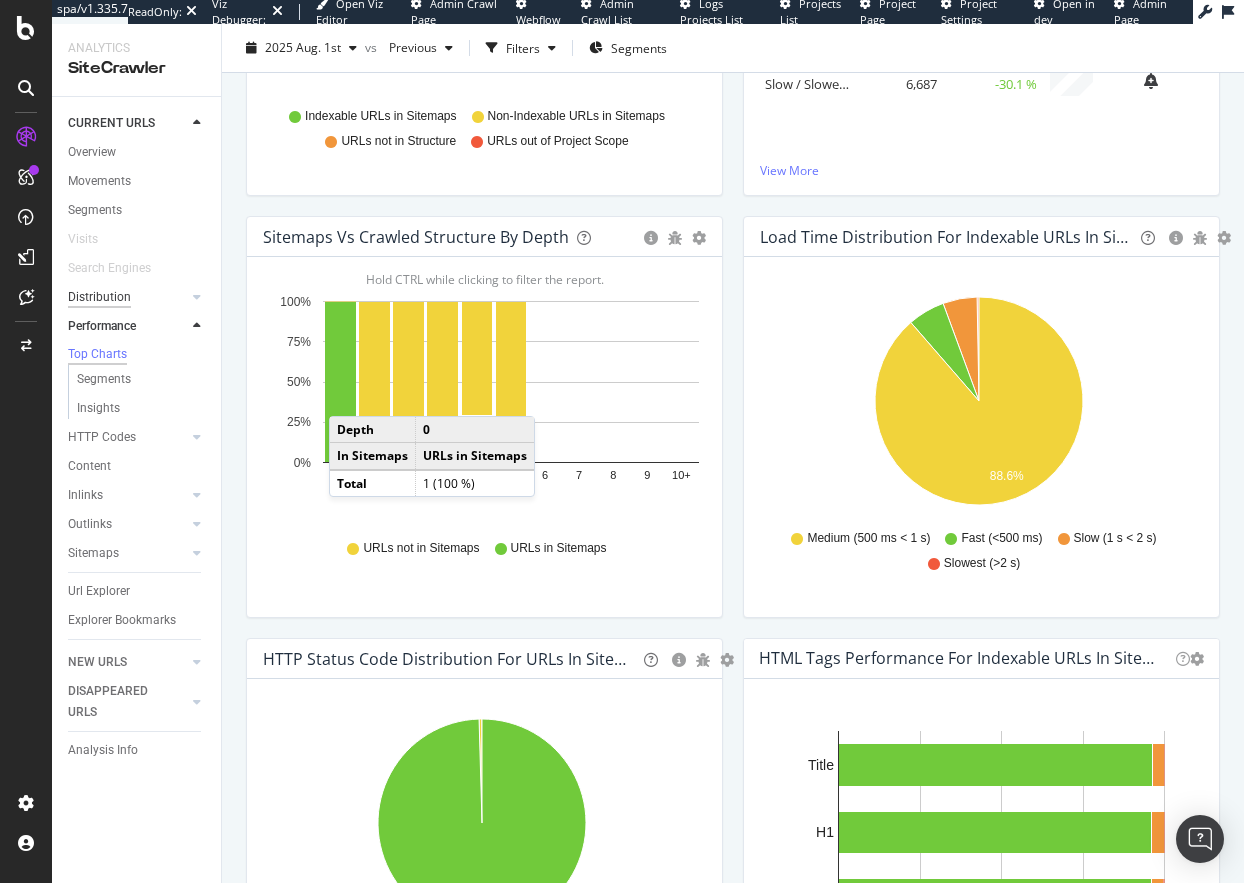 scroll, scrollTop: 0, scrollLeft: 0, axis: both 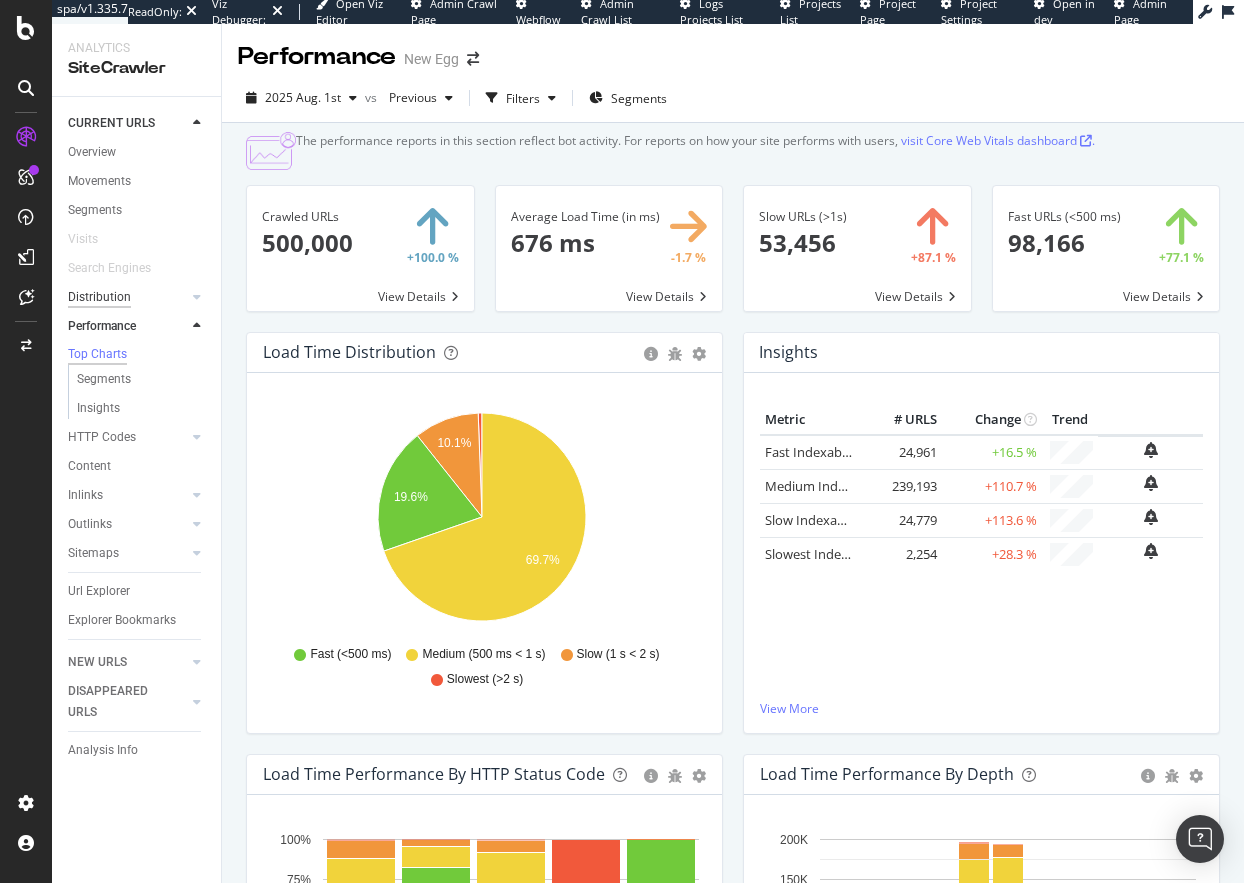click on "Distribution" at bounding box center (99, 297) 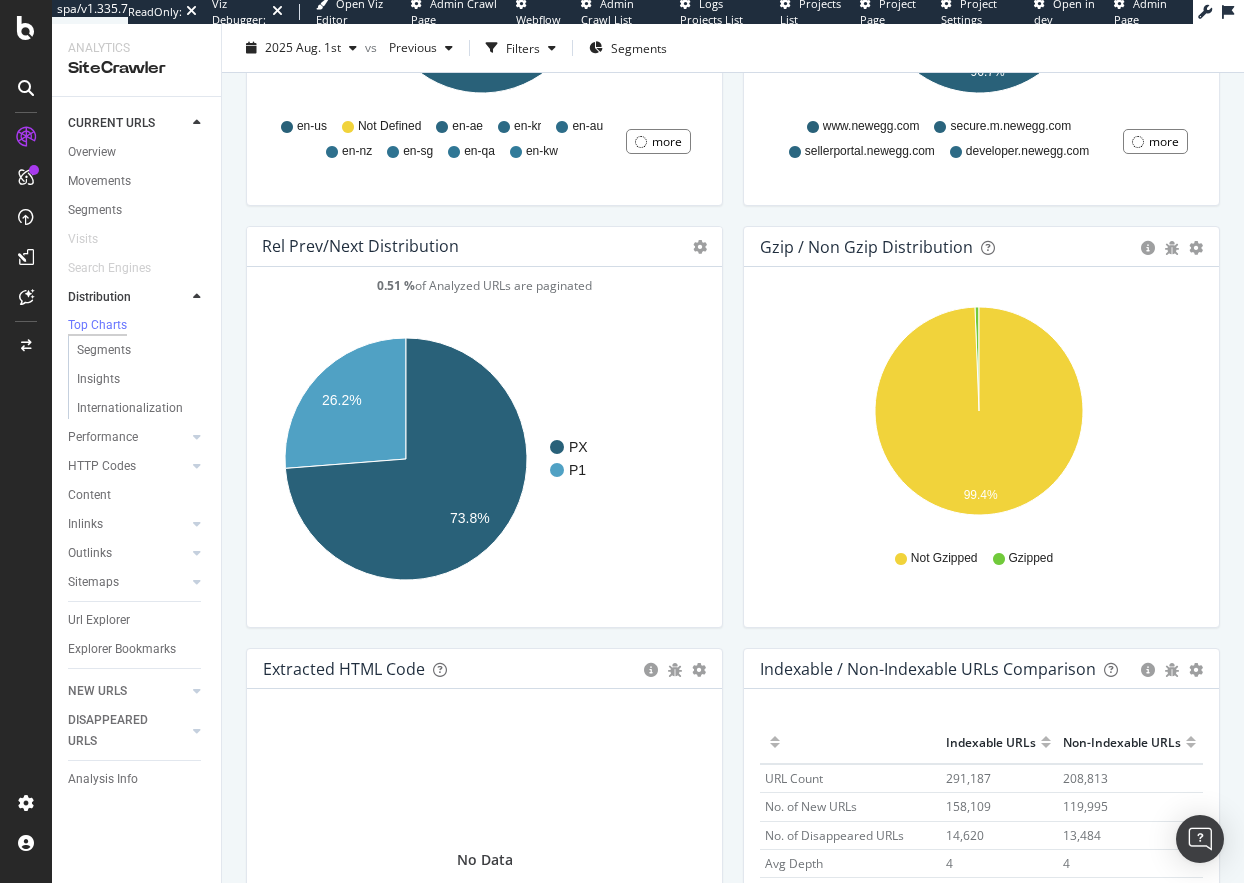 scroll, scrollTop: 2500, scrollLeft: 0, axis: vertical 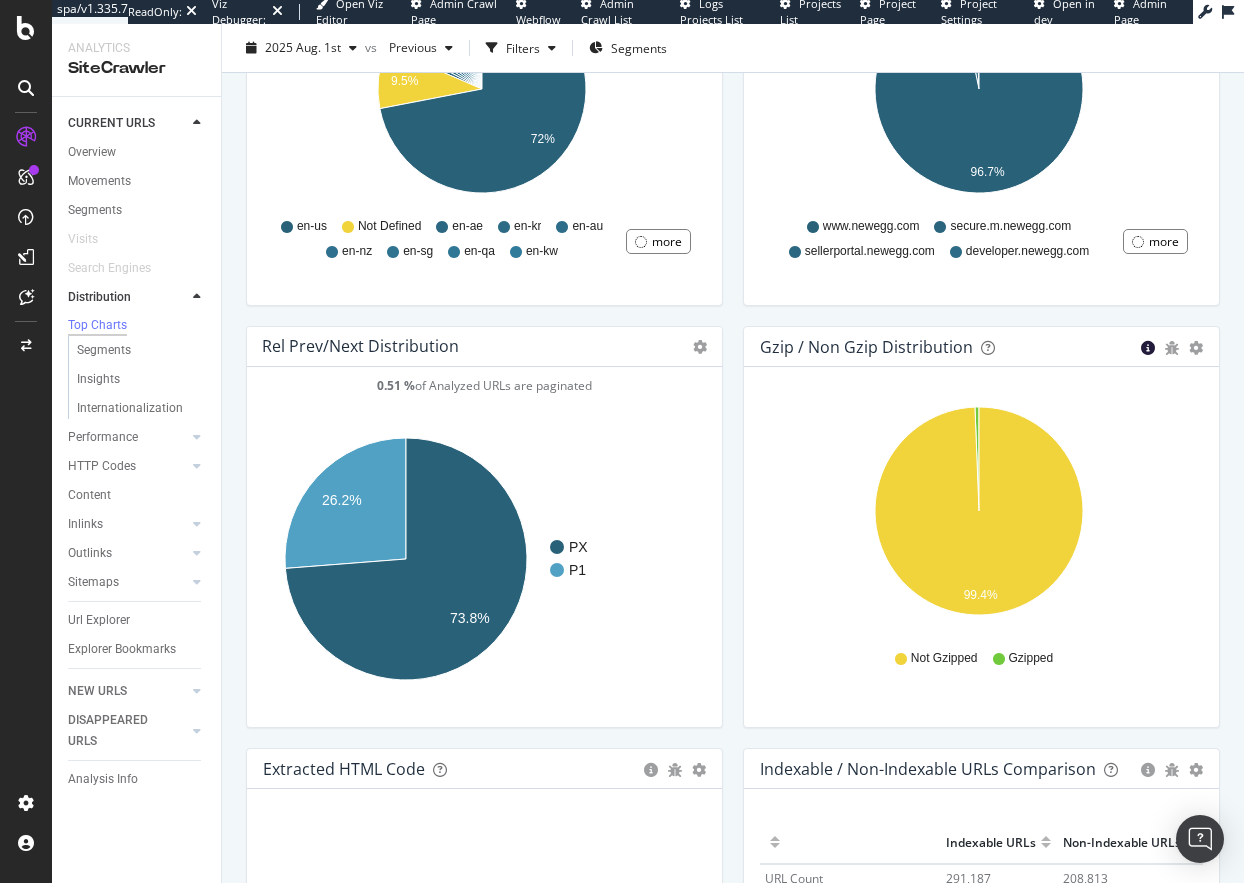 click at bounding box center [1148, 348] 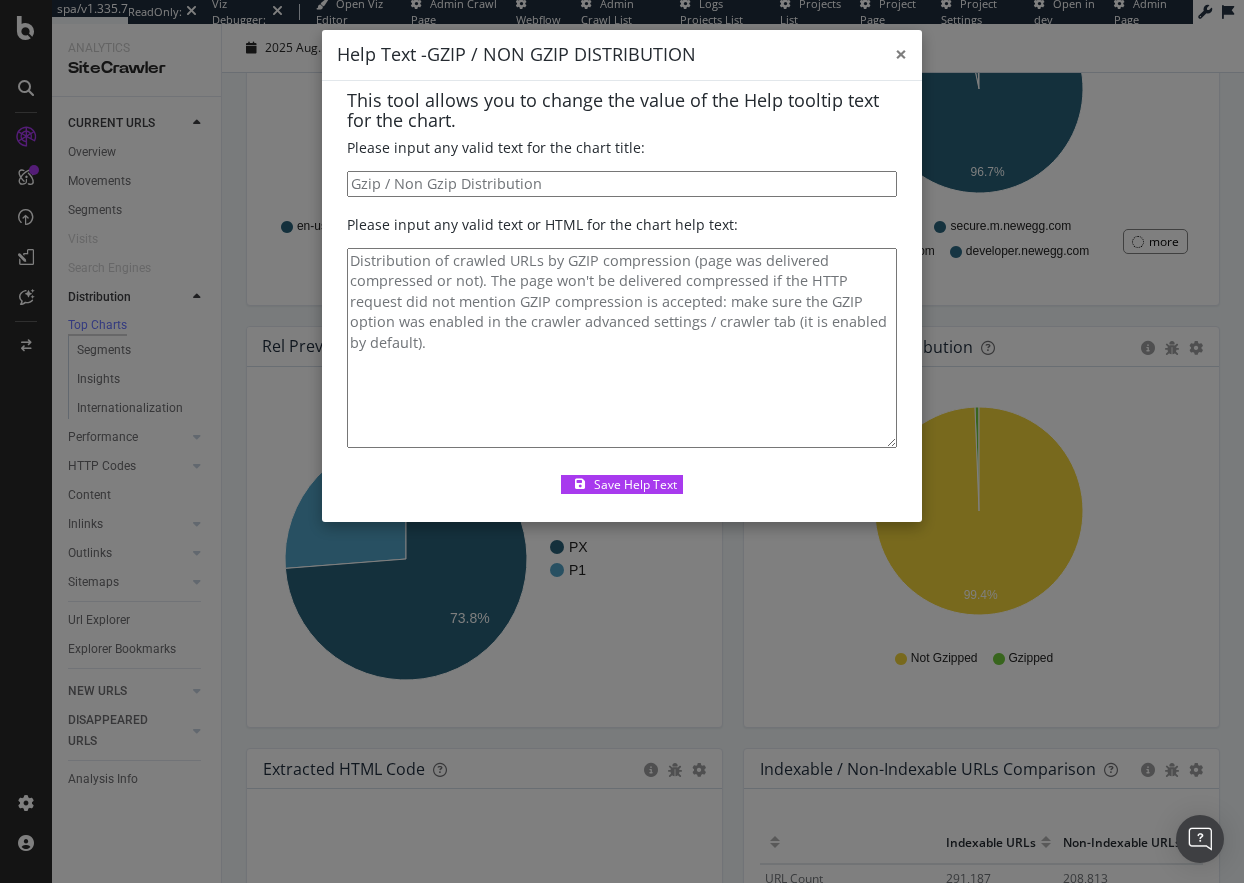 click on "×" at bounding box center (901, 54) 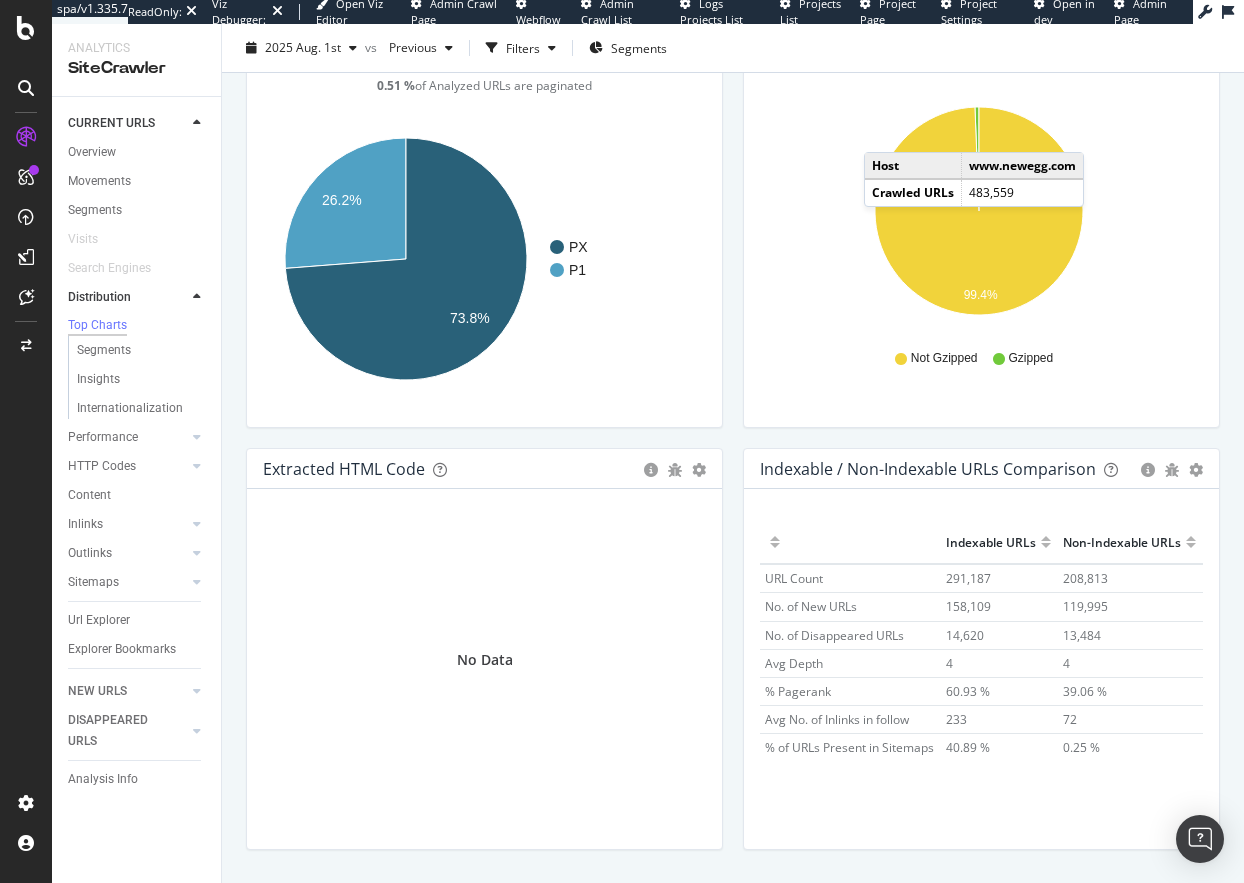 scroll, scrollTop: 2857, scrollLeft: 0, axis: vertical 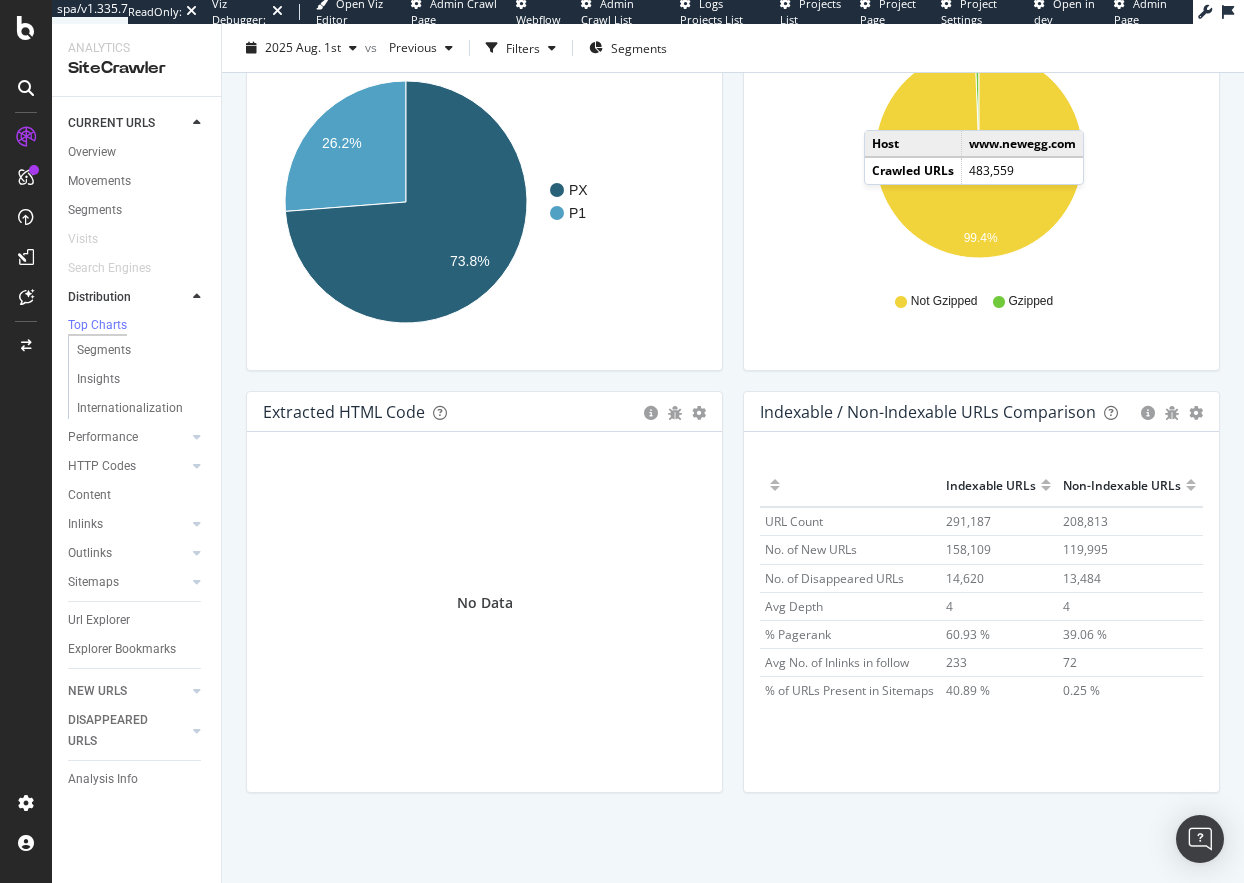click on "Inlinks" at bounding box center [85, 524] 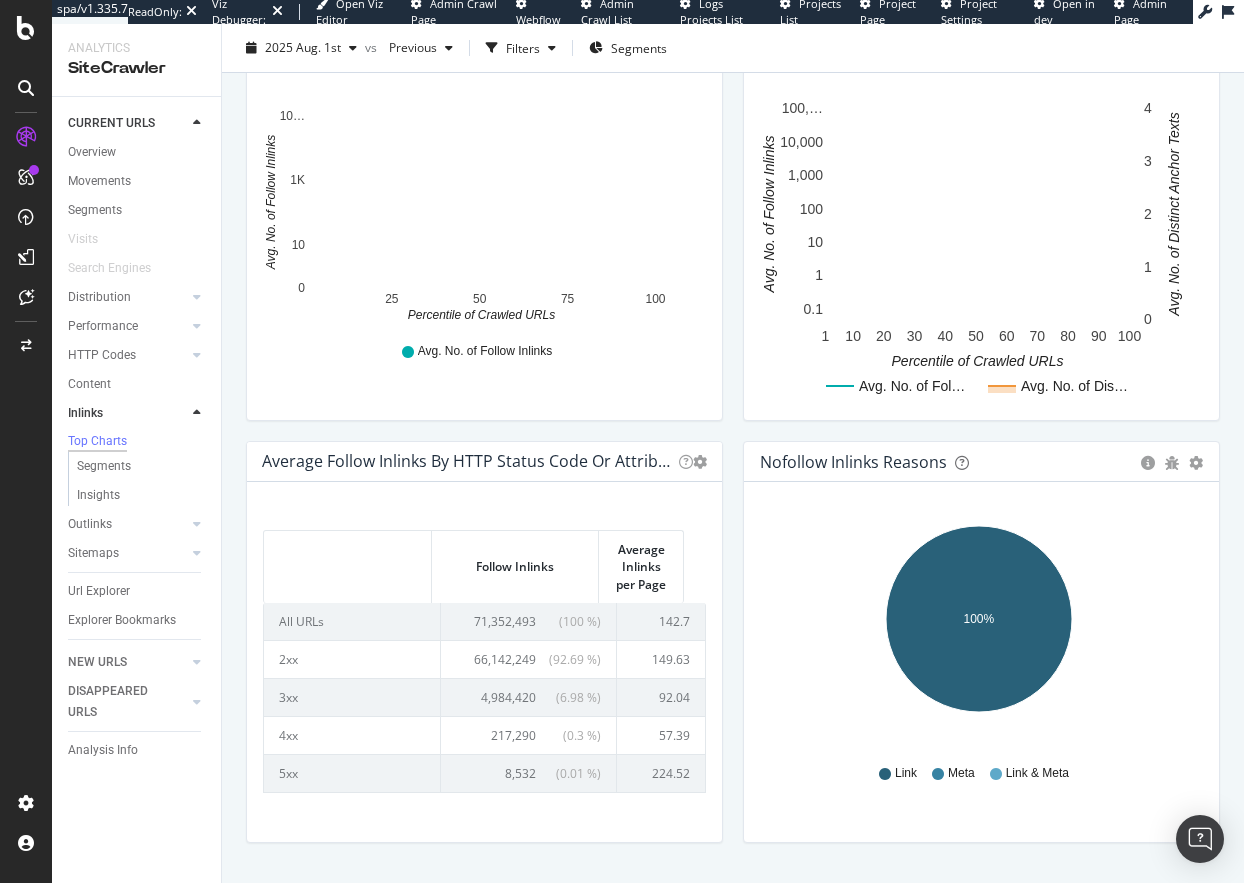 scroll, scrollTop: 700, scrollLeft: 0, axis: vertical 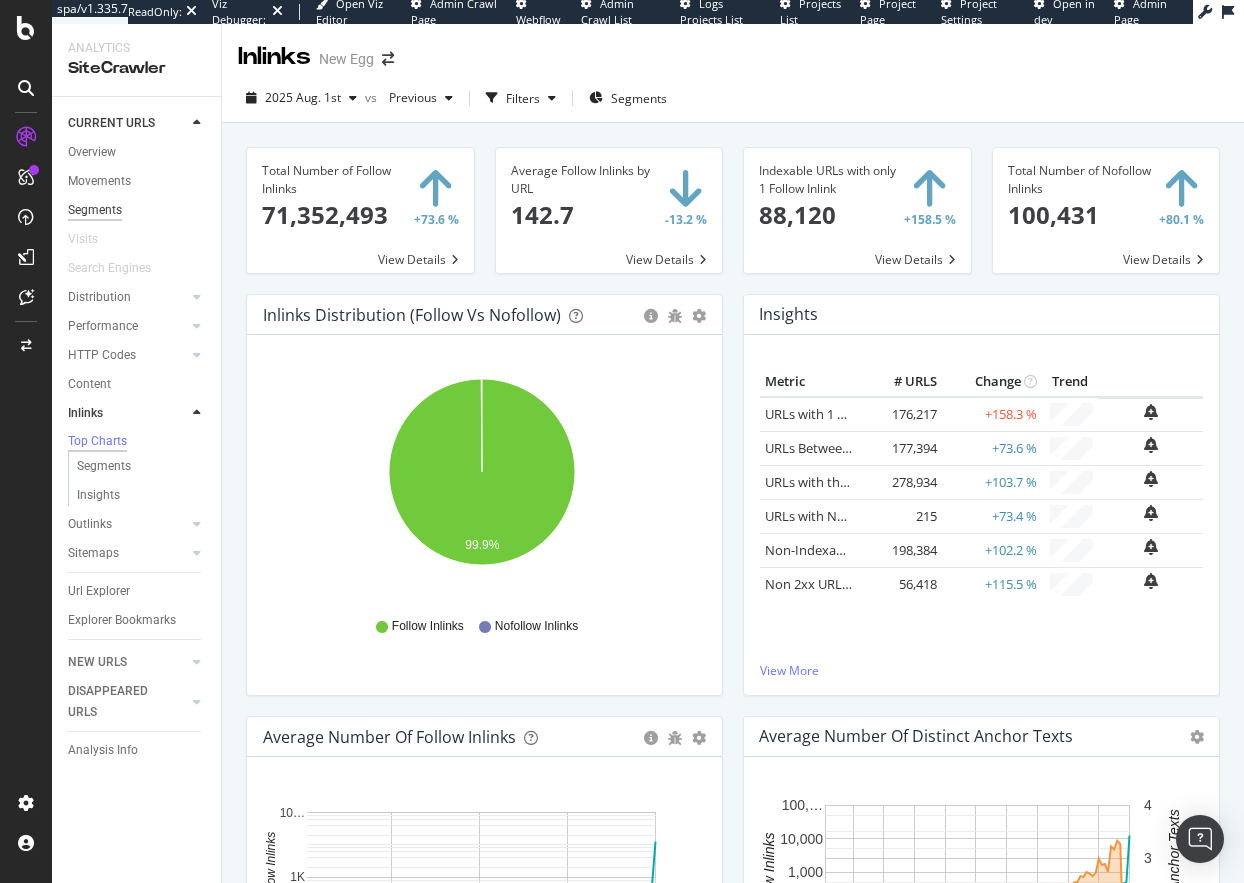 click on "Segments" at bounding box center (95, 210) 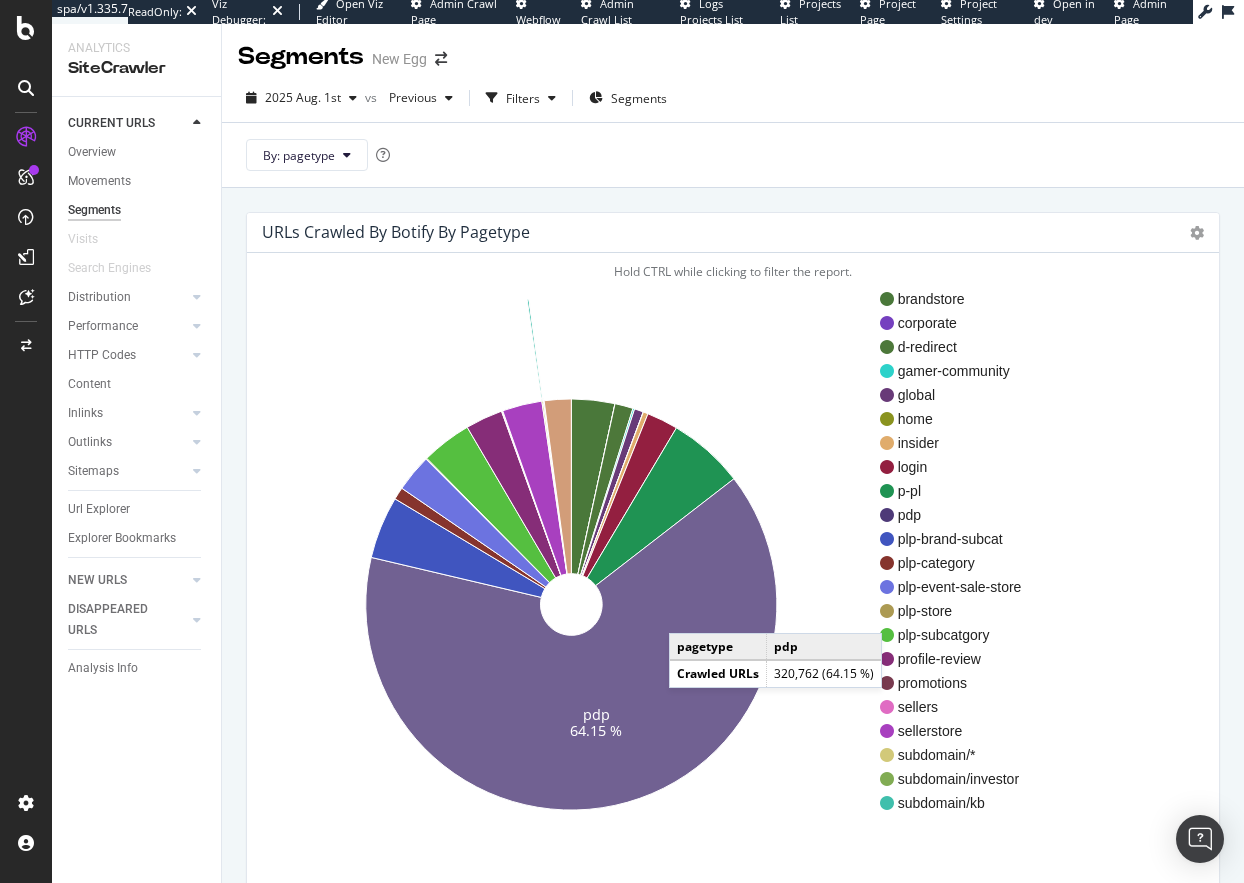 click 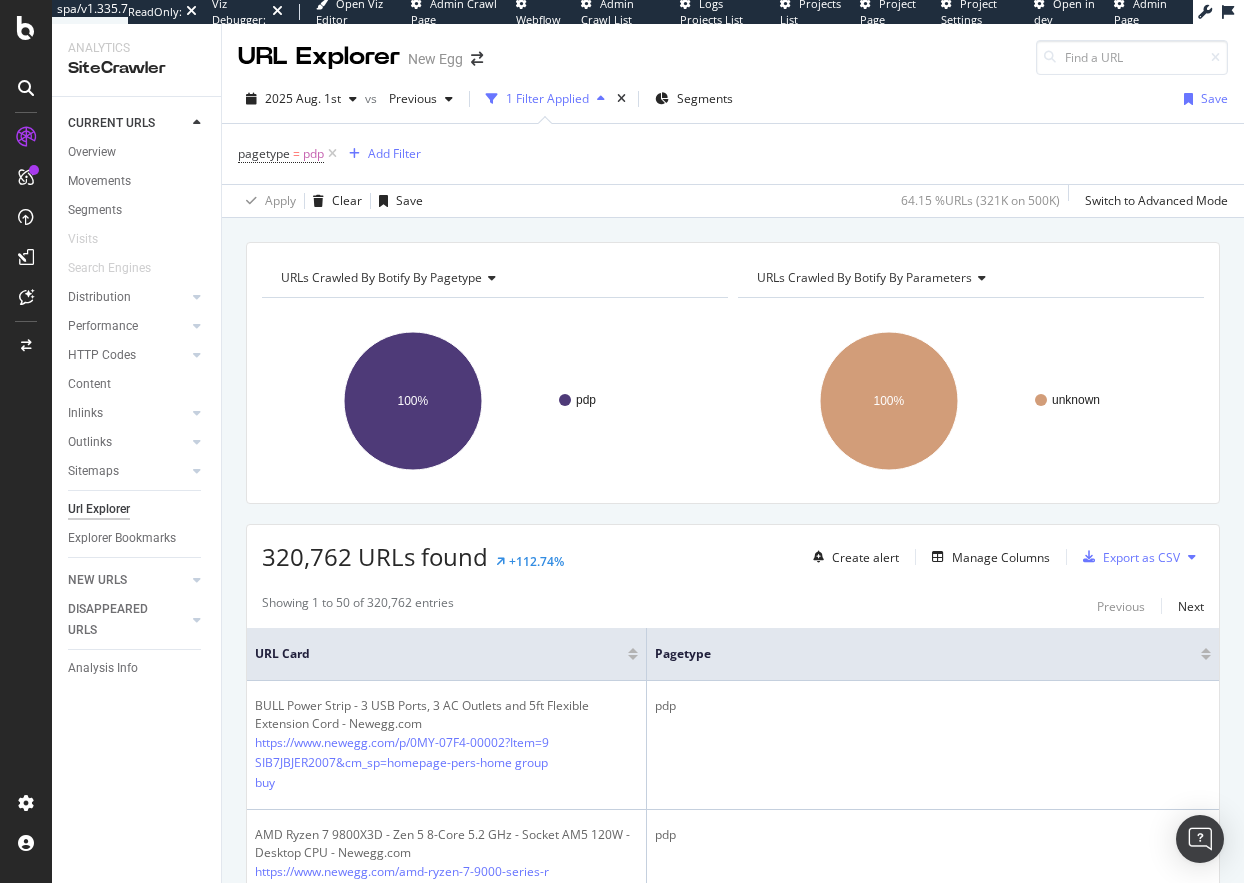 drag, startPoint x: 93, startPoint y: 144, endPoint x: 666, endPoint y: 269, distance: 586.4759 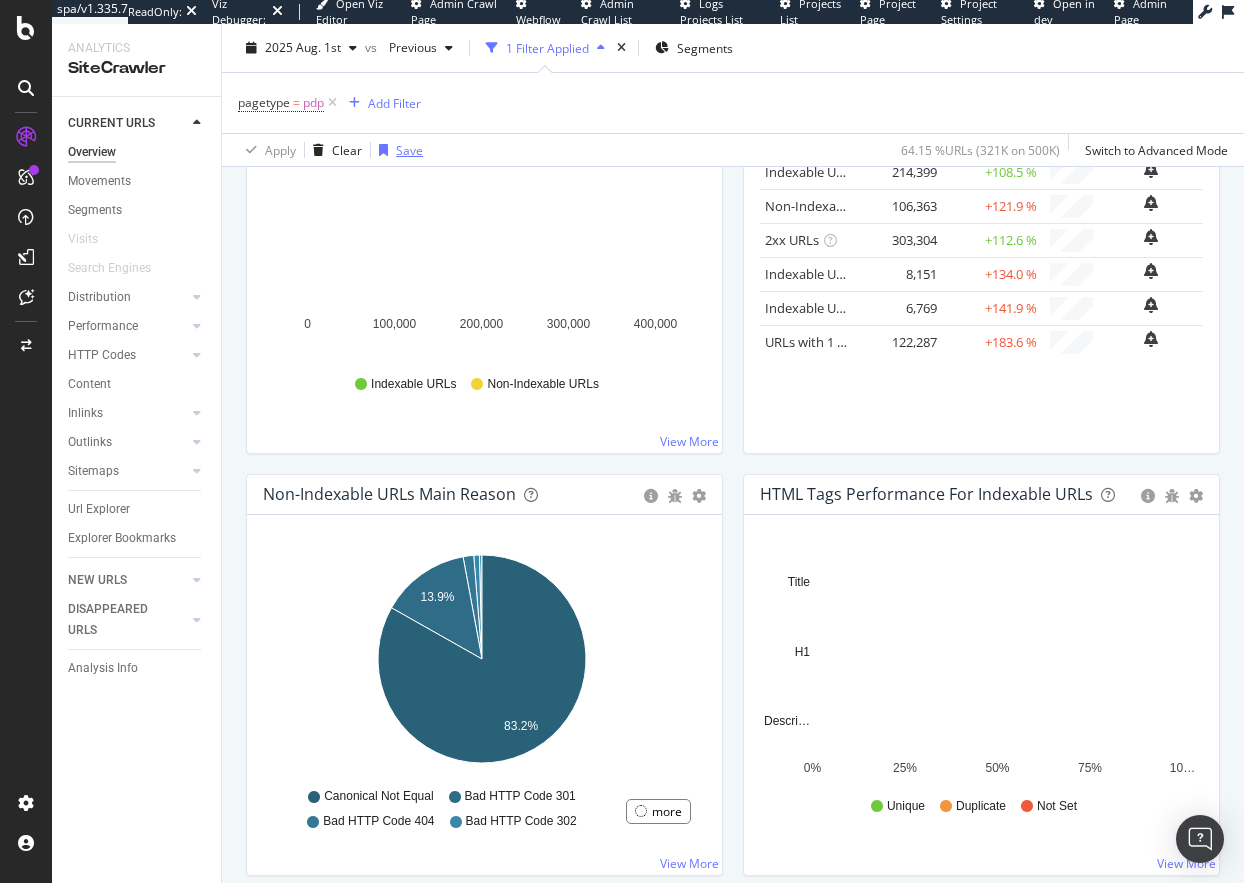 scroll, scrollTop: 200, scrollLeft: 0, axis: vertical 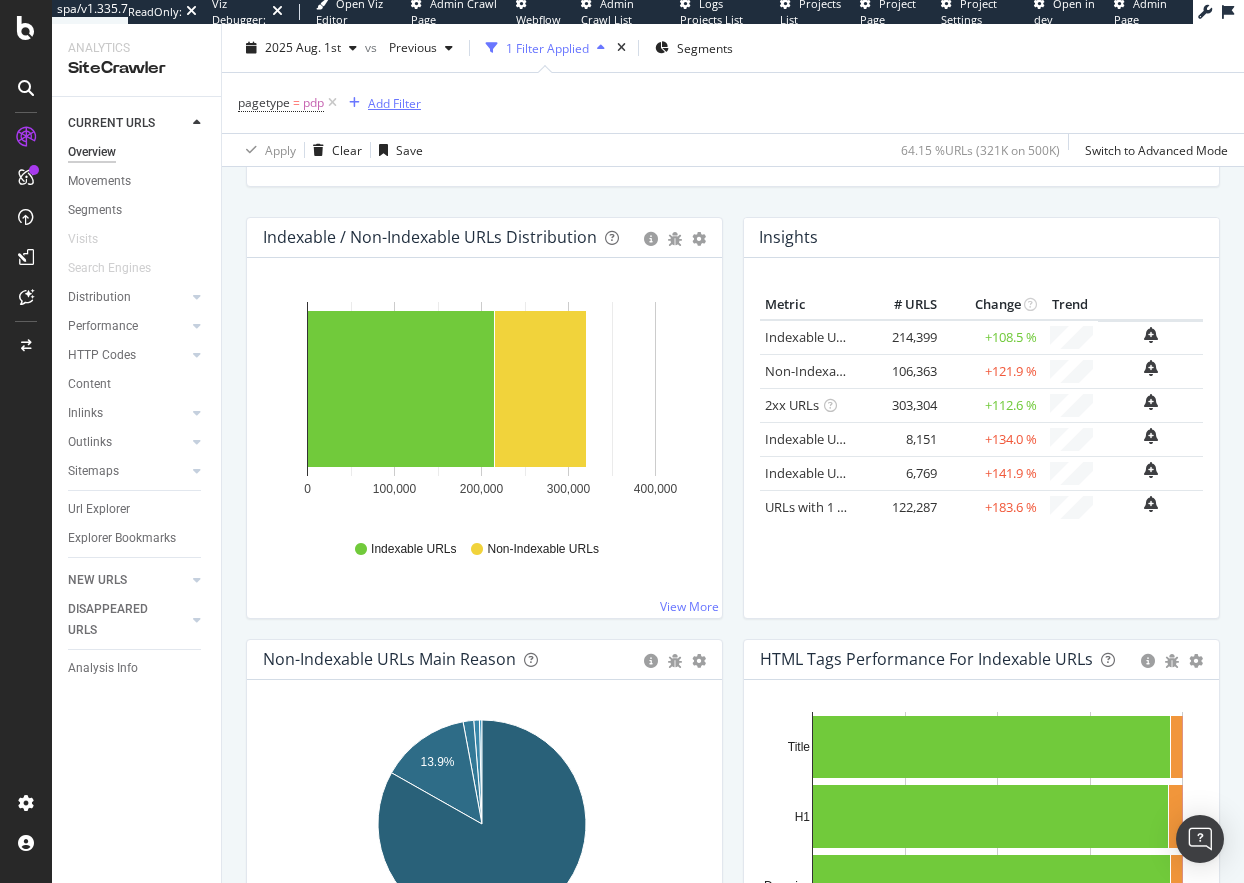click on "Add Filter" at bounding box center (394, 102) 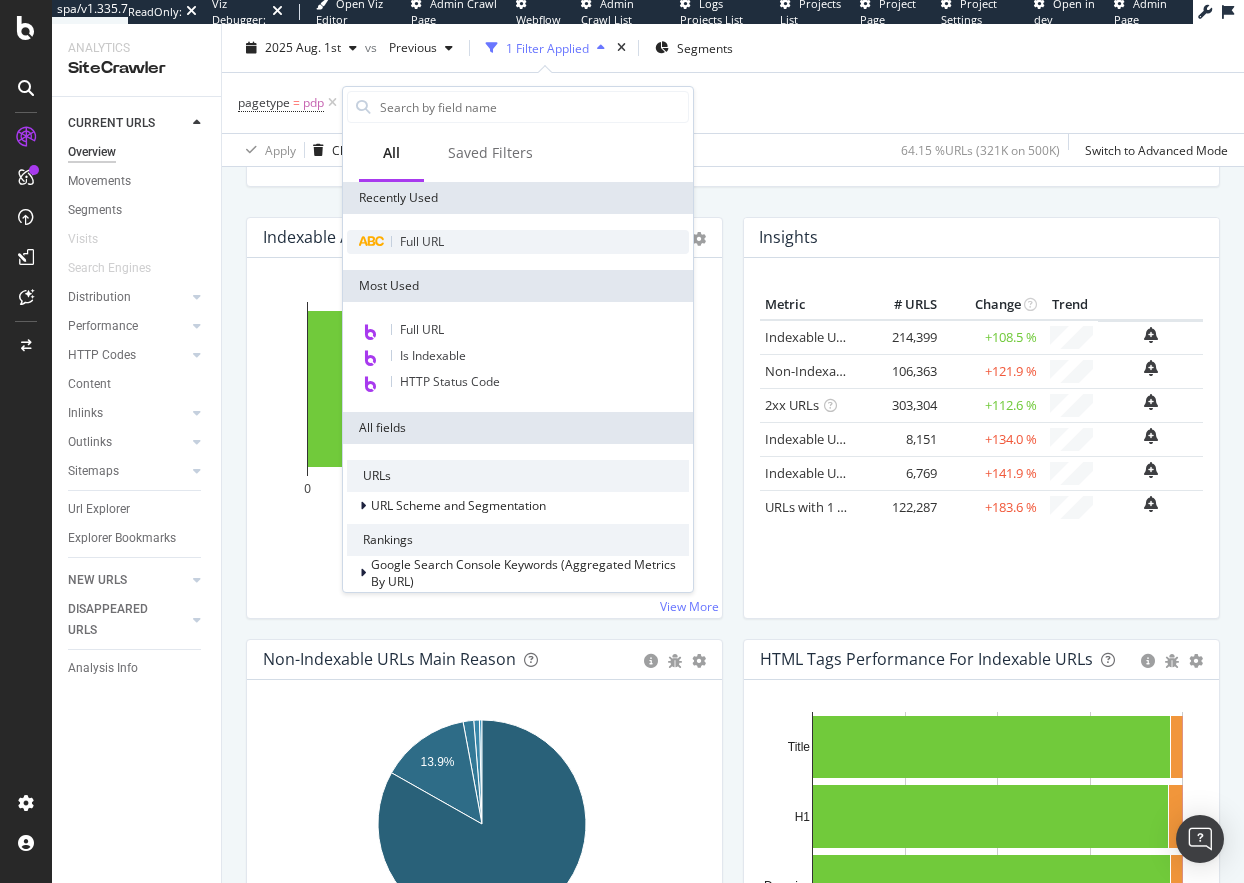 click on "Full URL" at bounding box center [422, 241] 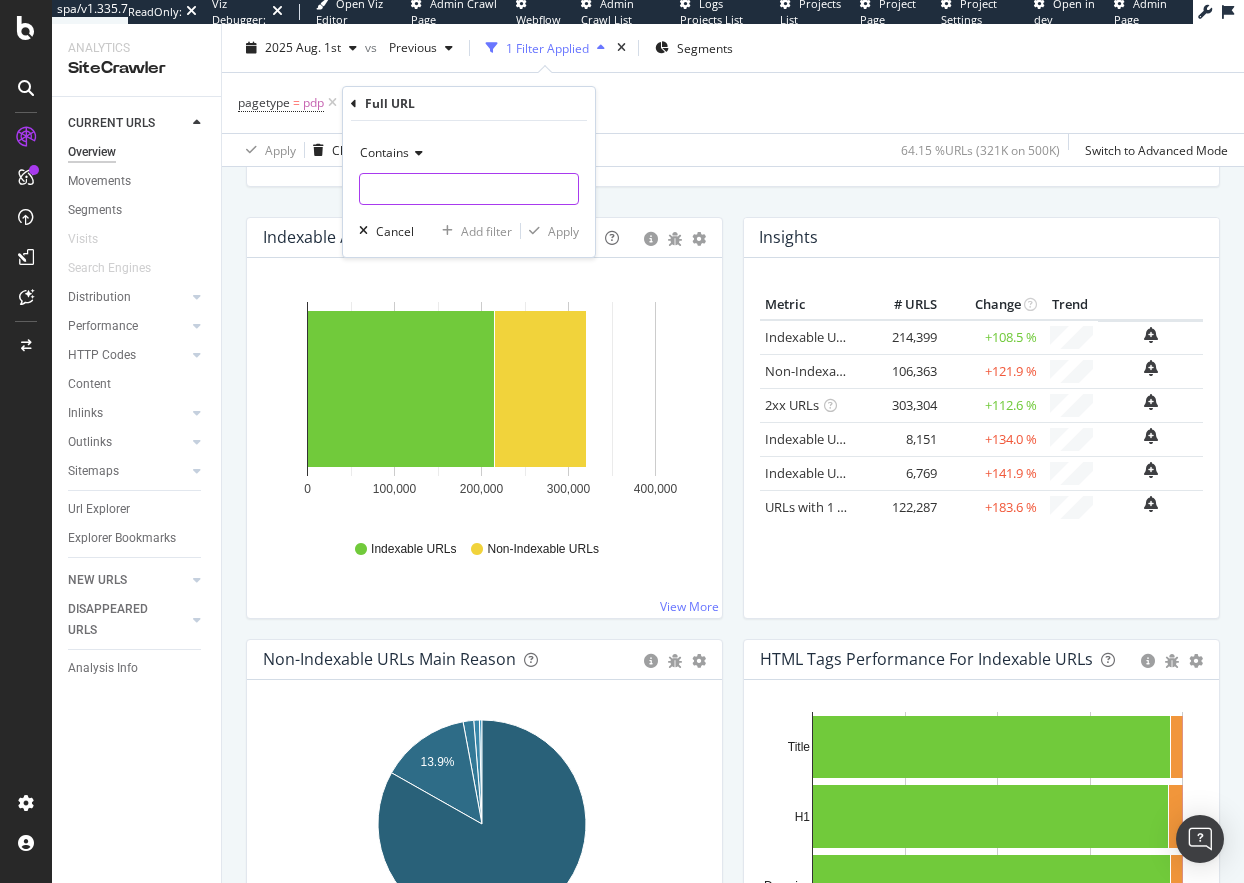 click at bounding box center [469, 189] 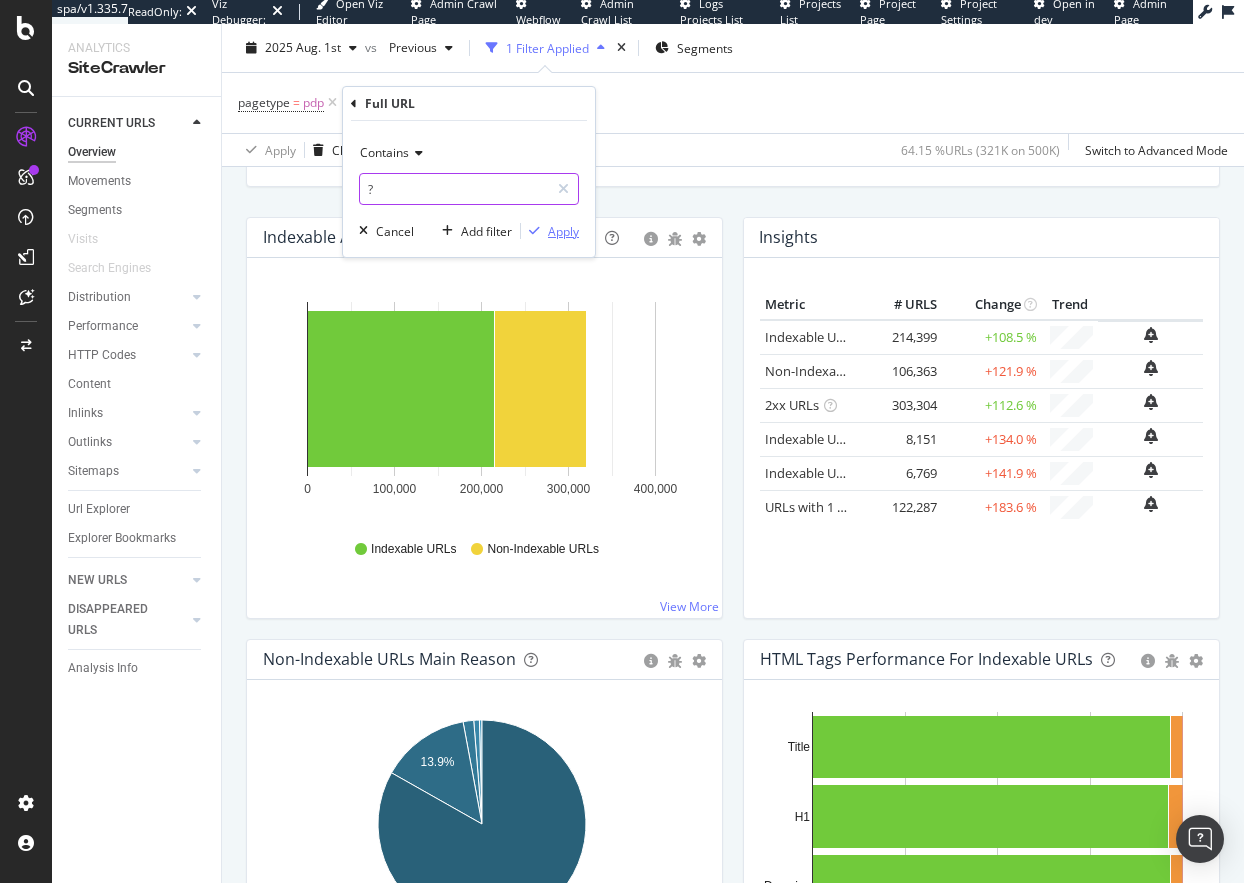 type on "?" 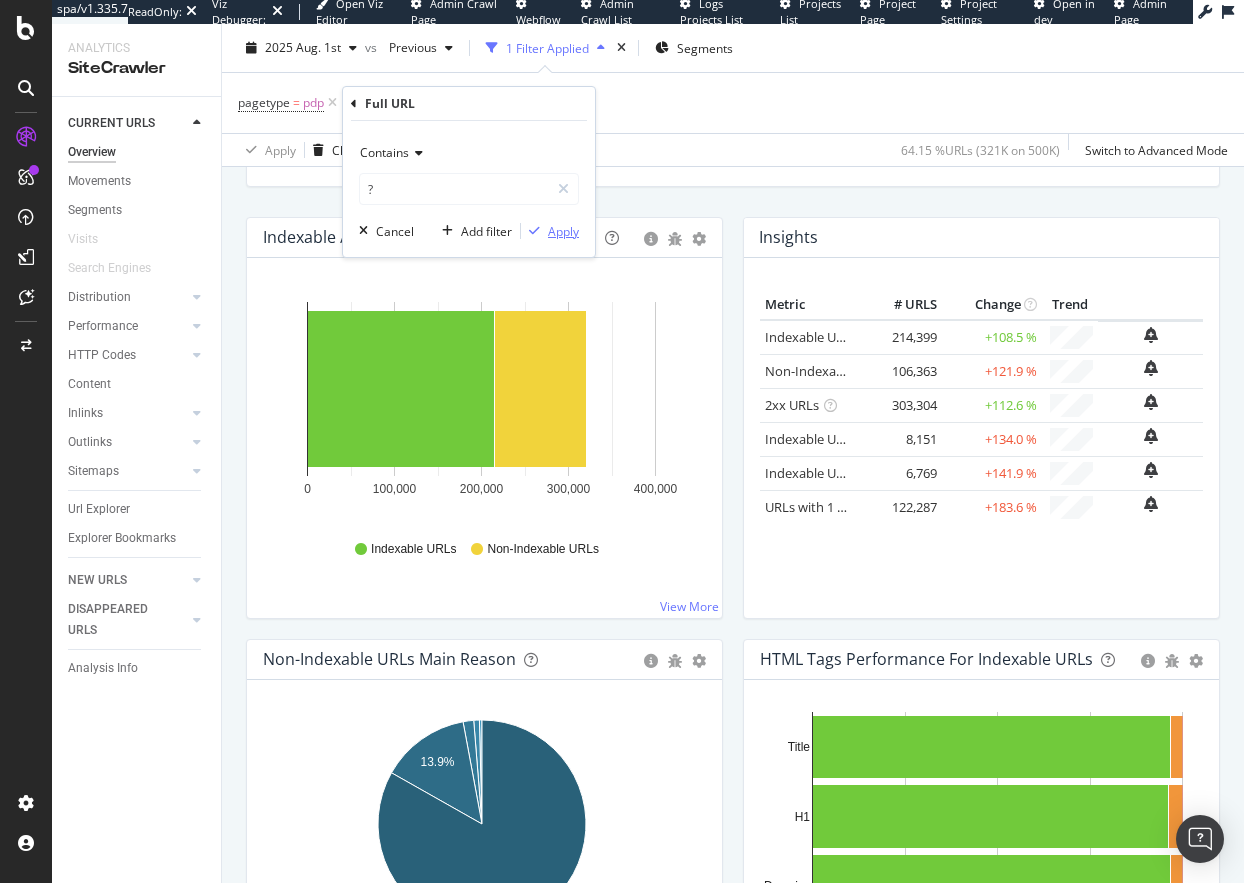 click on "Apply" at bounding box center [563, 231] 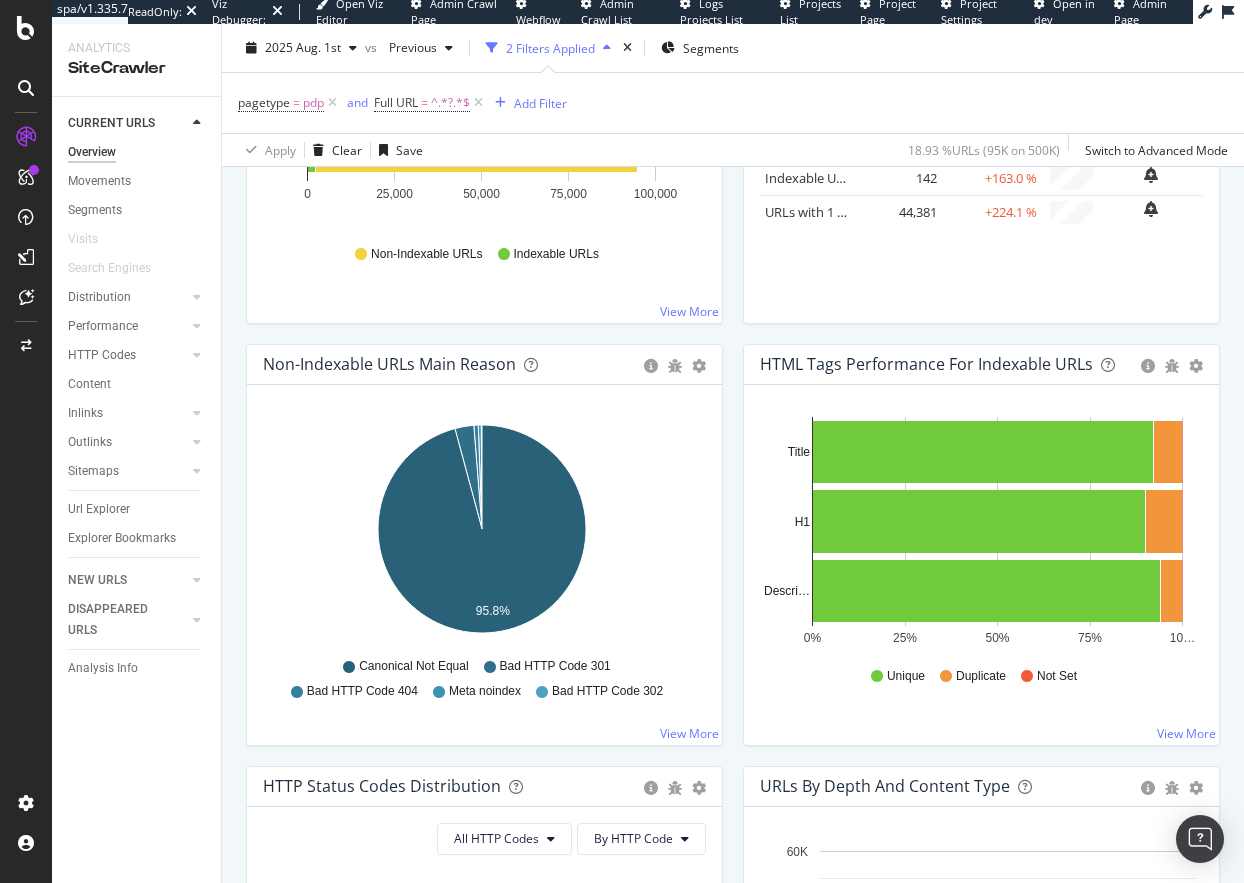 scroll, scrollTop: 100, scrollLeft: 0, axis: vertical 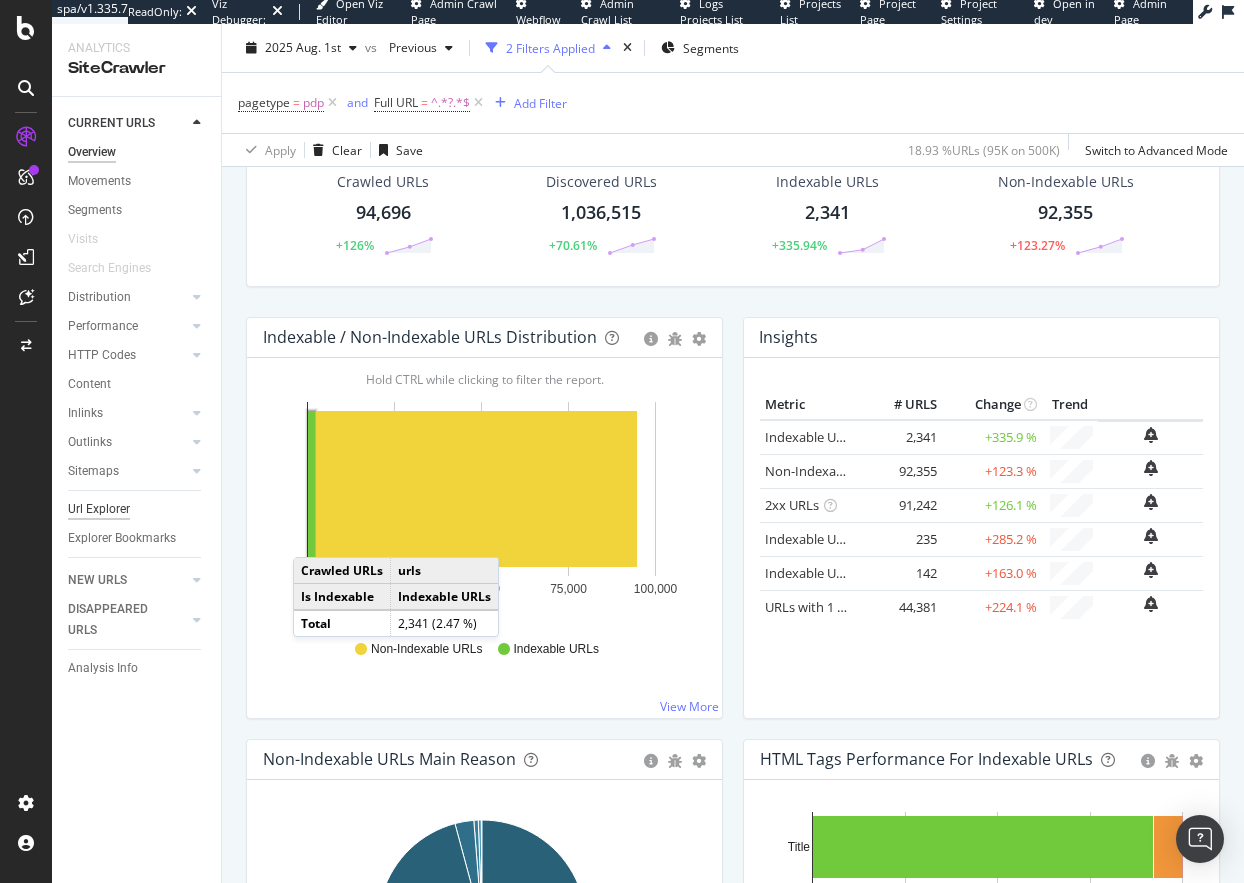 click on "Url Explorer" at bounding box center [99, 509] 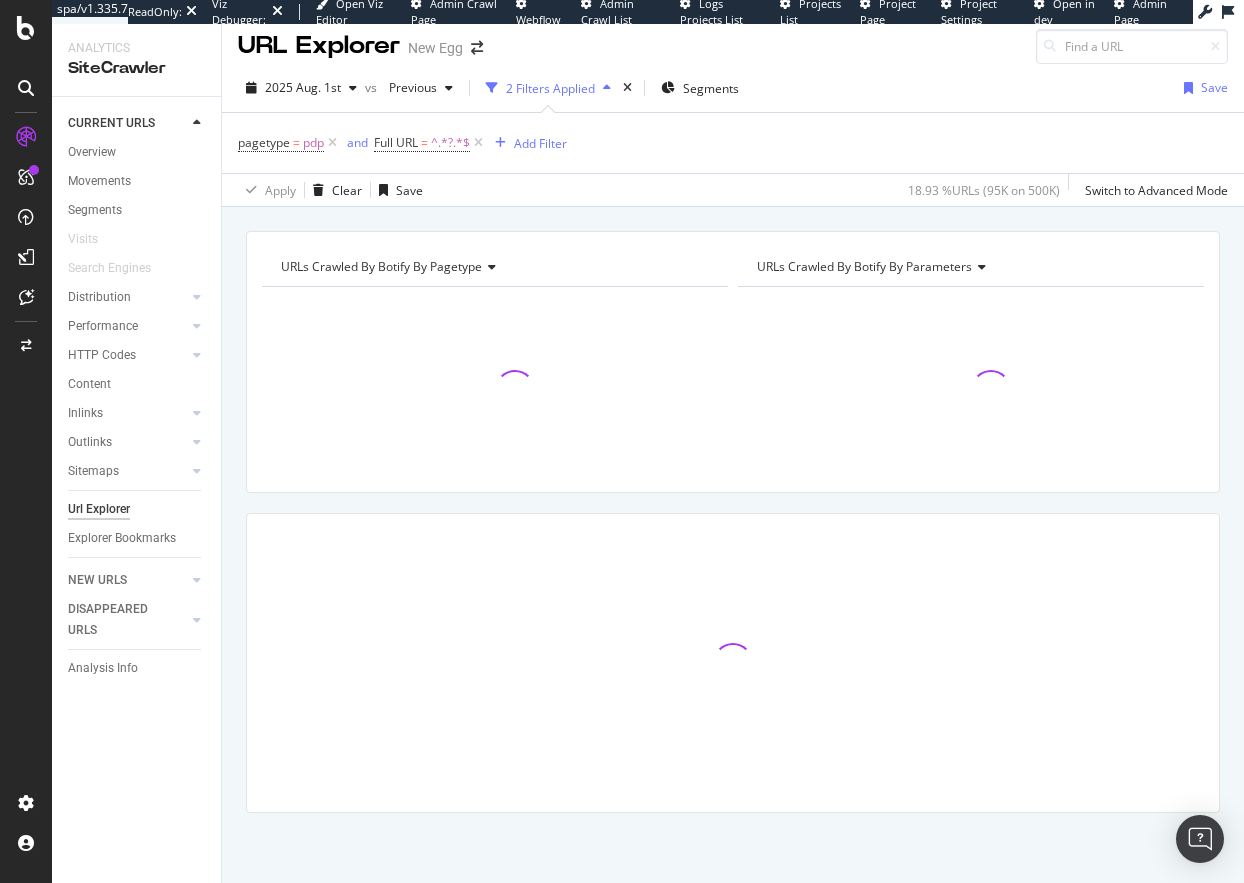 scroll, scrollTop: 0, scrollLeft: 0, axis: both 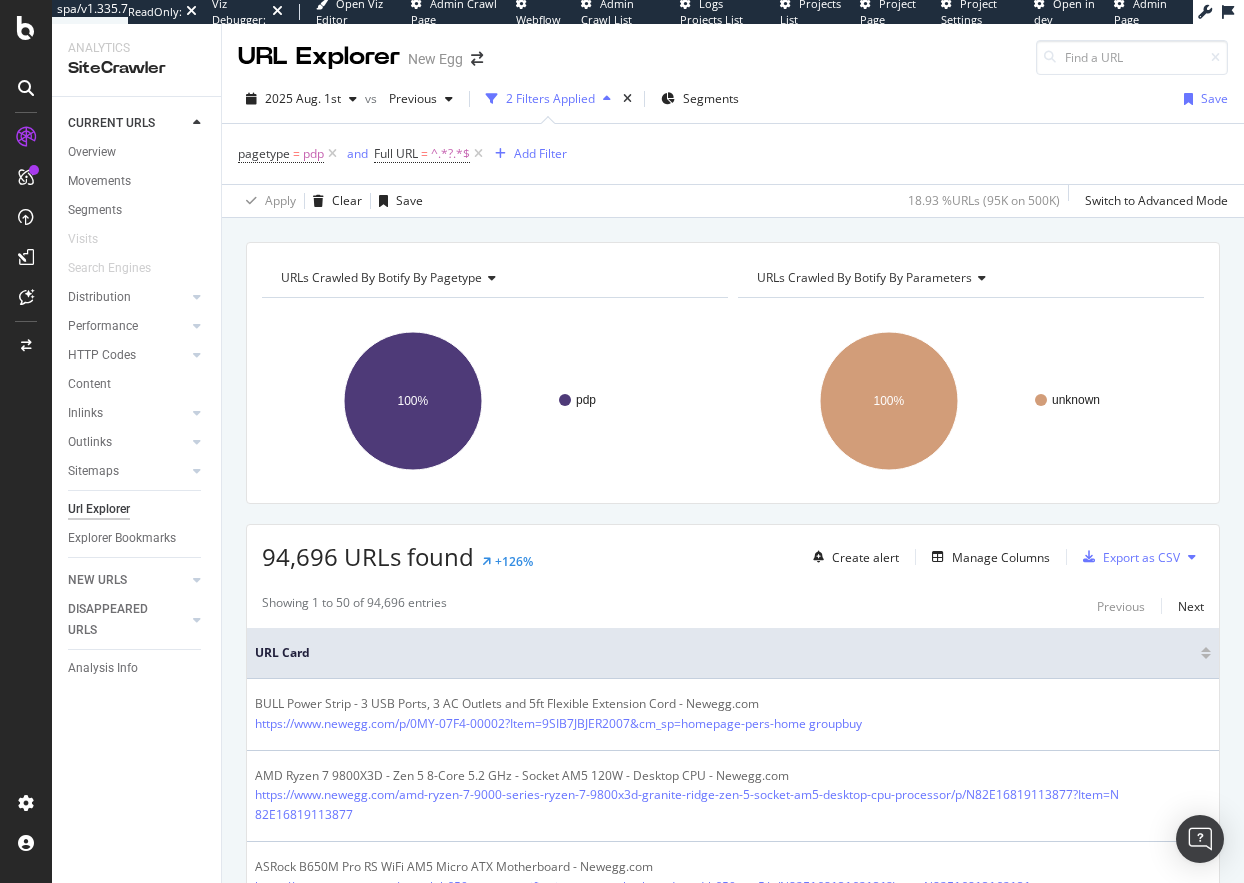 drag, startPoint x: 141, startPoint y: 746, endPoint x: 158, endPoint y: 744, distance: 17.117243 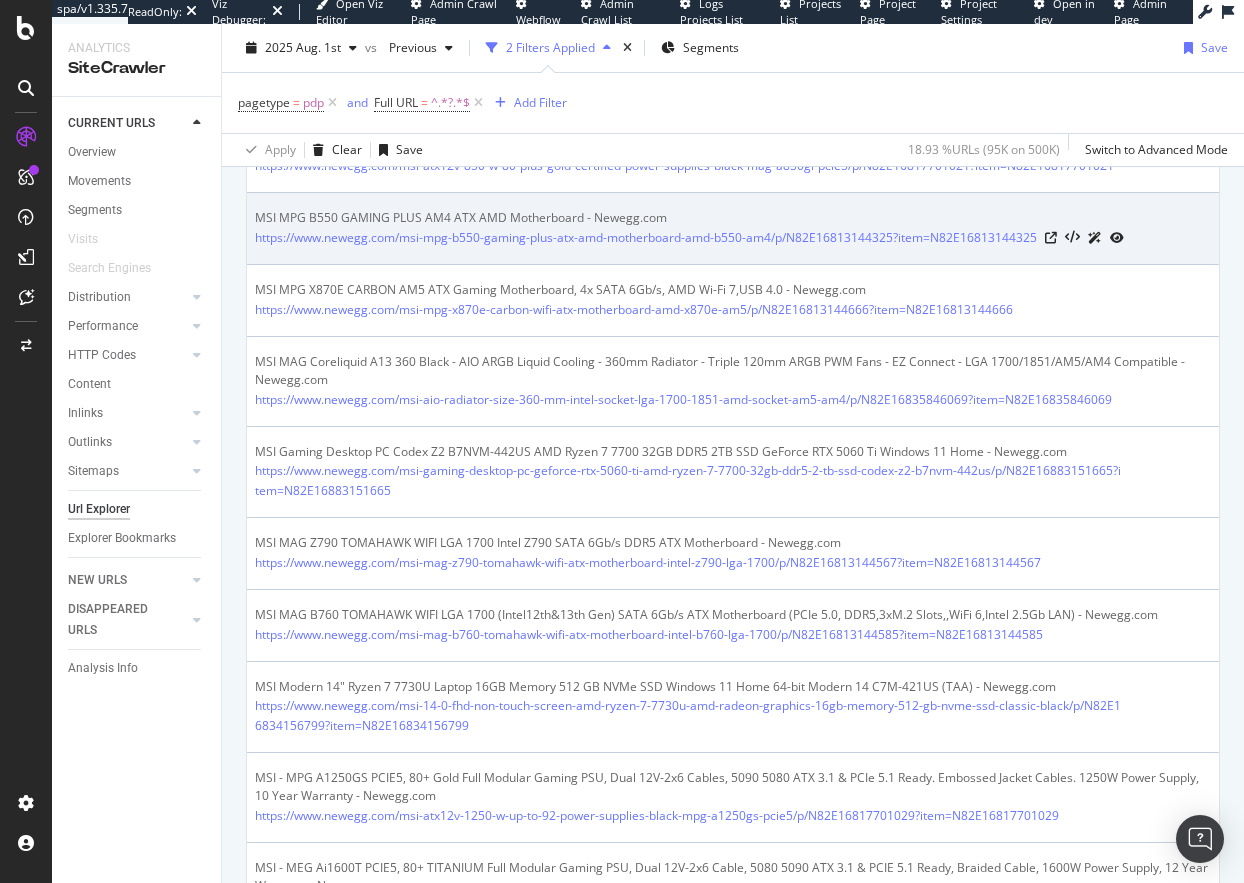 scroll, scrollTop: 1200, scrollLeft: 0, axis: vertical 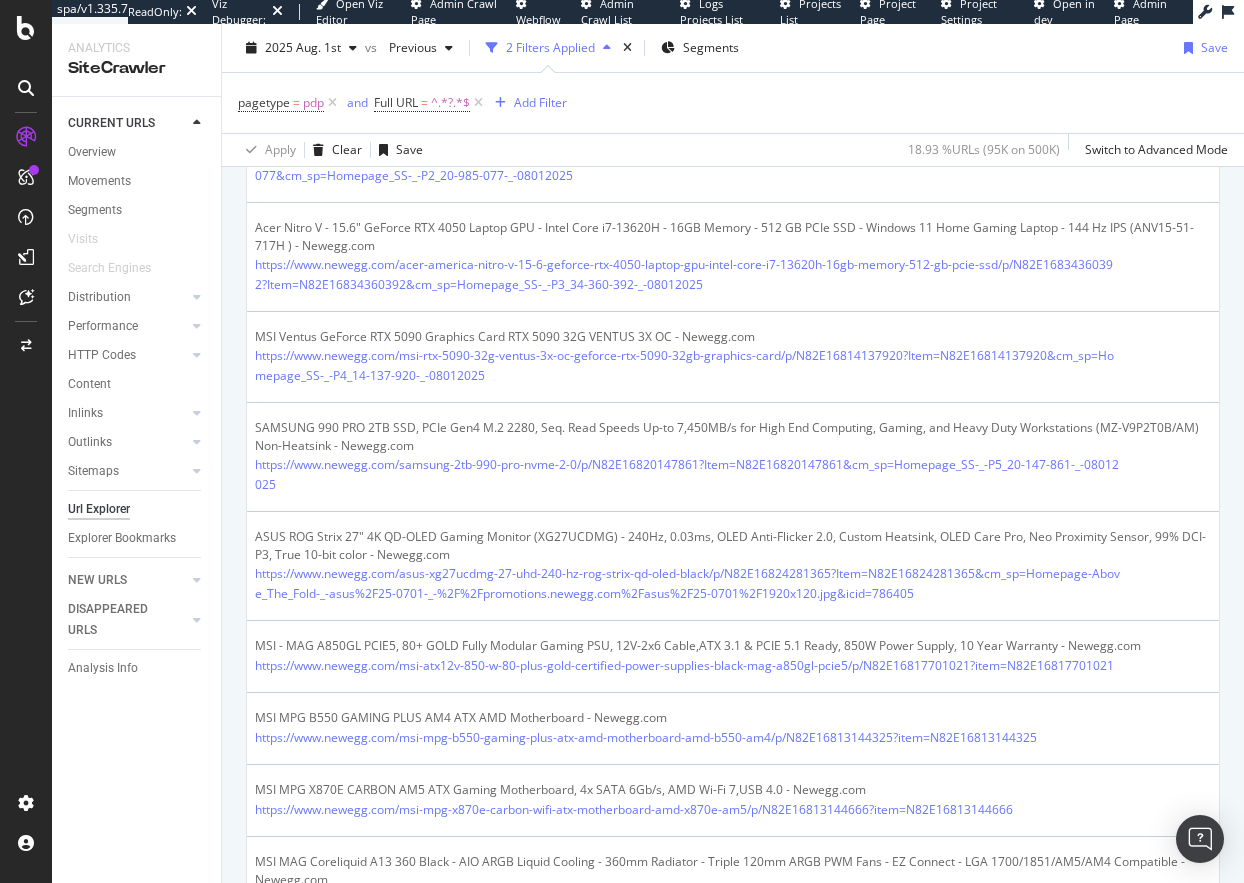 drag, startPoint x: 479, startPoint y: 106, endPoint x: 328, endPoint y: 105, distance: 151.00331 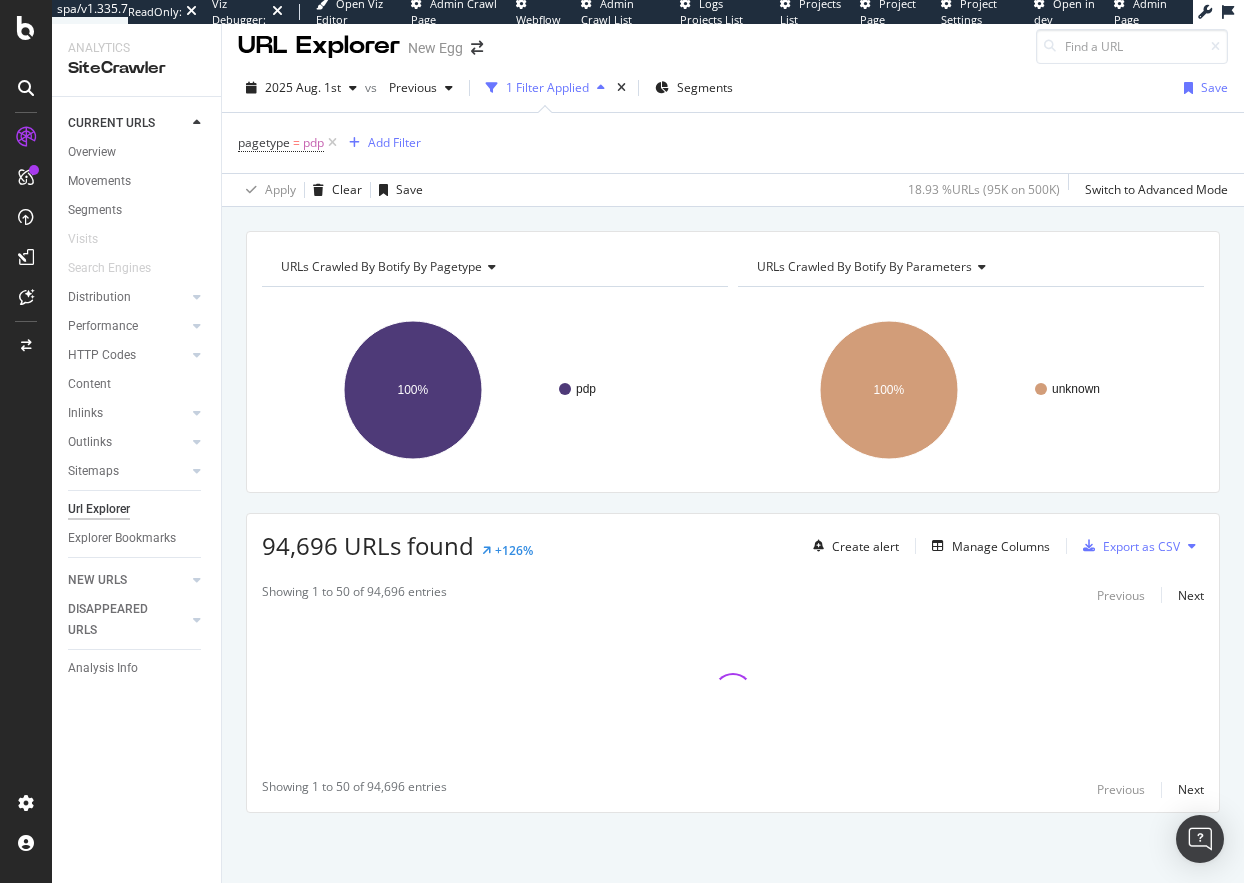 scroll, scrollTop: 11, scrollLeft: 0, axis: vertical 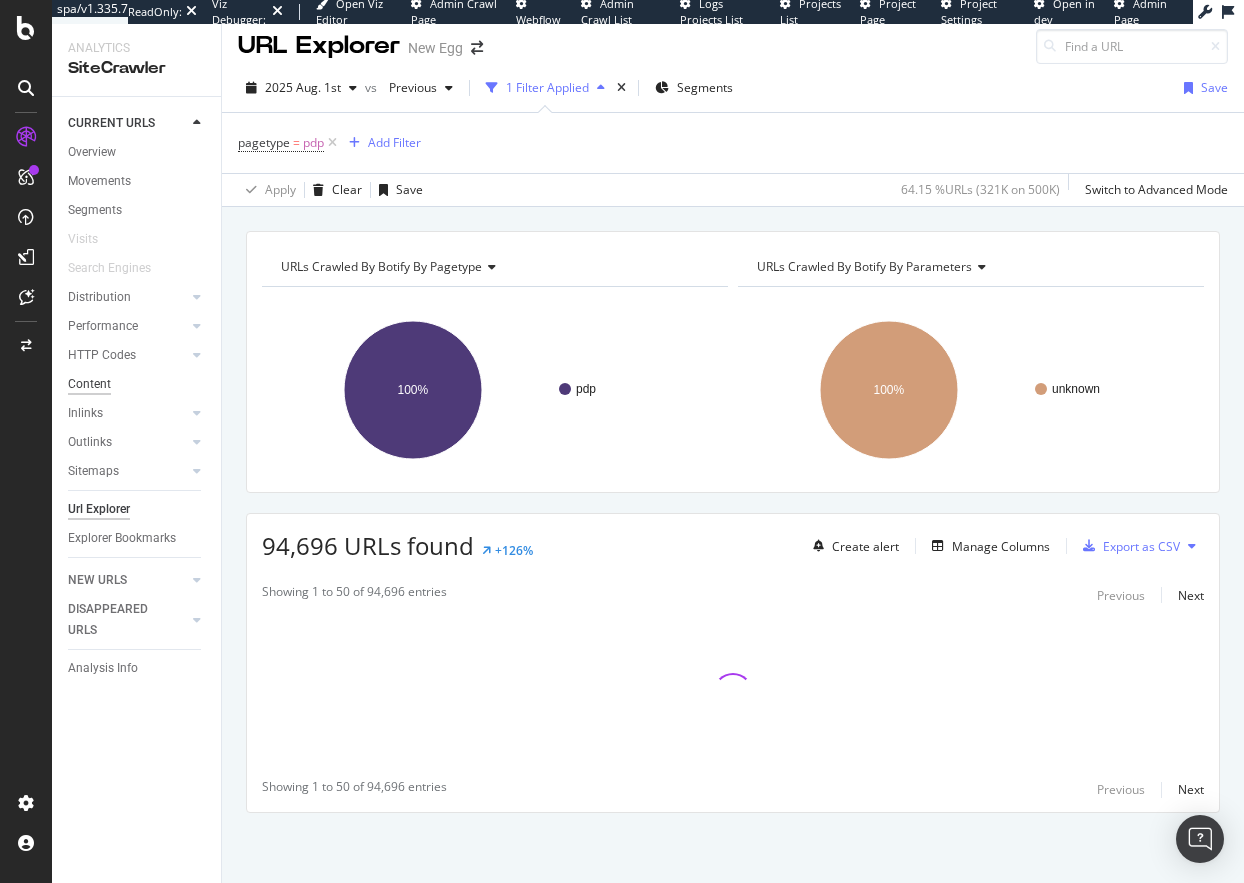 click on "Content" at bounding box center [89, 384] 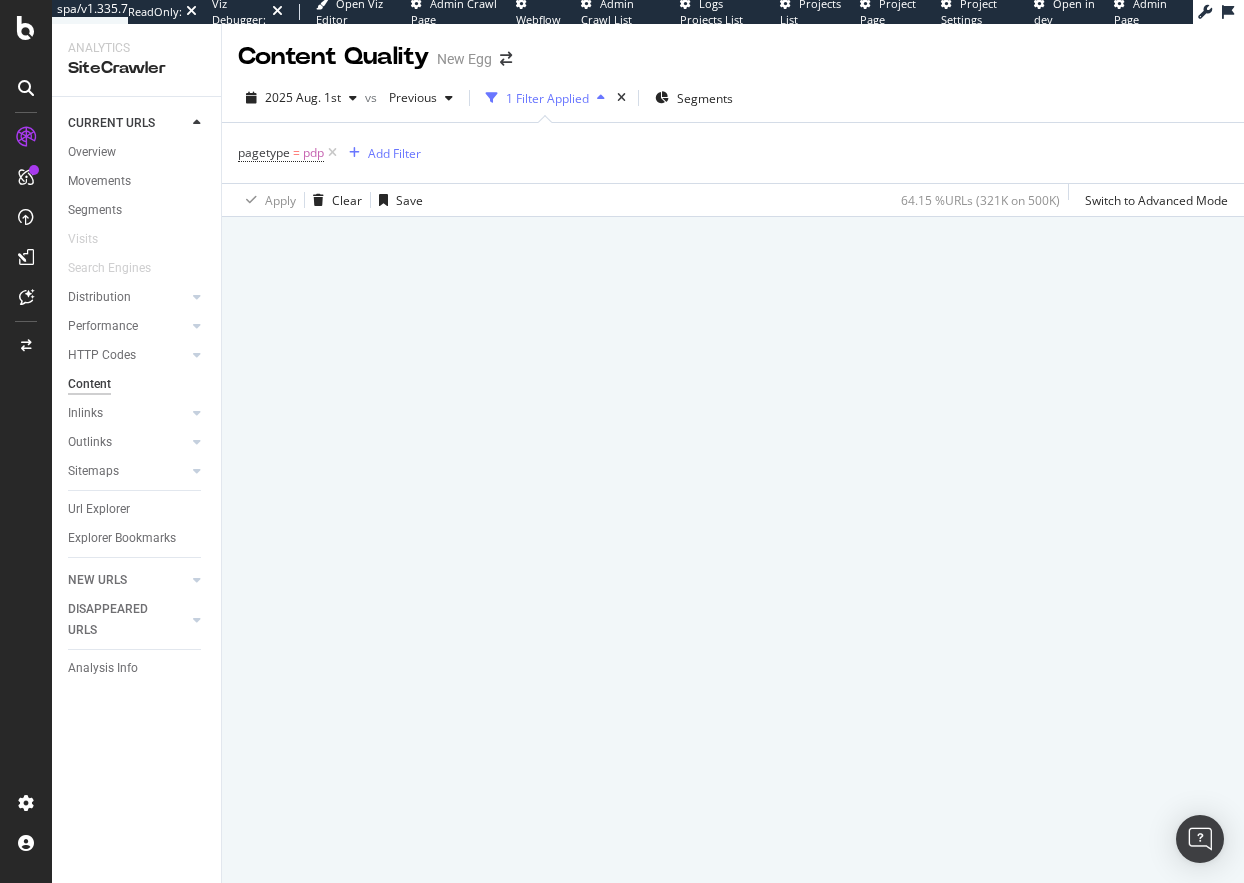 scroll, scrollTop: 0, scrollLeft: 0, axis: both 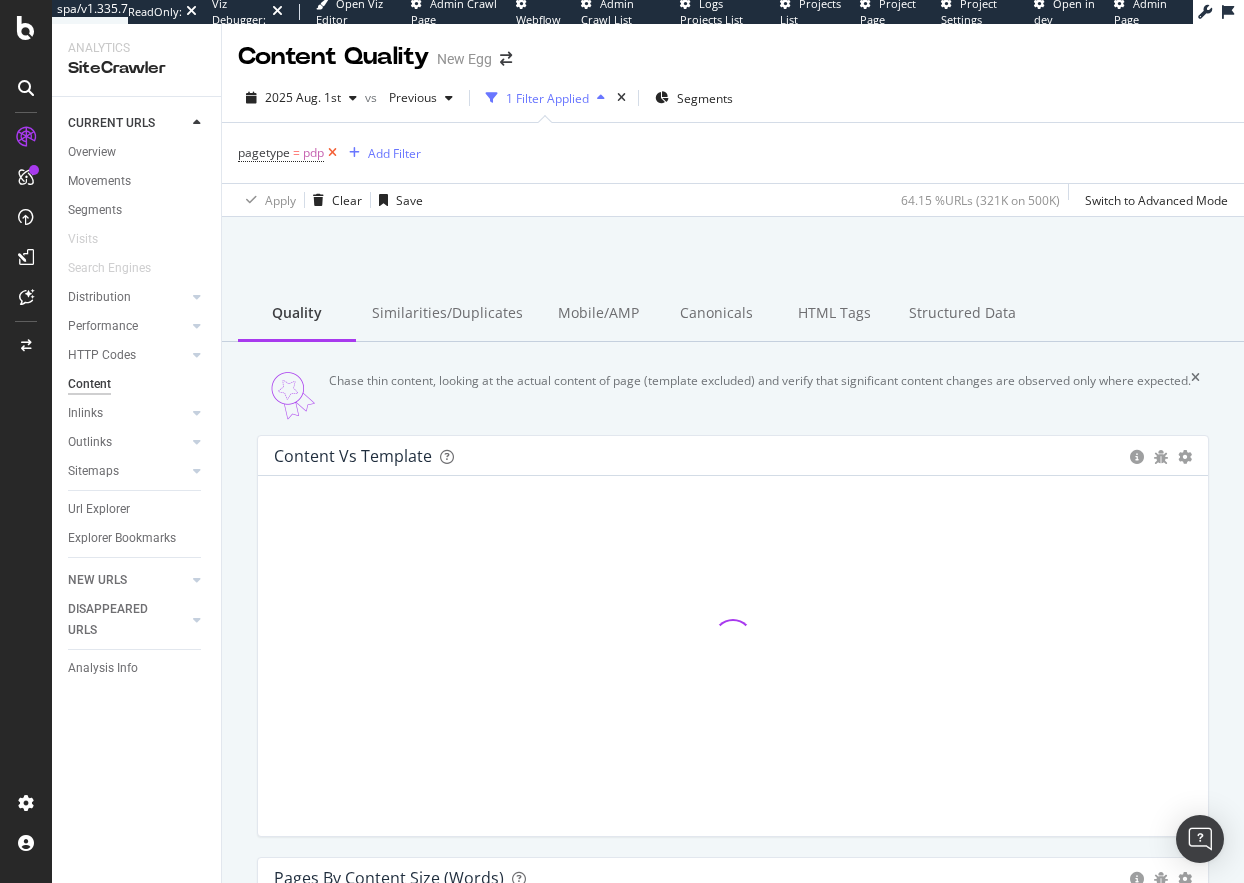 drag, startPoint x: 329, startPoint y: 154, endPoint x: 770, endPoint y: 218, distance: 445.61978 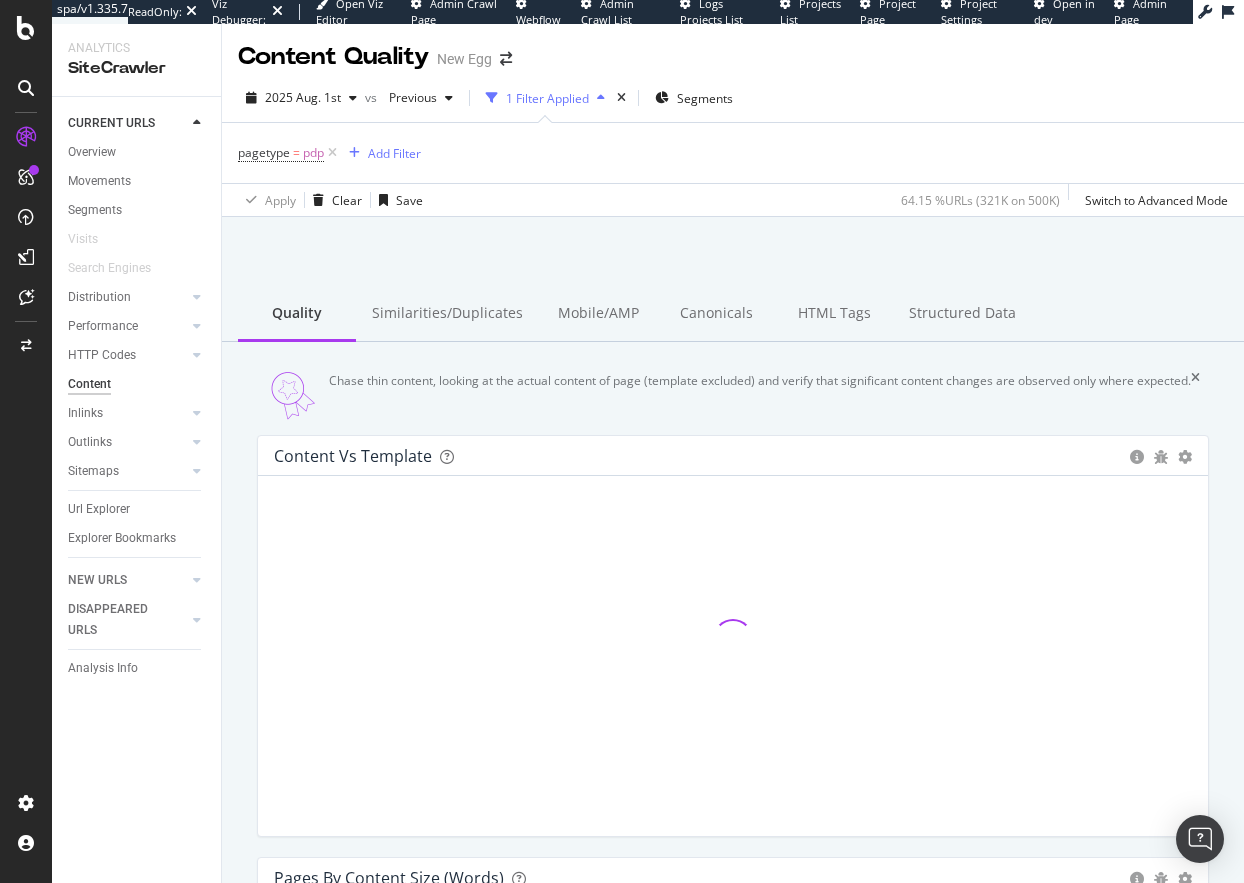 click at bounding box center [332, 153] 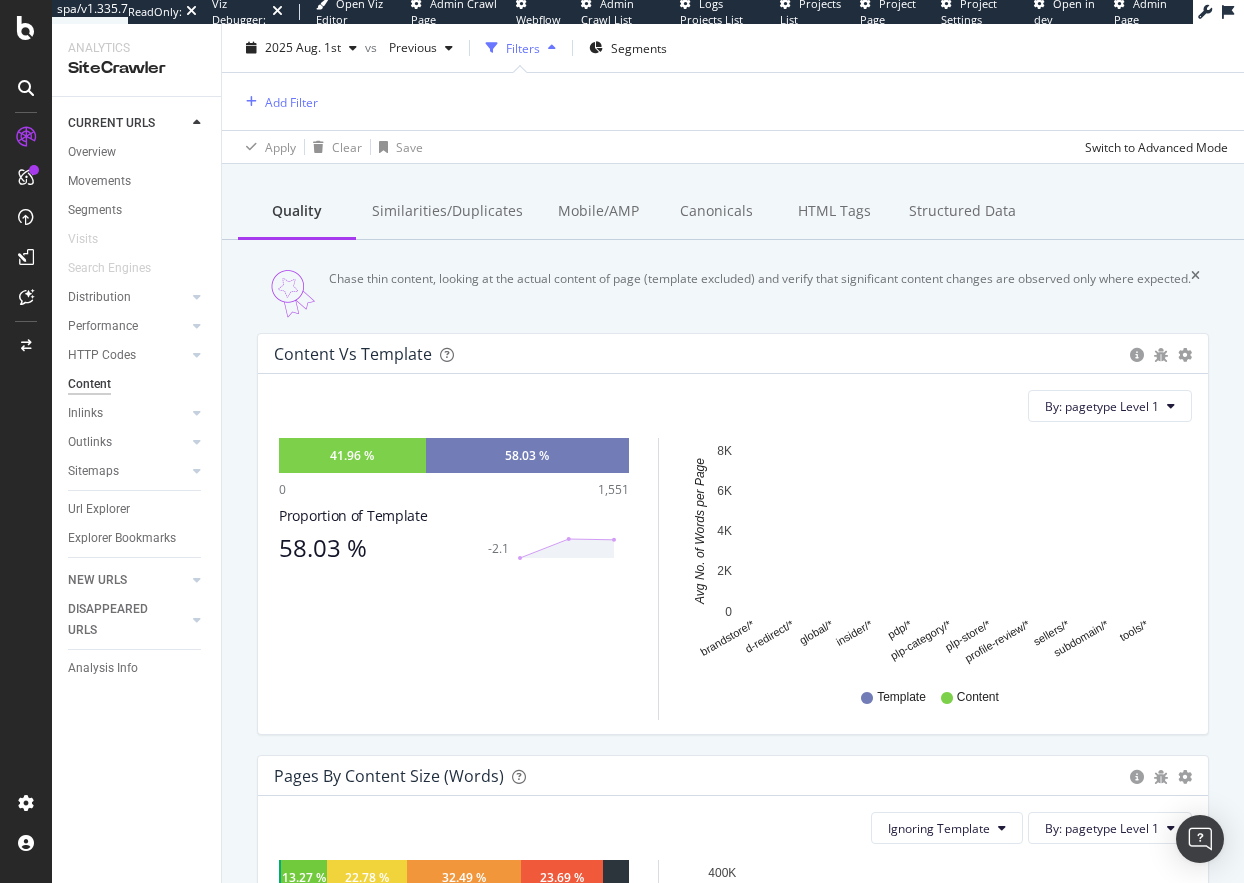 scroll, scrollTop: 0, scrollLeft: 0, axis: both 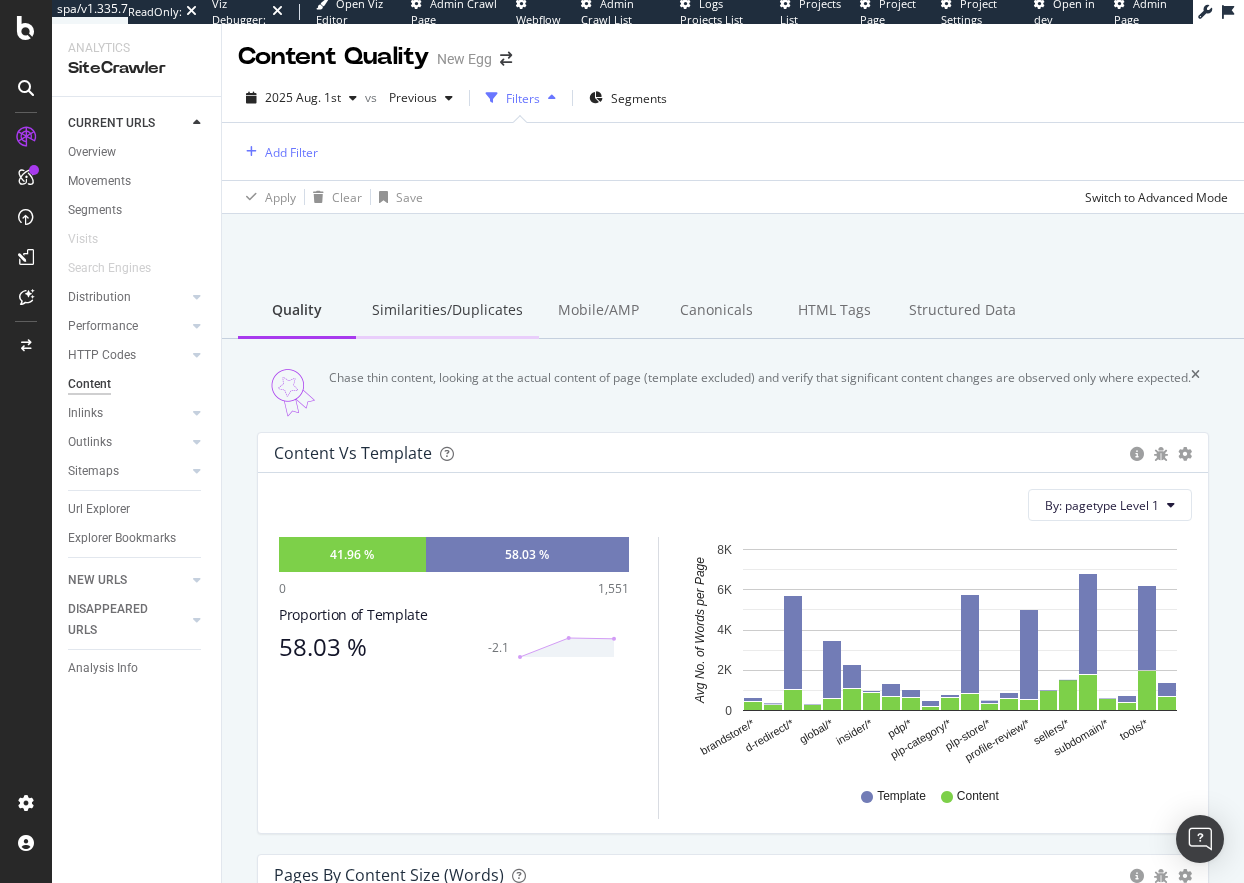 click on "Similarities/Duplicates" at bounding box center (447, 311) 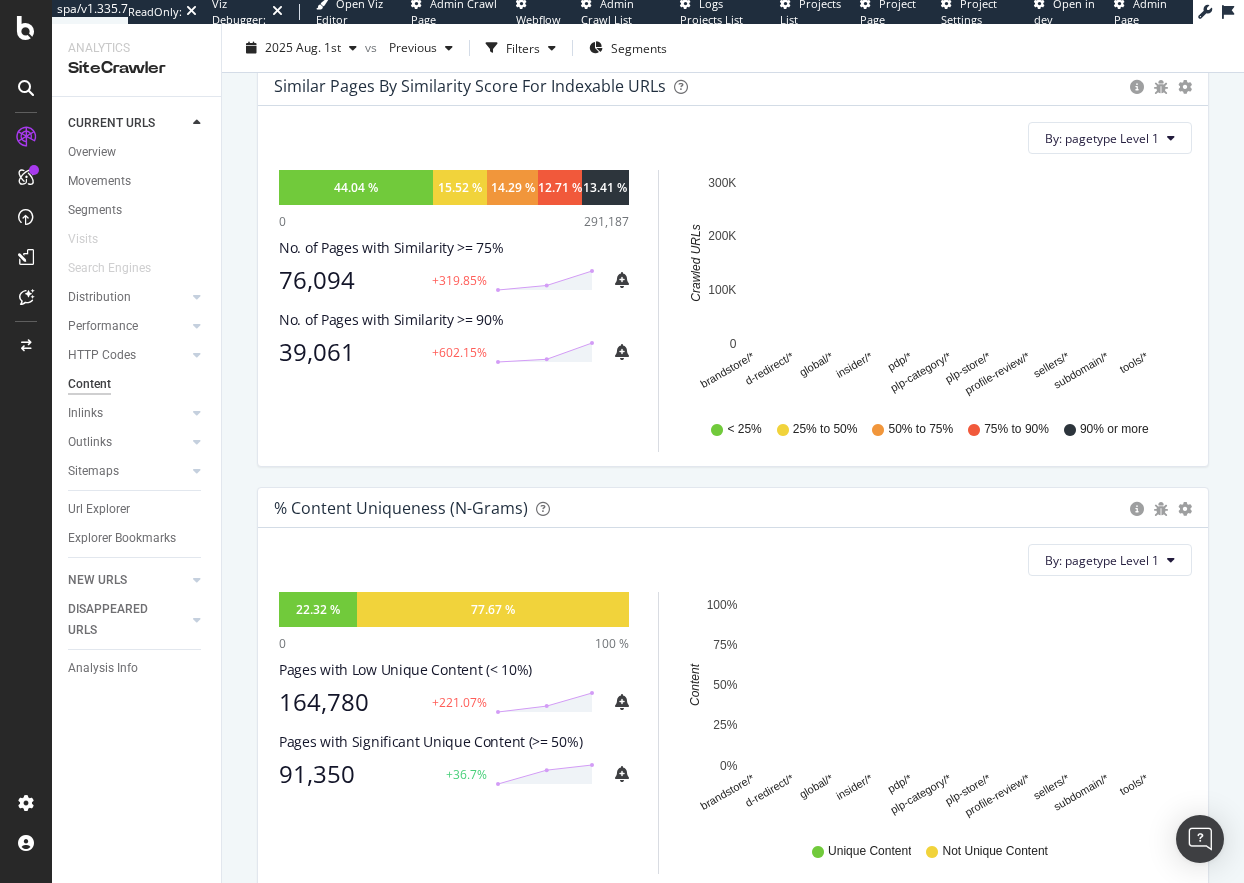 scroll, scrollTop: 300, scrollLeft: 0, axis: vertical 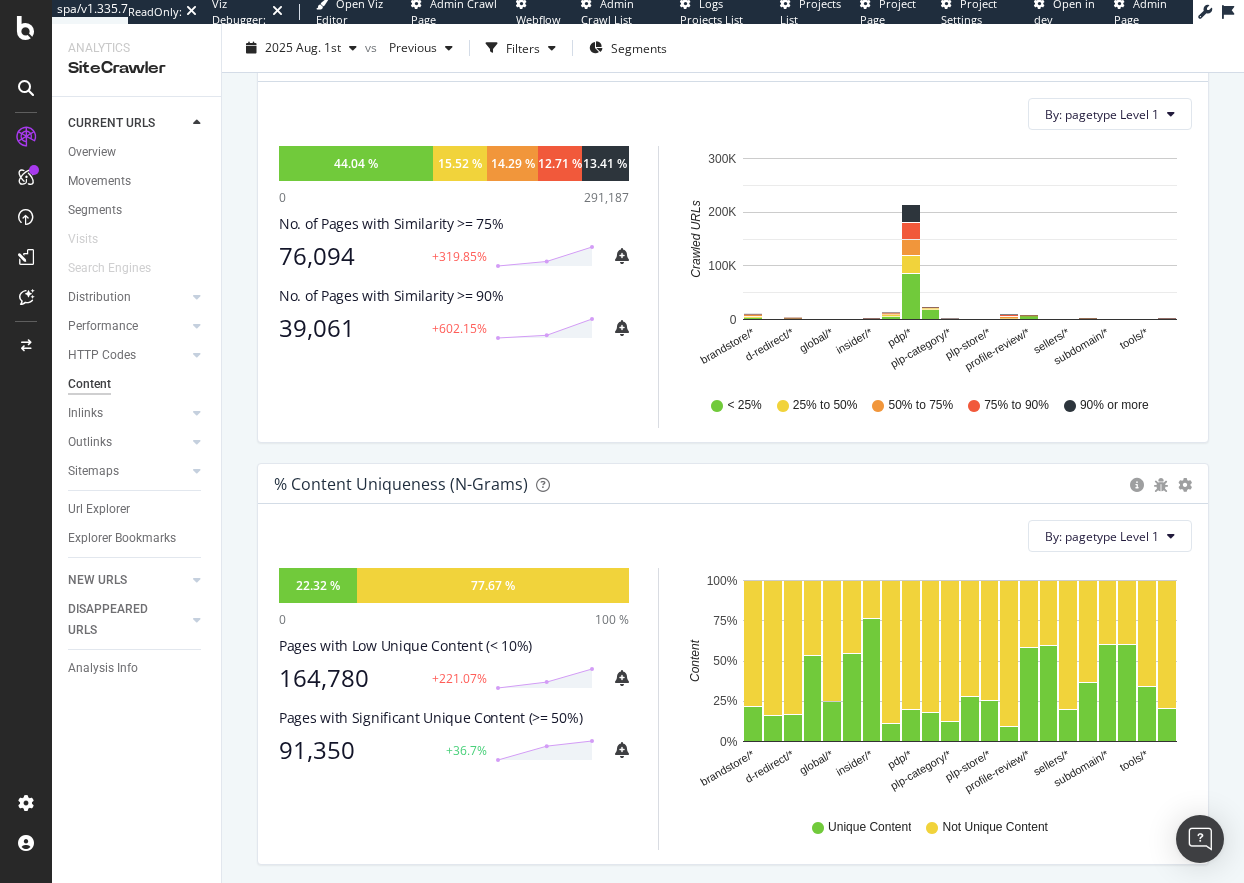 click on "CURRENT URLS Overview Movements Segments Visits Search Engines Distribution Top Charts Segments Insights Internationalization Performance Top Charts Segments Insights HTTP Codes Top Charts Segments Insights Content Inlinks Top Charts Segments Insights Outlinks Top Charts Segments Insights Sitemaps Top Charts Insights Url Explorer Explorer Bookmarks NEW URLS Overview Segments Search Engines Distribution Top Charts Segments Insights Internationalization Performance Top Charts Segments Insights HTTP Codes Top Charts Segments Insights Content Inlinks Top Charts Segments Insights Outlinks Top Charts Segments Insights Sitemaps Top Charts Insights Url Explorer Explorer Bookmarks DISAPPEARED URLS Overview Segments Search Engines Distribution Top Charts Segments Insights Internationalization Performance Top Charts Segments Insights HTTP Codes Top Charts Segments Insights Content Inlinks Top Charts Segments Insights Outlinks Top Charts Segments Insights Sitemaps Top Charts Insights Url Explorer Explorer Bookmarks" at bounding box center (136, 490) 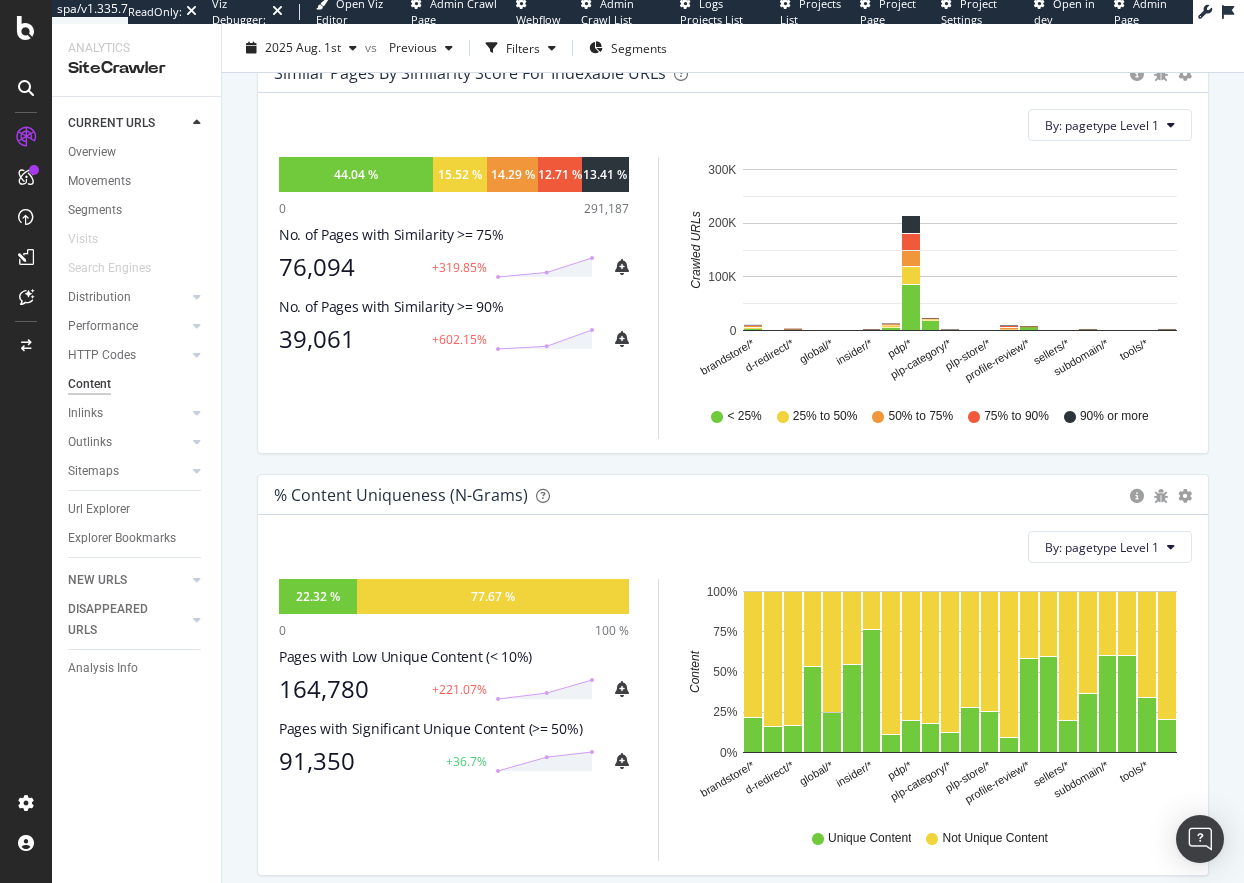 scroll, scrollTop: 0, scrollLeft: 0, axis: both 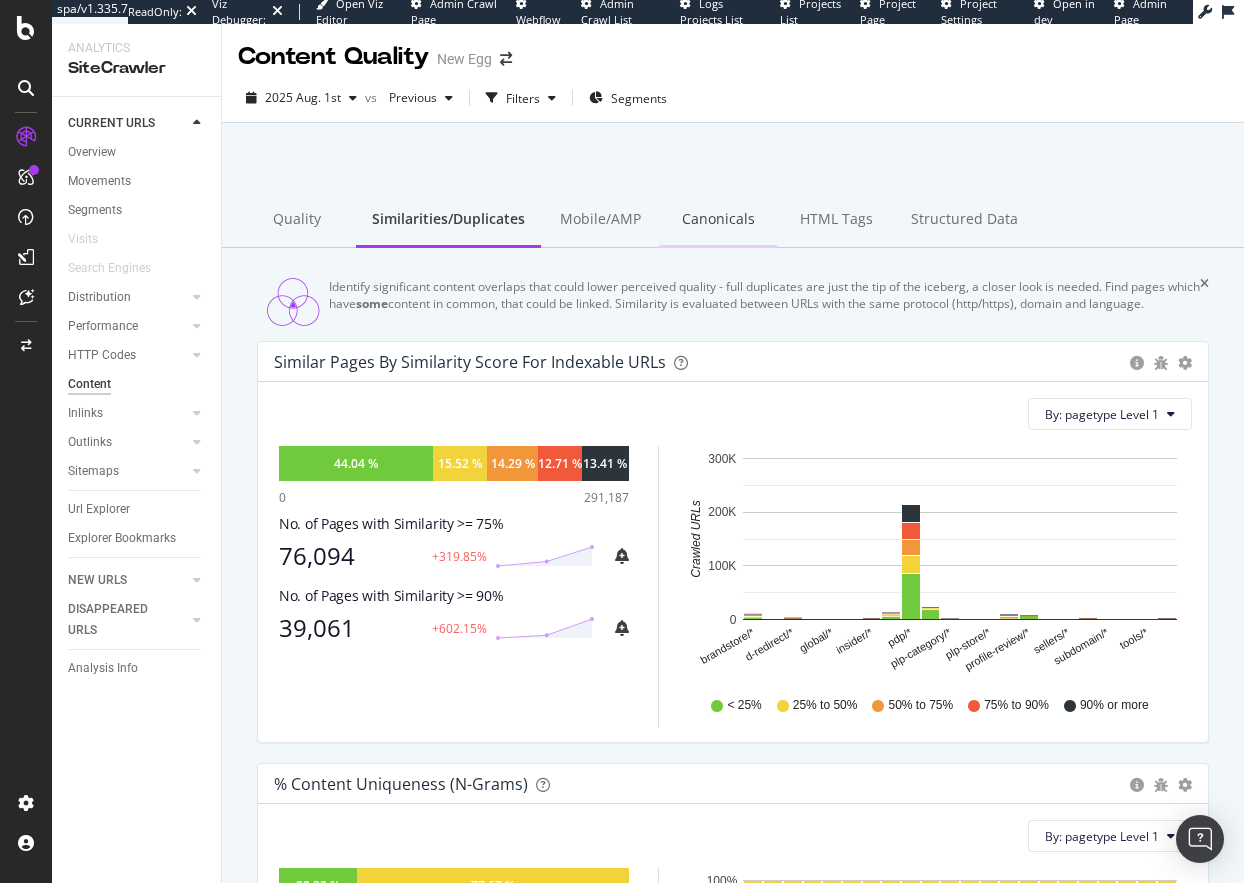 click on "Canonicals" at bounding box center (718, 220) 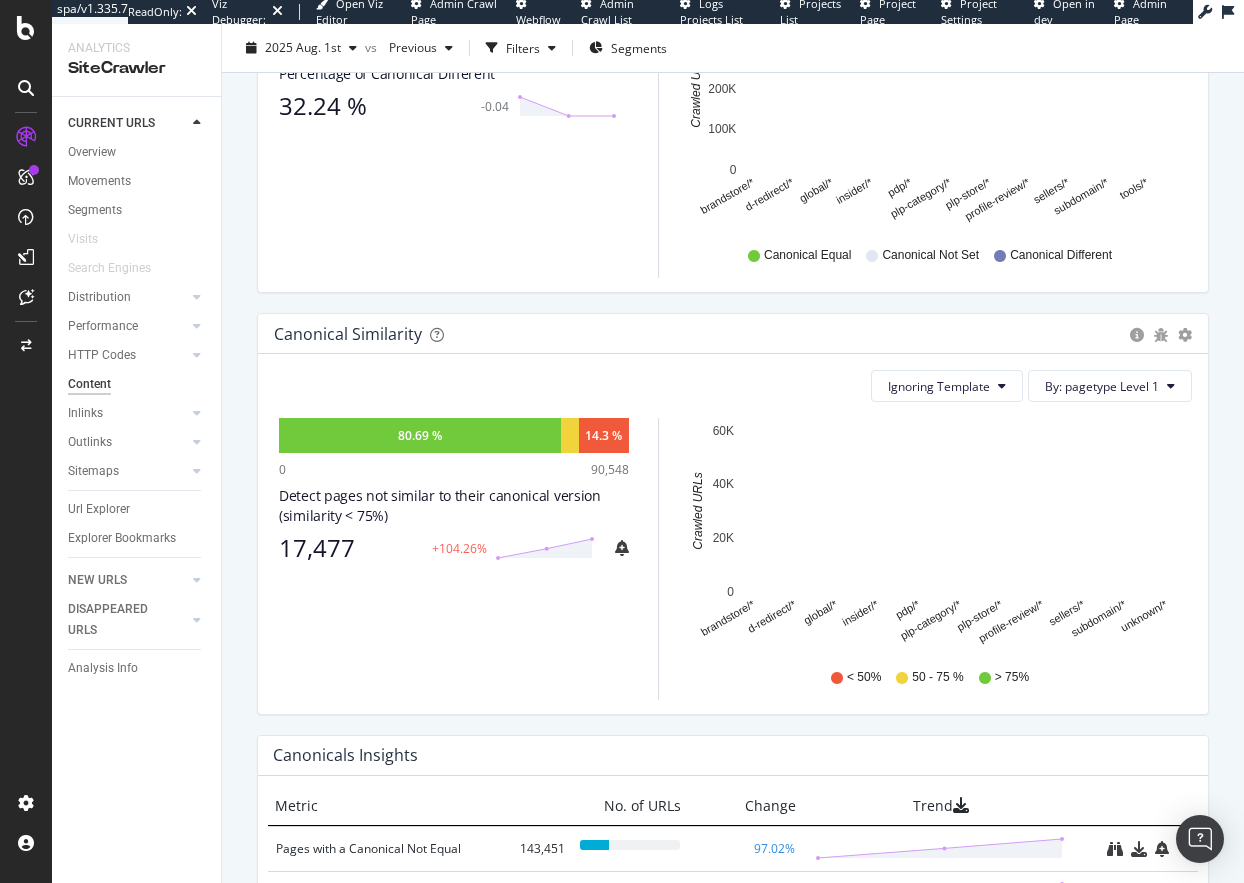 scroll, scrollTop: 50, scrollLeft: 0, axis: vertical 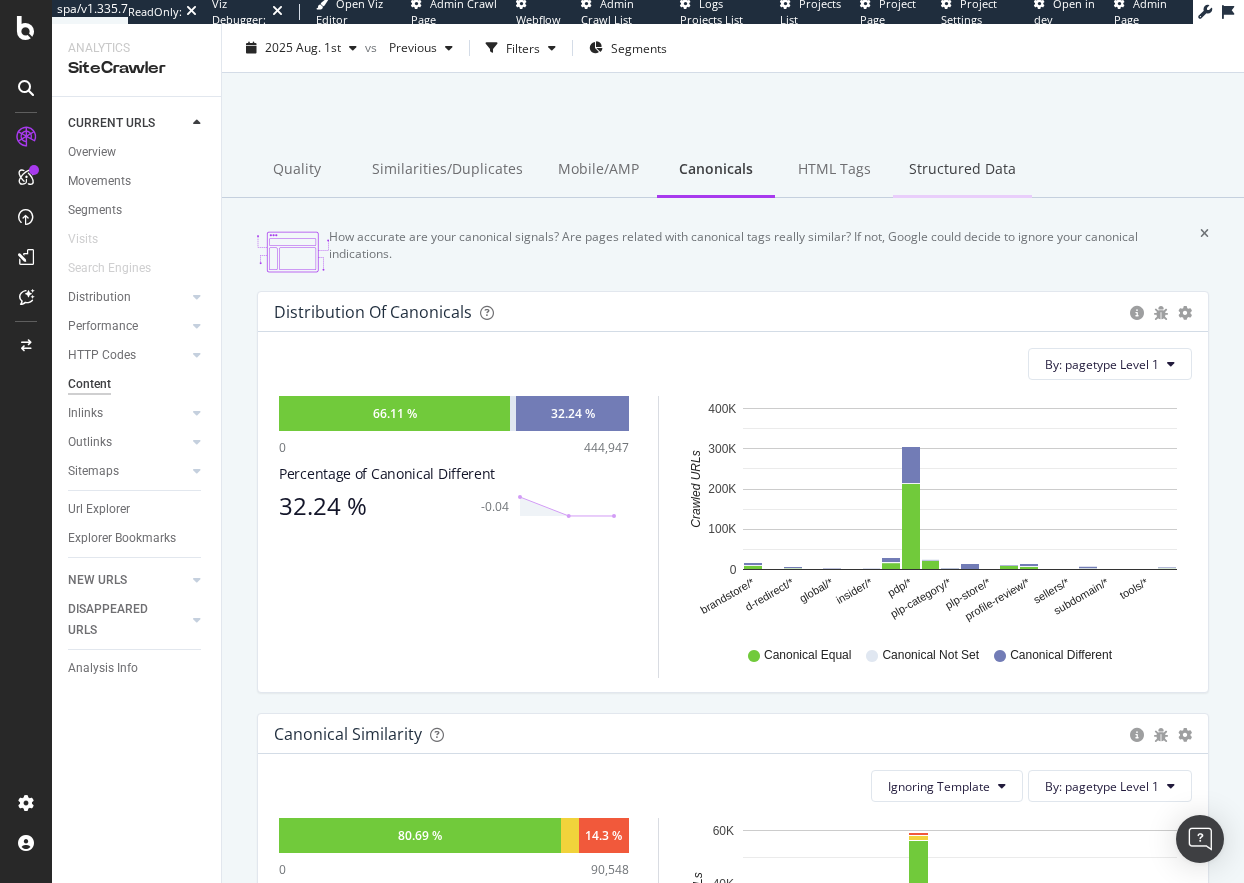 click on "Structured Data" at bounding box center [962, 170] 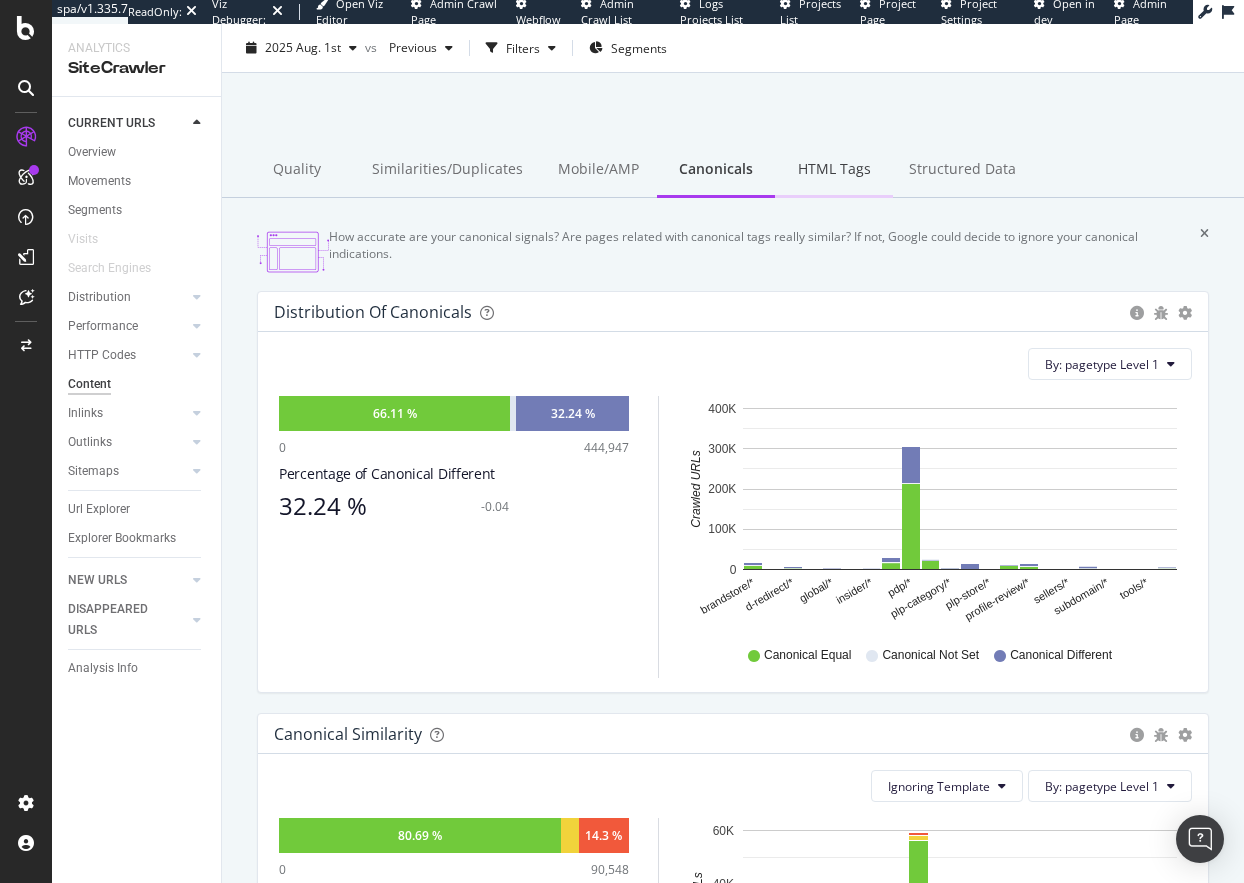 click on "HTML Tags" at bounding box center [834, 170] 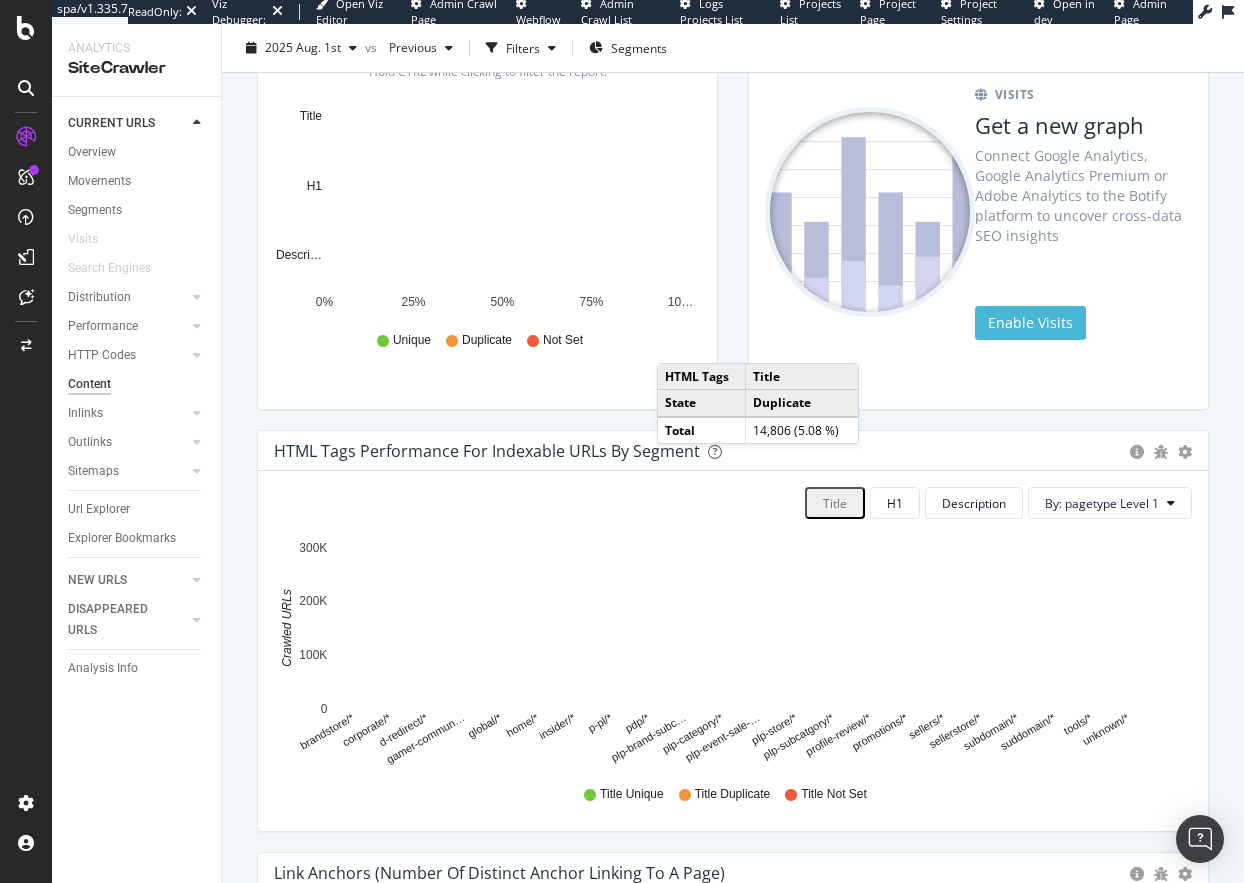 scroll, scrollTop: 200, scrollLeft: 0, axis: vertical 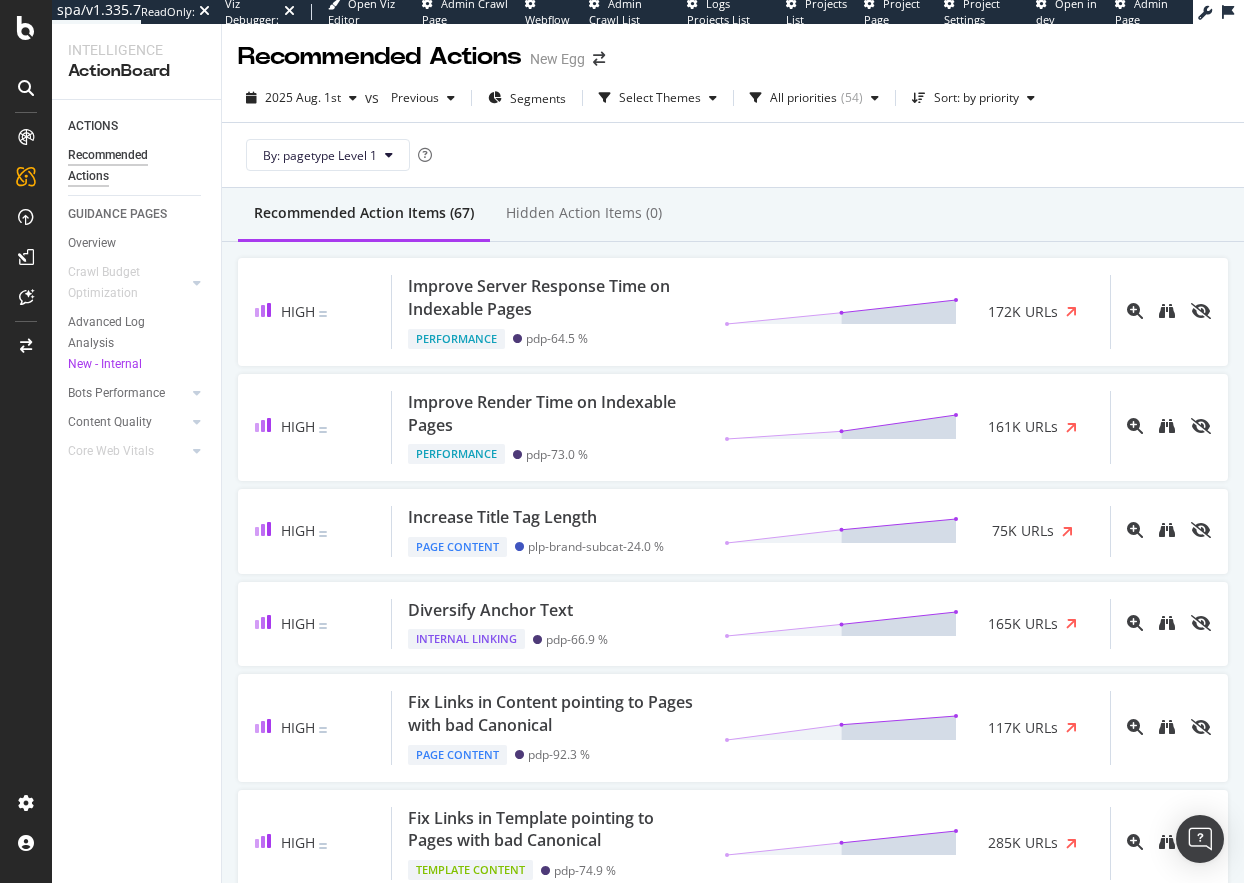 click on "ACTIONS Recommended Actions GUIDANCE PAGES Overview Crawl Budget Optimization Landing Page Crawled Sitemaps Bad HTTP Status Code Internal Linking - Discovery Advanced Log Analysis New - Internal Bots Performance Bot Discovery Time Server Performance HTML Download Performance Rendering Performance Content Quality Thin Content Duplicate Content Internationalization Titles Optimization Core Web Vitals User Experience Speed (LCP) Visual Stability (CLS) Interactivity (INP)" at bounding box center [136, 491] 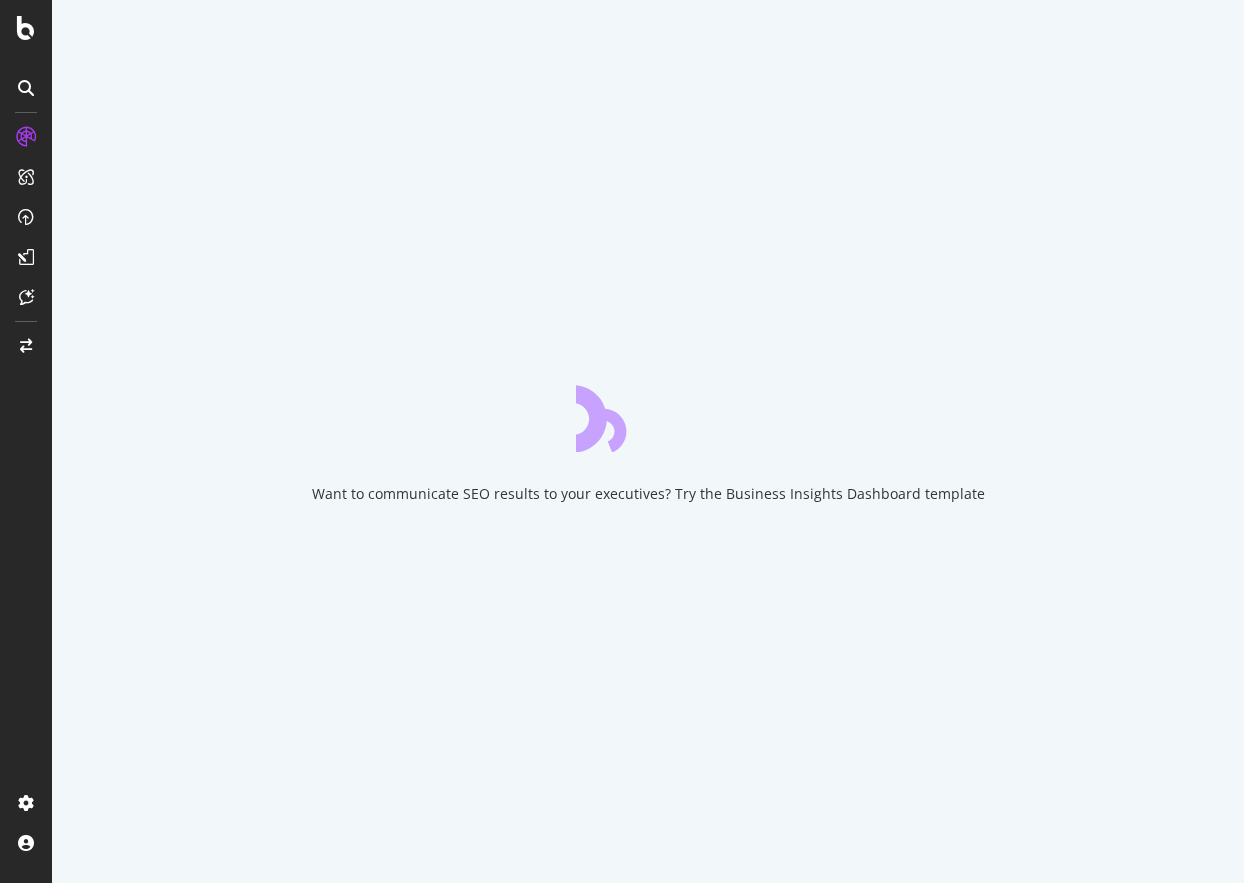 scroll, scrollTop: 0, scrollLeft: 0, axis: both 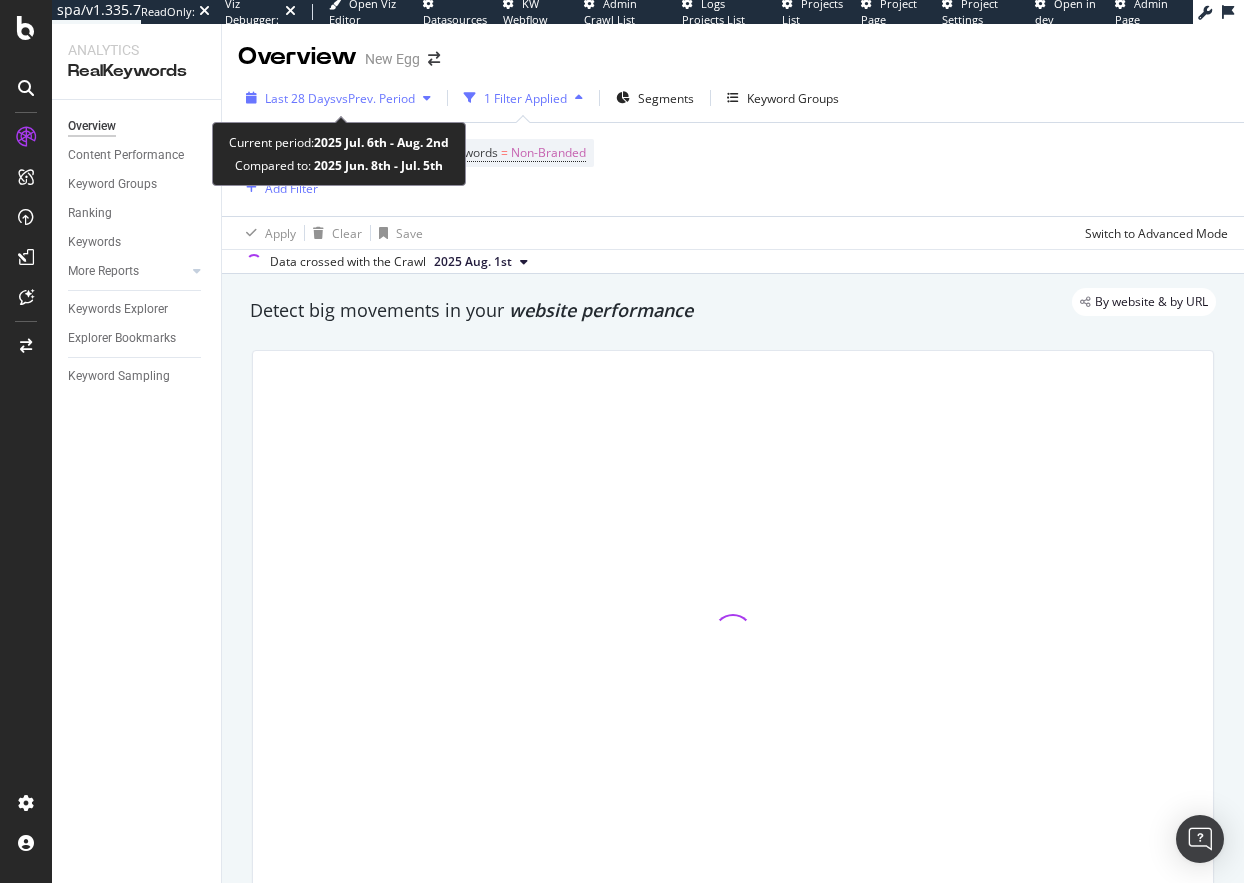click on "Last 28 Days" at bounding box center (300, 98) 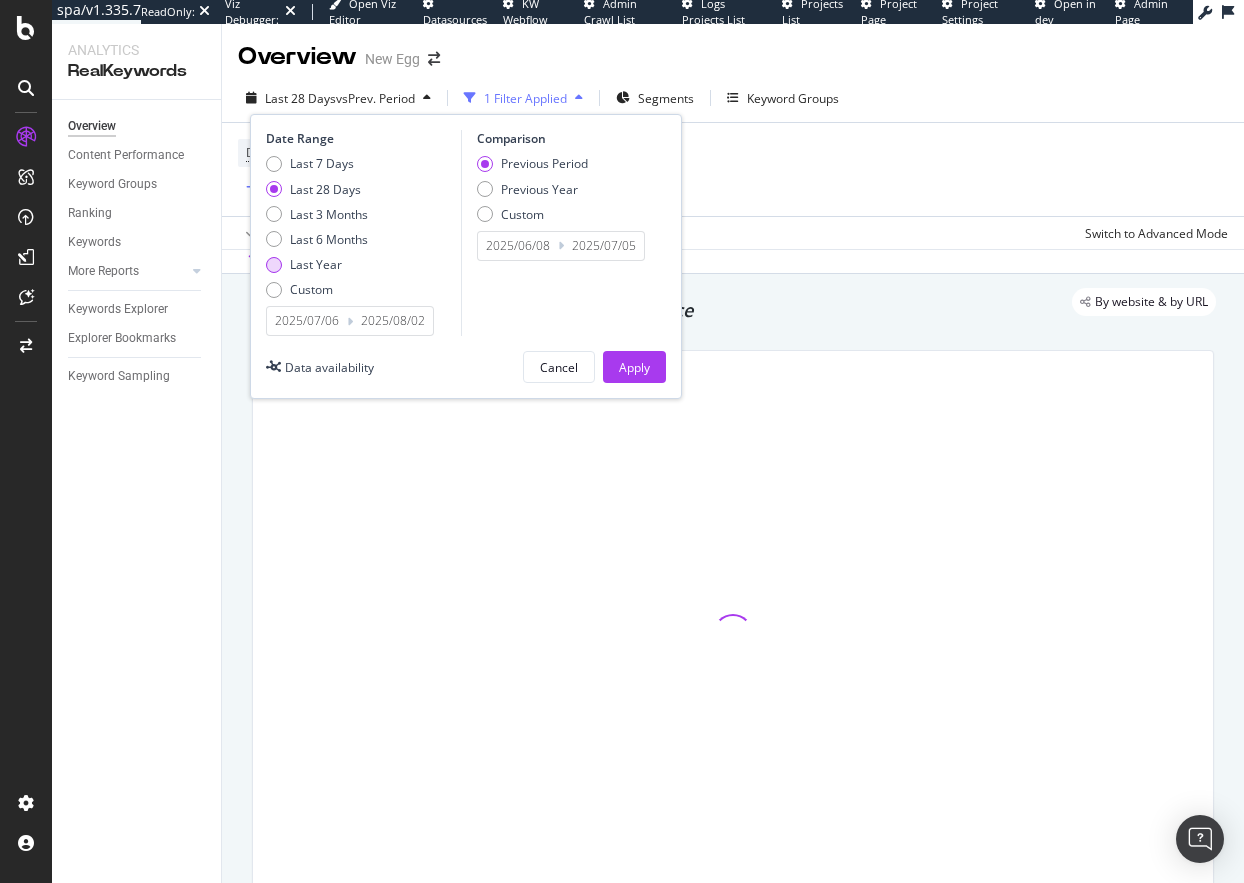 click on "Last Year" at bounding box center (316, 264) 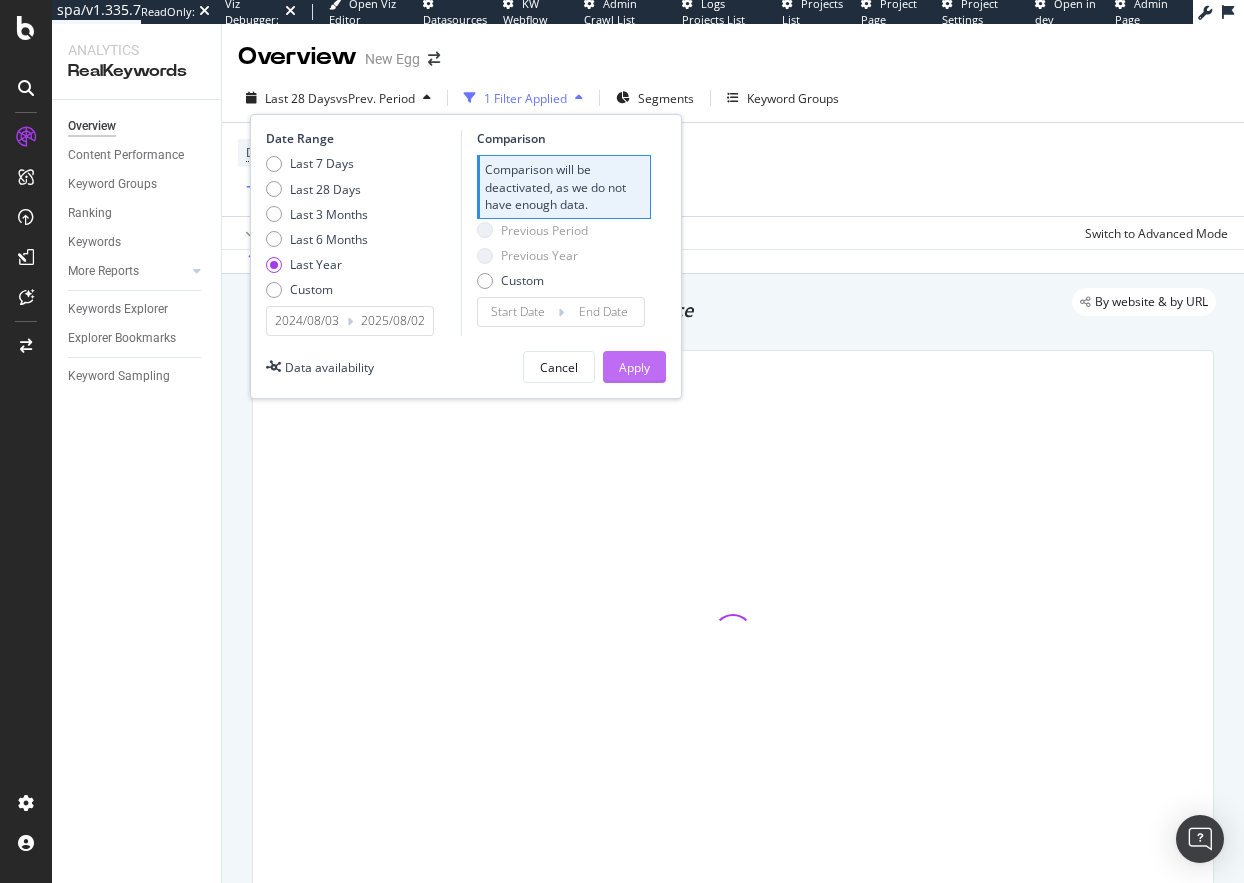 click on "Apply" at bounding box center [634, 367] 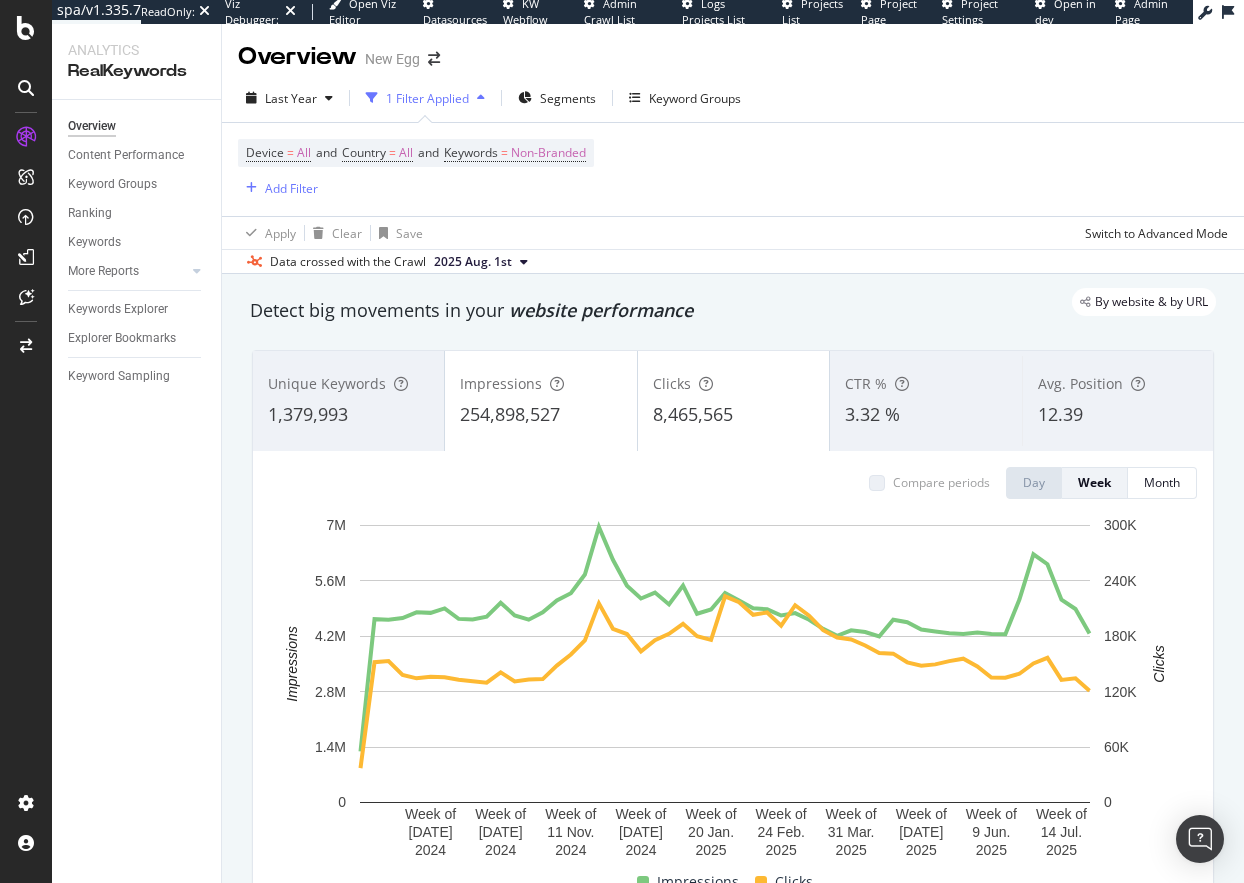 click on "Overview Content Performance Keyword Groups Ranking Keywords More Reports Countries Devices Content Structure Keywords Explorer Explorer Bookmarks Keyword Sampling" at bounding box center (136, 491) 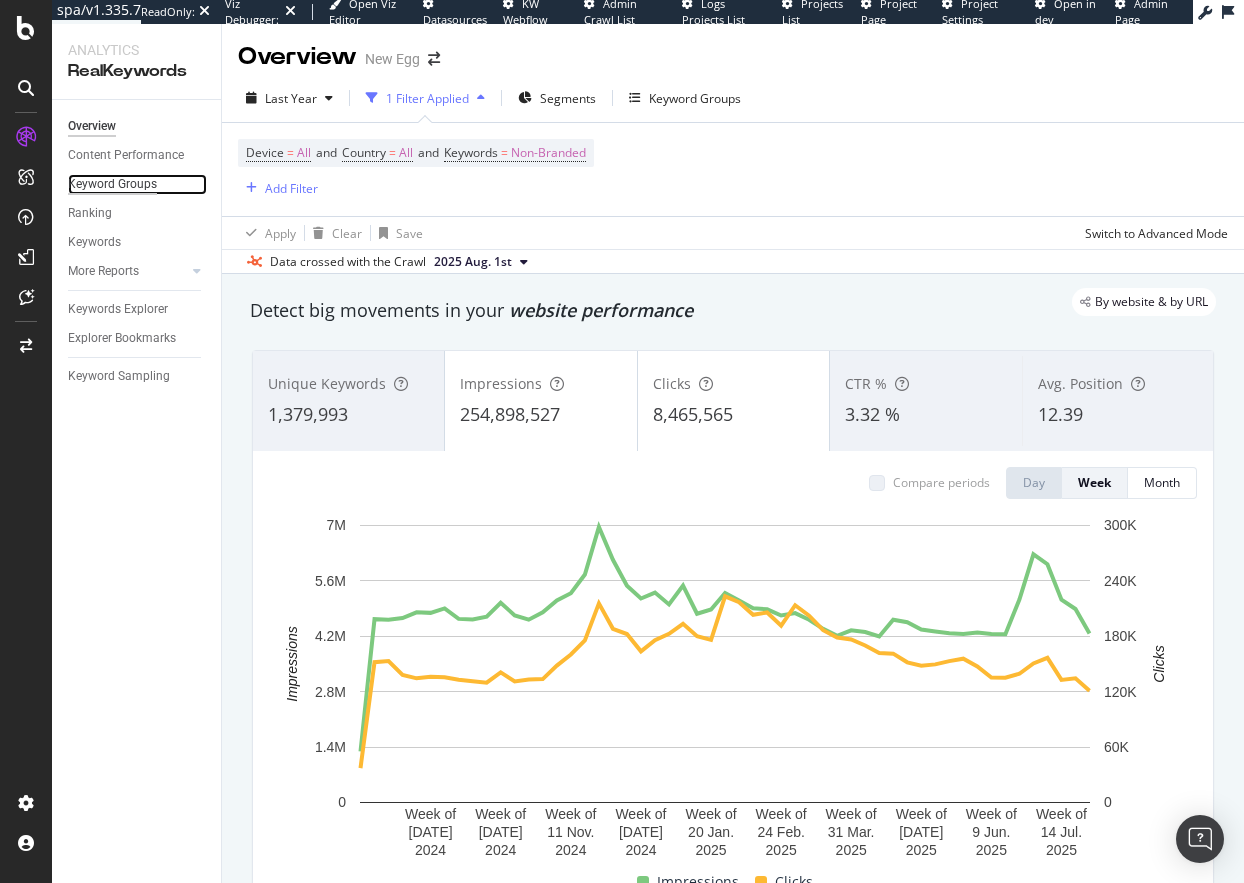 click on "Keyword Groups" at bounding box center [112, 184] 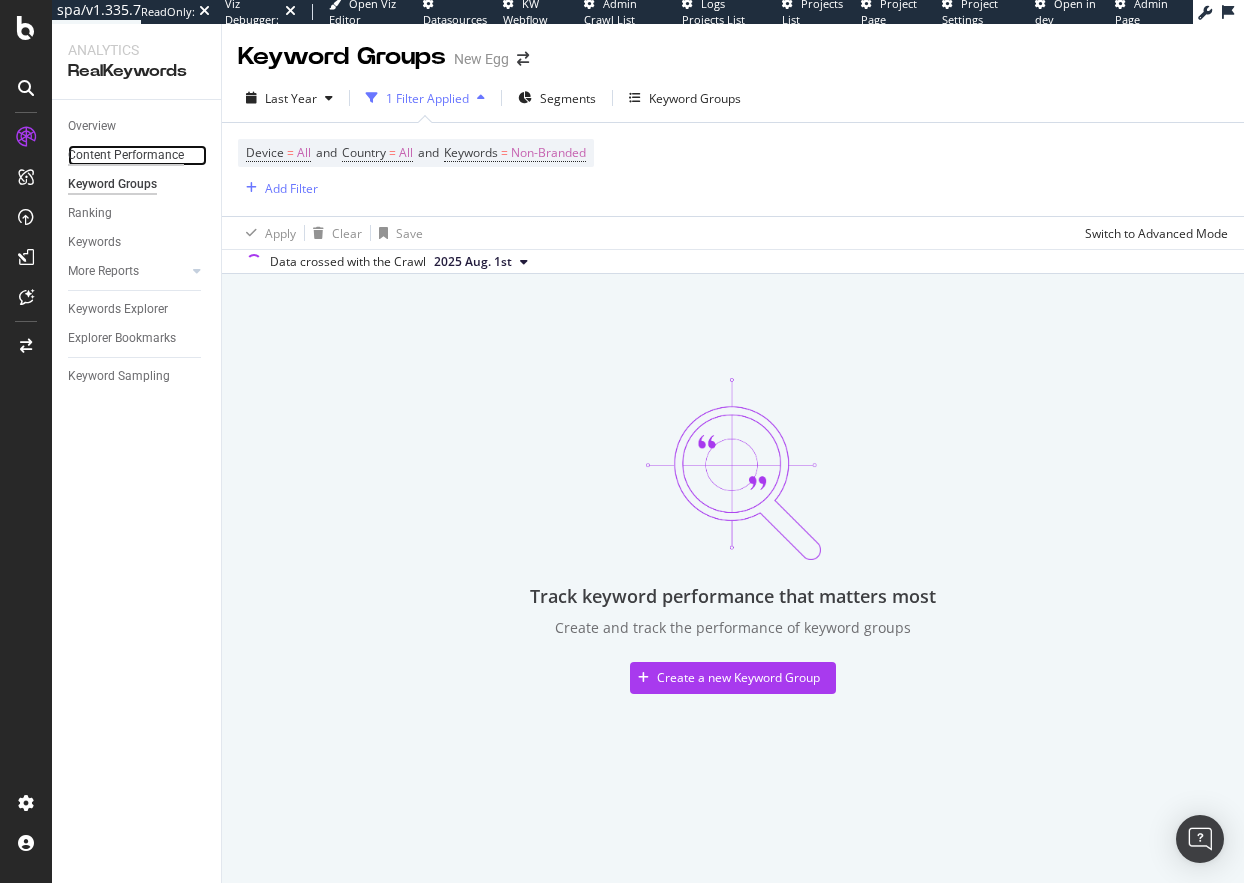 click on "Content Performance" at bounding box center [126, 155] 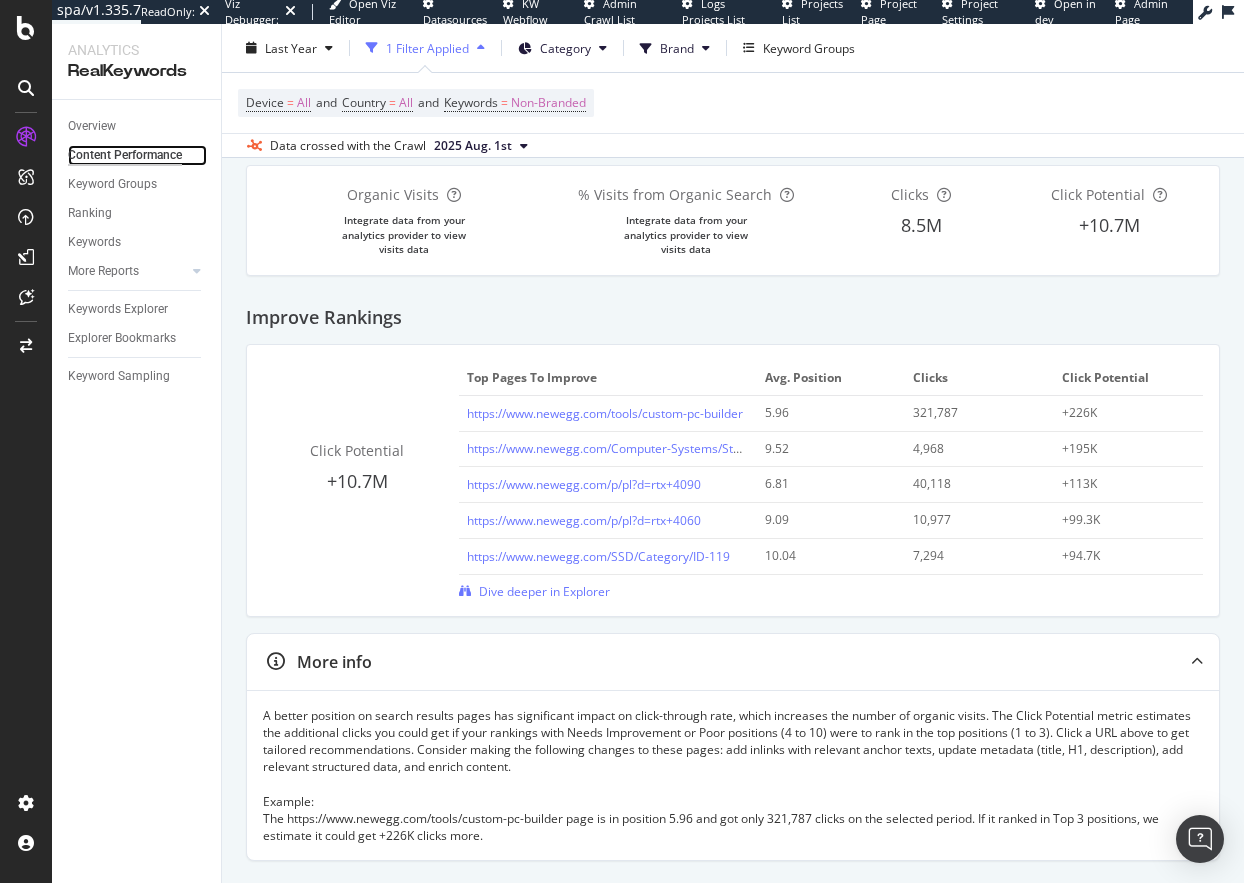 scroll, scrollTop: 100, scrollLeft: 0, axis: vertical 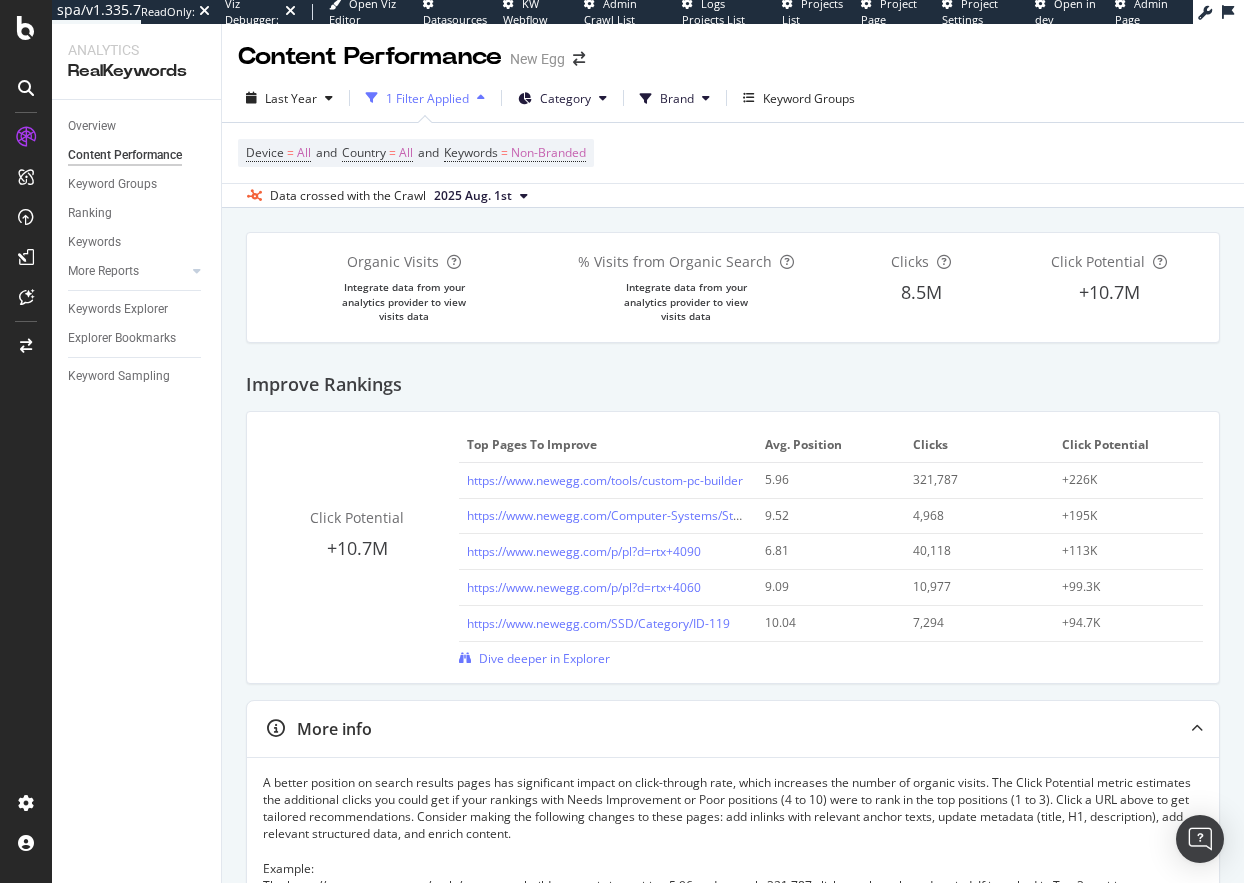 click on "Overview Content Performance Keyword Groups Ranking Keywords More Reports Countries Devices Content Structure Keywords Explorer Explorer Bookmarks Keyword Sampling" at bounding box center [136, 491] 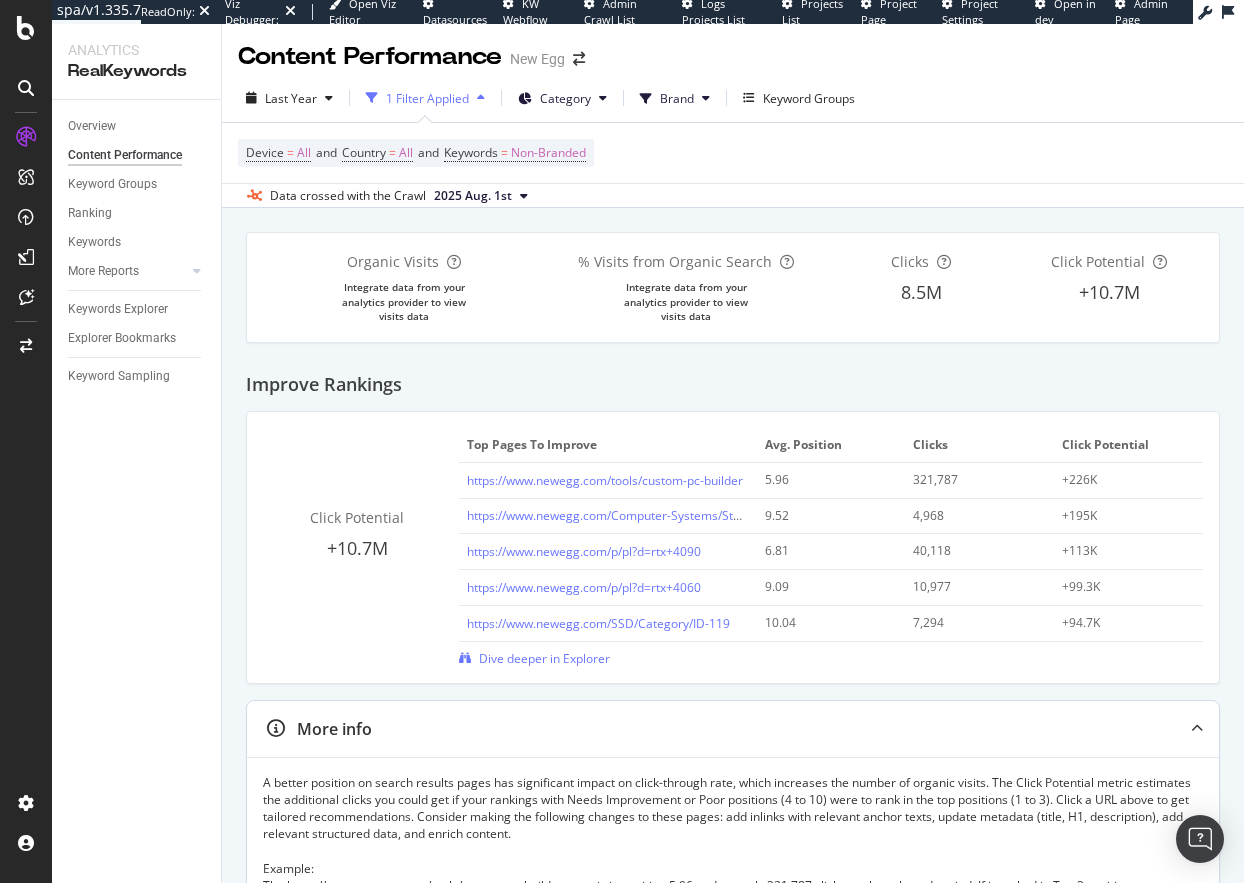 drag, startPoint x: 1179, startPoint y: 727, endPoint x: 1167, endPoint y: 723, distance: 12.649111 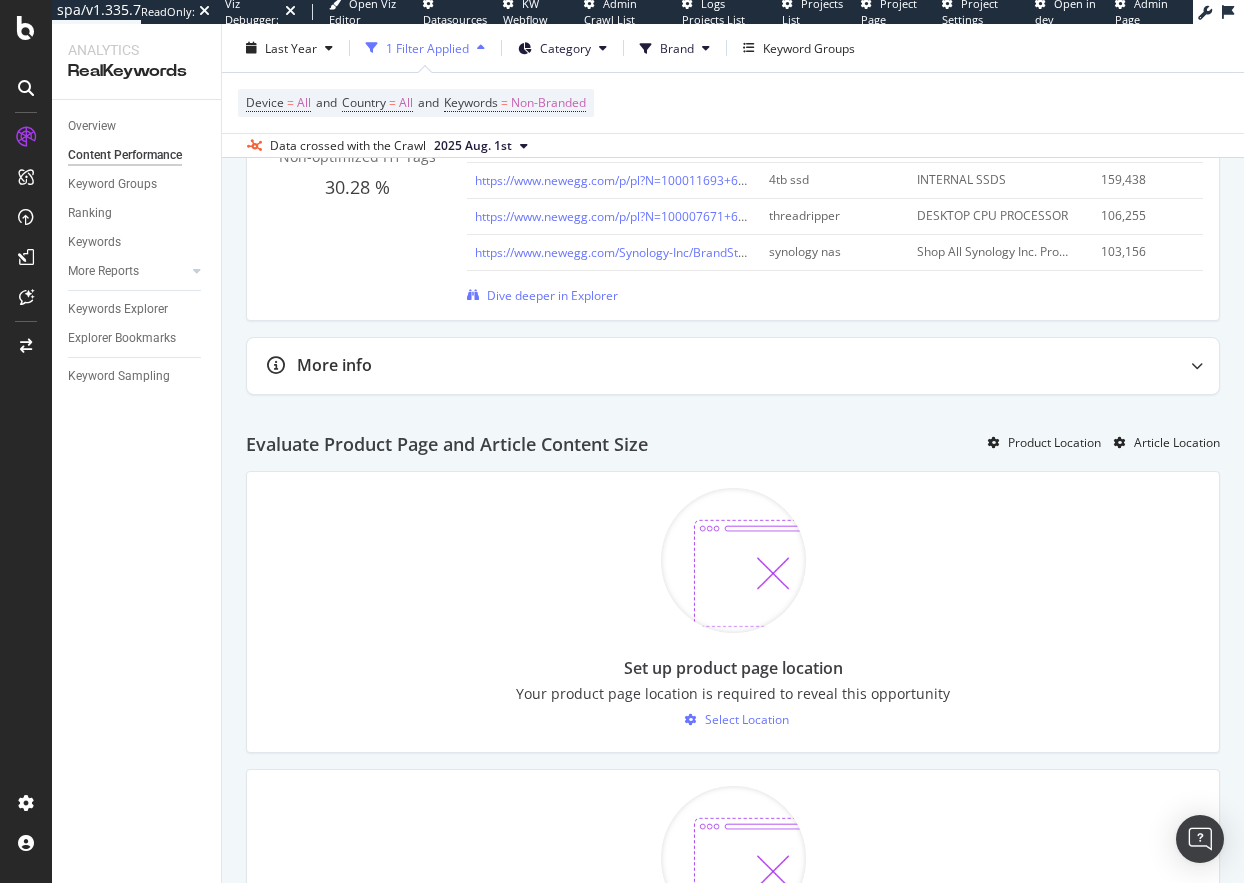 scroll, scrollTop: 1100, scrollLeft: 0, axis: vertical 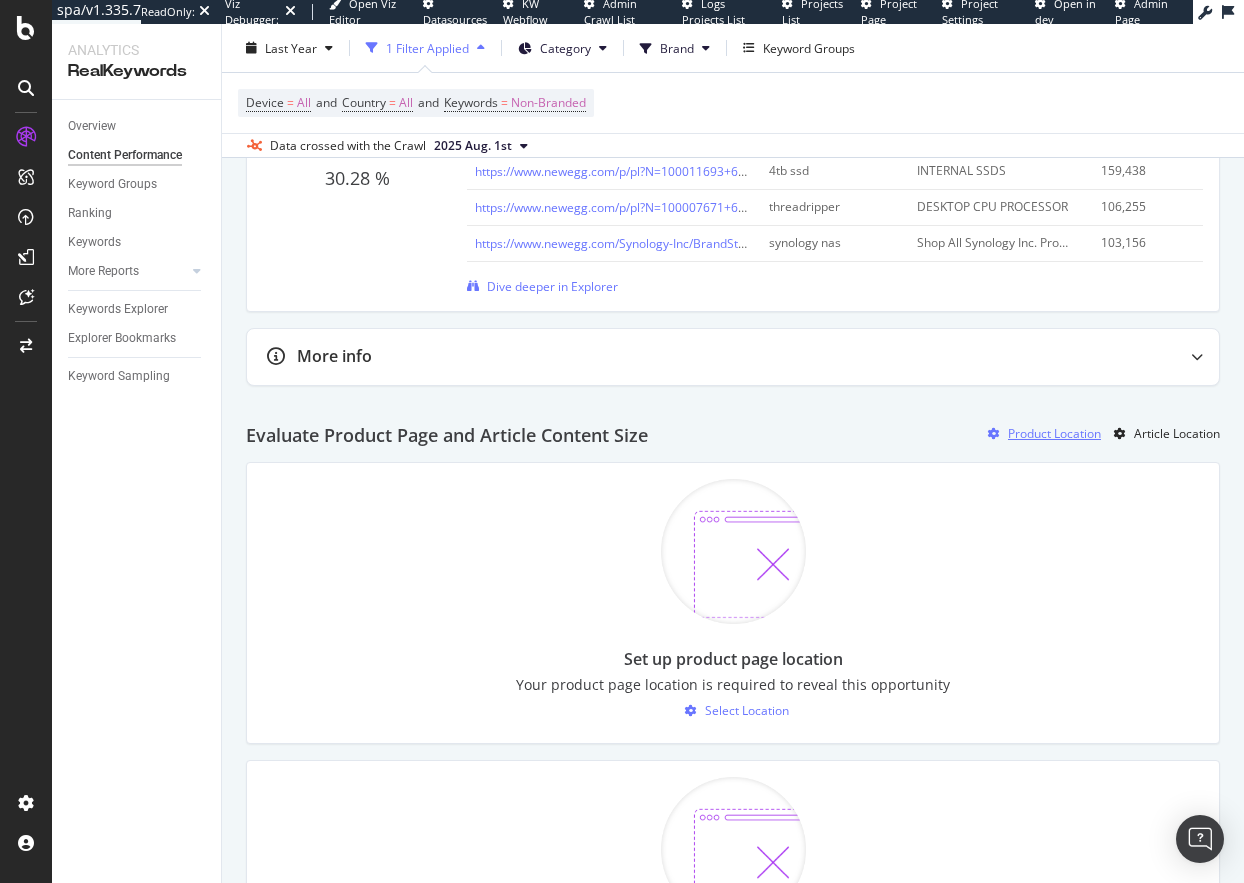 click on "Product Location" at bounding box center [1054, 433] 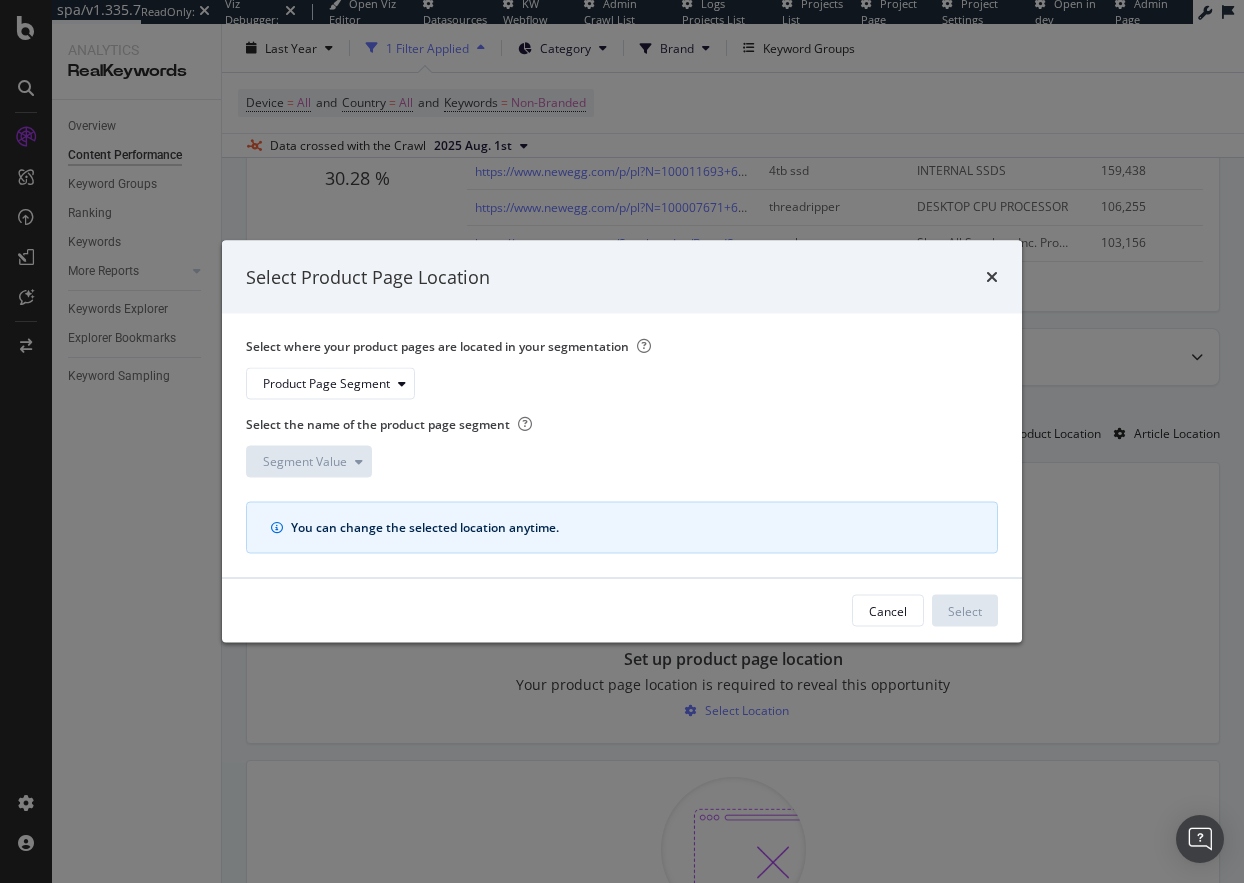 click on "Select where your product pages are located in your segmentation Product Page Segment" at bounding box center [614, 369] 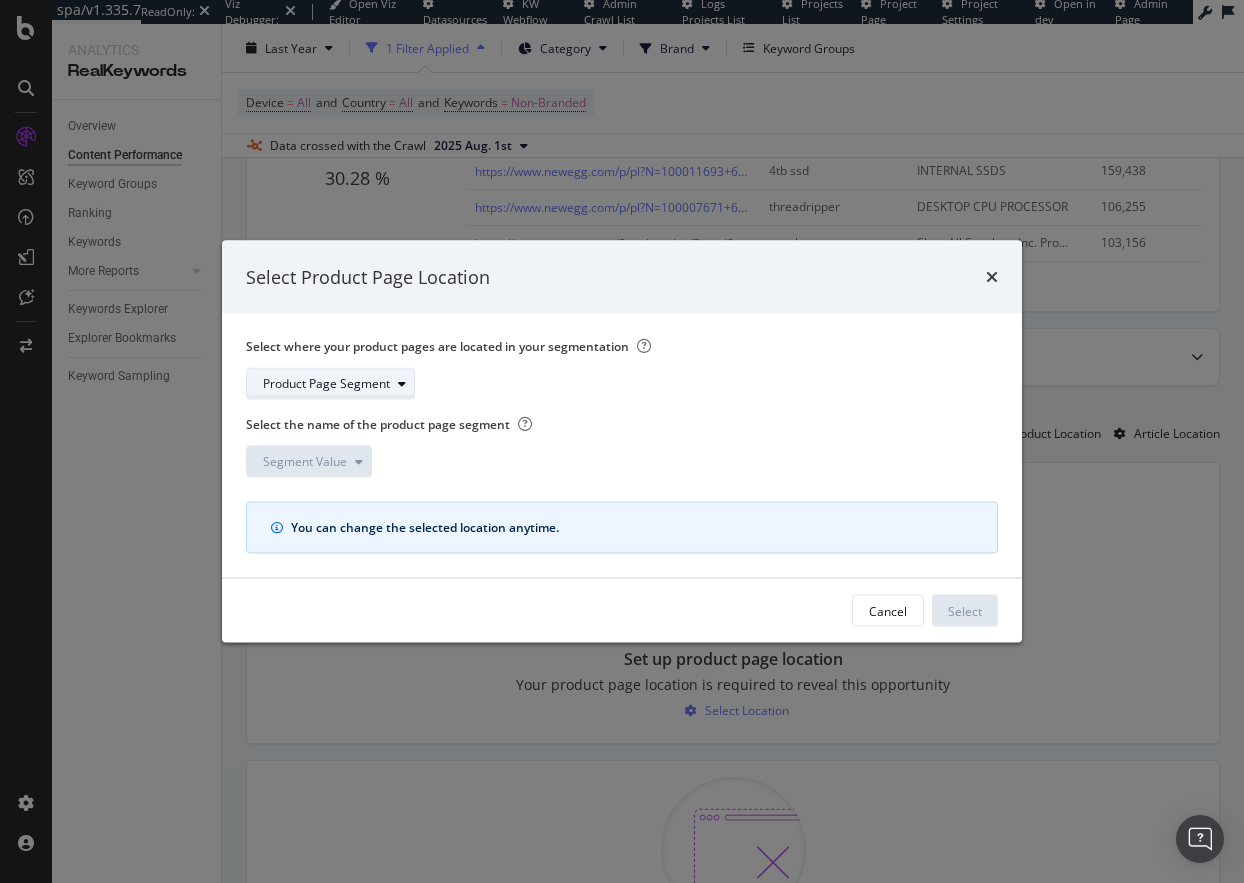 click on "Product Page Segment" at bounding box center [326, 384] 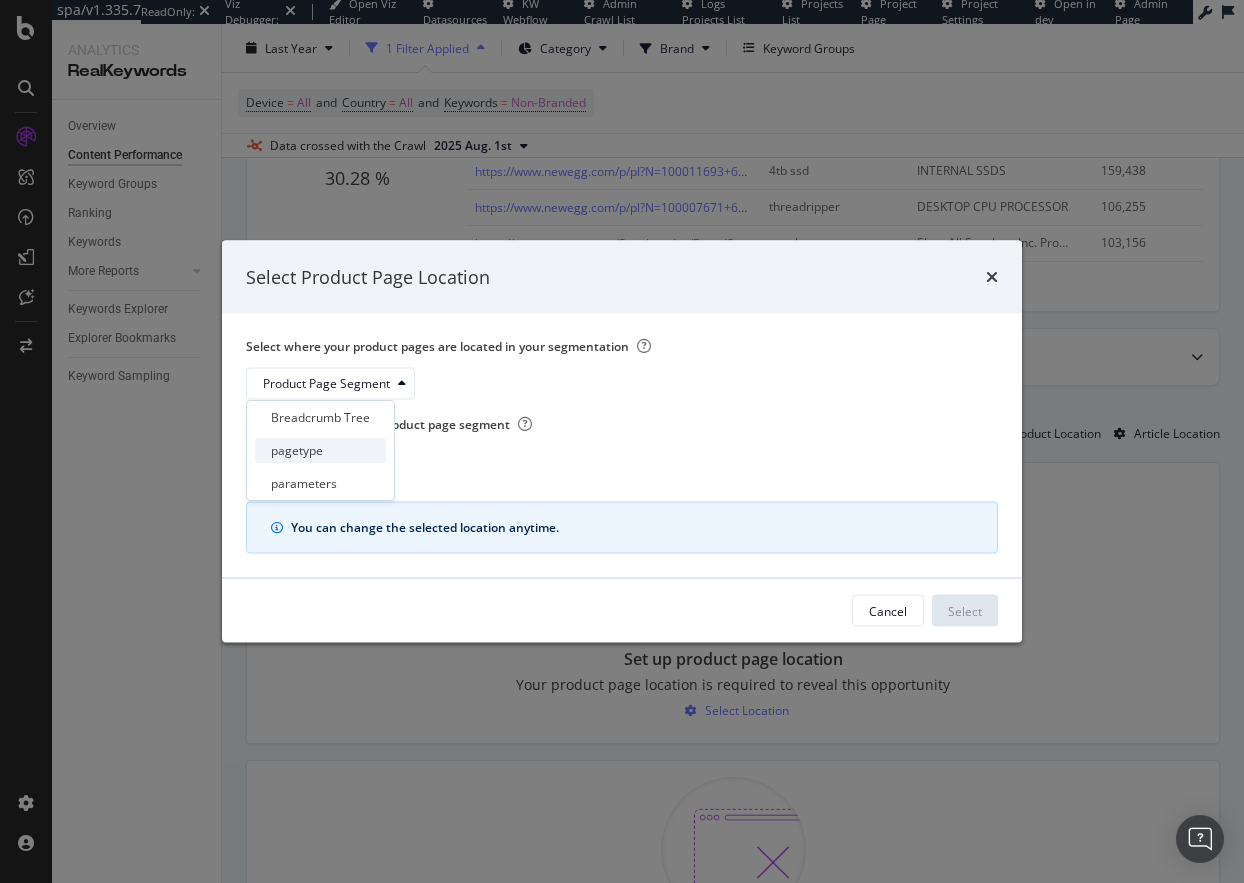click on "pagetype" at bounding box center [297, 450] 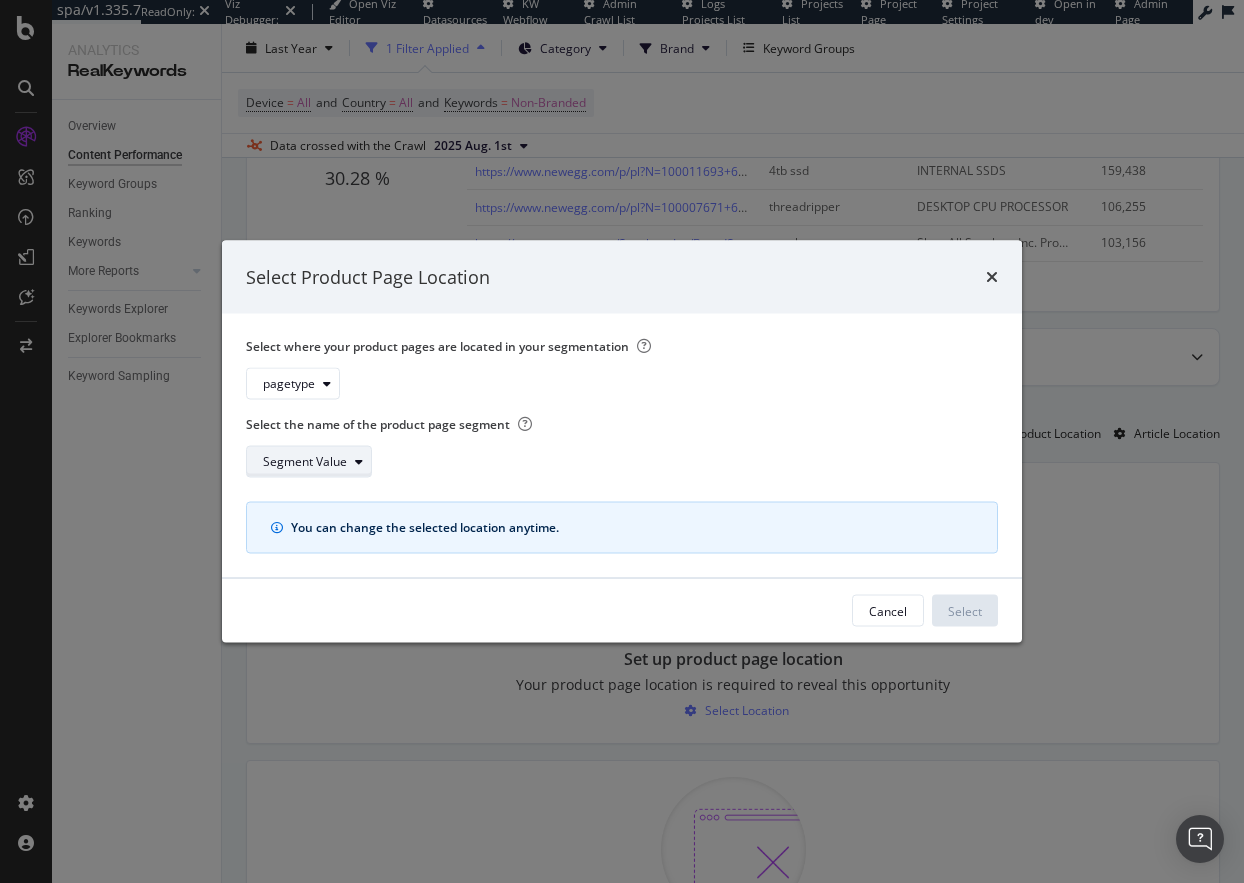 click on "Segment Value" at bounding box center (305, 462) 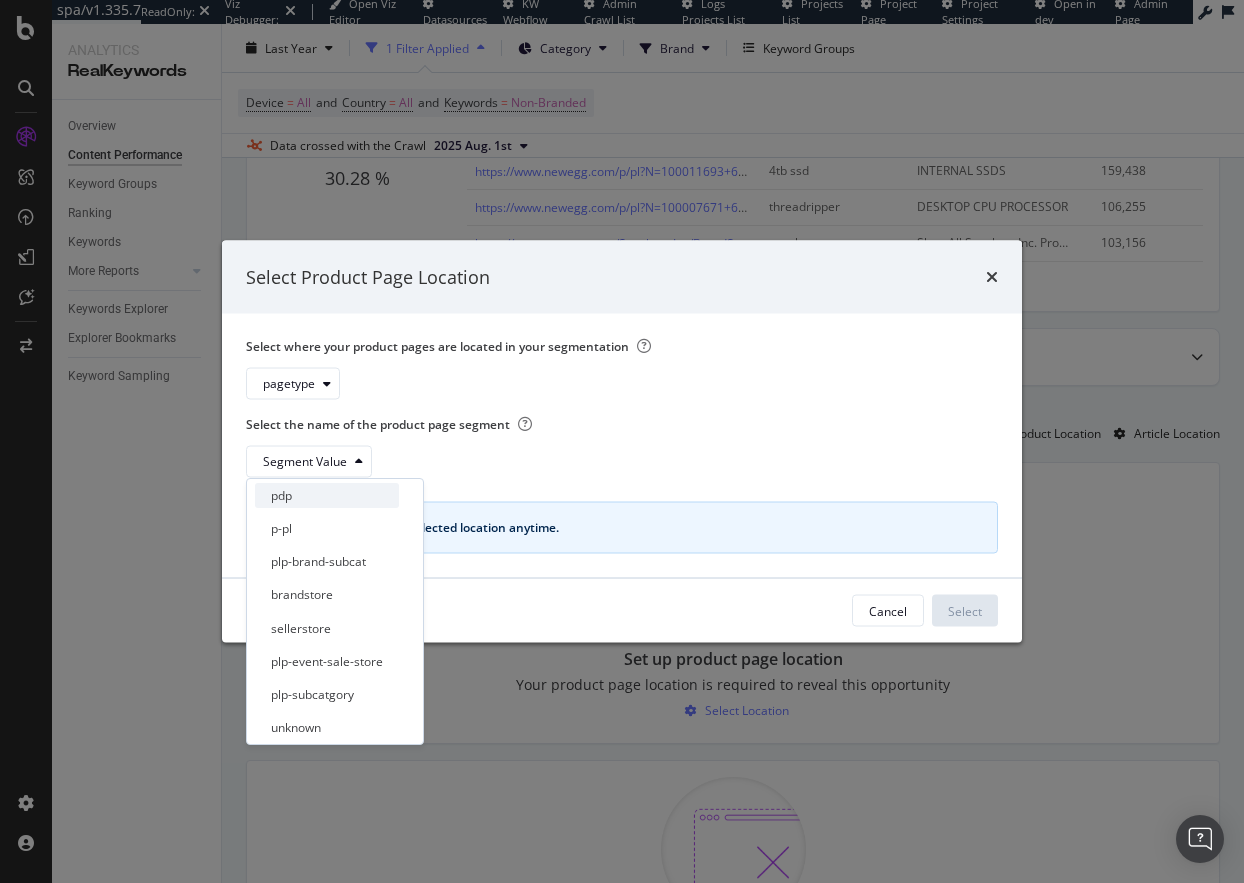 click on "pdp" at bounding box center (327, 495) 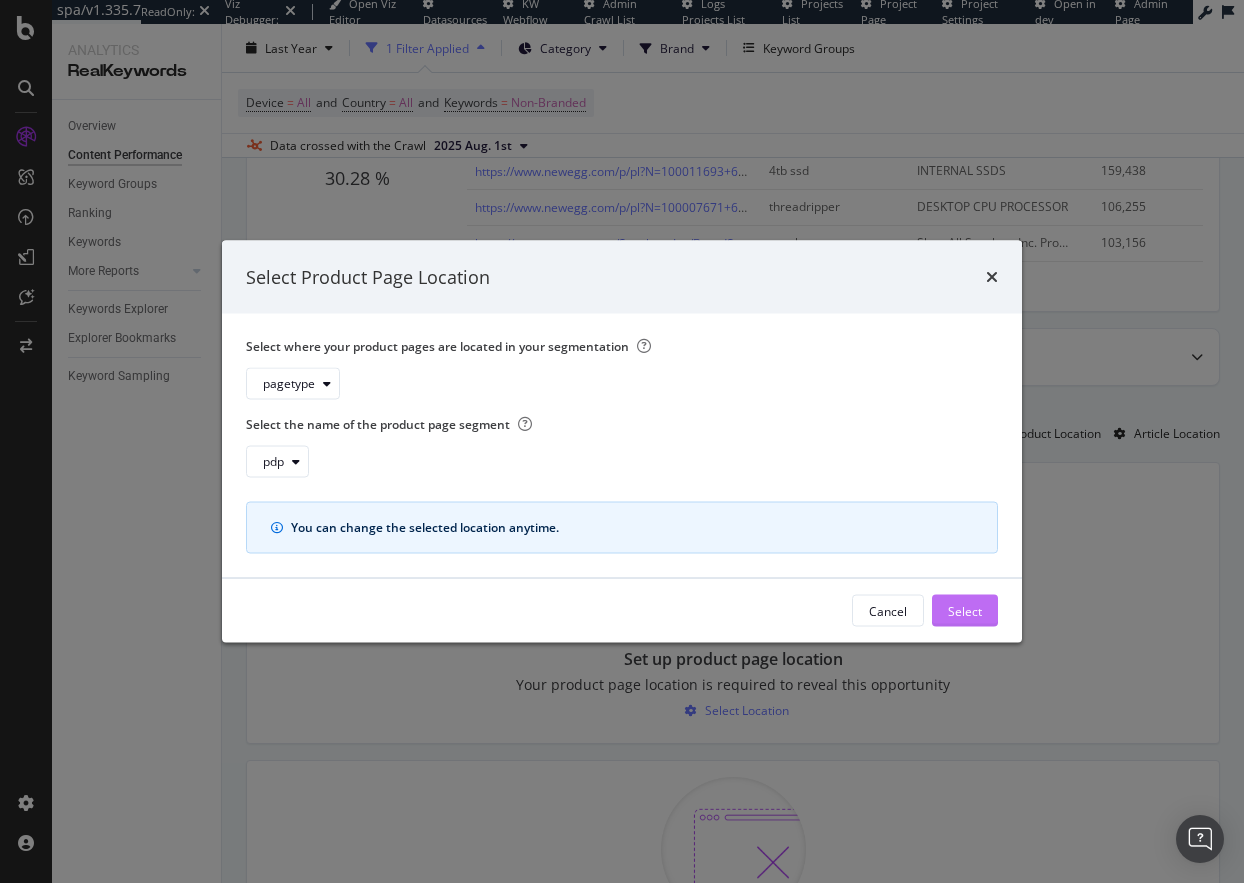 click on "Select" at bounding box center (965, 610) 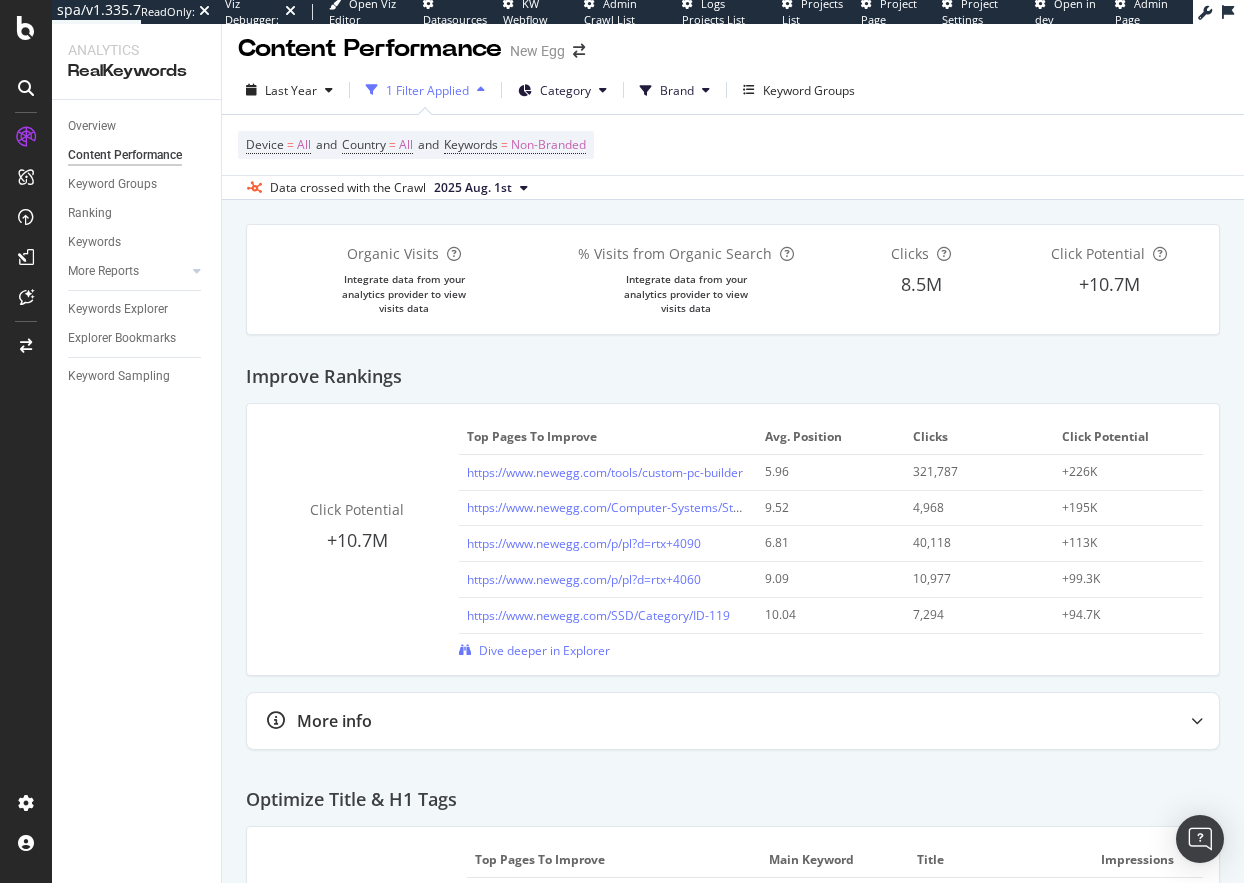 scroll, scrollTop: 0, scrollLeft: 0, axis: both 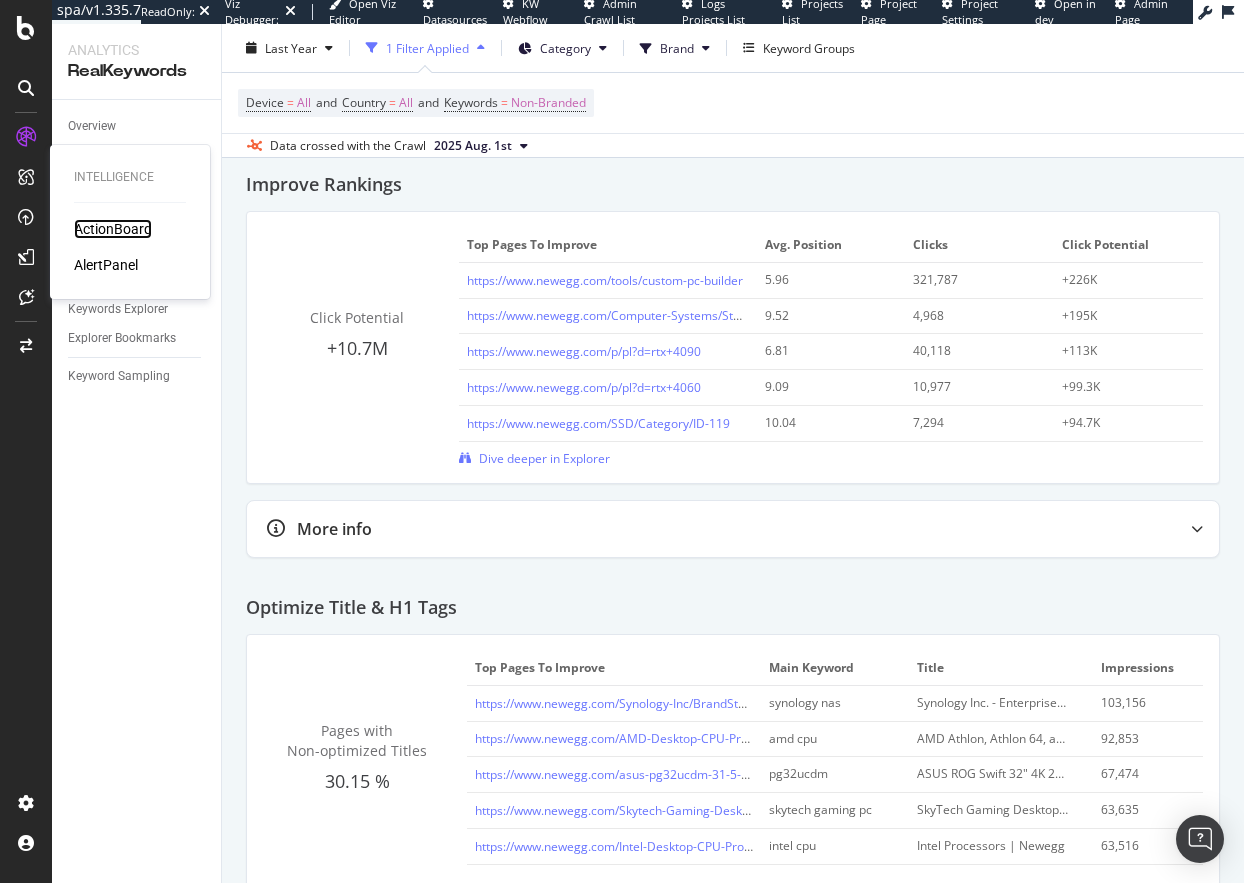 drag, startPoint x: 124, startPoint y: 234, endPoint x: 152, endPoint y: 239, distance: 28.442924 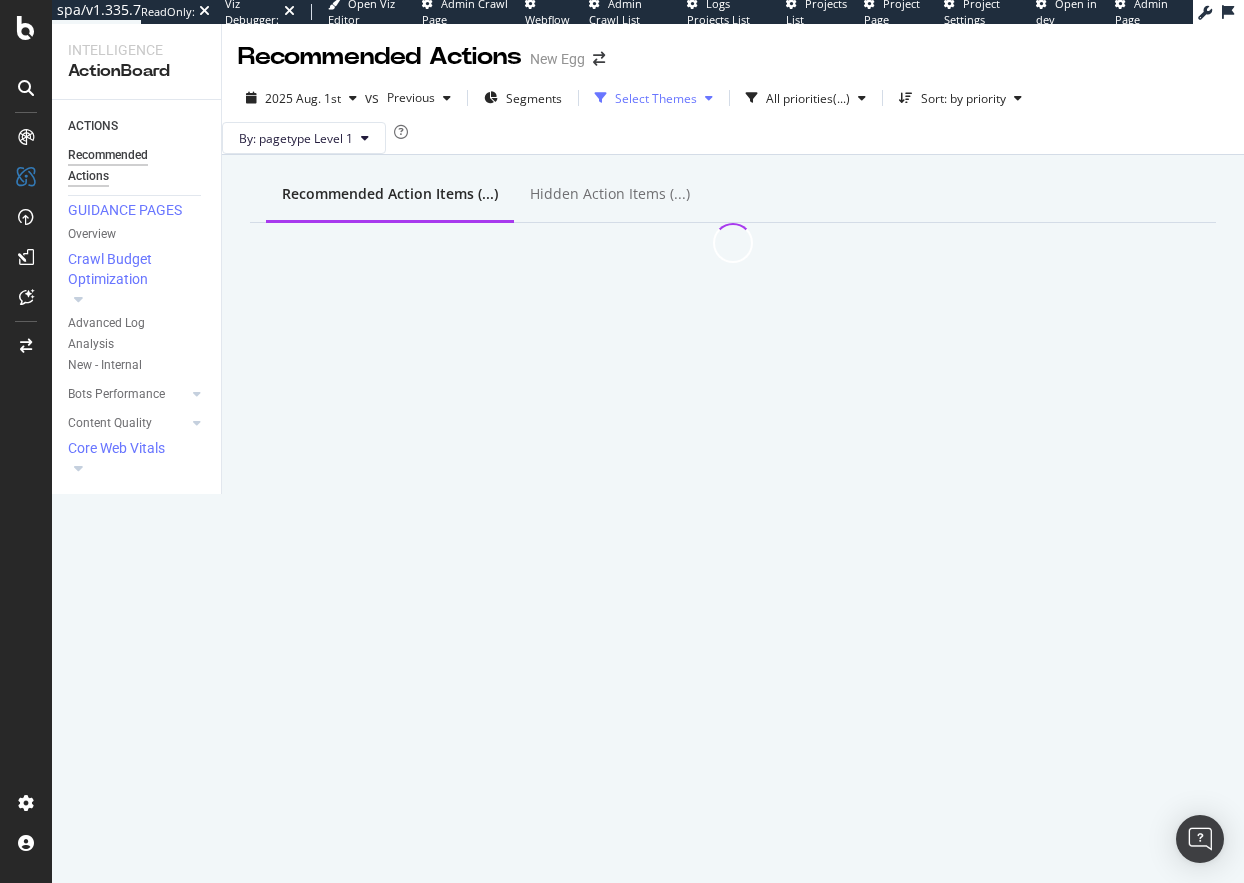 click on "Select Themes" at bounding box center [656, 98] 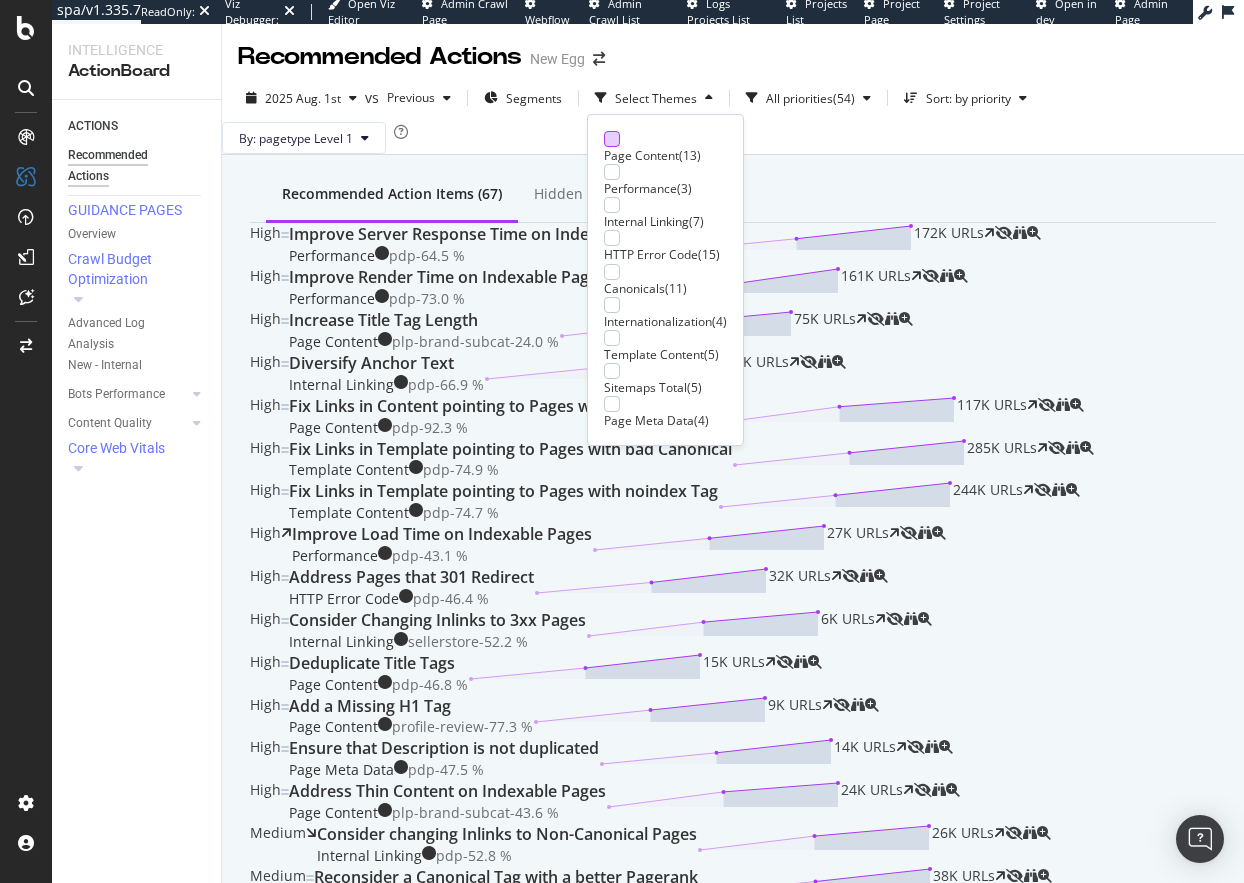 click at bounding box center [612, 139] 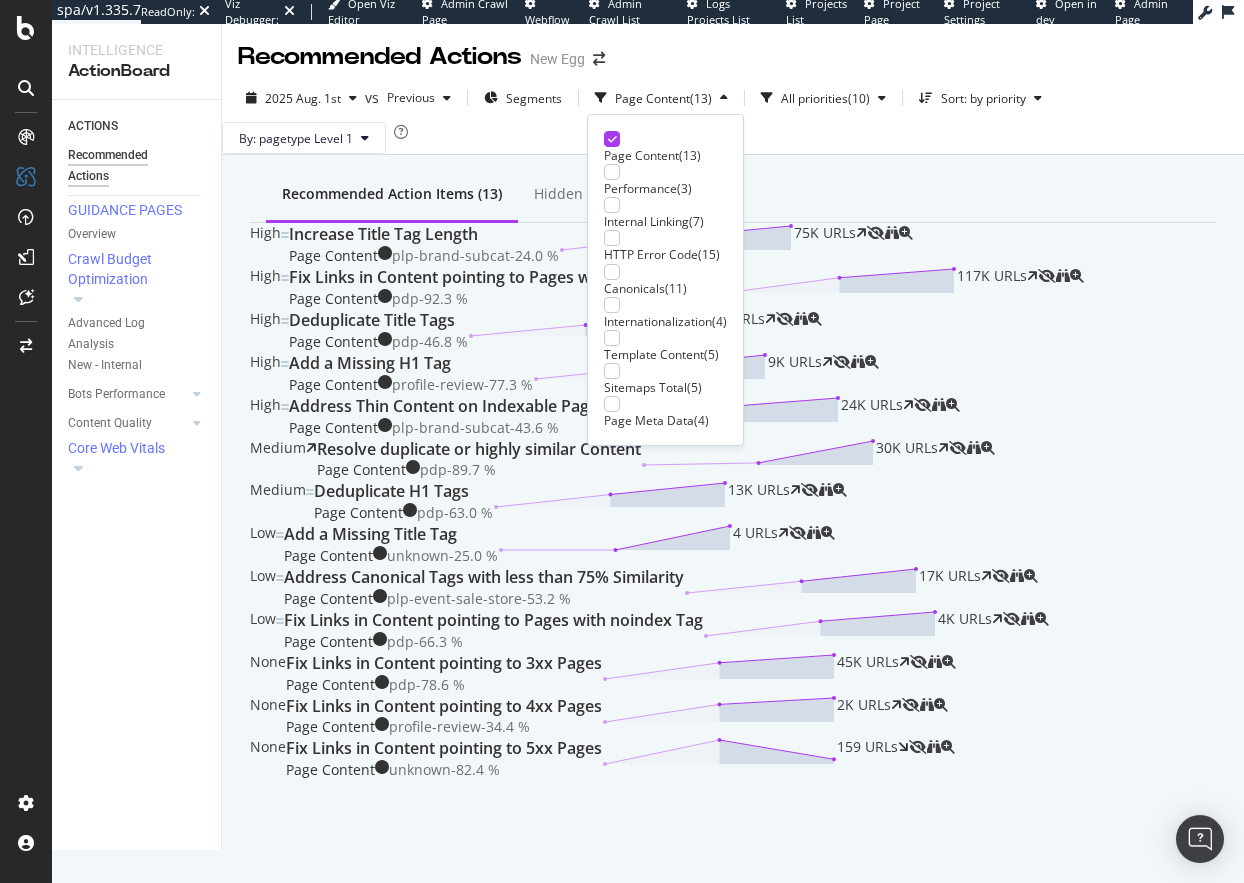 click on "By: pagetype Level 1" at bounding box center [733, 138] 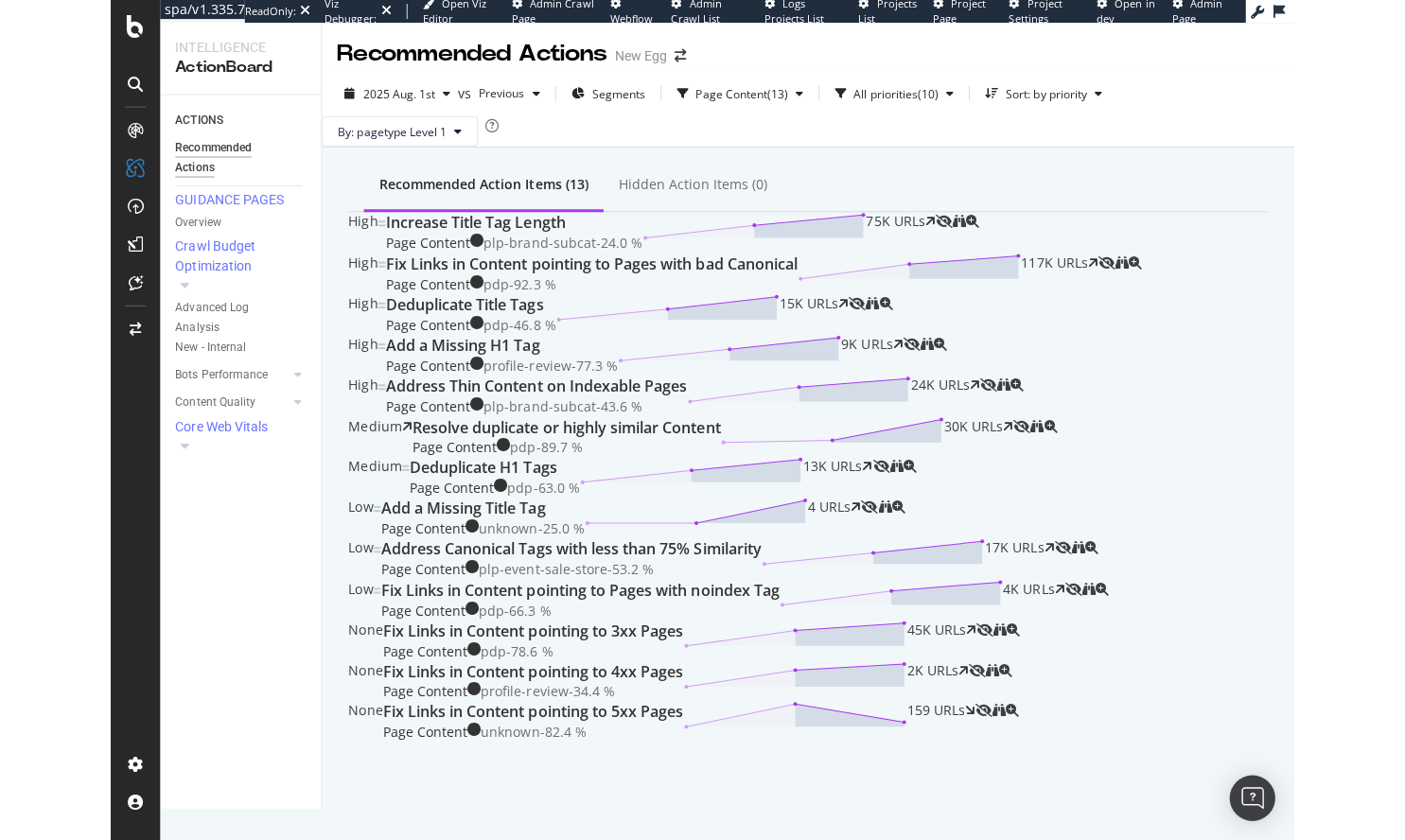 scroll, scrollTop: 0, scrollLeft: 0, axis: both 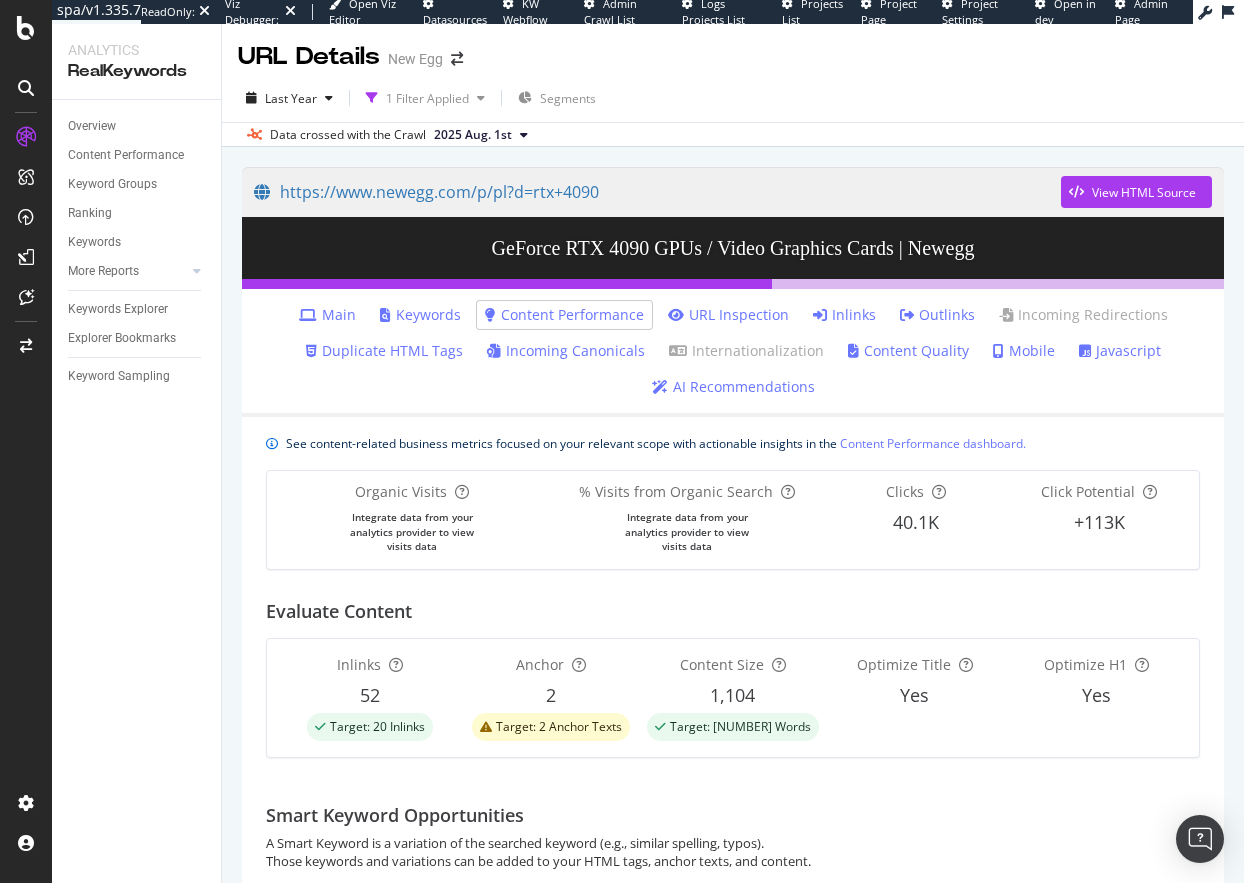 click on "Main" at bounding box center (327, 315) 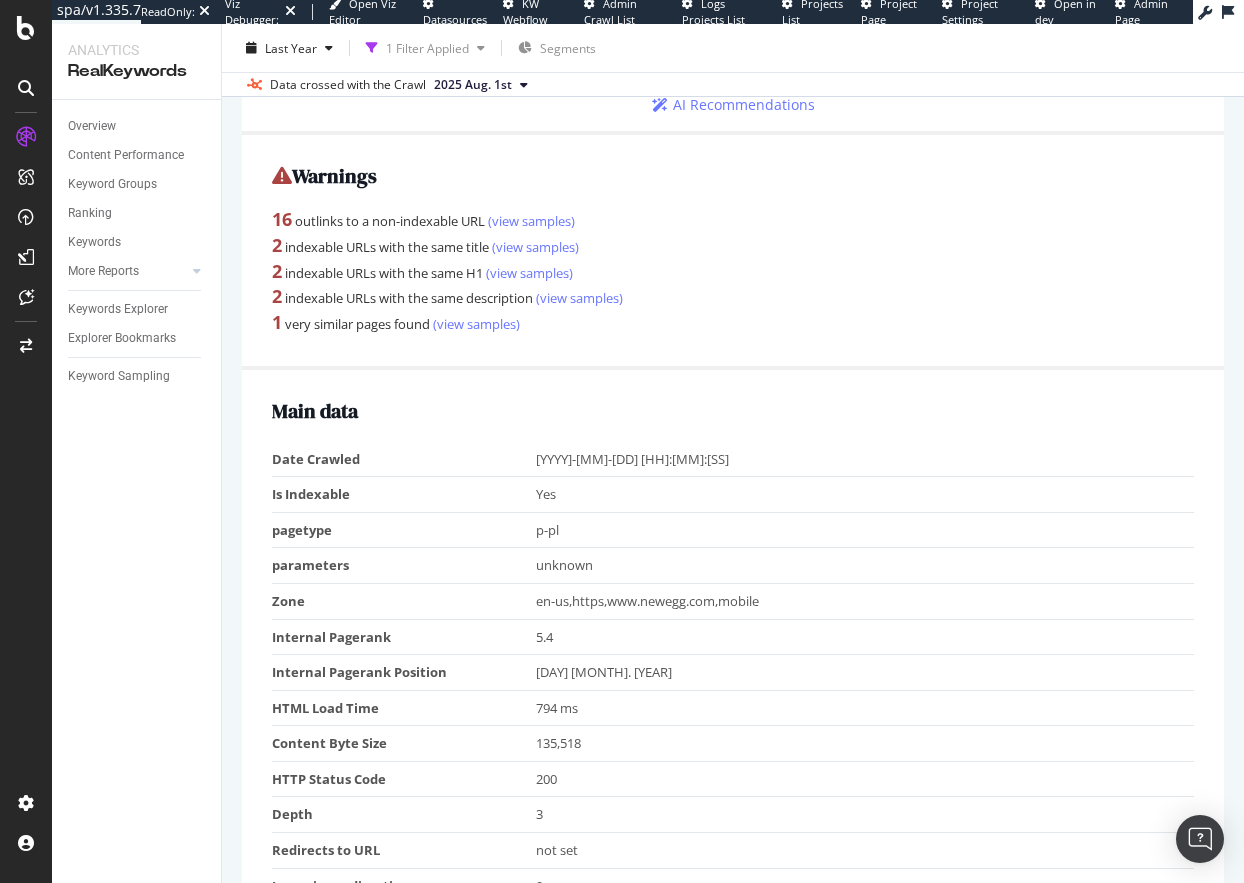 scroll, scrollTop: 0, scrollLeft: 0, axis: both 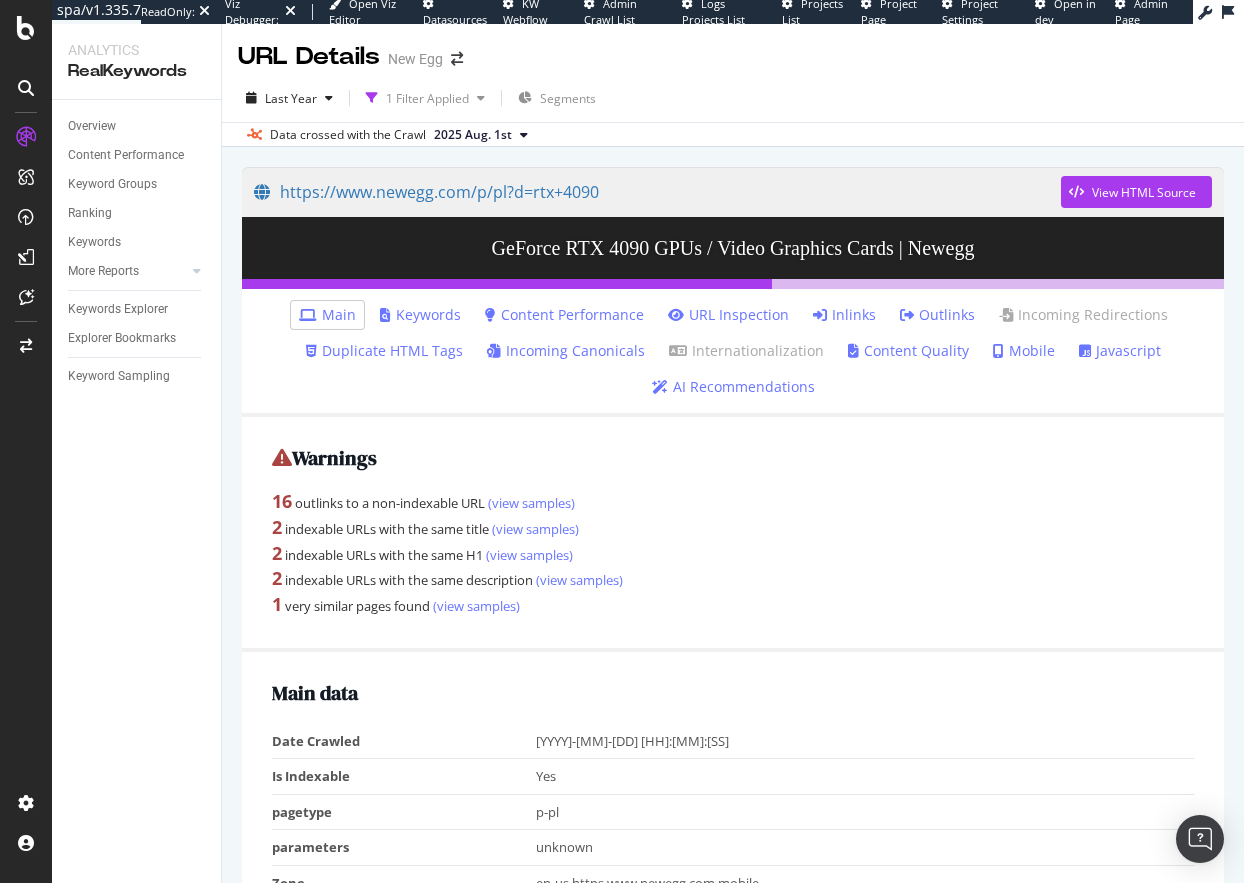 click on "Content Performance" at bounding box center (564, 315) 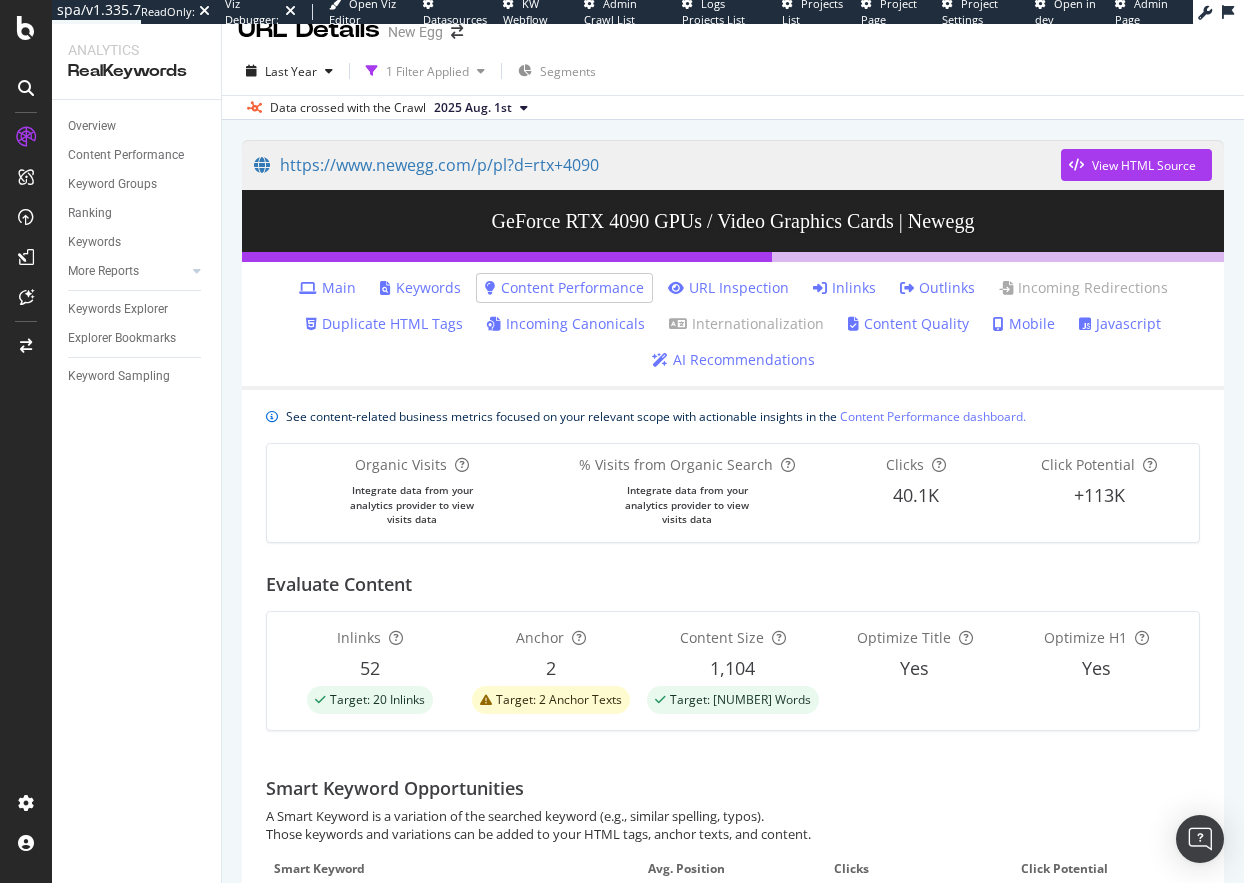 scroll, scrollTop: 0, scrollLeft: 0, axis: both 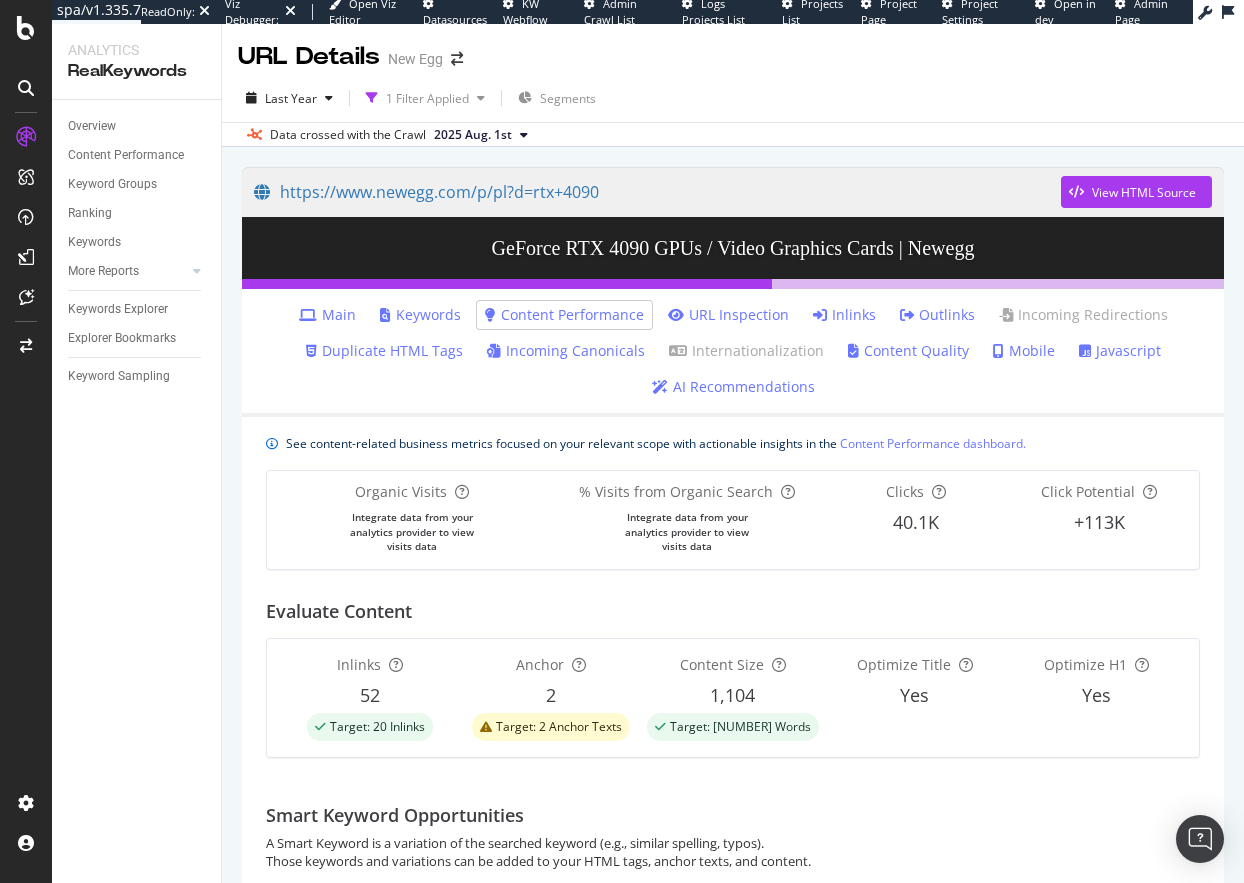 click on "Content Quality" at bounding box center [908, 351] 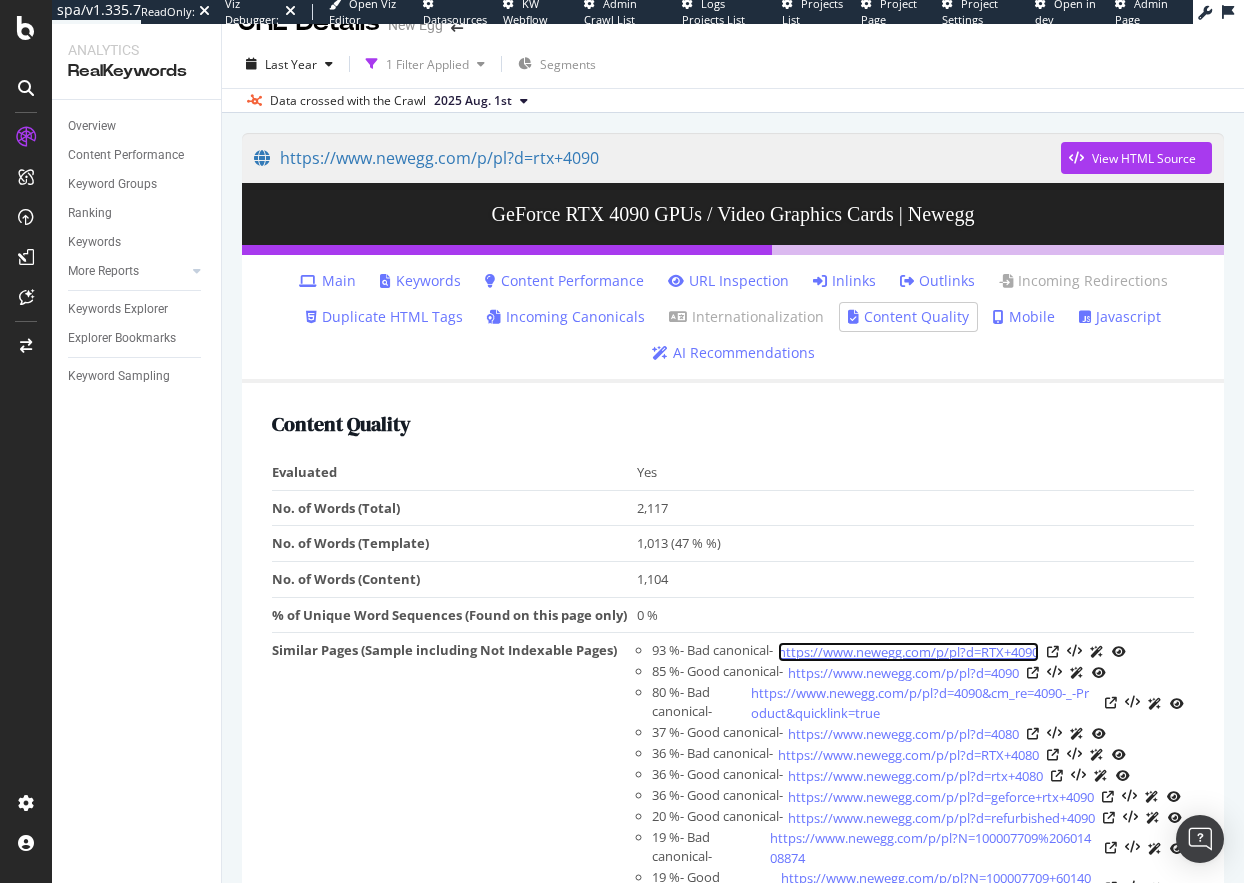 scroll, scrollTop: 0, scrollLeft: 0, axis: both 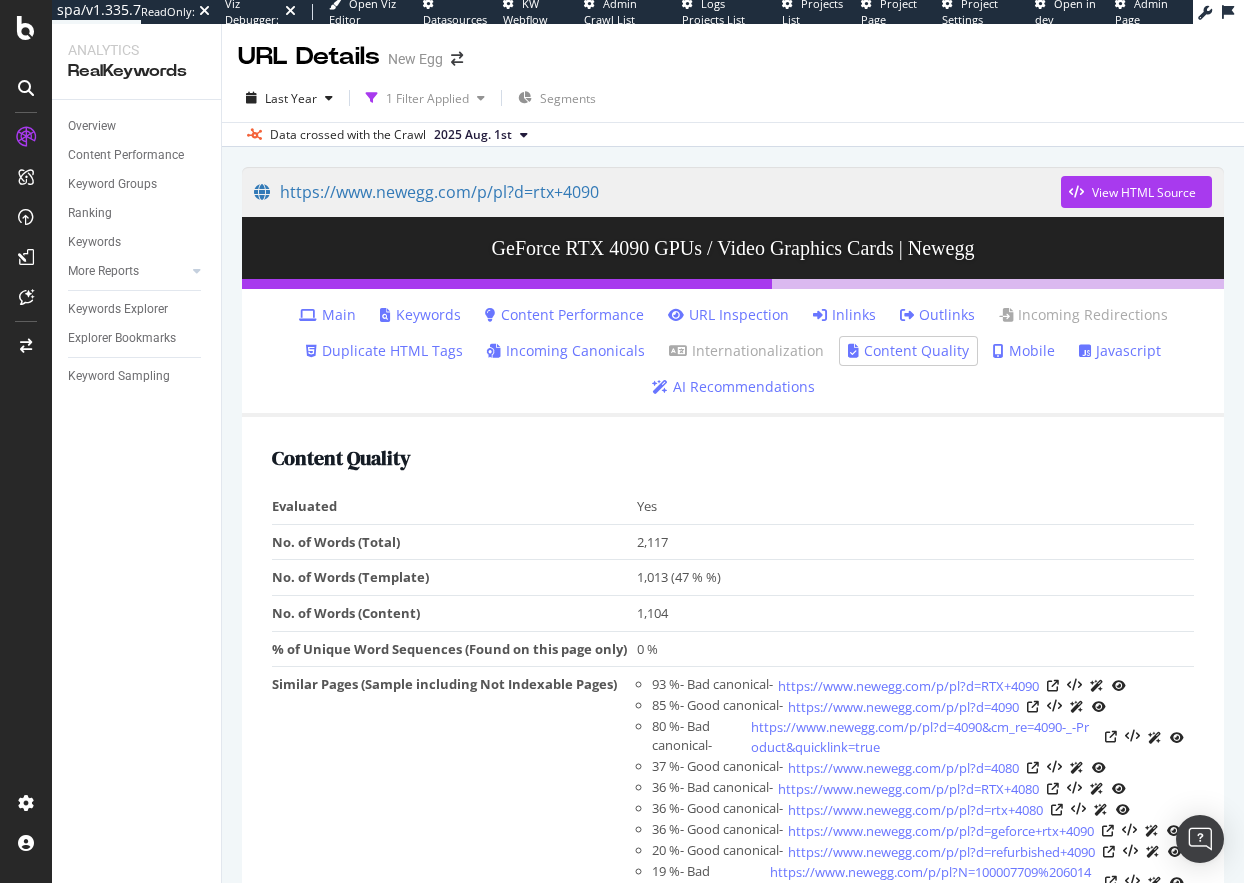 click on "Incoming Canonicals" at bounding box center [566, 351] 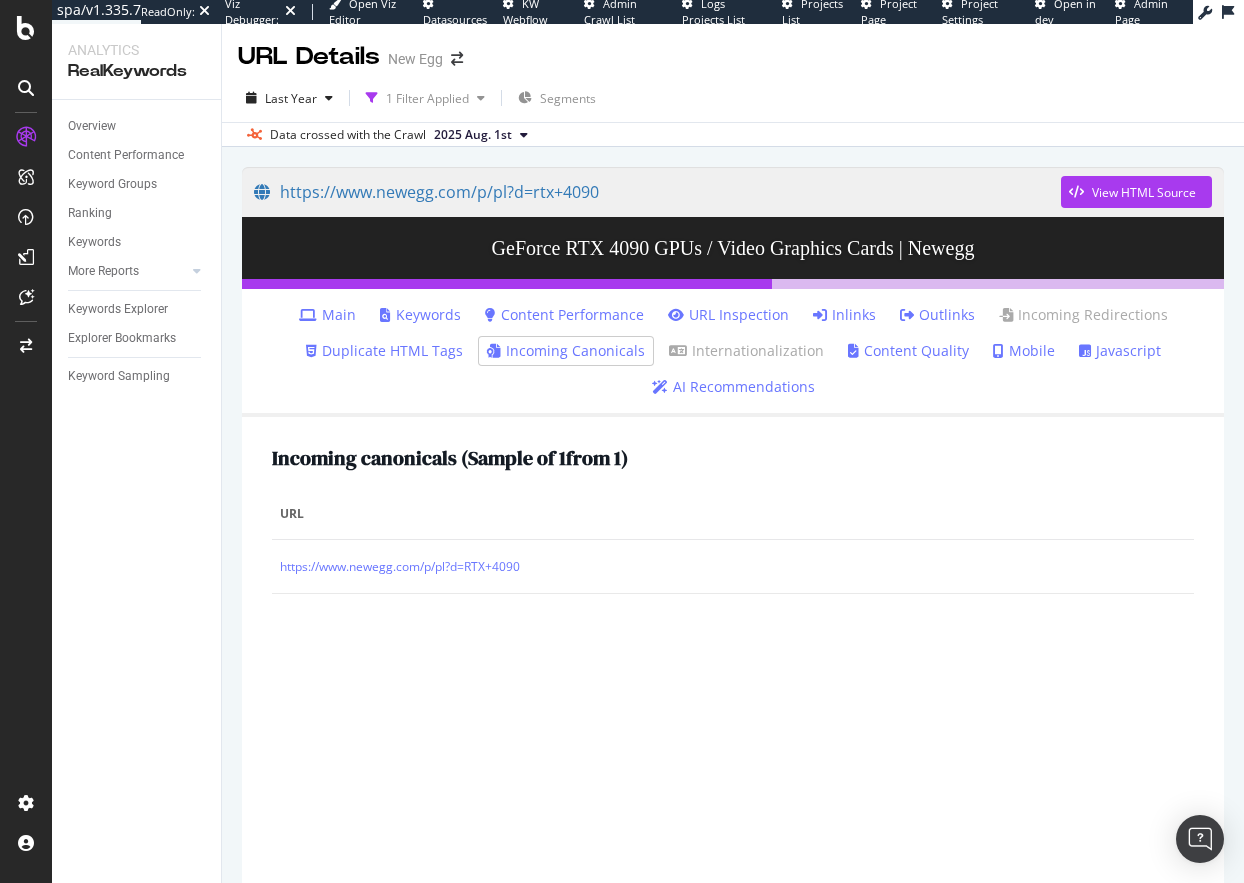 click on "Keywords" at bounding box center [420, 315] 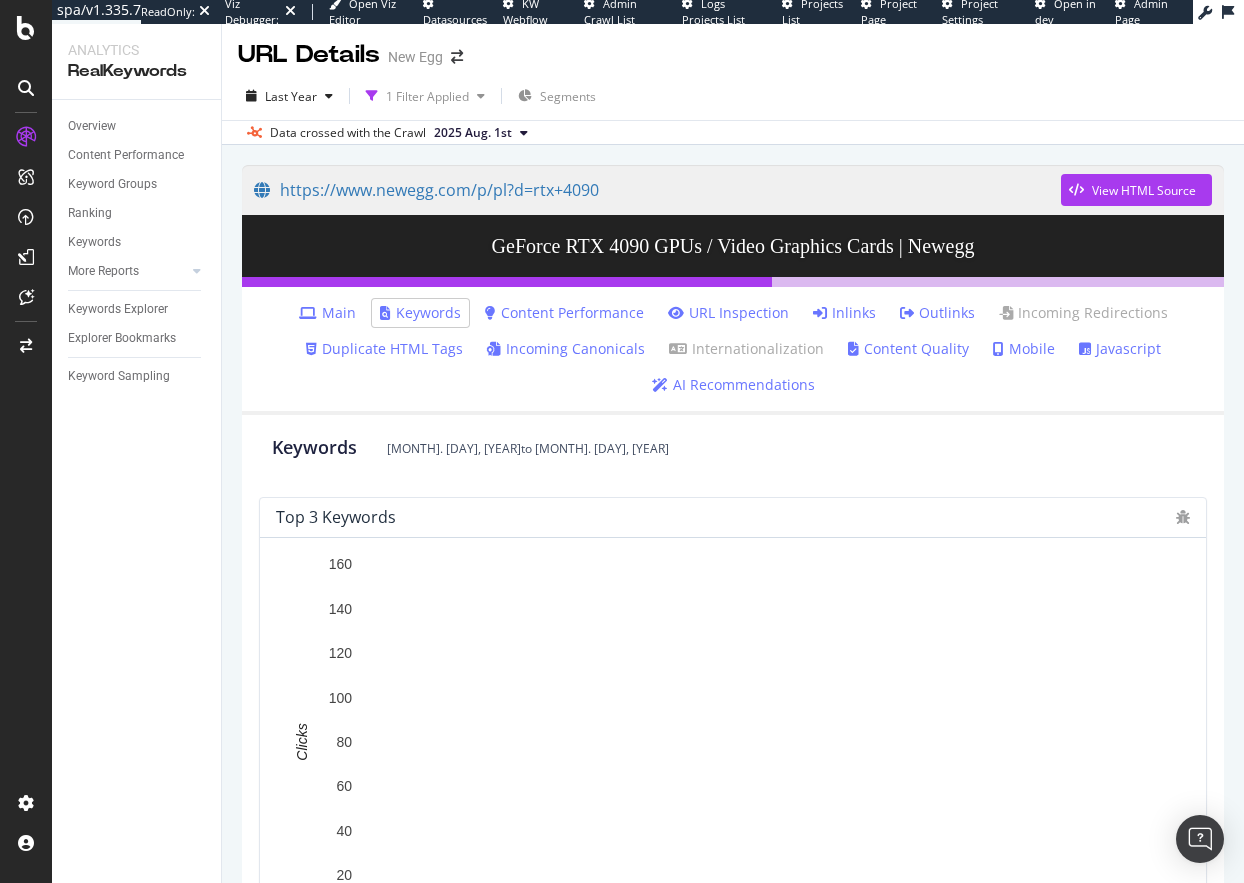 scroll, scrollTop: 0, scrollLeft: 0, axis: both 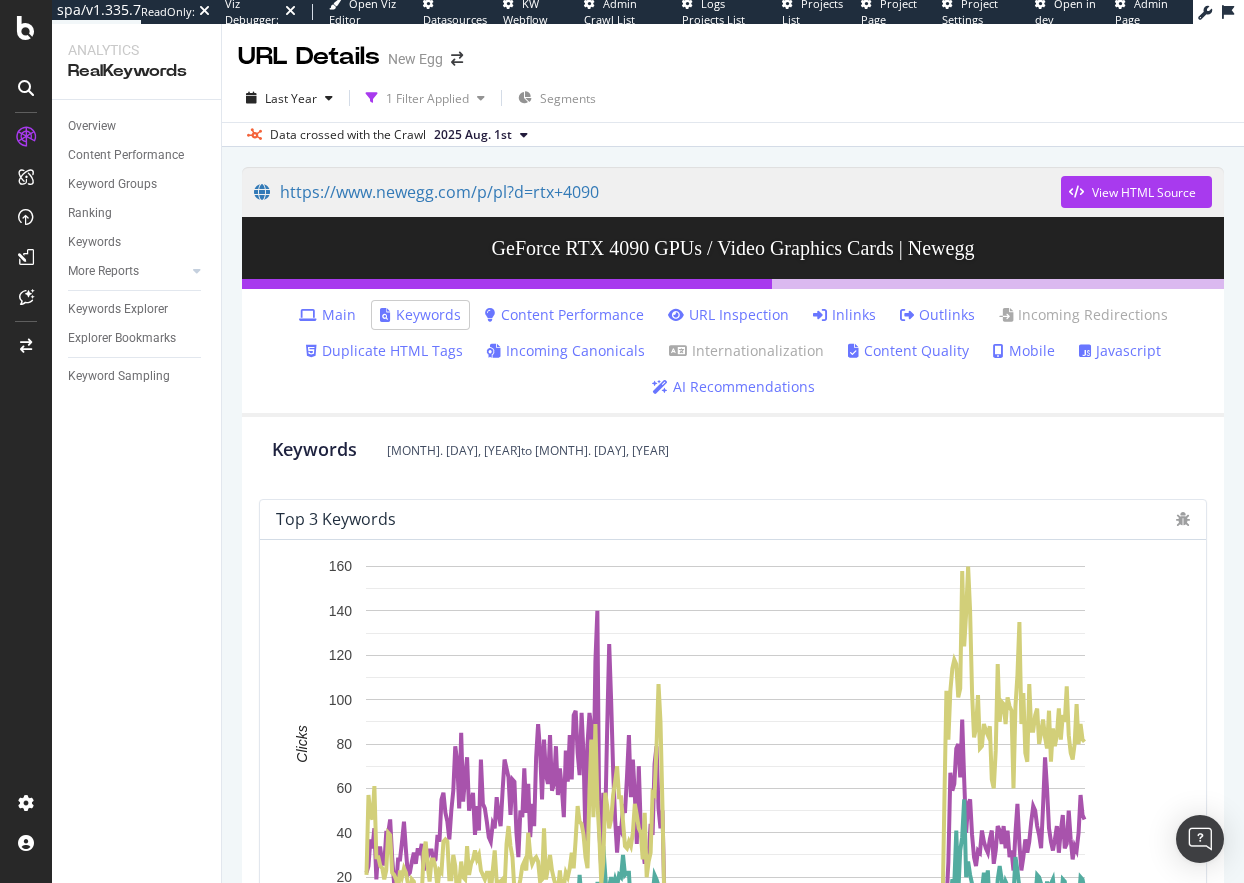click on "Content Quality" at bounding box center (908, 351) 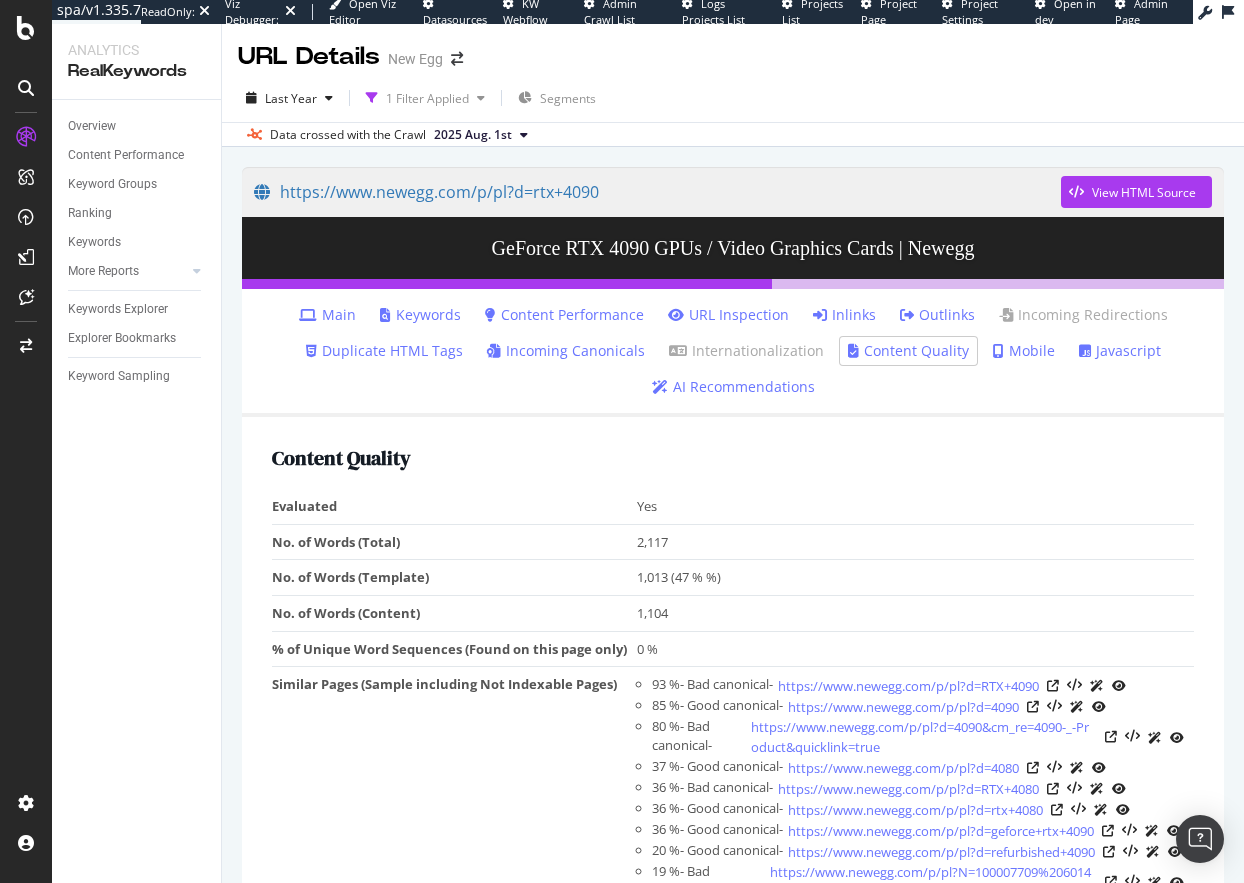 click on "Main" at bounding box center (327, 315) 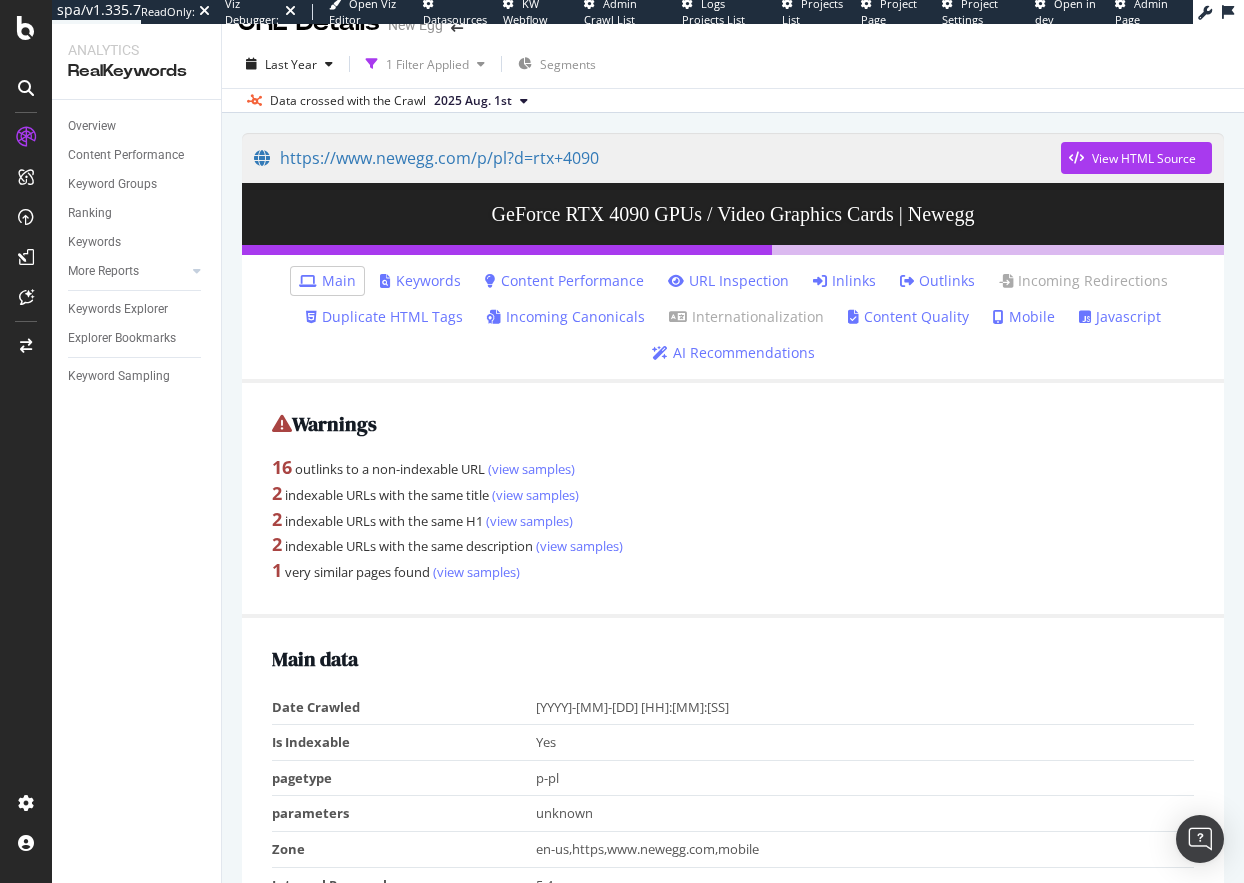 scroll, scrollTop: 0, scrollLeft: 0, axis: both 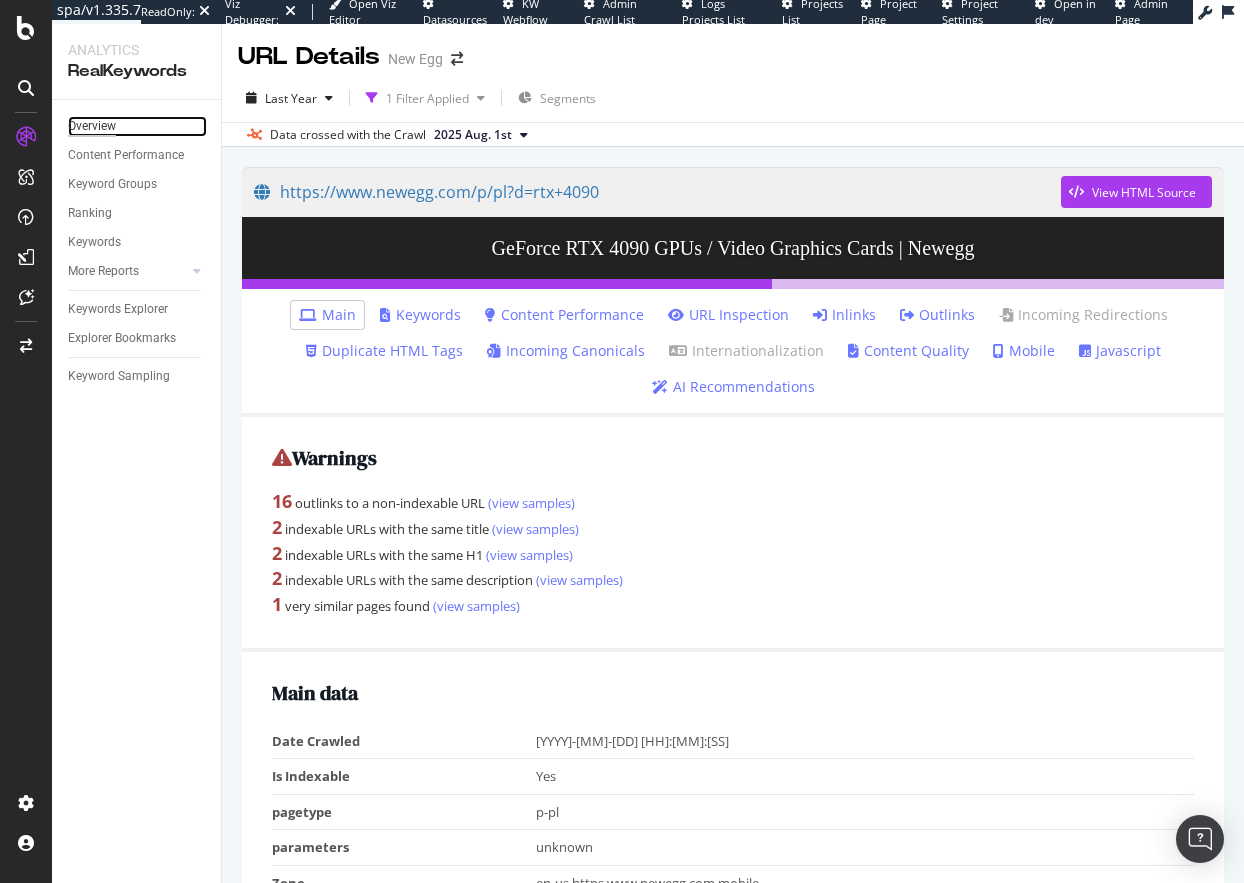 click on "Overview" at bounding box center [92, 126] 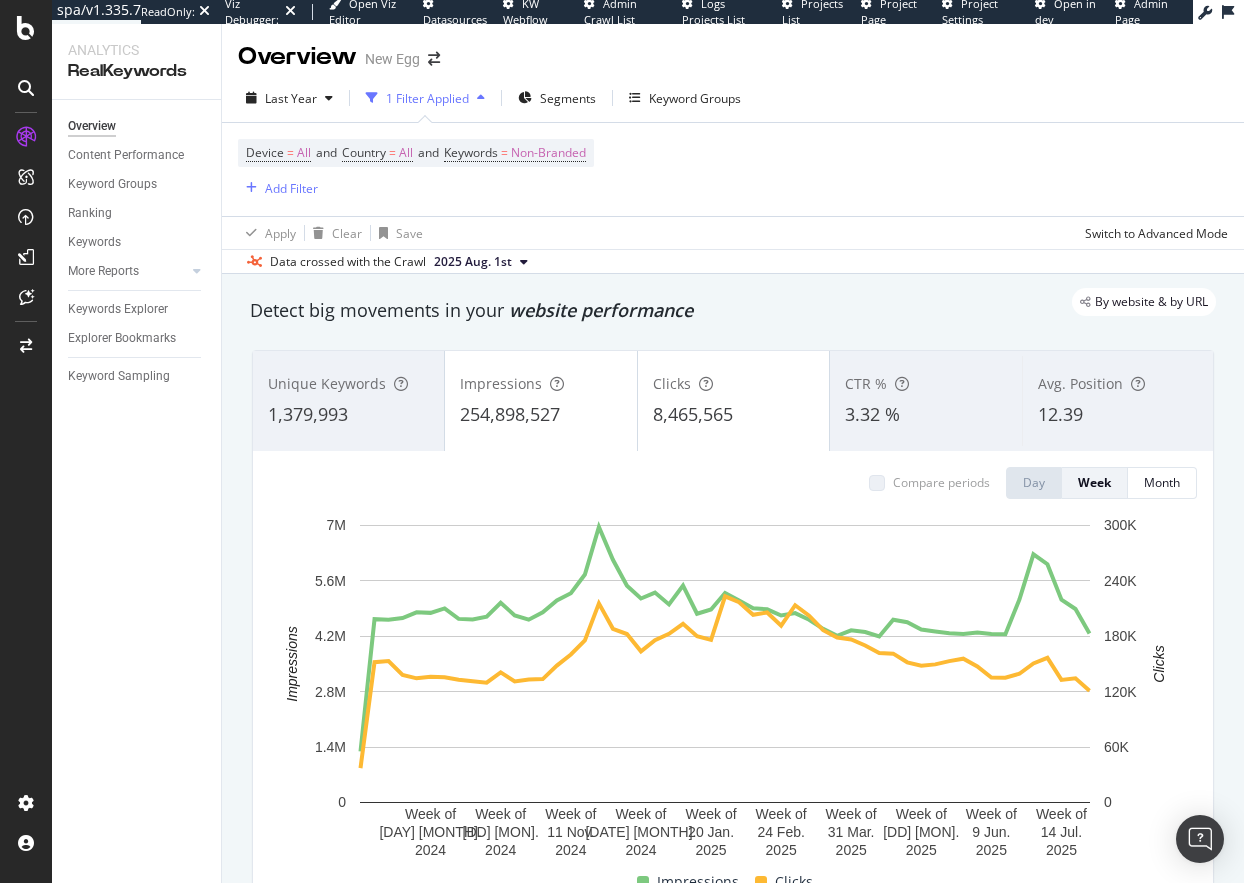 click on "Overview Content Performance Keyword Groups Ranking Keywords More Reports Countries Devices Content Structure Keywords Explorer Explorer Bookmarks Keyword Sampling" at bounding box center (136, 491) 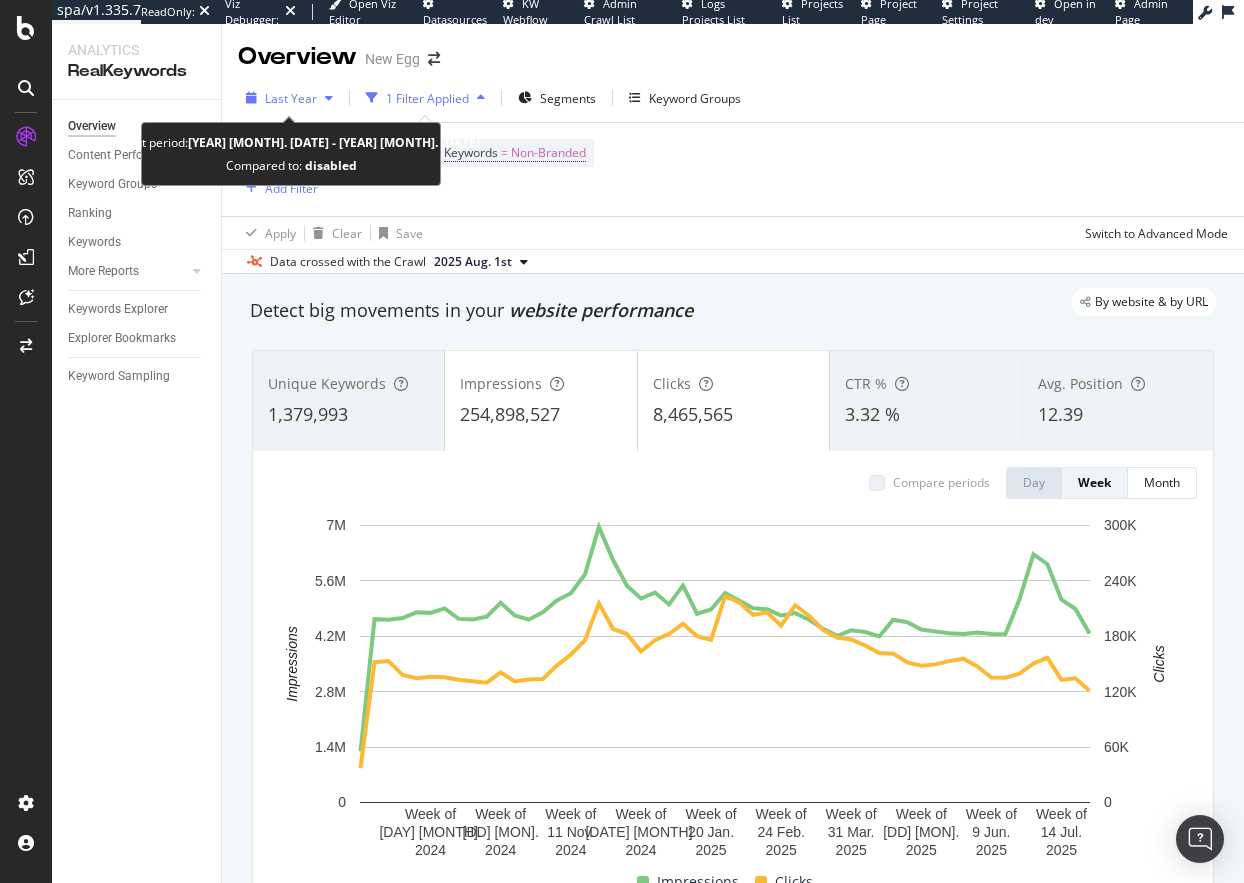 click on "Last Year" at bounding box center [291, 98] 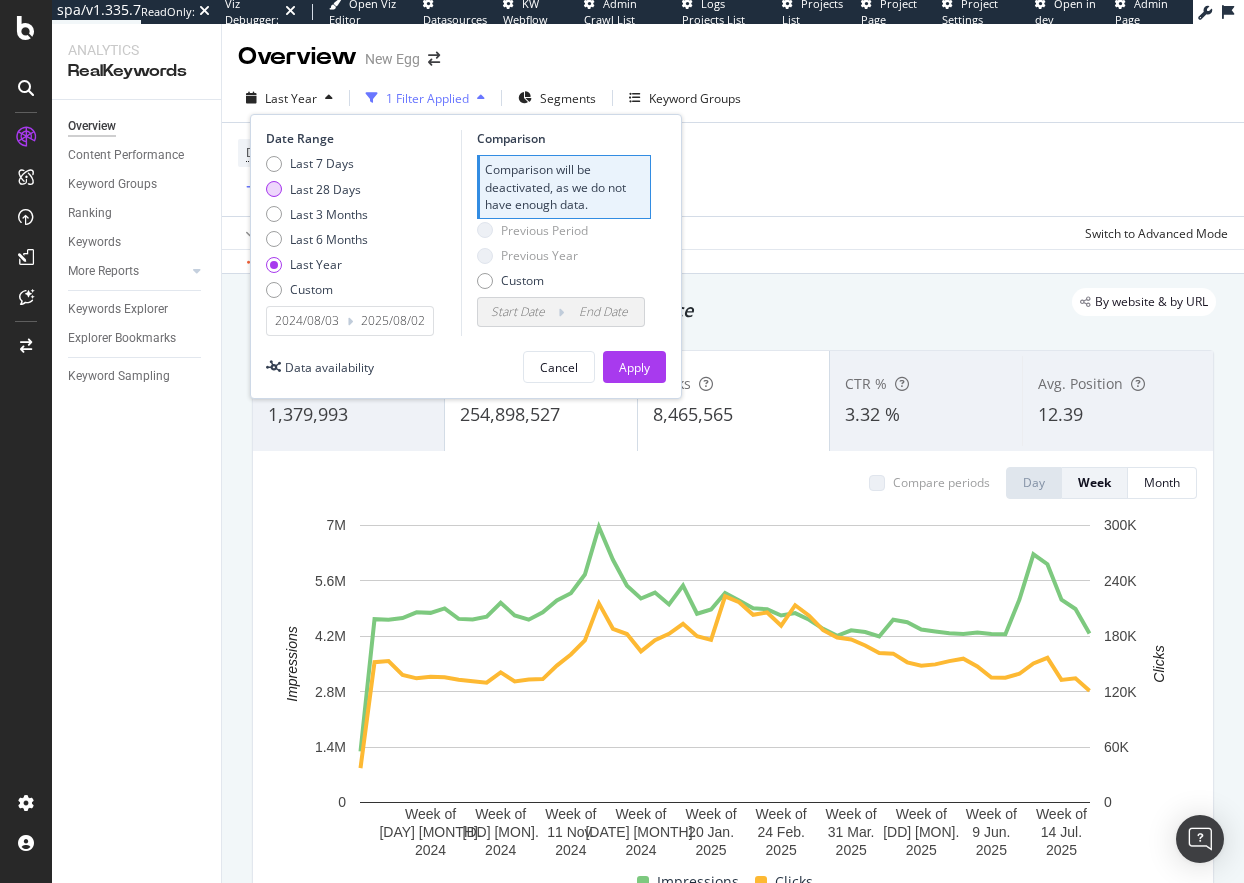 click on "Last 28 Days" at bounding box center [325, 189] 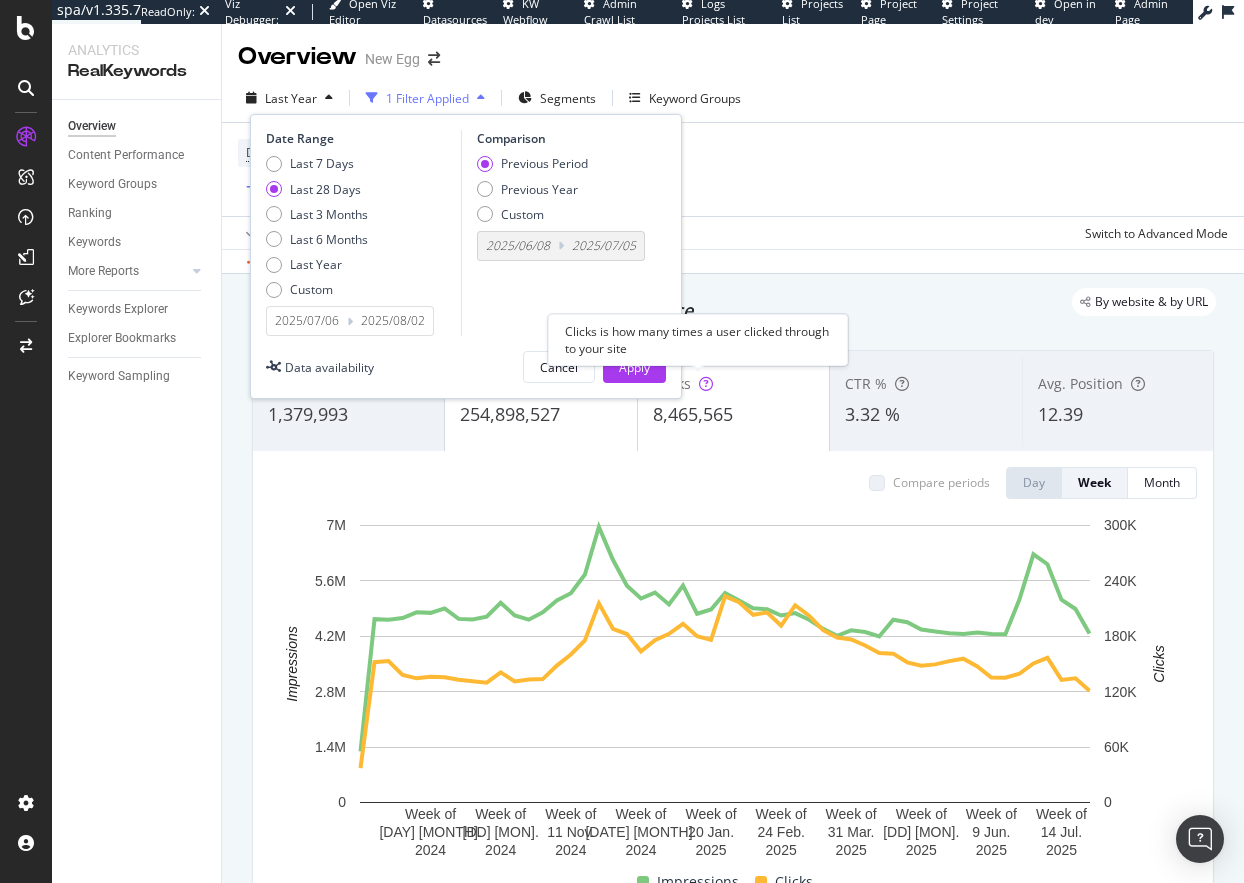 drag, startPoint x: 632, startPoint y: 372, endPoint x: 664, endPoint y: 209, distance: 166.1114 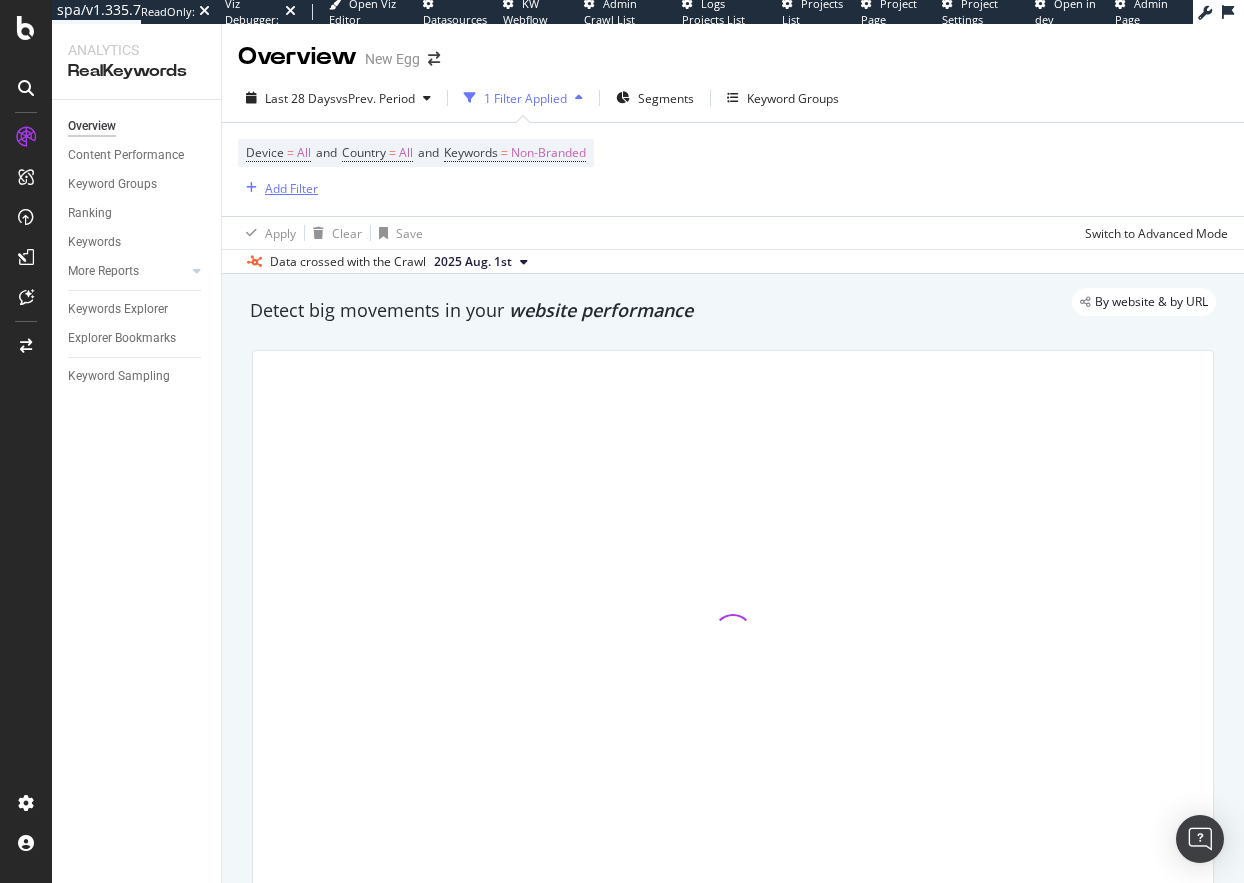 click on "Add Filter" at bounding box center [291, 188] 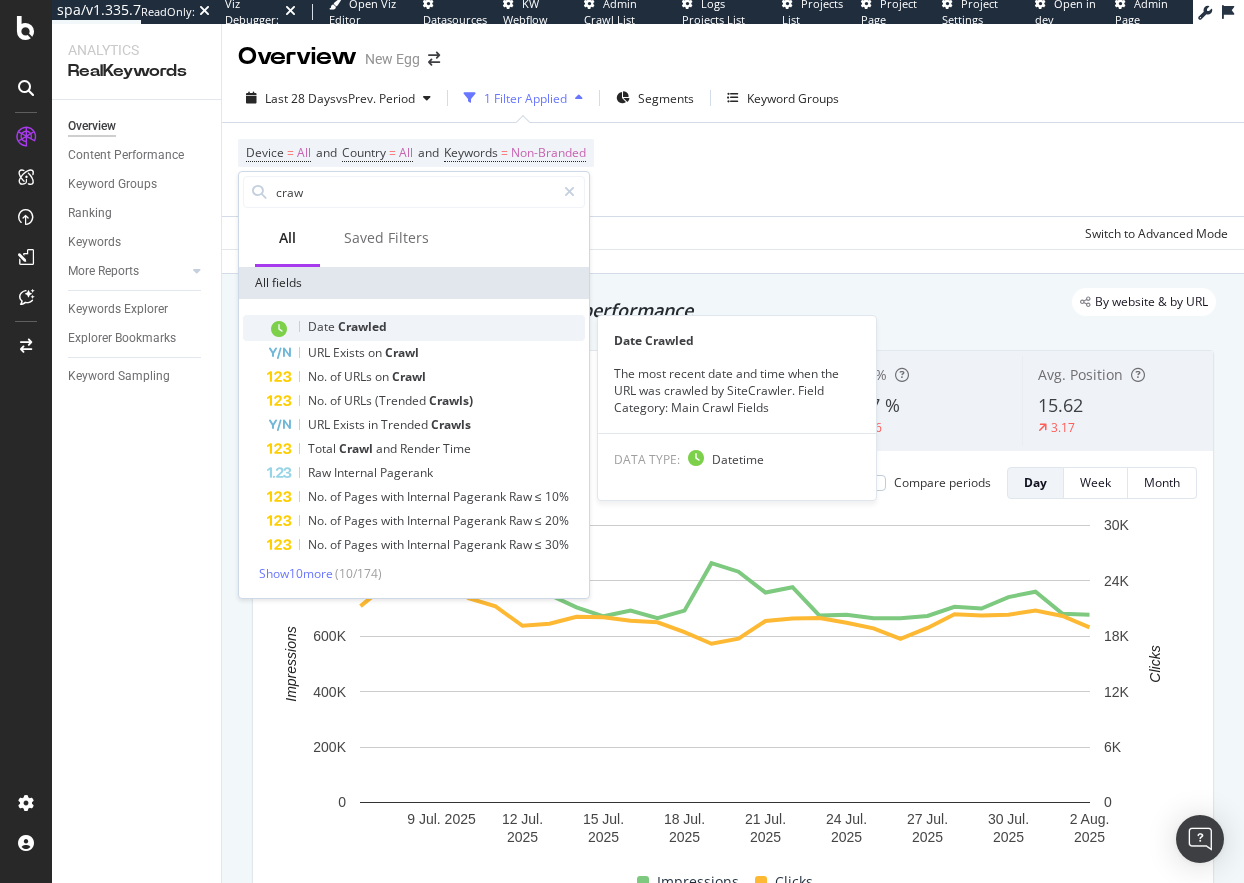type on "craw" 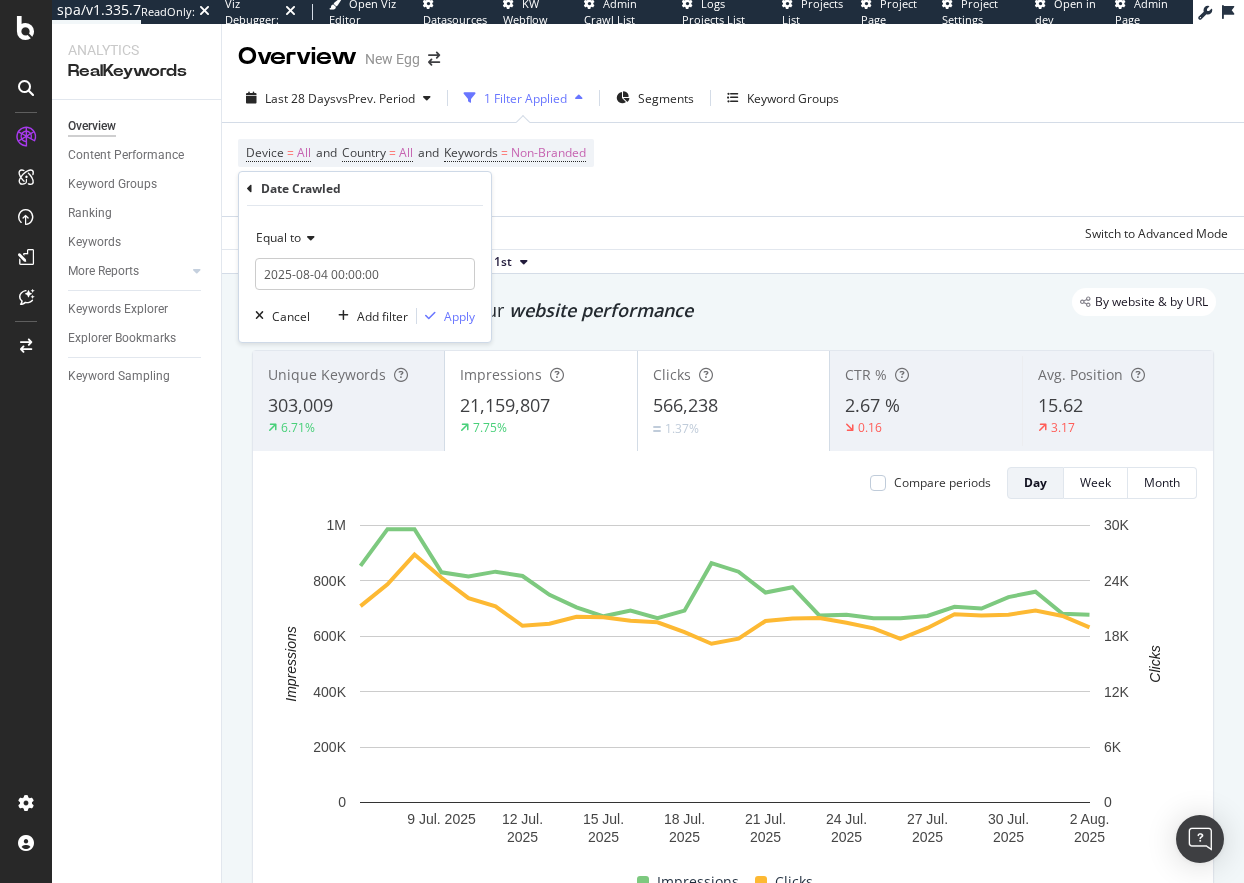 click on "Equal to" at bounding box center [278, 237] 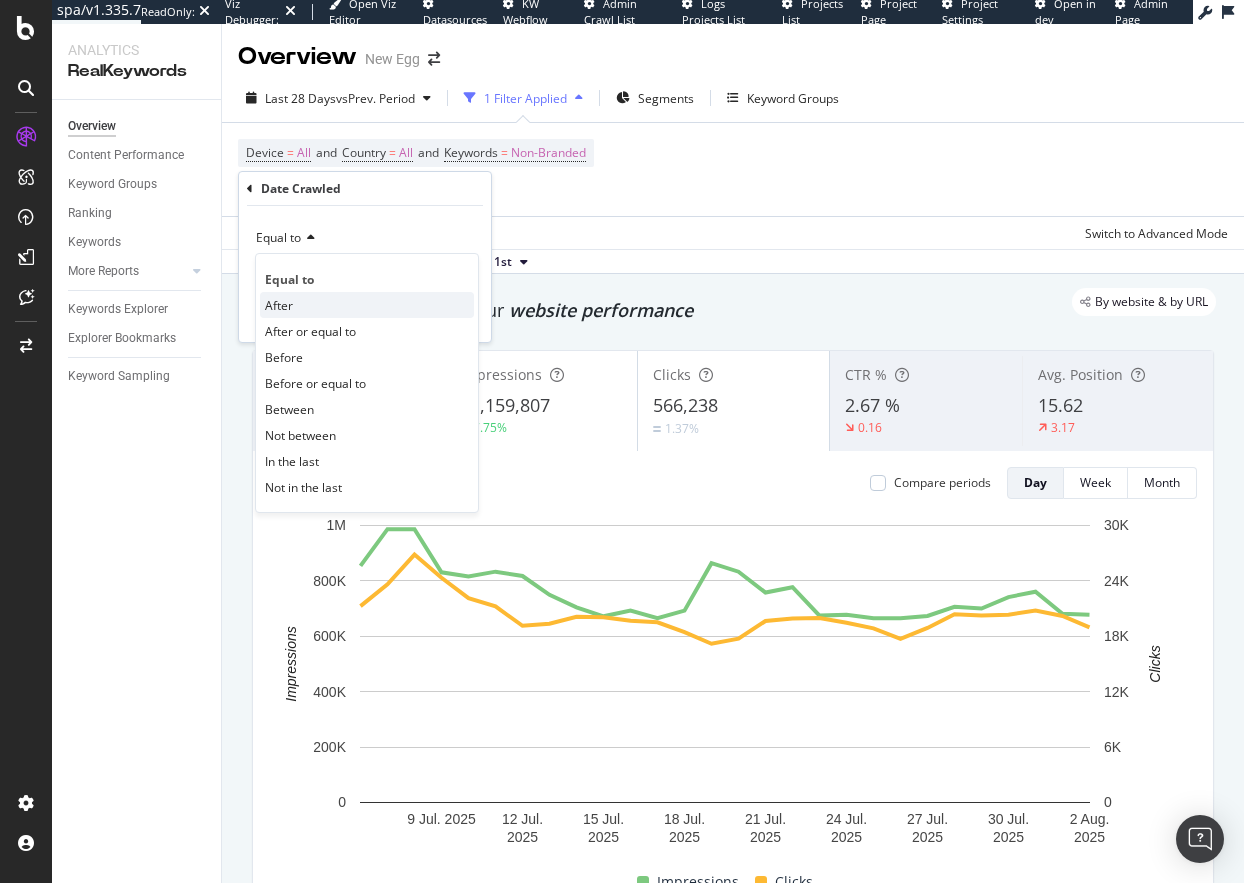 click on "After" at bounding box center [367, 305] 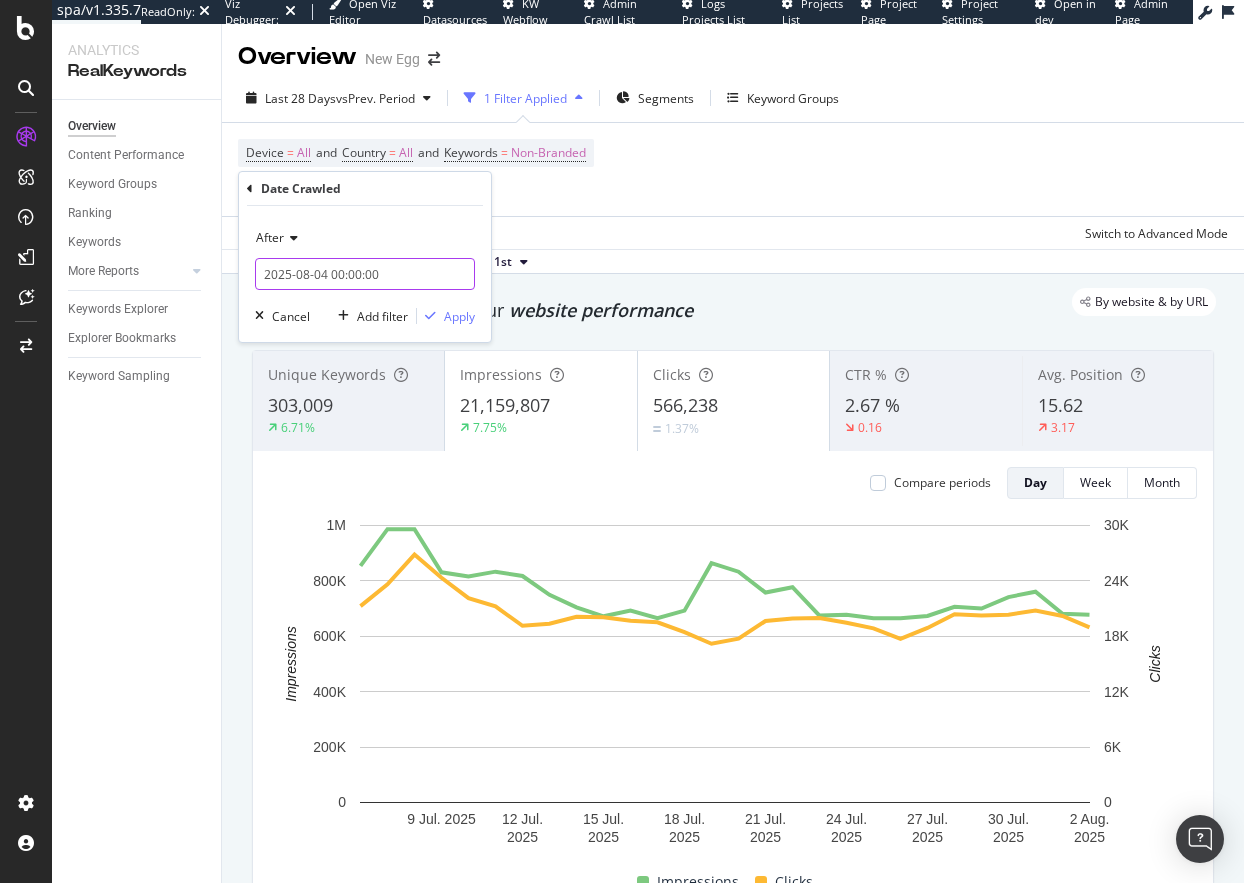 click on "2025-08-04 00:00:00" at bounding box center (365, 274) 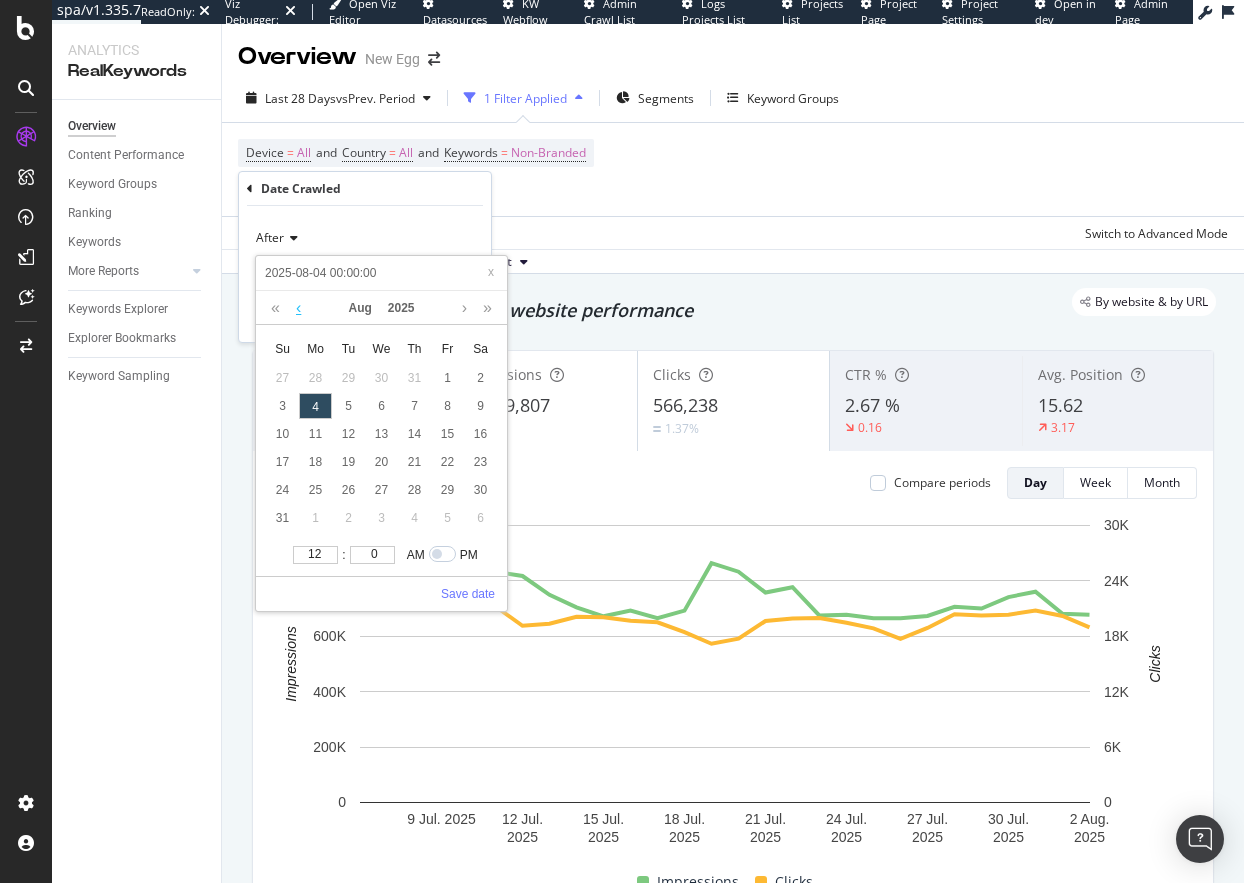 click at bounding box center [298, 308] 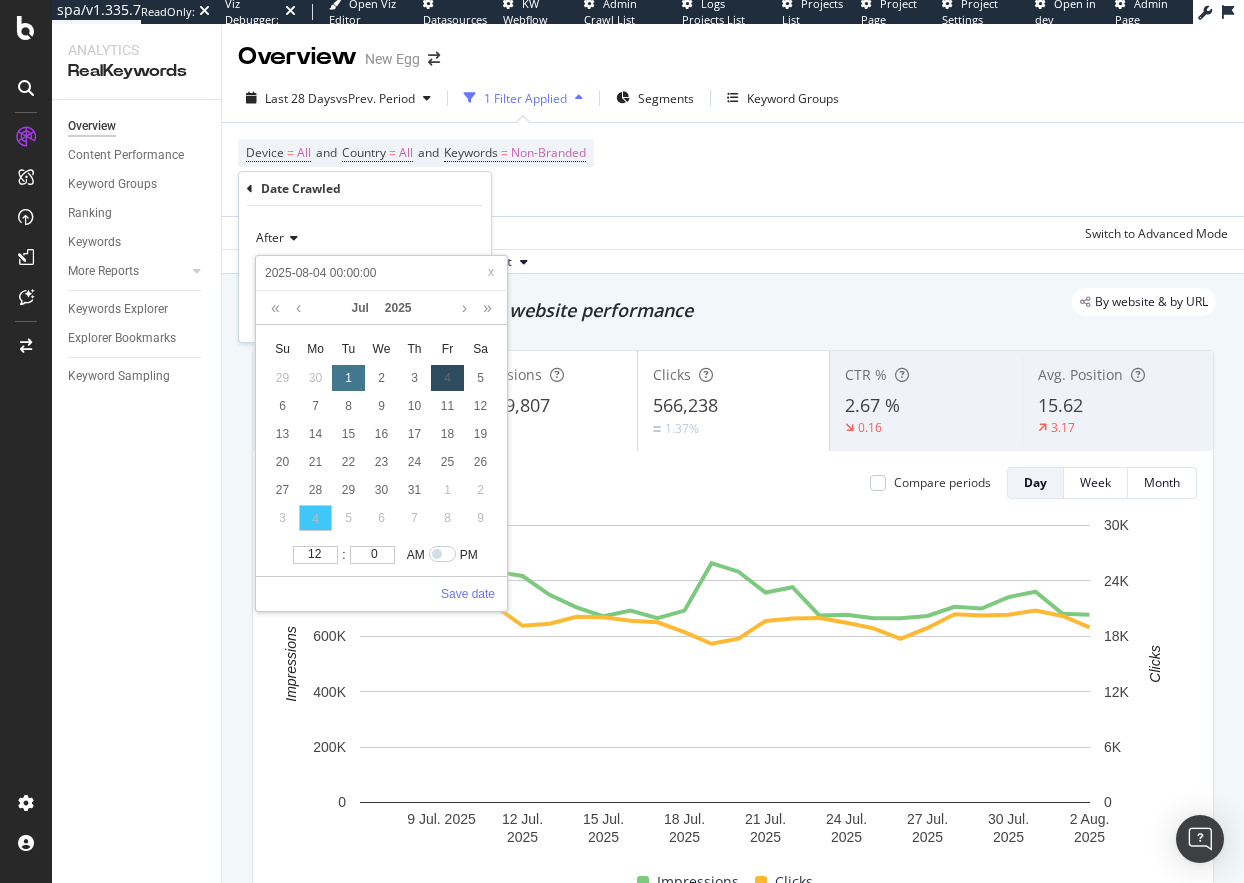 click on "1" at bounding box center (348, 378) 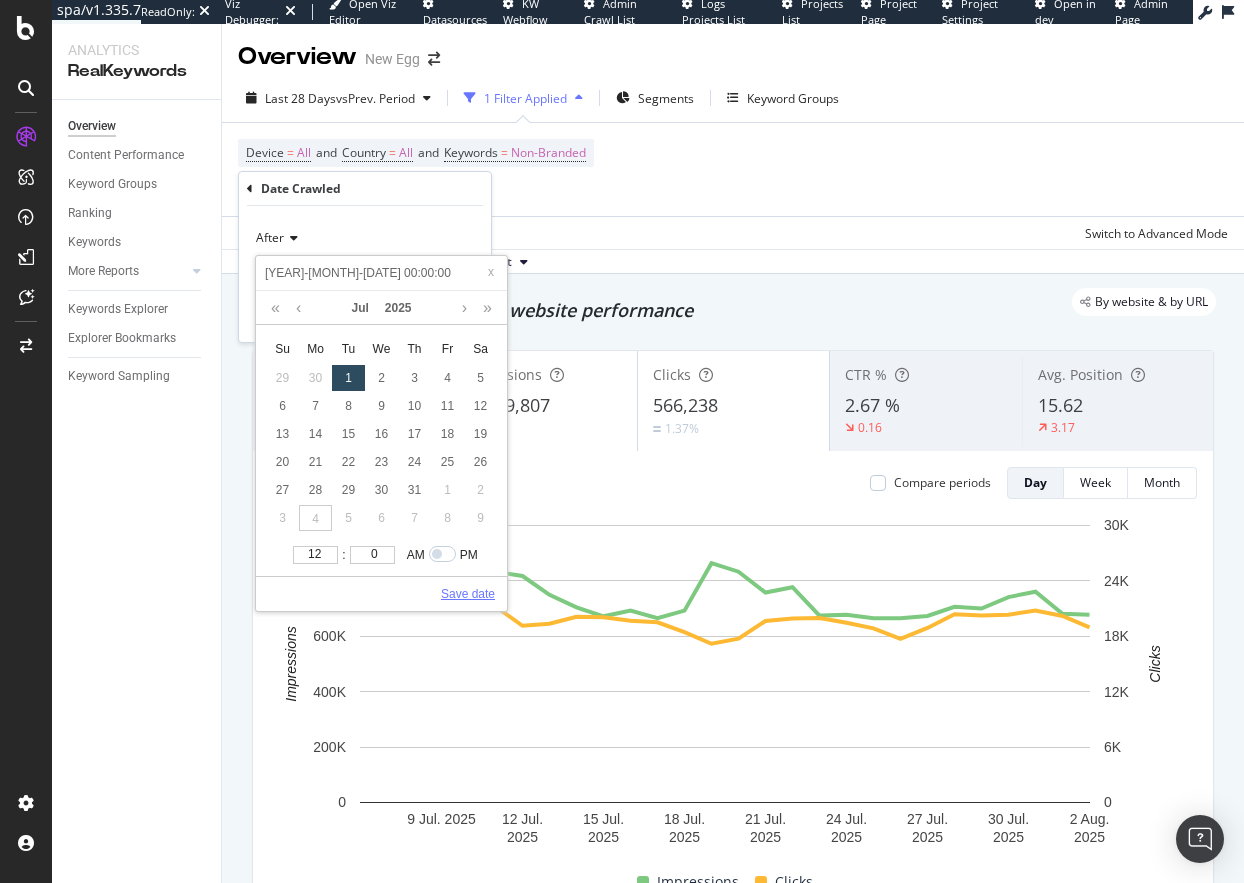 click on "Save date" at bounding box center [468, 594] 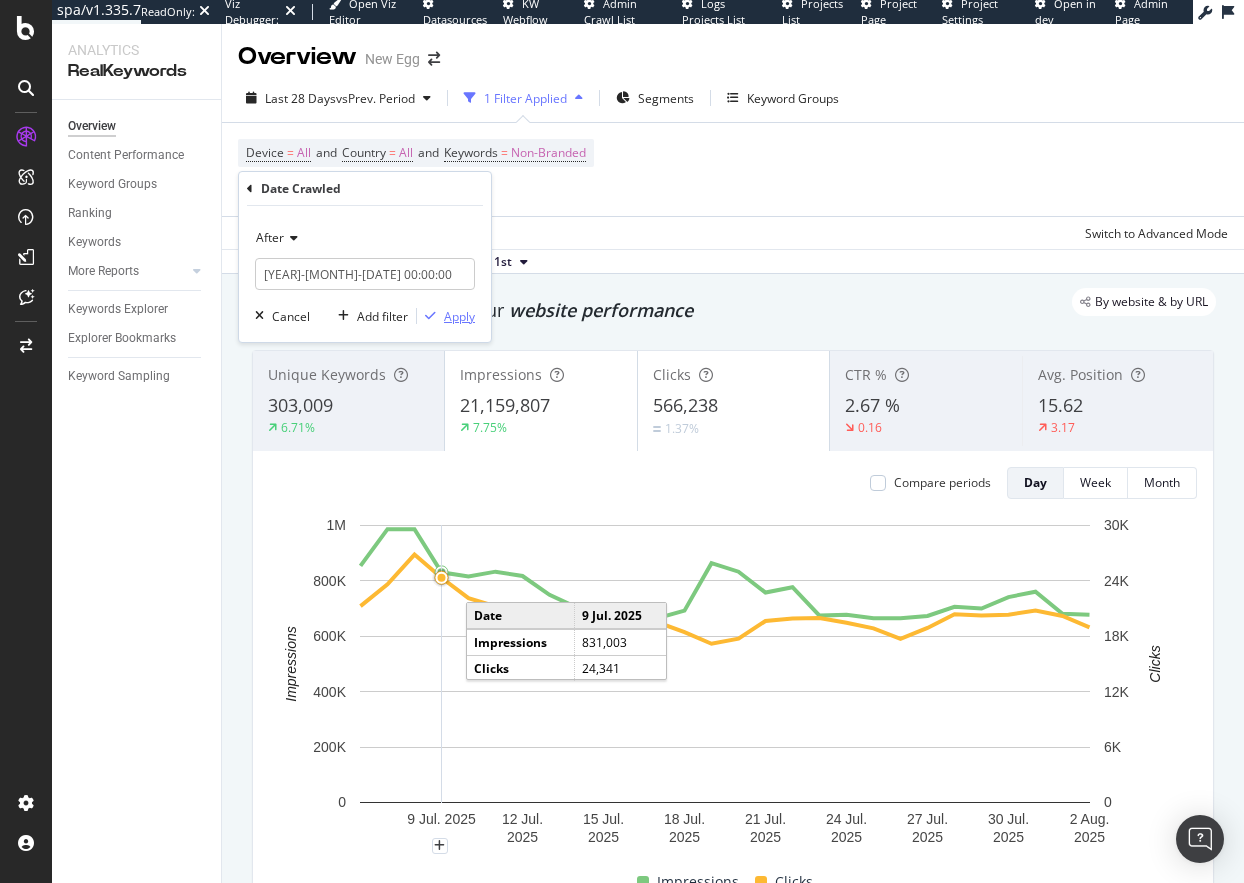 click on "Apply" at bounding box center [459, 316] 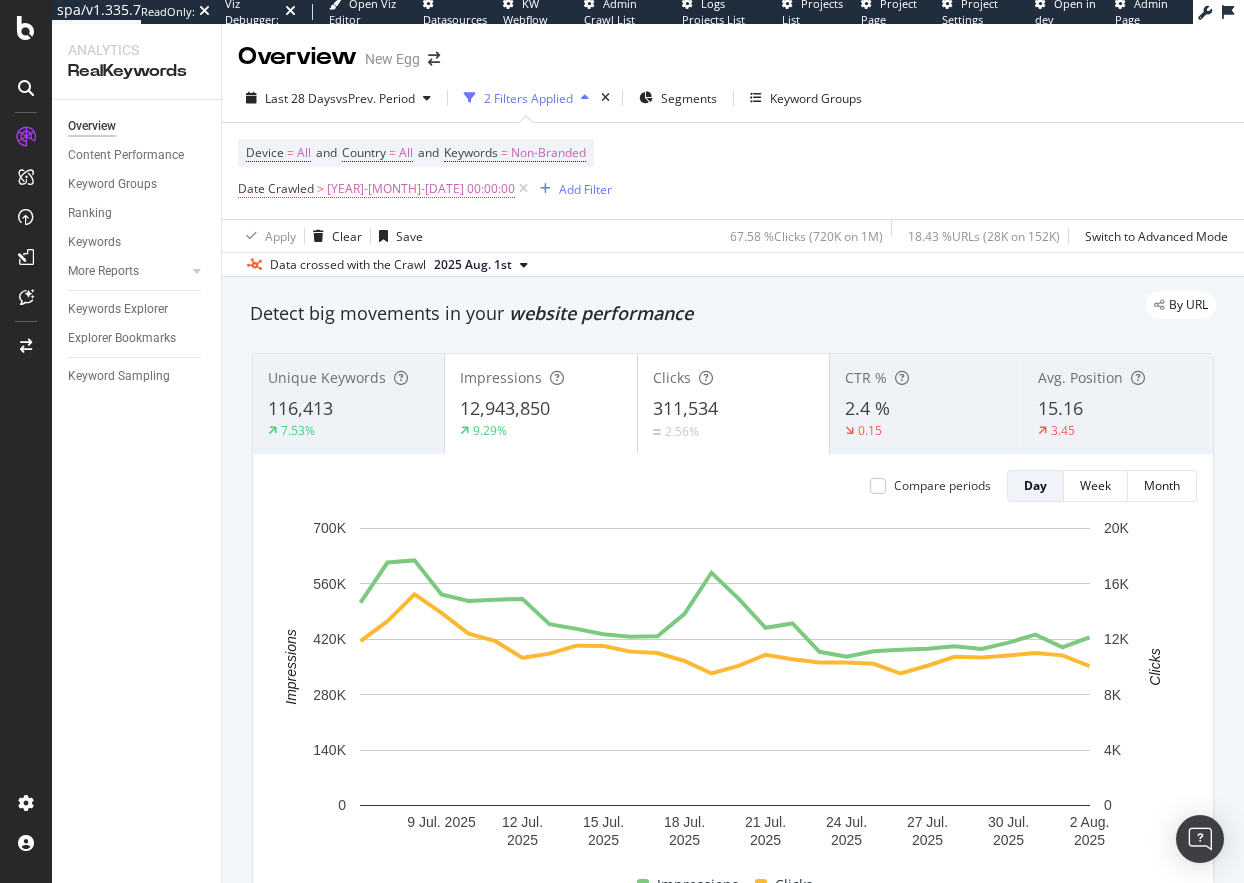 click on "2025-07-01 00:00:00" at bounding box center [421, 189] 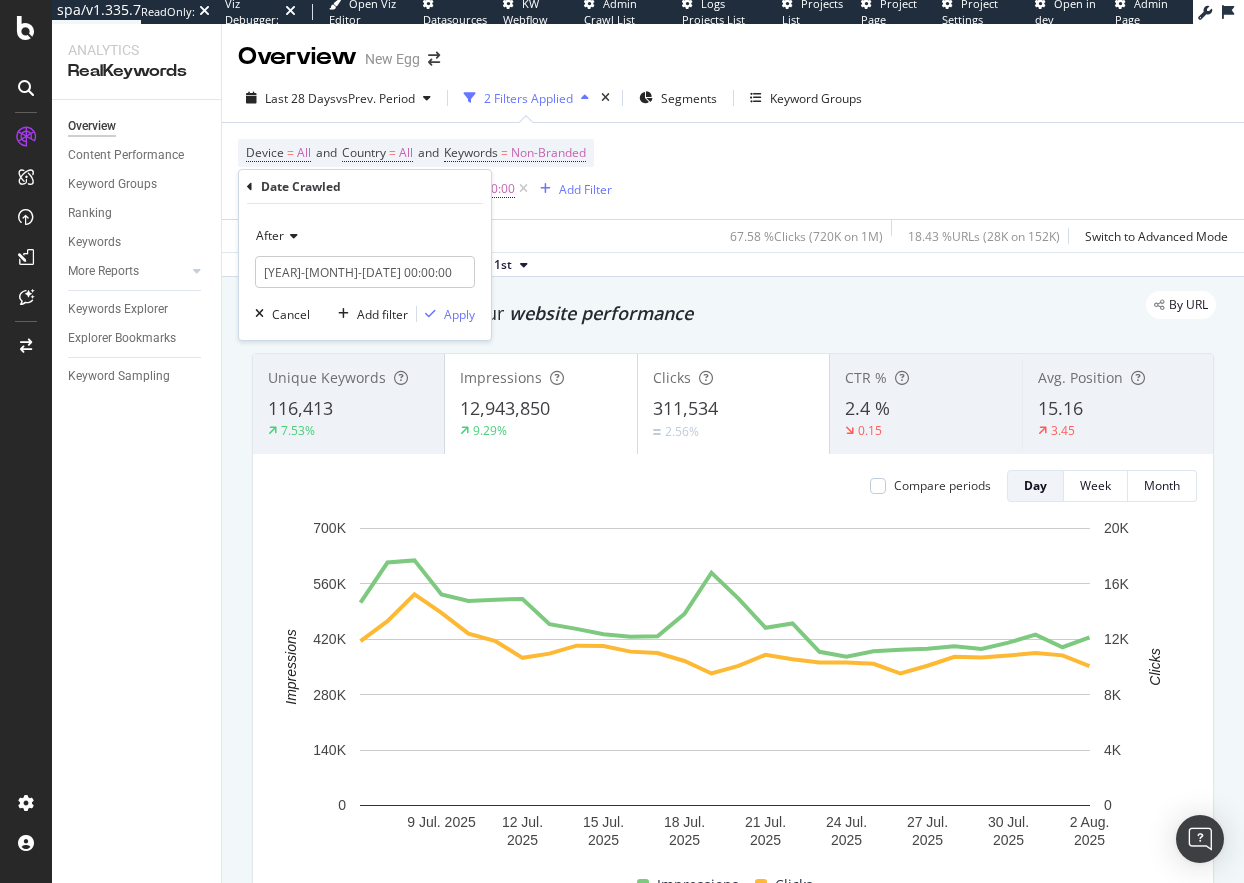 click on "After" at bounding box center (270, 235) 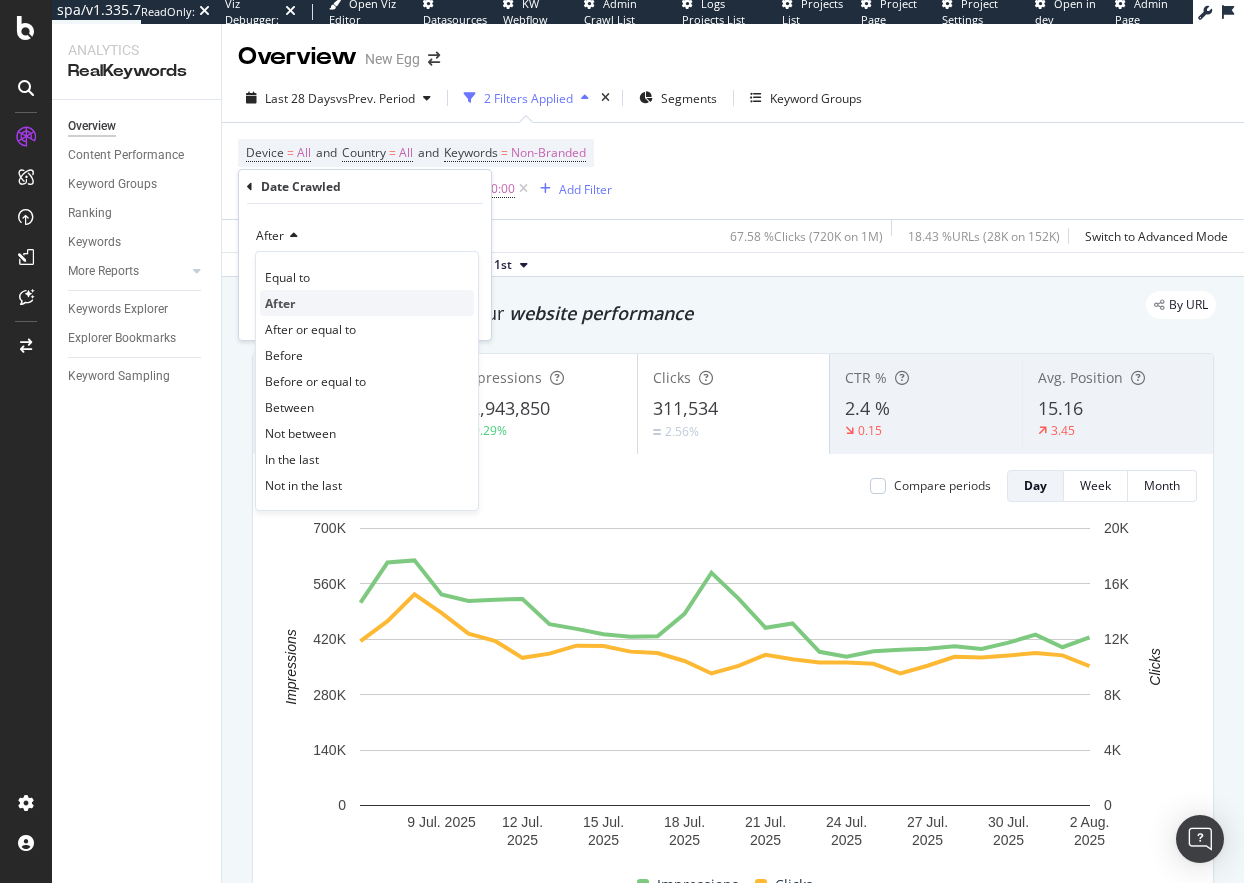 click on "After" at bounding box center [280, 303] 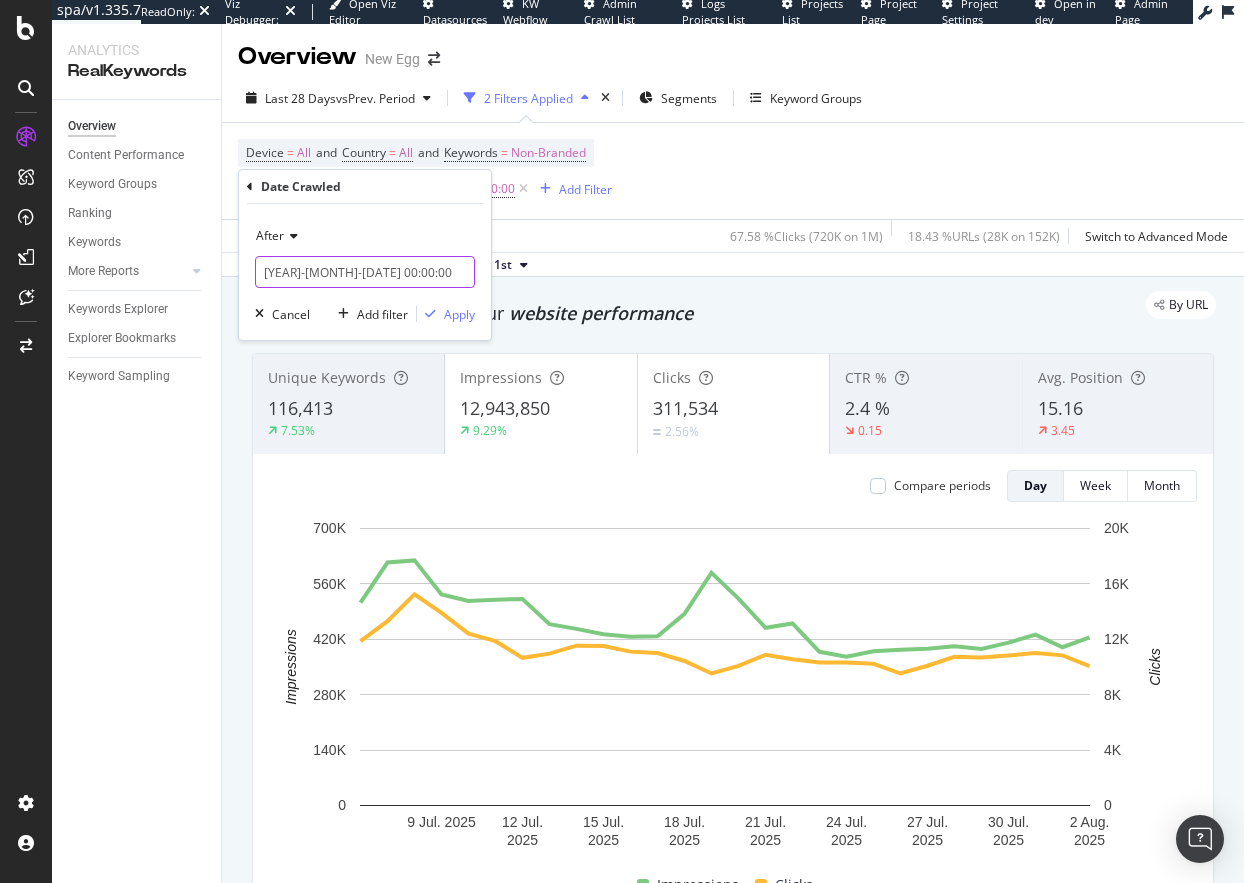 click on "2025-07-01 00:00:00" at bounding box center [365, 272] 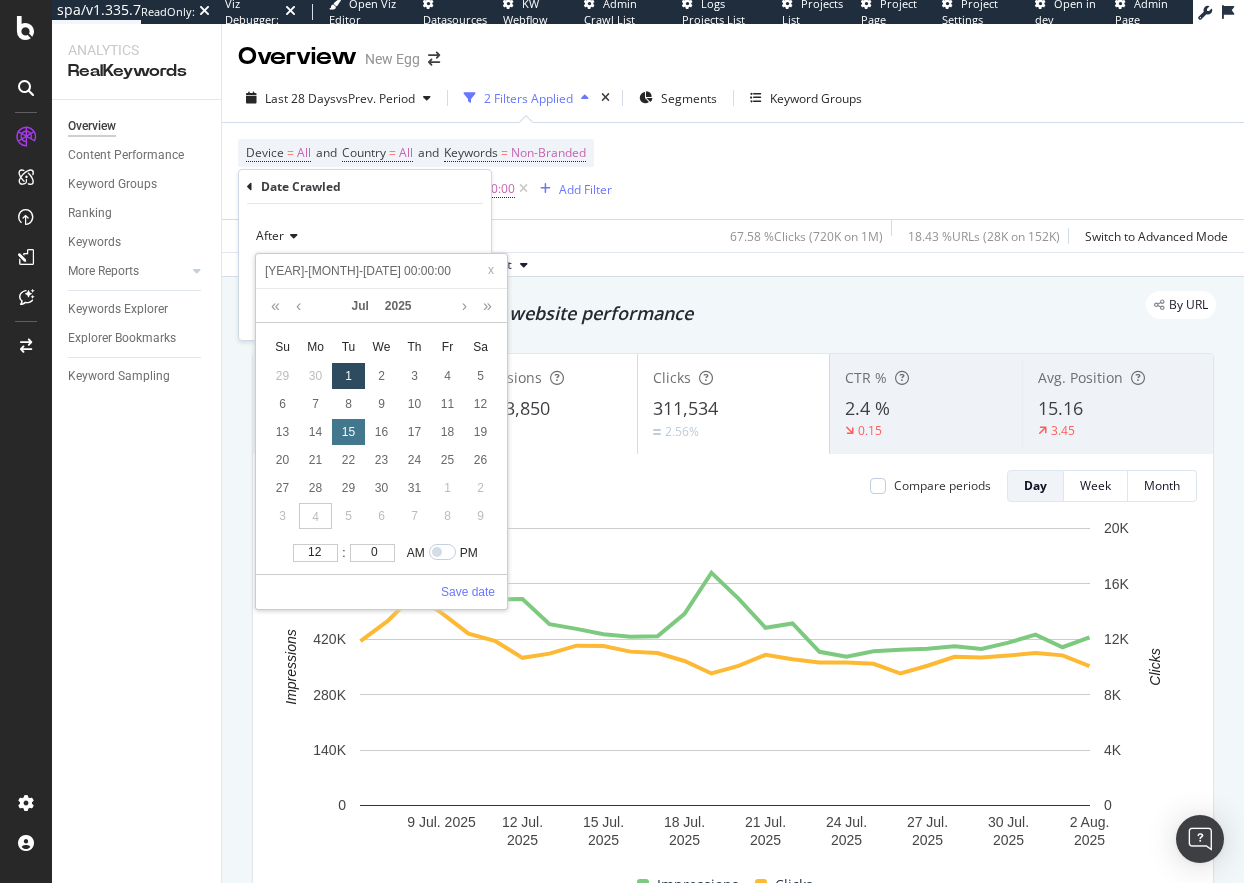 click on "15" at bounding box center [348, 432] 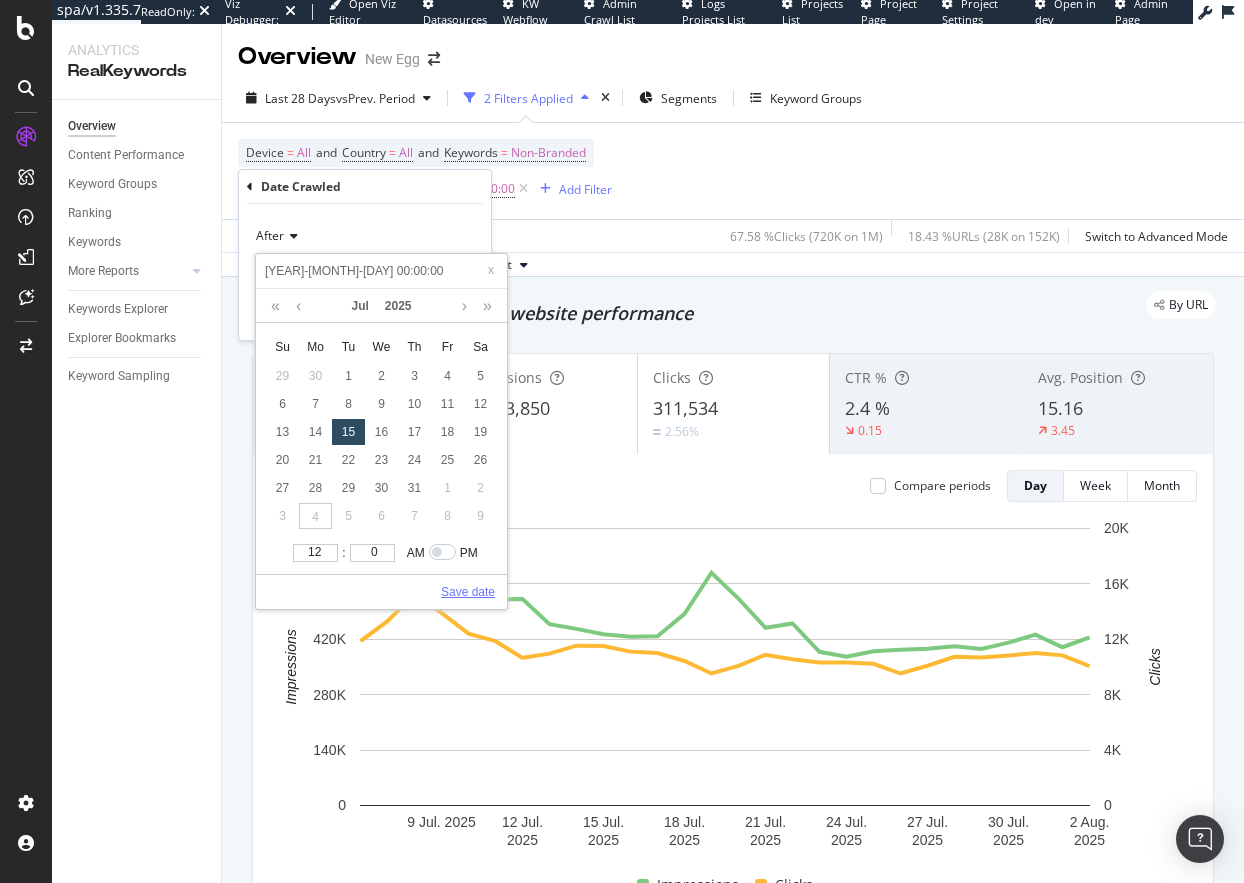 click on "Save date" at bounding box center [468, 592] 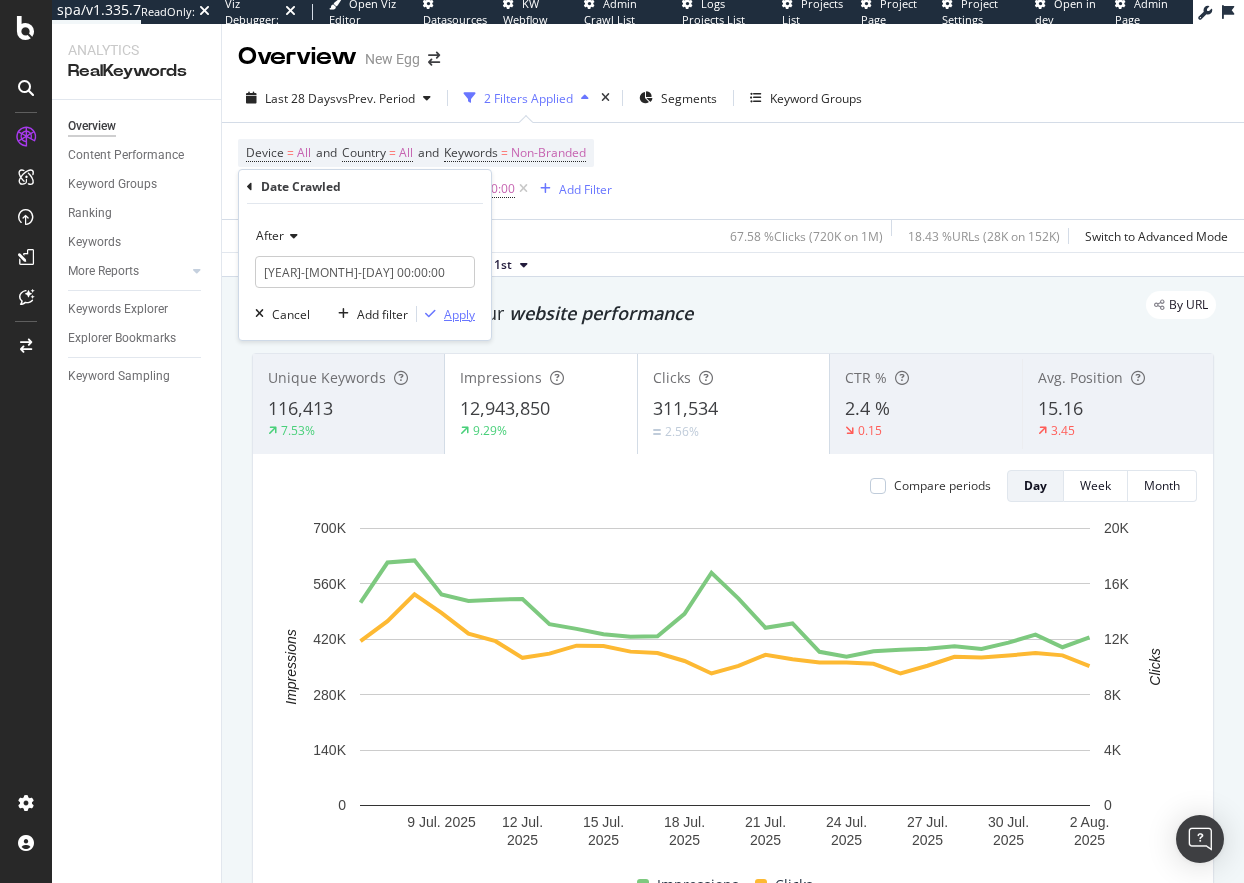 click on "Apply" at bounding box center [459, 314] 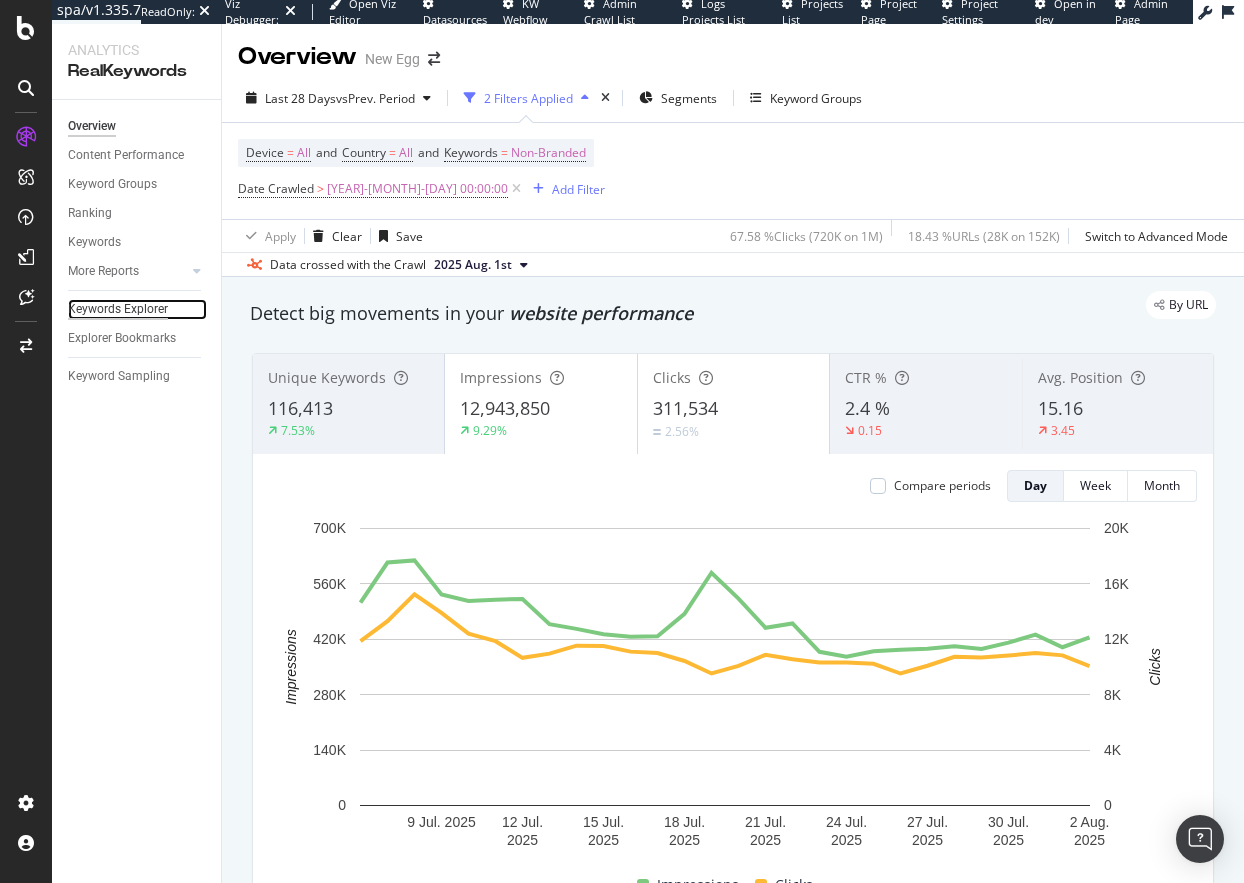 click on "Keywords Explorer" at bounding box center (118, 309) 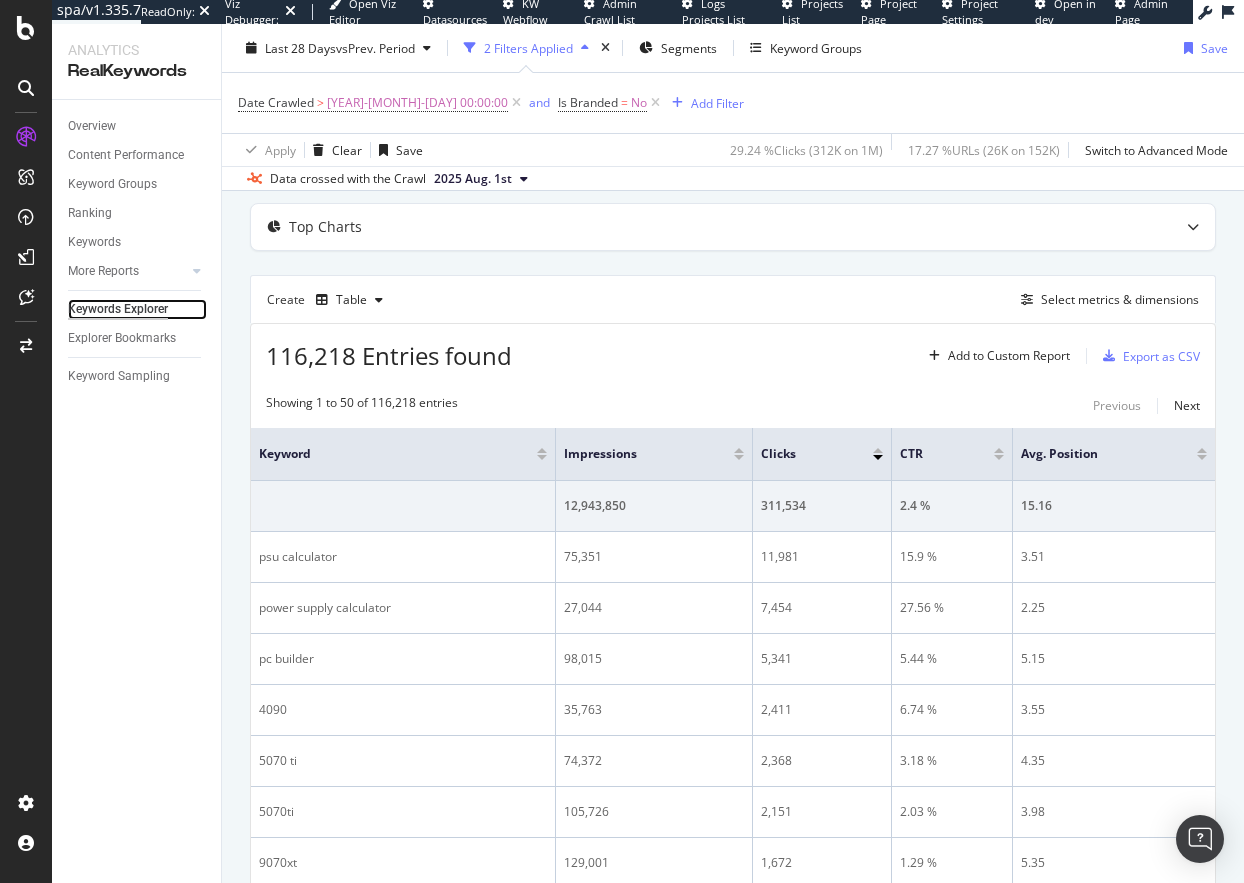 scroll, scrollTop: 0, scrollLeft: 0, axis: both 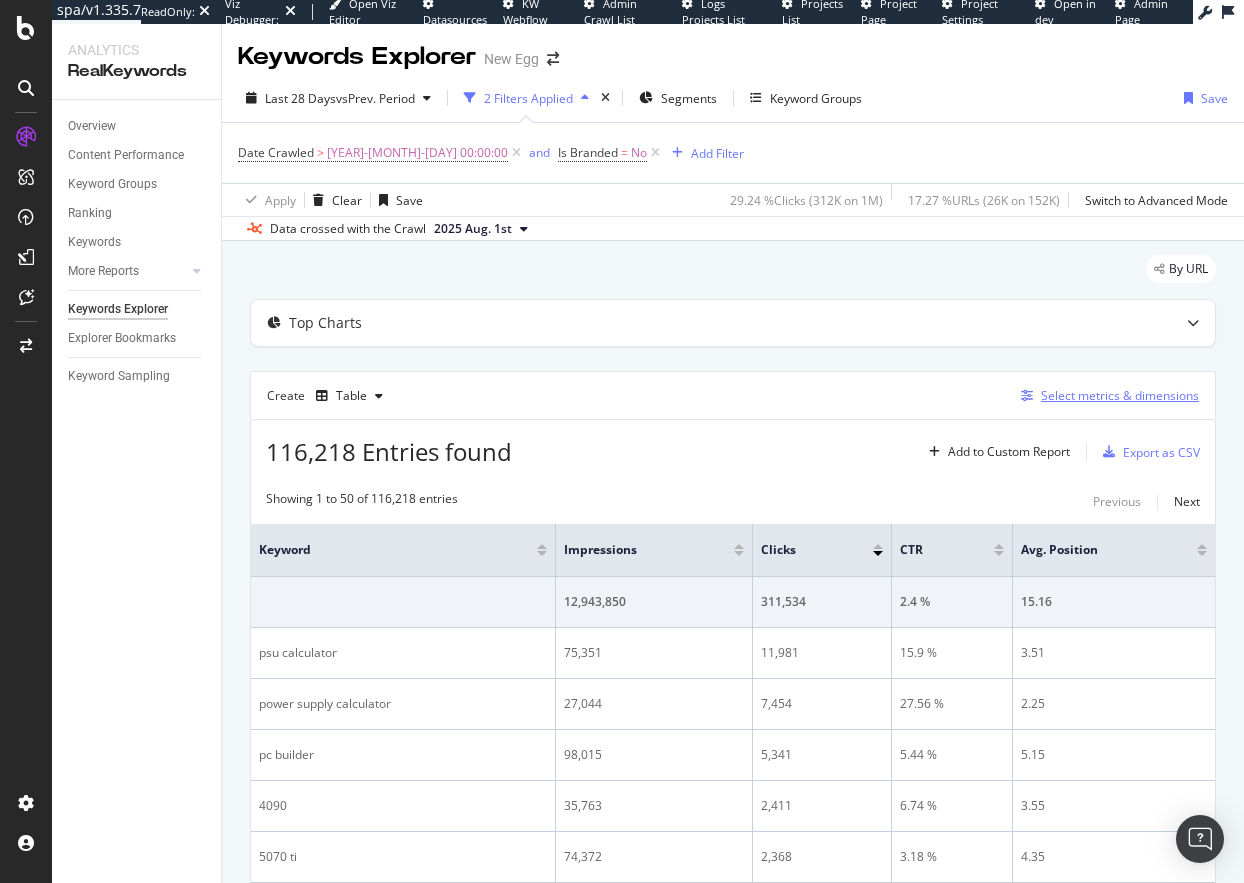 click on "Select metrics & dimensions" at bounding box center [1120, 395] 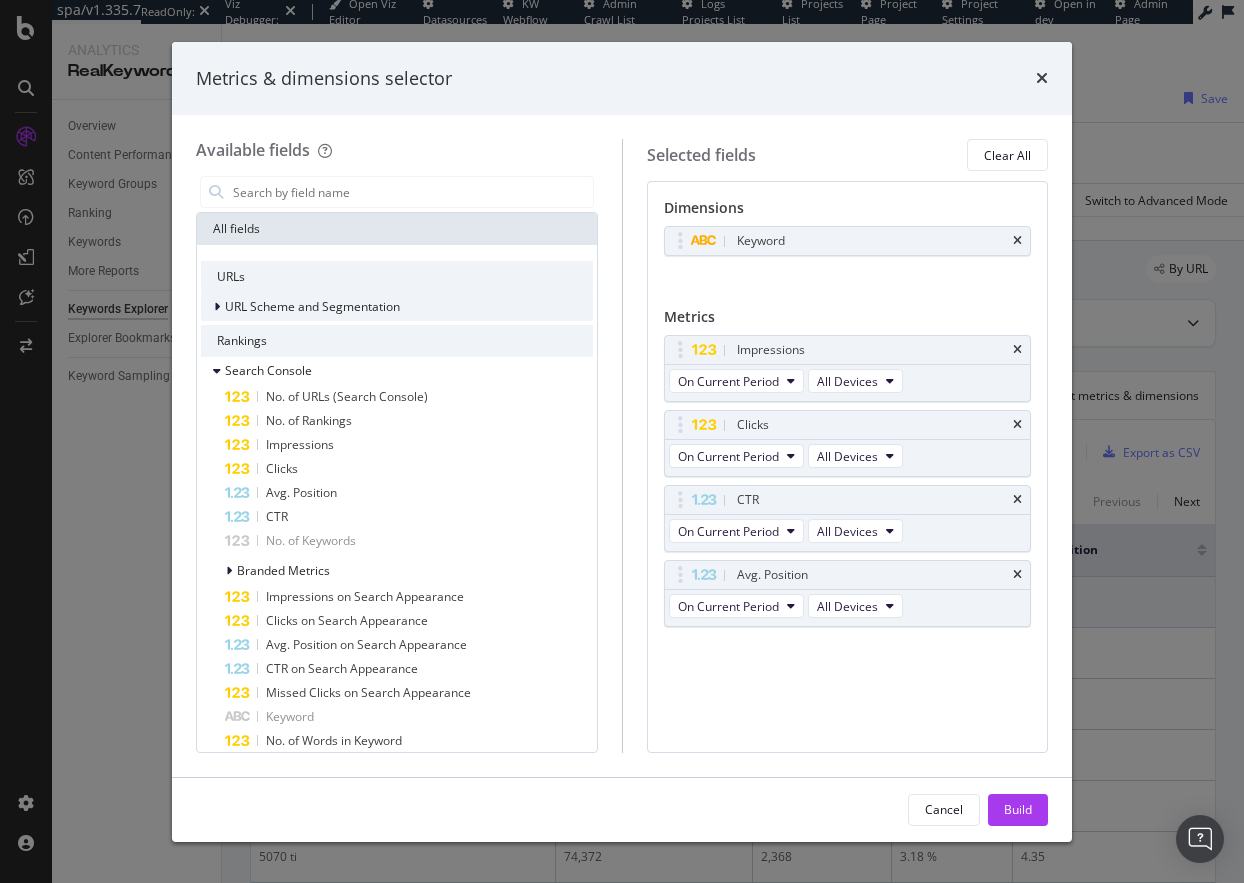 click on "URL Scheme and Segmentation" at bounding box center (312, 306) 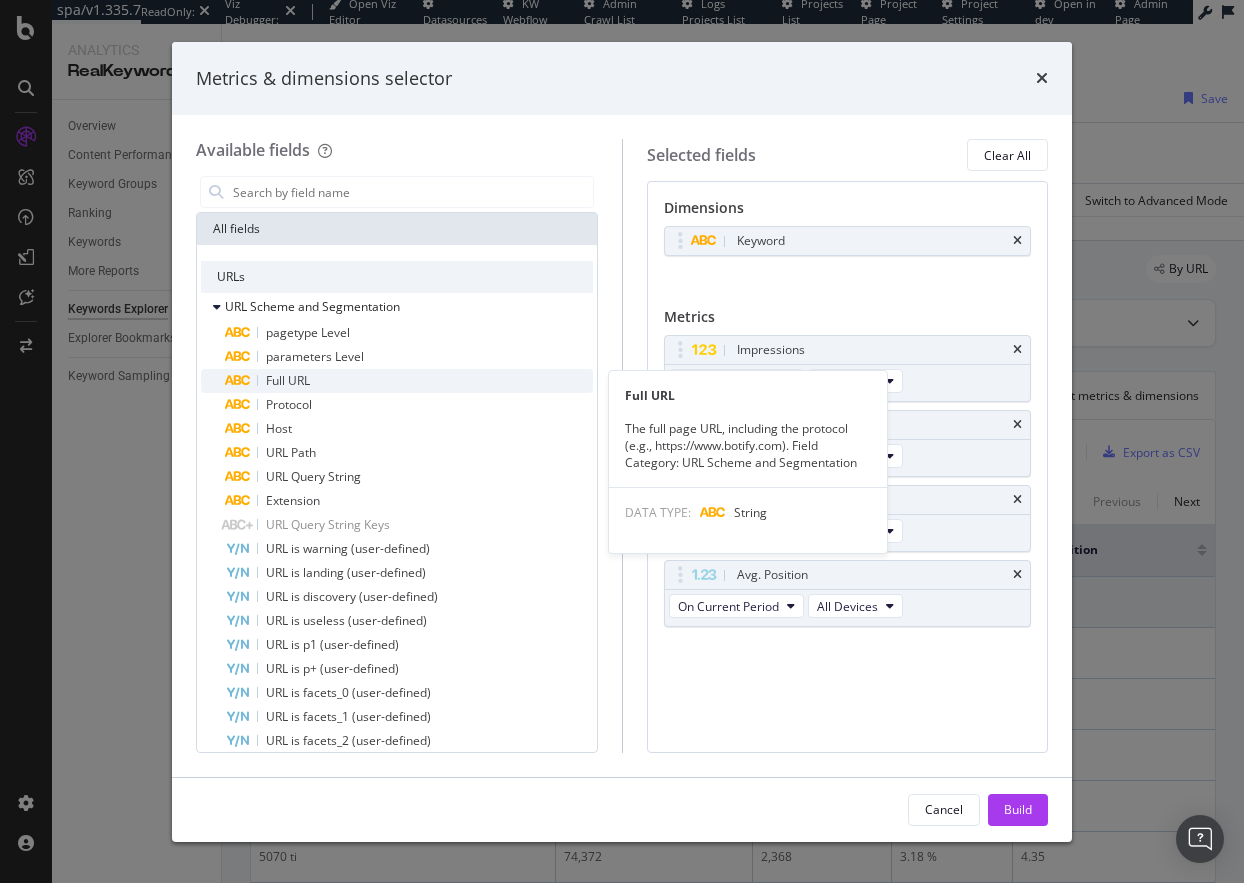 click on "Full URL" at bounding box center [409, 381] 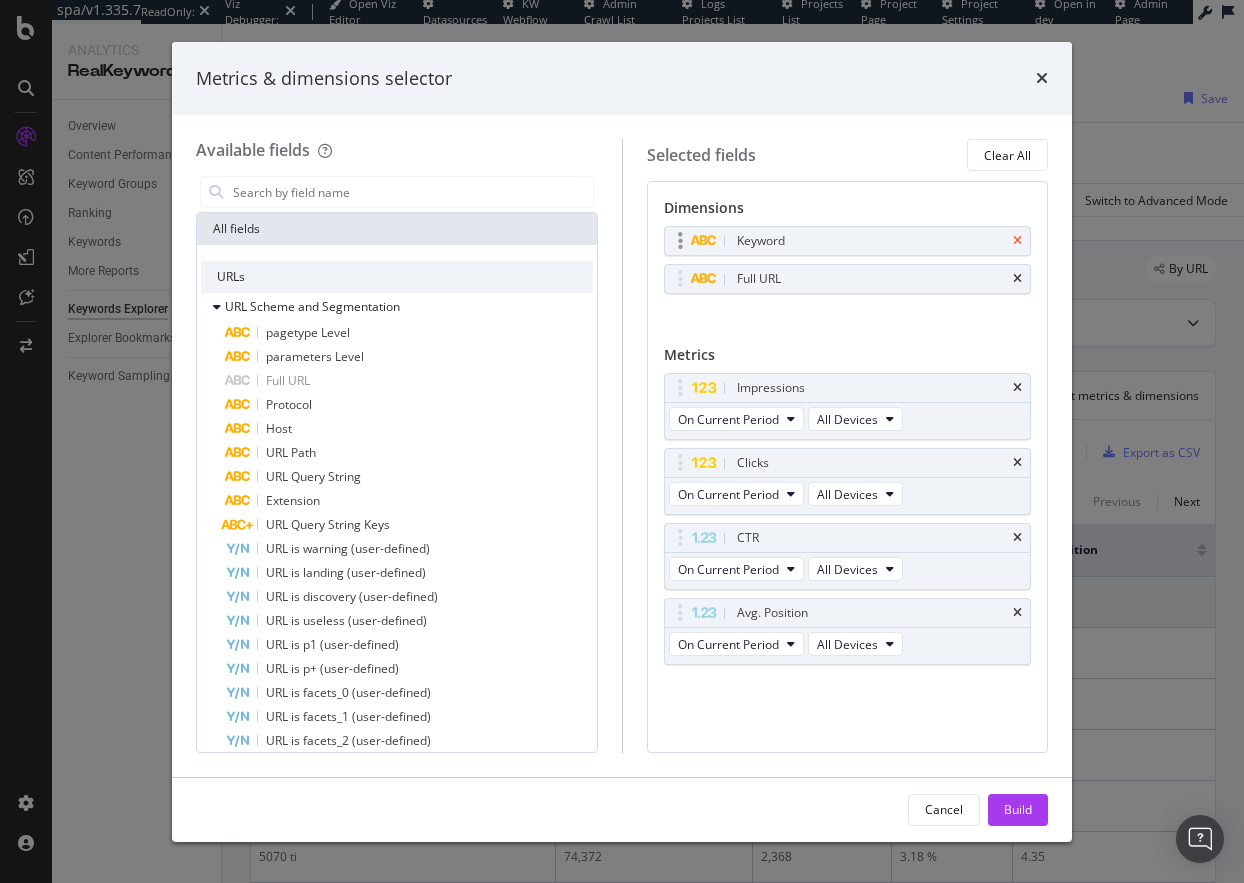 click at bounding box center (1017, 241) 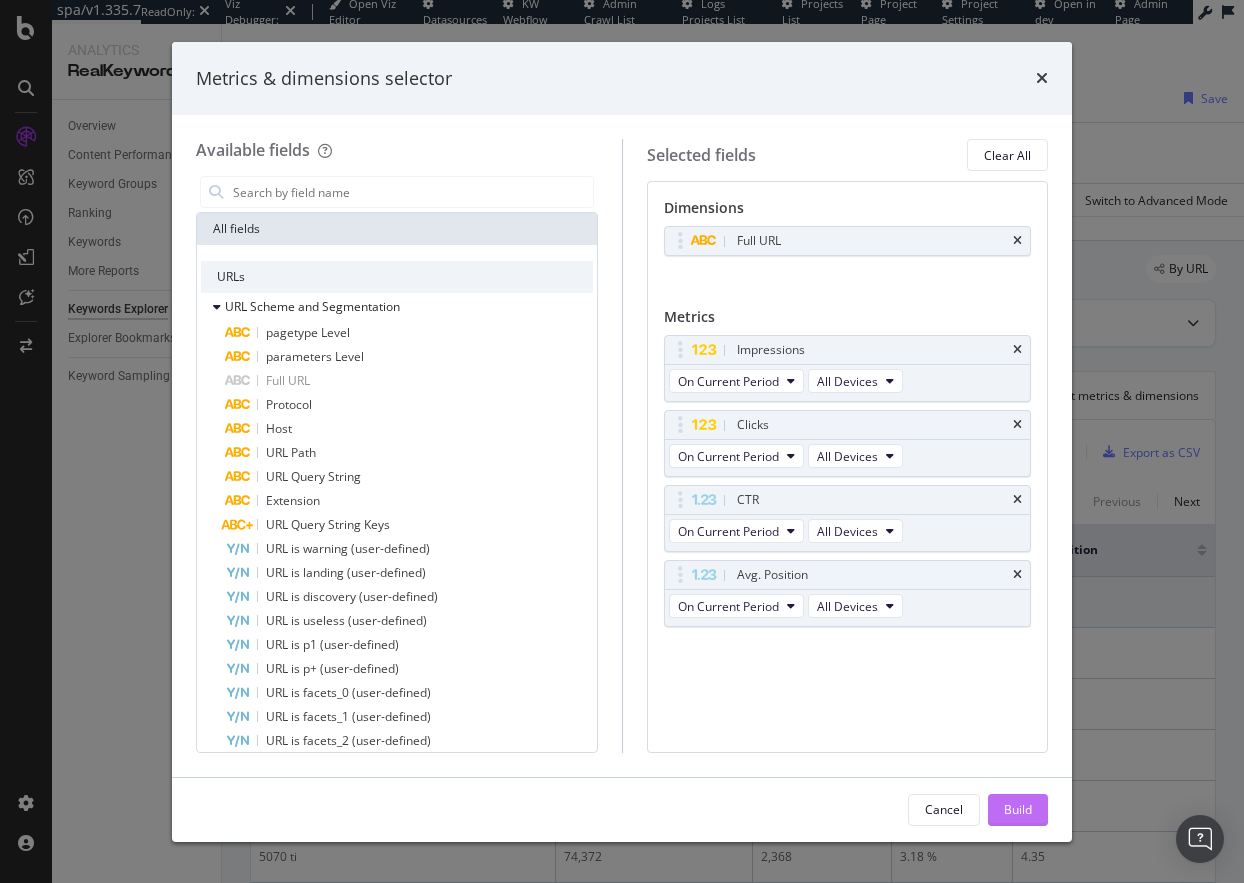 click on "Build" at bounding box center [1018, 809] 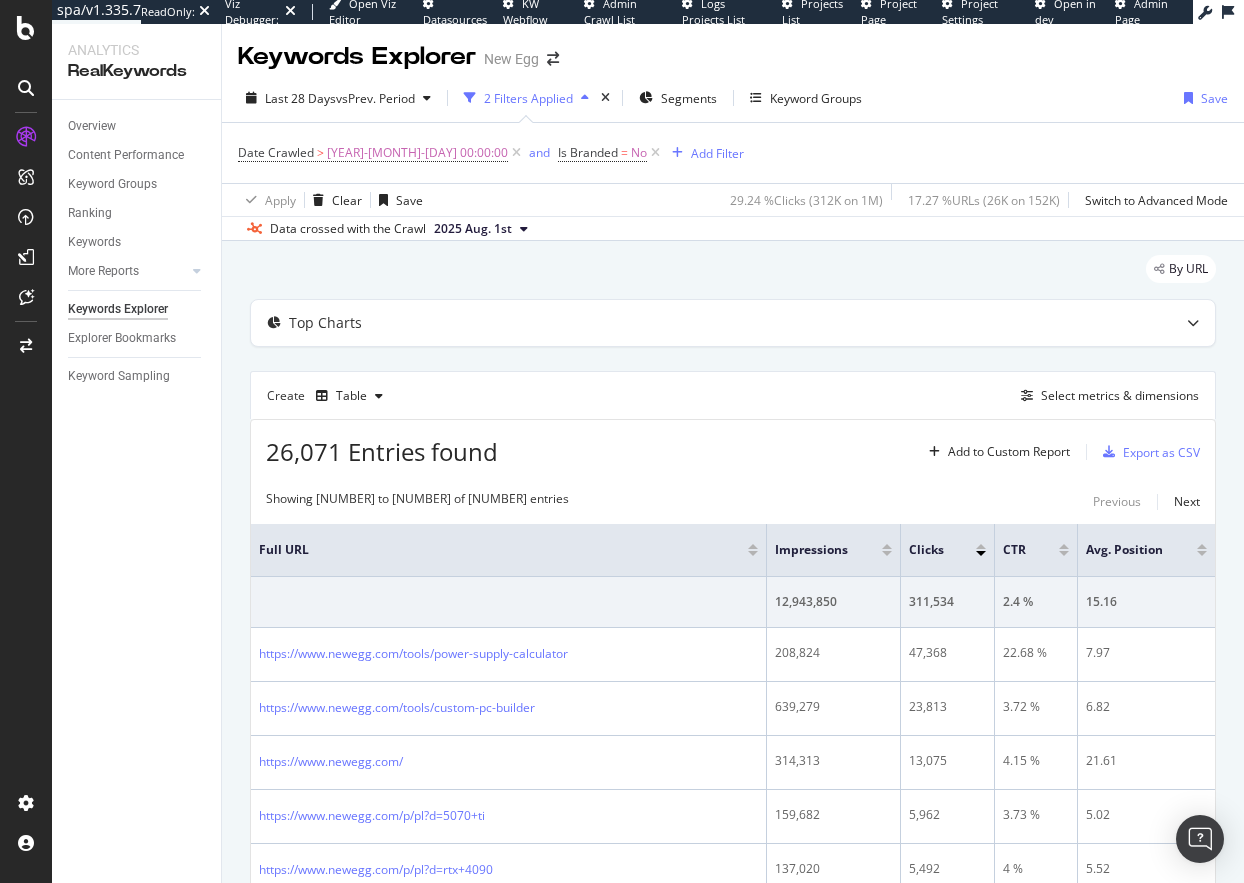 click on "Overview Content Performance Keyword Groups Ranking Keywords More Reports Countries Devices Content Structure Keywords Explorer Explorer Bookmarks Keyword Sampling" at bounding box center [136, 491] 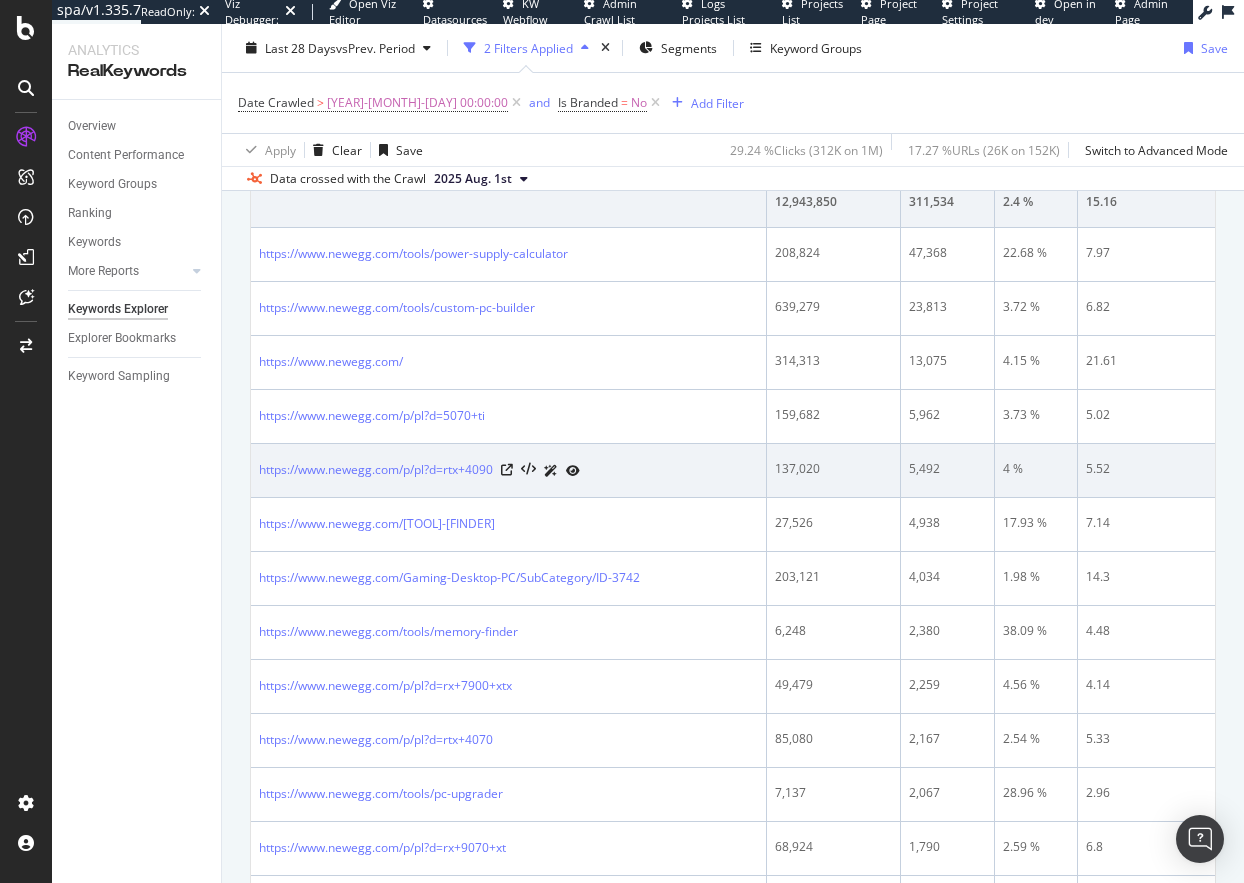 scroll, scrollTop: 0, scrollLeft: 0, axis: both 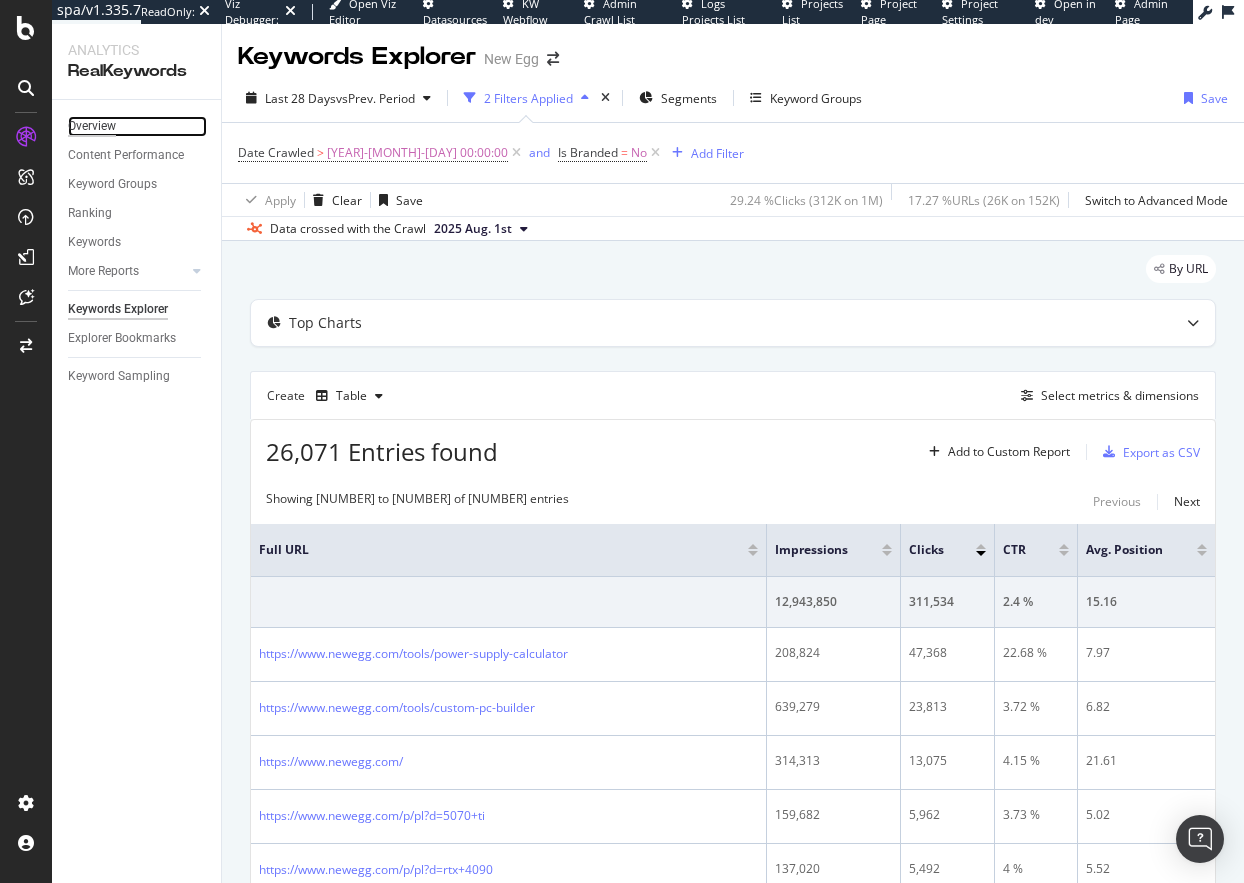 click on "Overview" at bounding box center [92, 126] 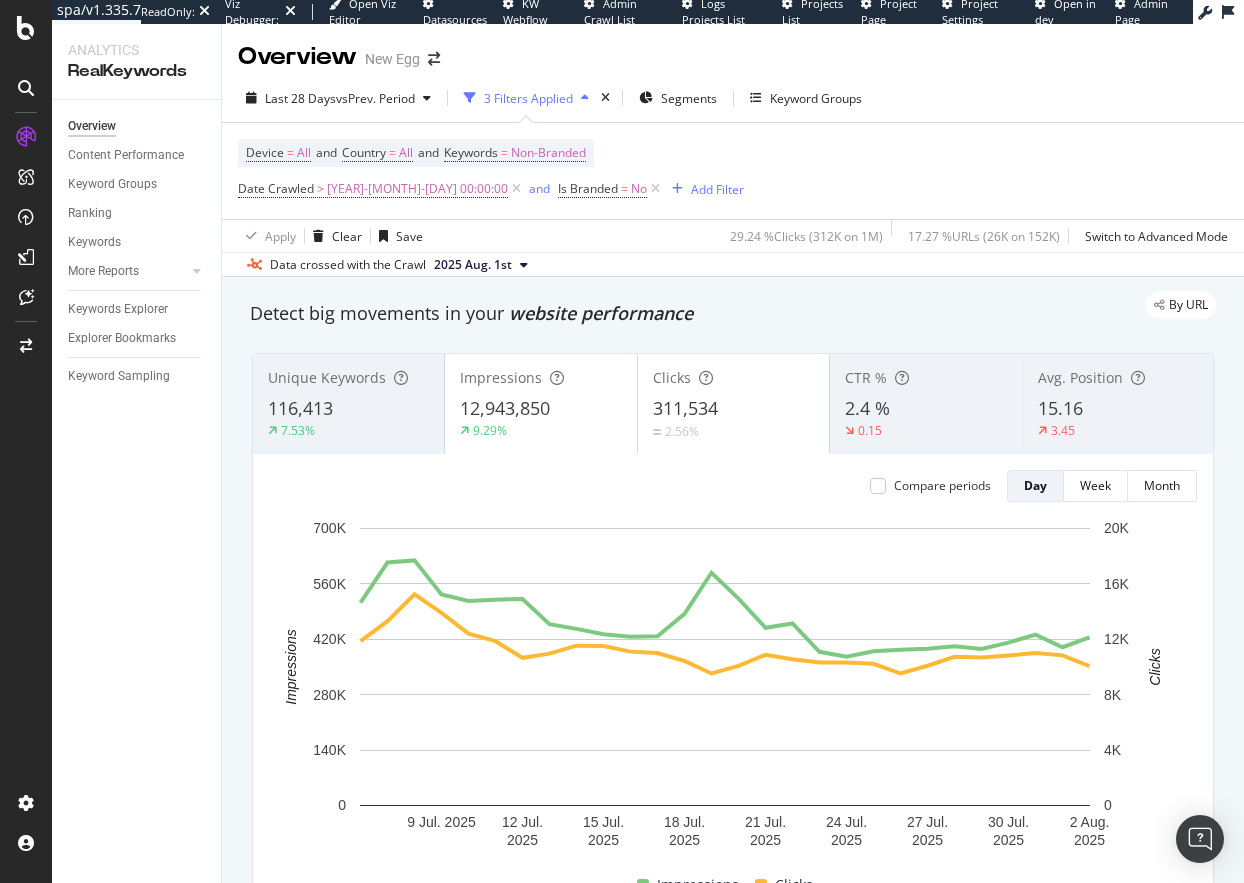 drag, startPoint x: 447, startPoint y: 190, endPoint x: 447, endPoint y: 267, distance: 77 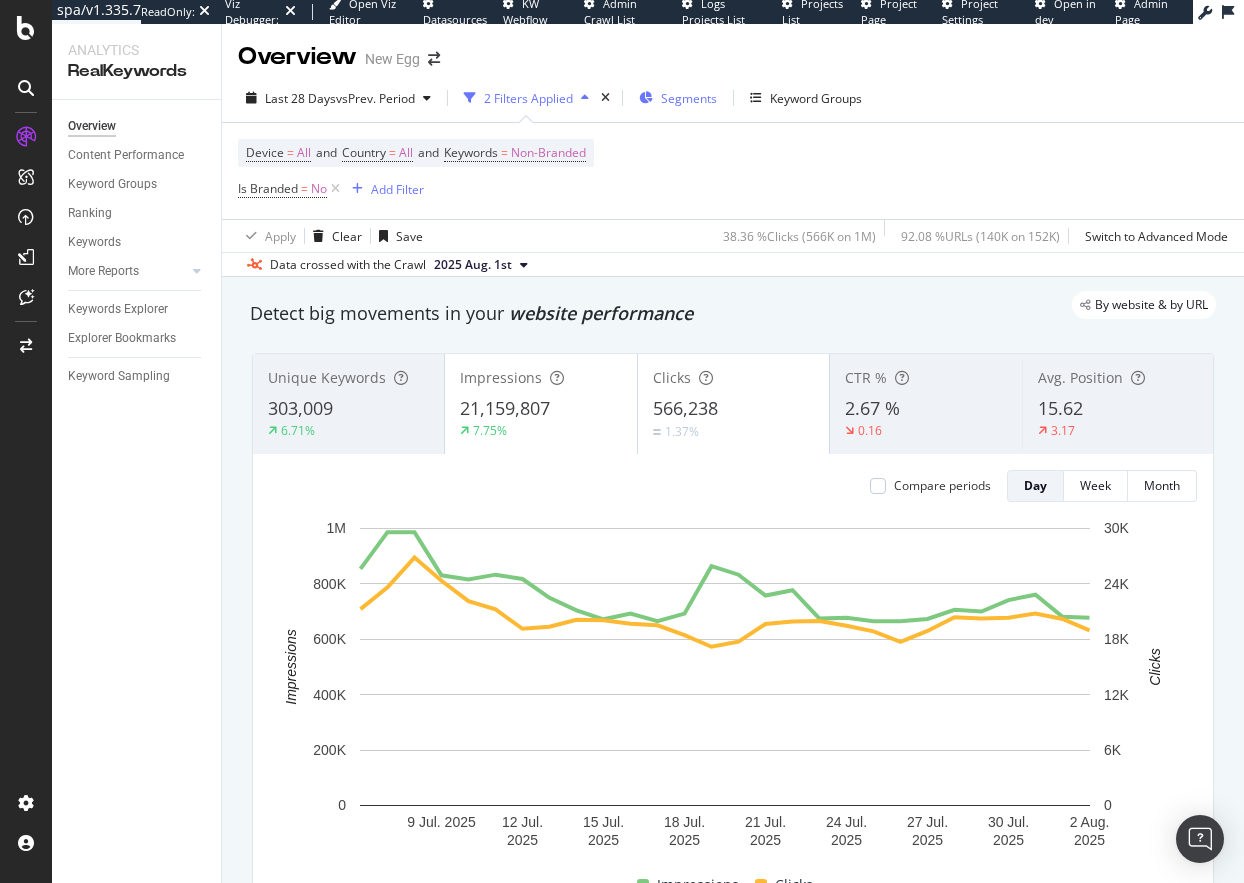 click on "Segments" at bounding box center [689, 98] 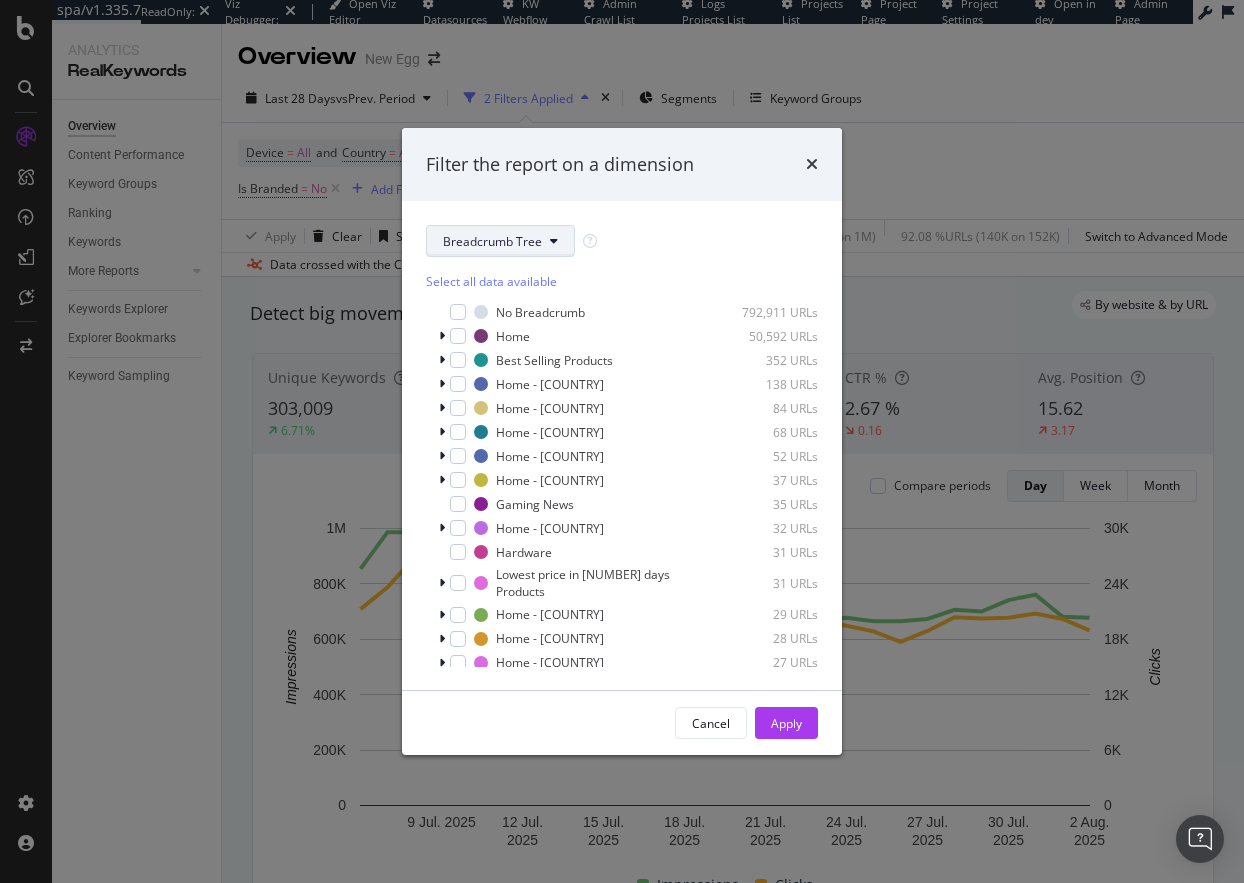 click on "Breadcrumb Tree" at bounding box center (492, 241) 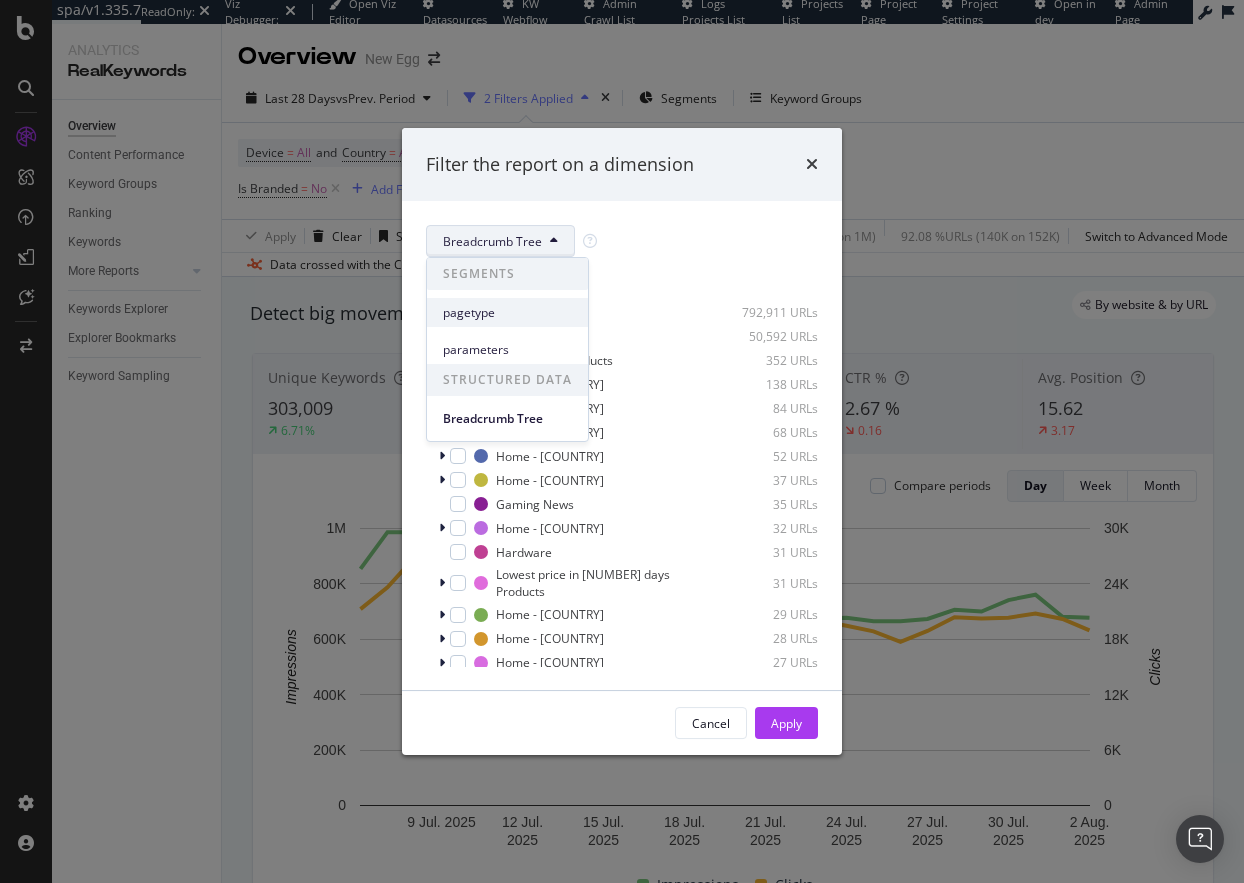 click on "pagetype" at bounding box center [507, 313] 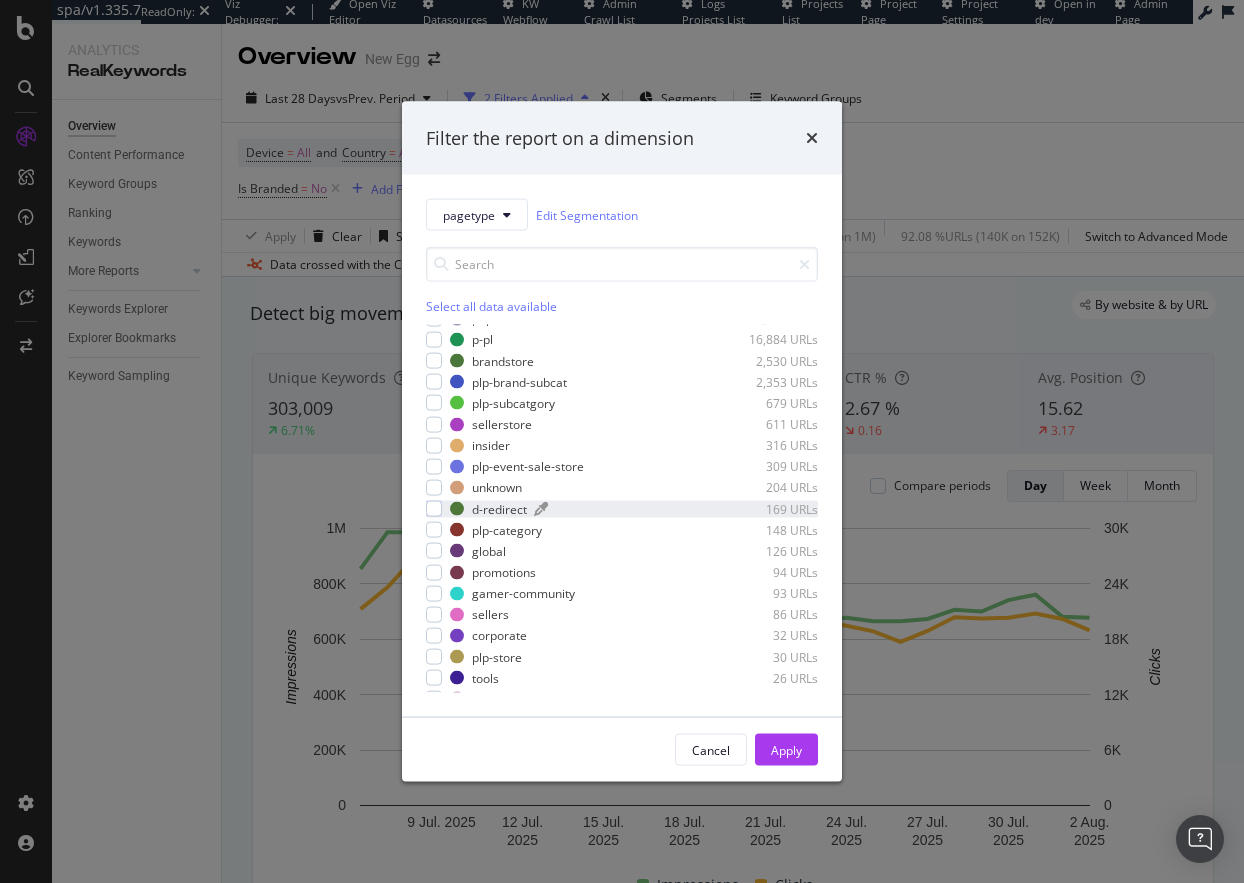 scroll, scrollTop: 0, scrollLeft: 0, axis: both 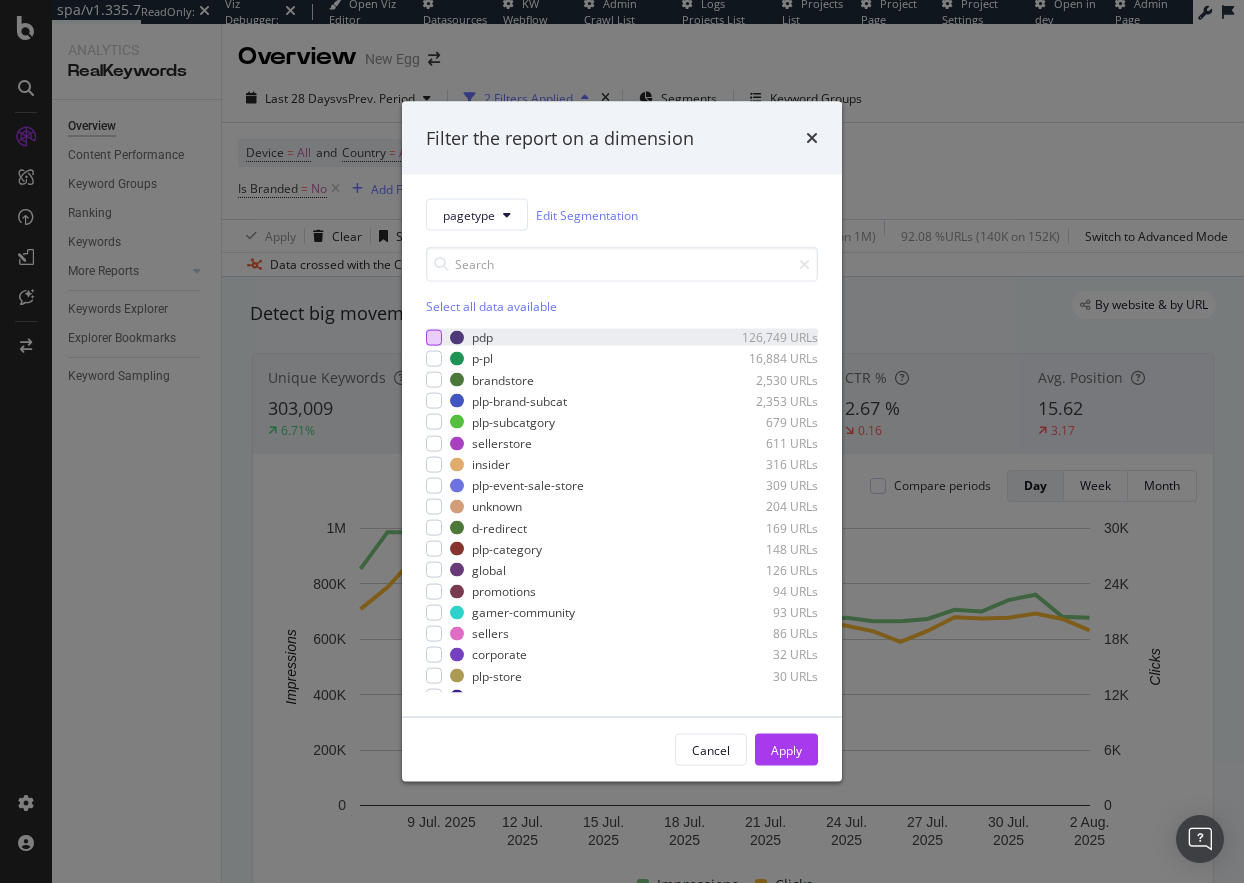 click at bounding box center (434, 337) 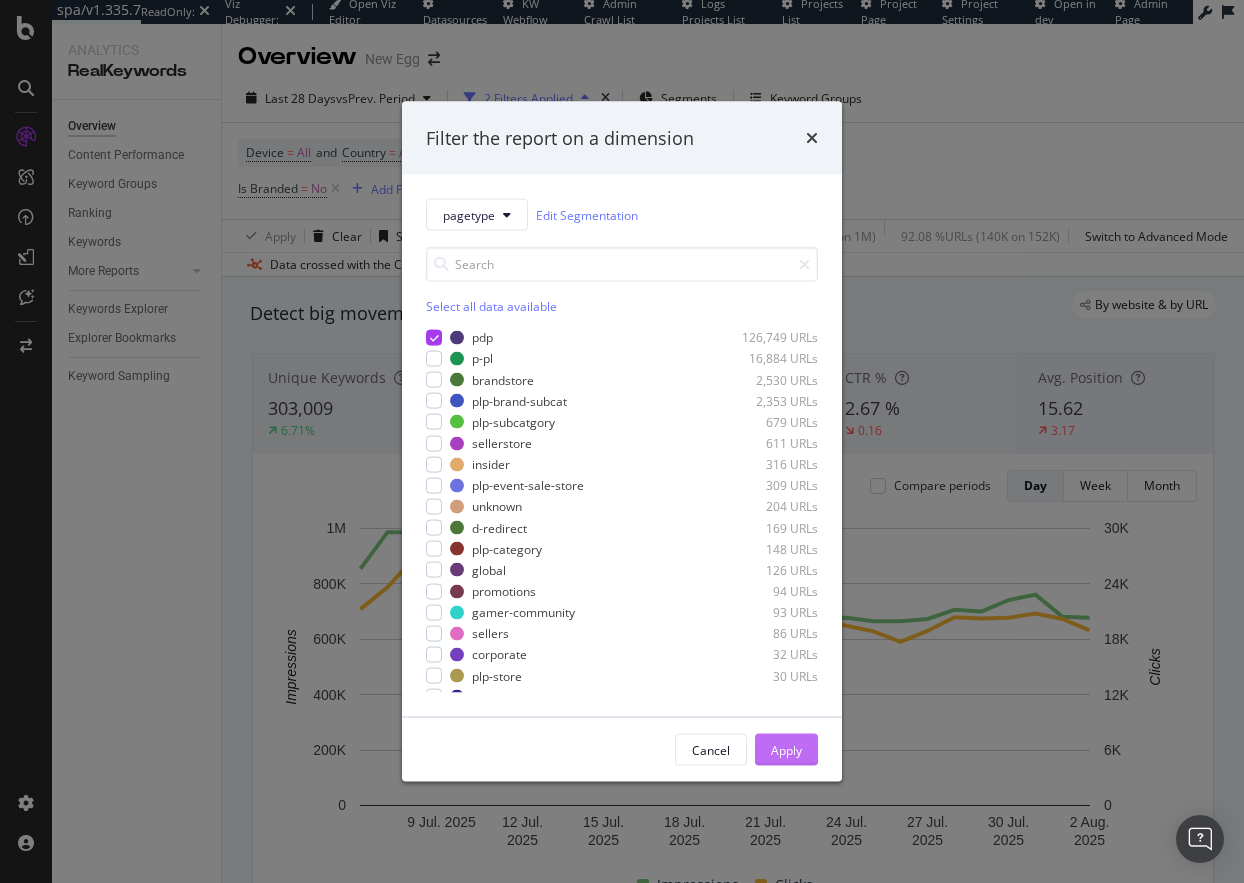 click on "Apply" at bounding box center [786, 749] 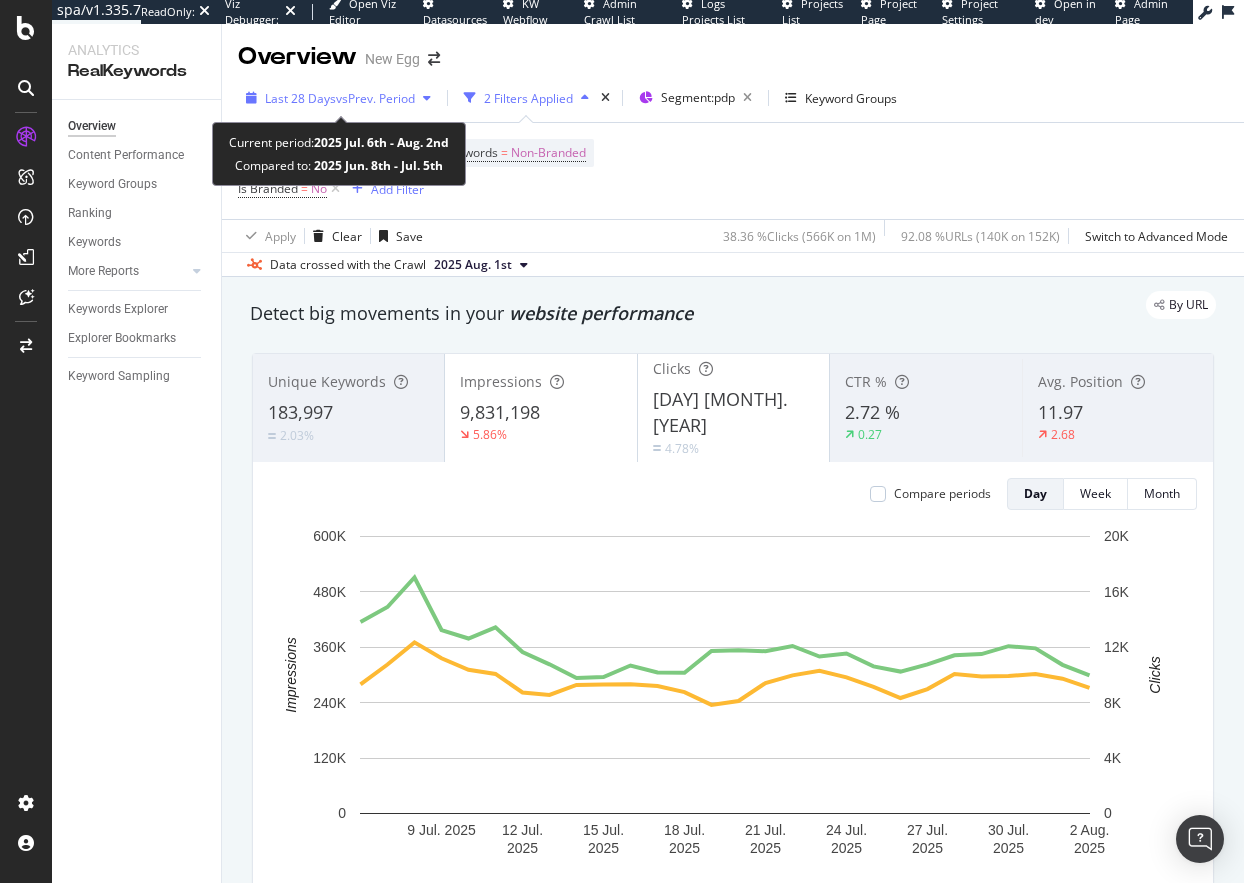 click on "Last 28 Days" at bounding box center [300, 98] 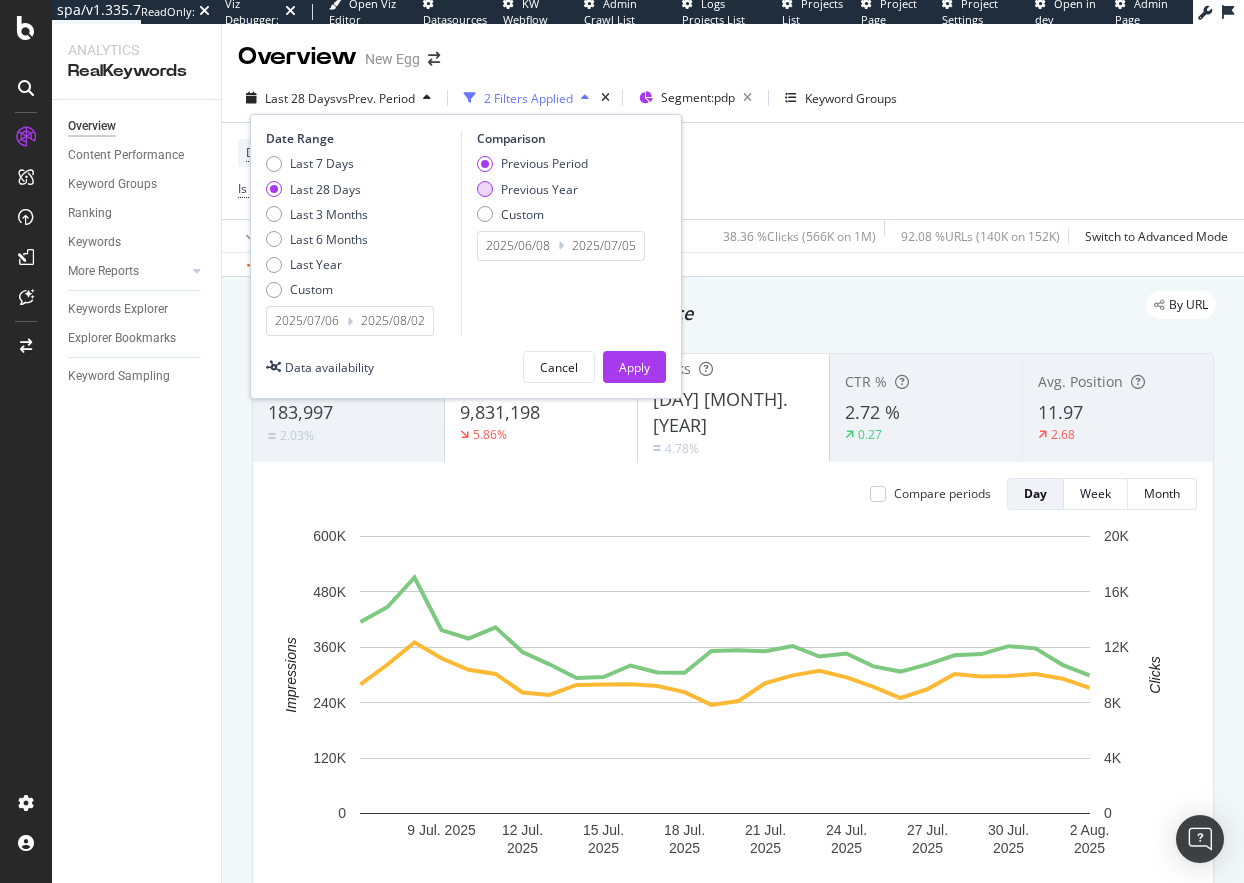 click on "Previous Year" at bounding box center (539, 189) 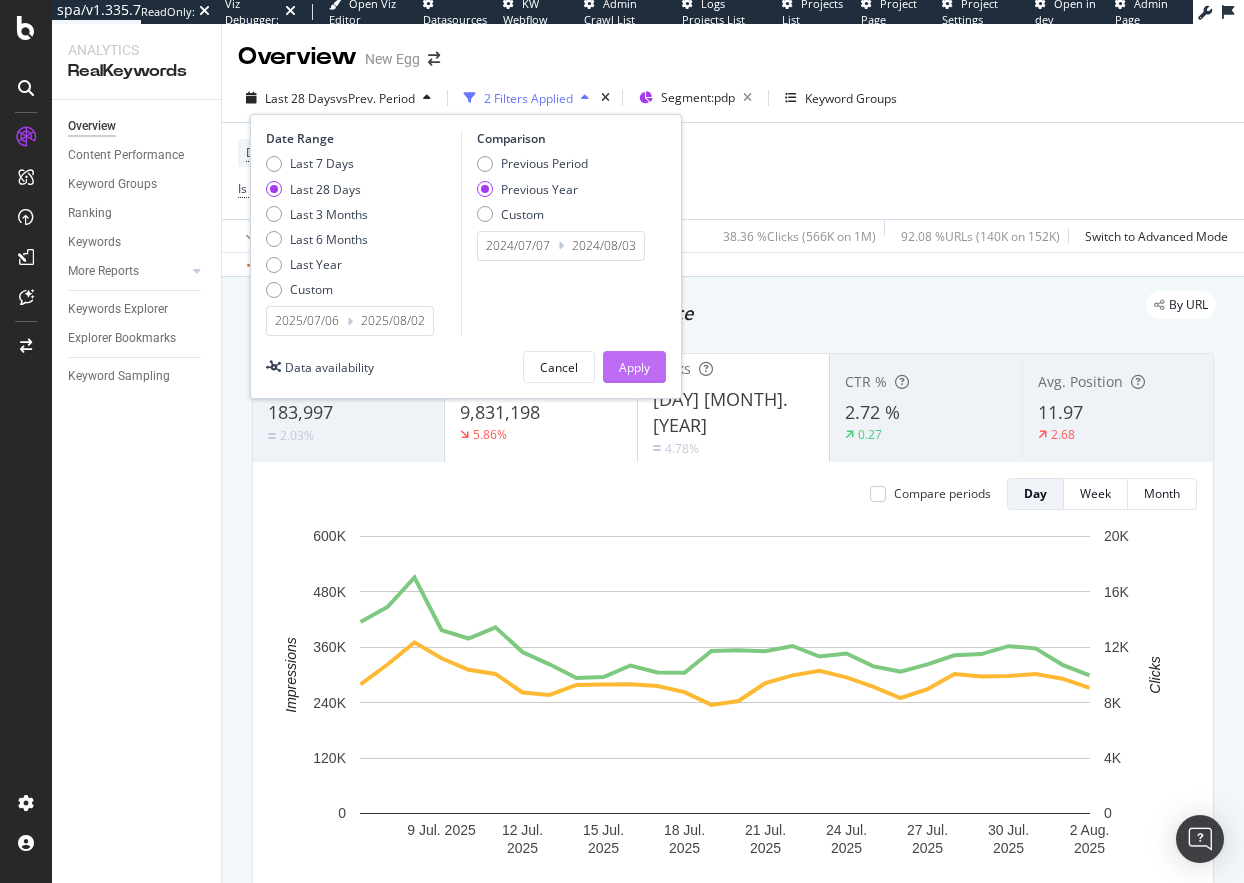 click on "Apply" at bounding box center (634, 367) 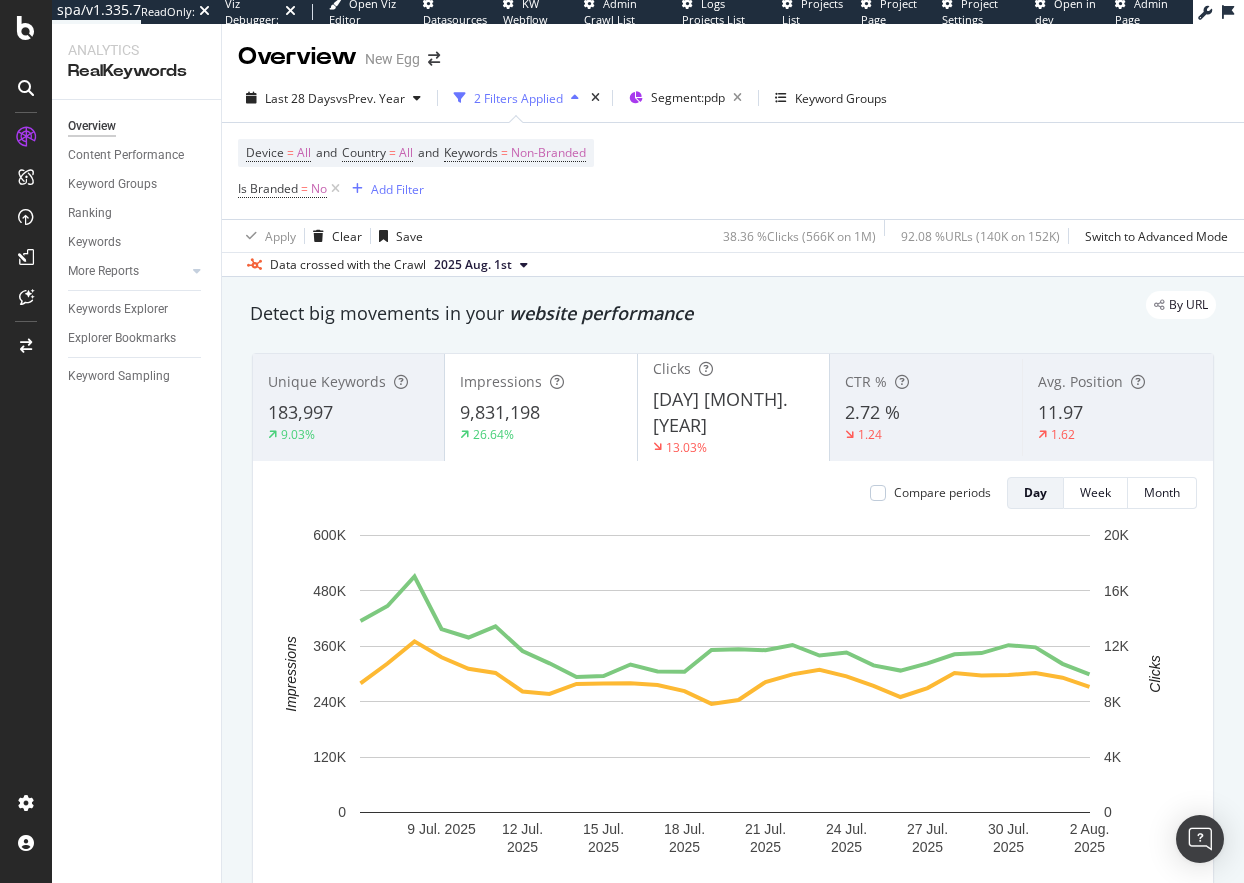 click on "Overview Content Performance Keyword Groups Ranking Keywords More Reports Countries Devices Content Structure Keywords Explorer Explorer Bookmarks Keyword Sampling" at bounding box center [136, 491] 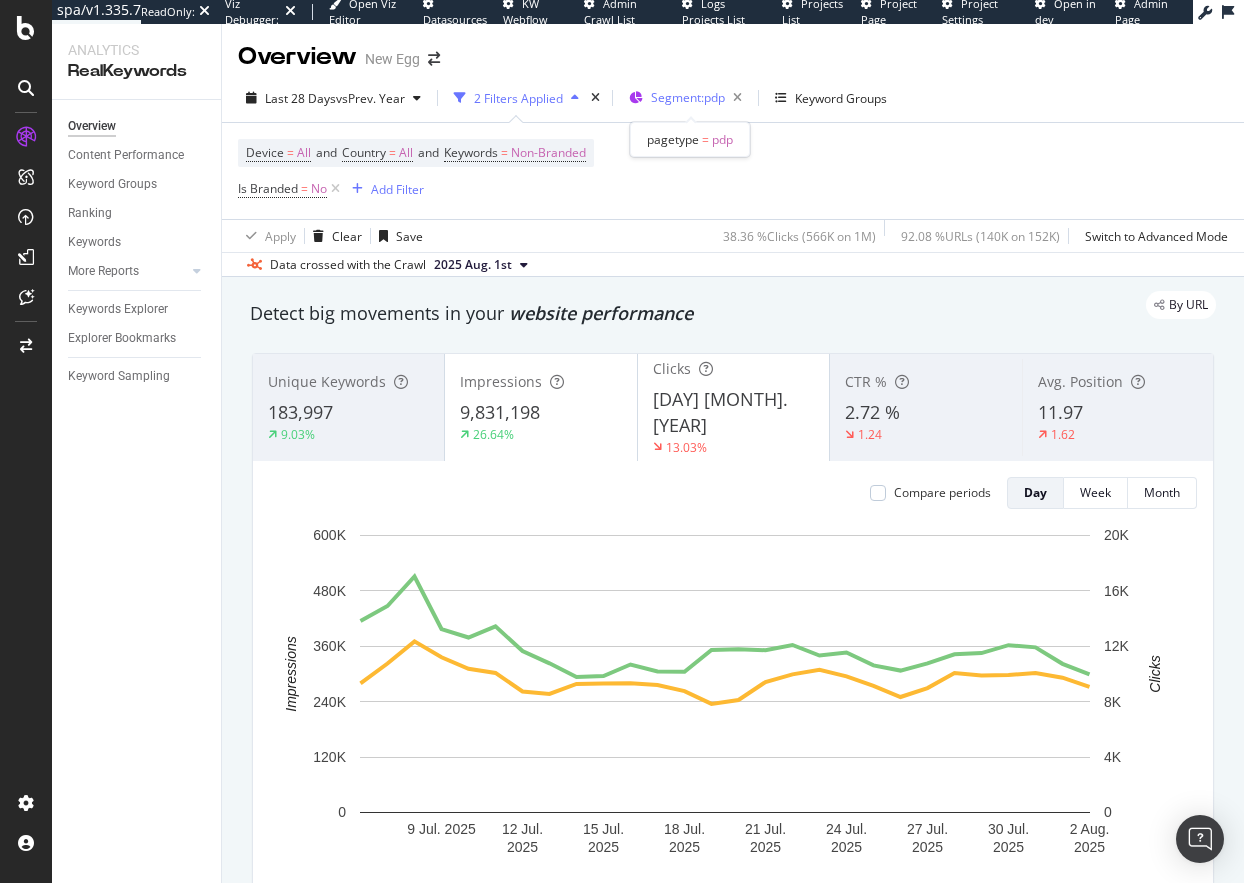 click on "Segment:  pdp" at bounding box center [688, 97] 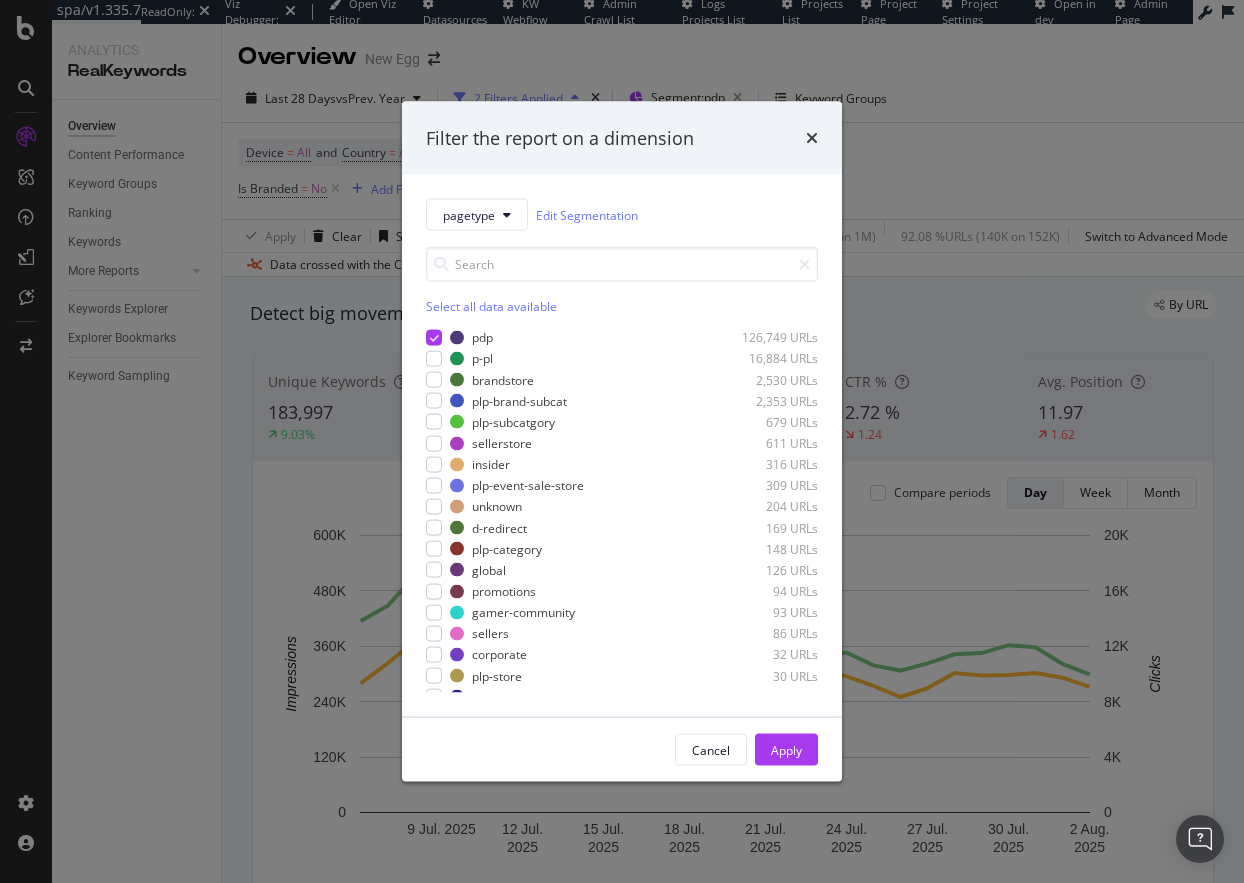 click on "Select all data available" at bounding box center (622, 306) 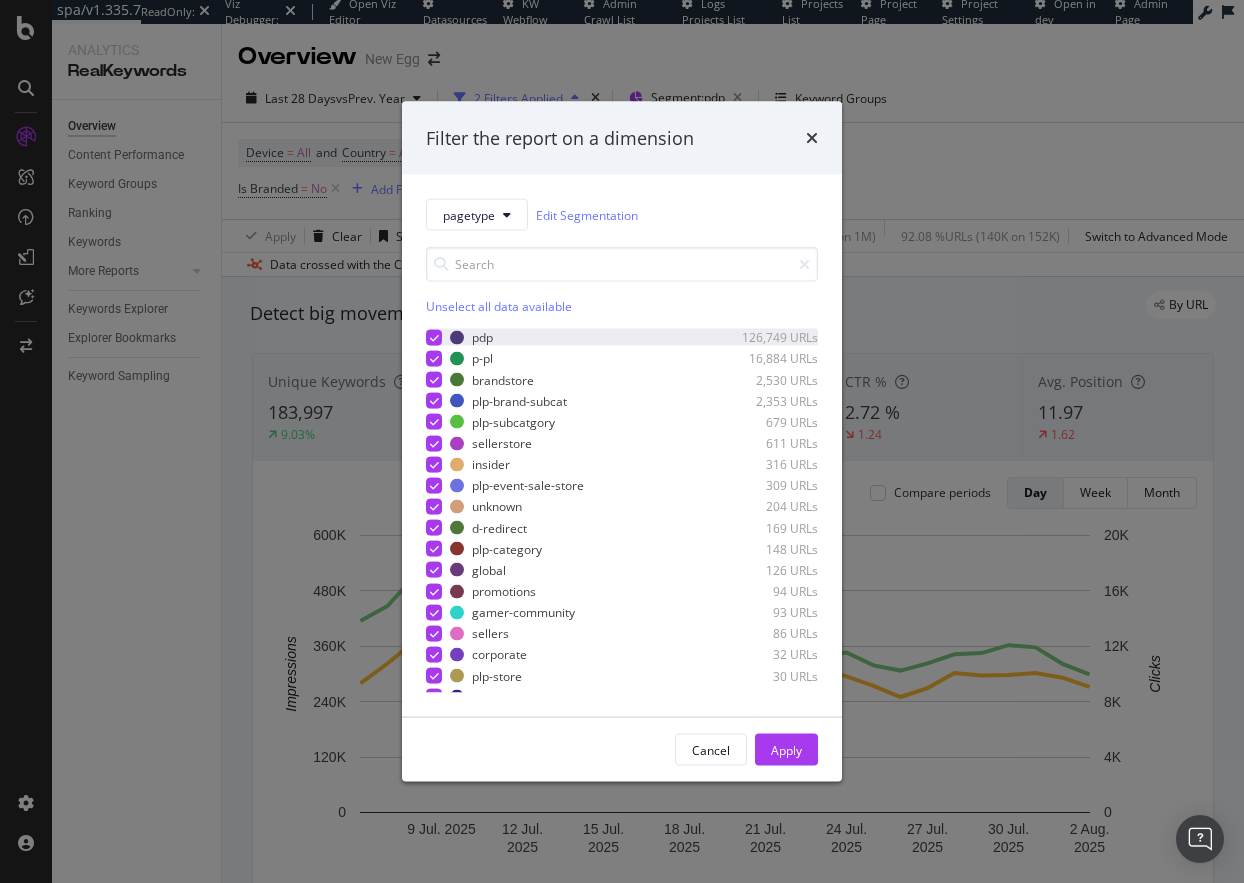 drag, startPoint x: 434, startPoint y: 335, endPoint x: 440, endPoint y: 345, distance: 11.661903 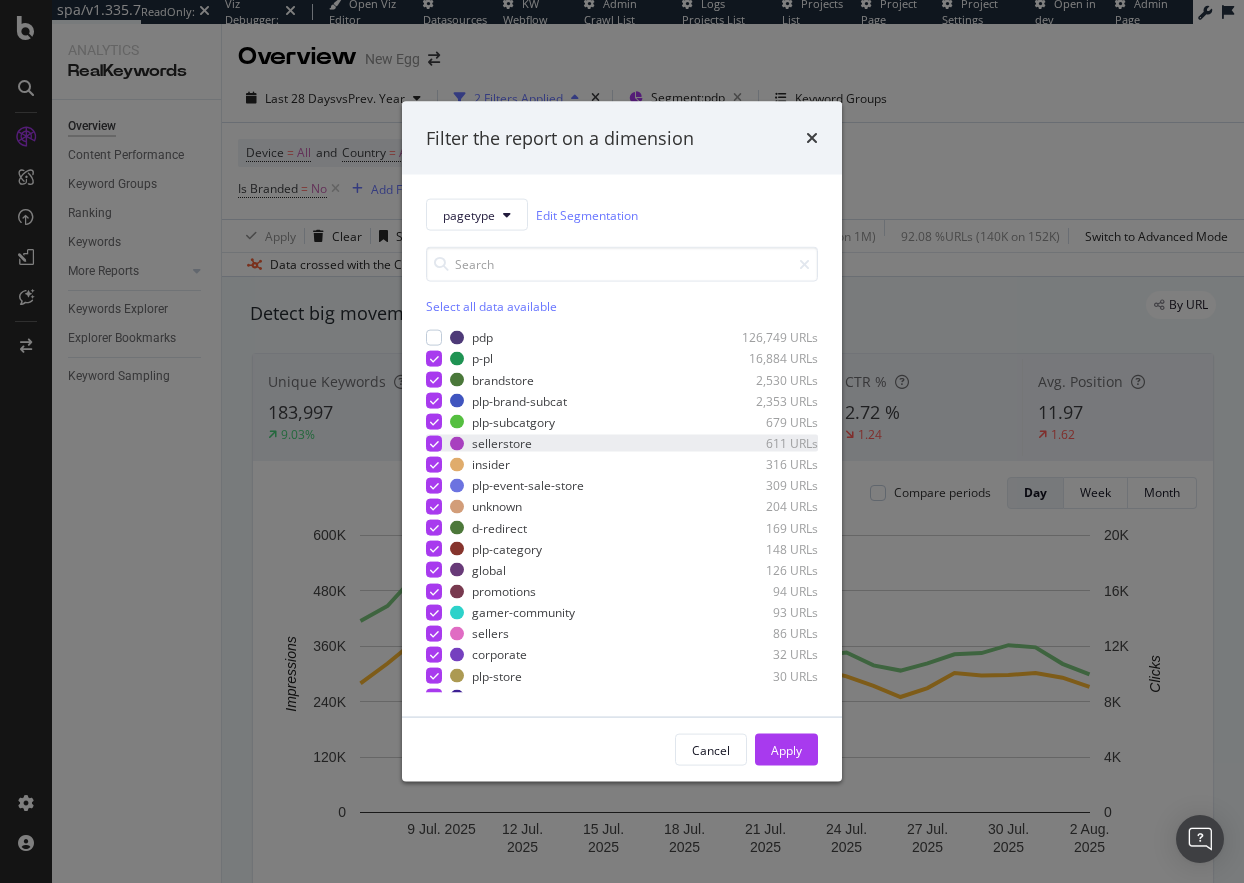 click at bounding box center (434, 443) 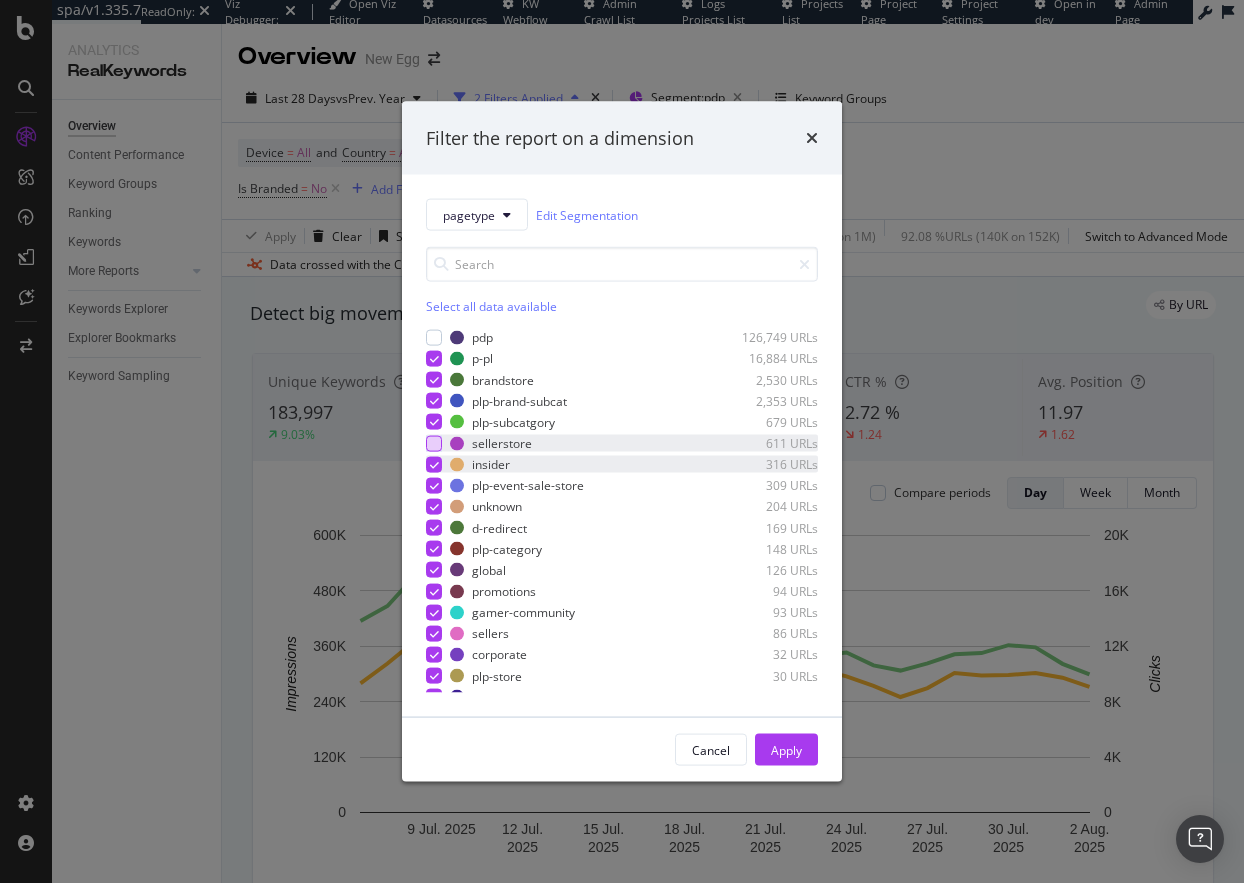 click on "pagetype Edit Segmentation Select all data available pdp 126,749   URLs p-pl 16,884   URLs brandstore 2,530   URLs plp-brand-subcat 2,353   URLs plp-subcatgory 679   URLs sellerstore 611   URLs insider 316   URLs plp-event-sale-store 309   URLs unknown 204   URLs d-redirect 169   URLs plp-category 148   URLs global 126   URLs promotions 94   URLs gamer-community 93   URLs sellers 86   URLs corporate 32   URLs plp-store 30   URLs tools 26   URLs profile-review 6   URLs home 1   URL" at bounding box center [622, 446] 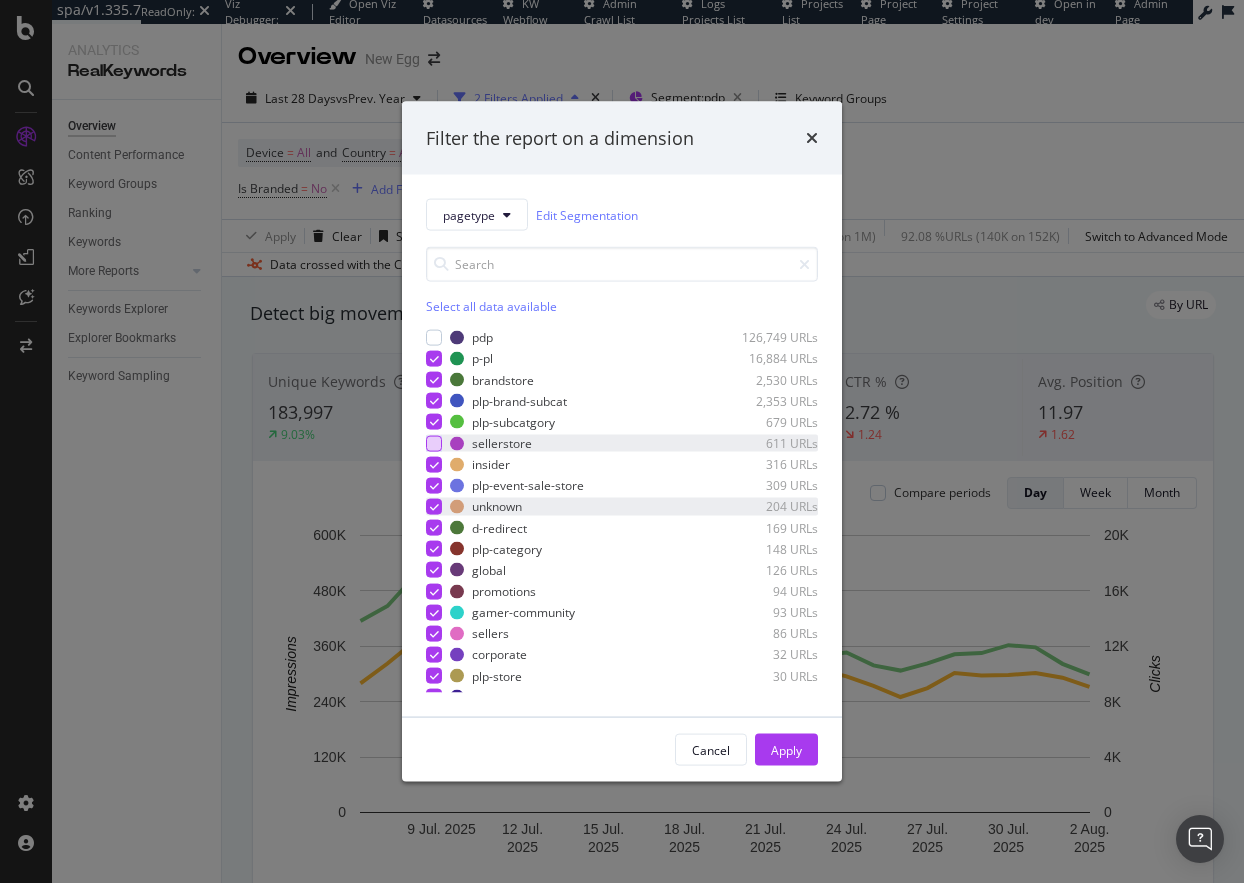 click at bounding box center [434, 507] 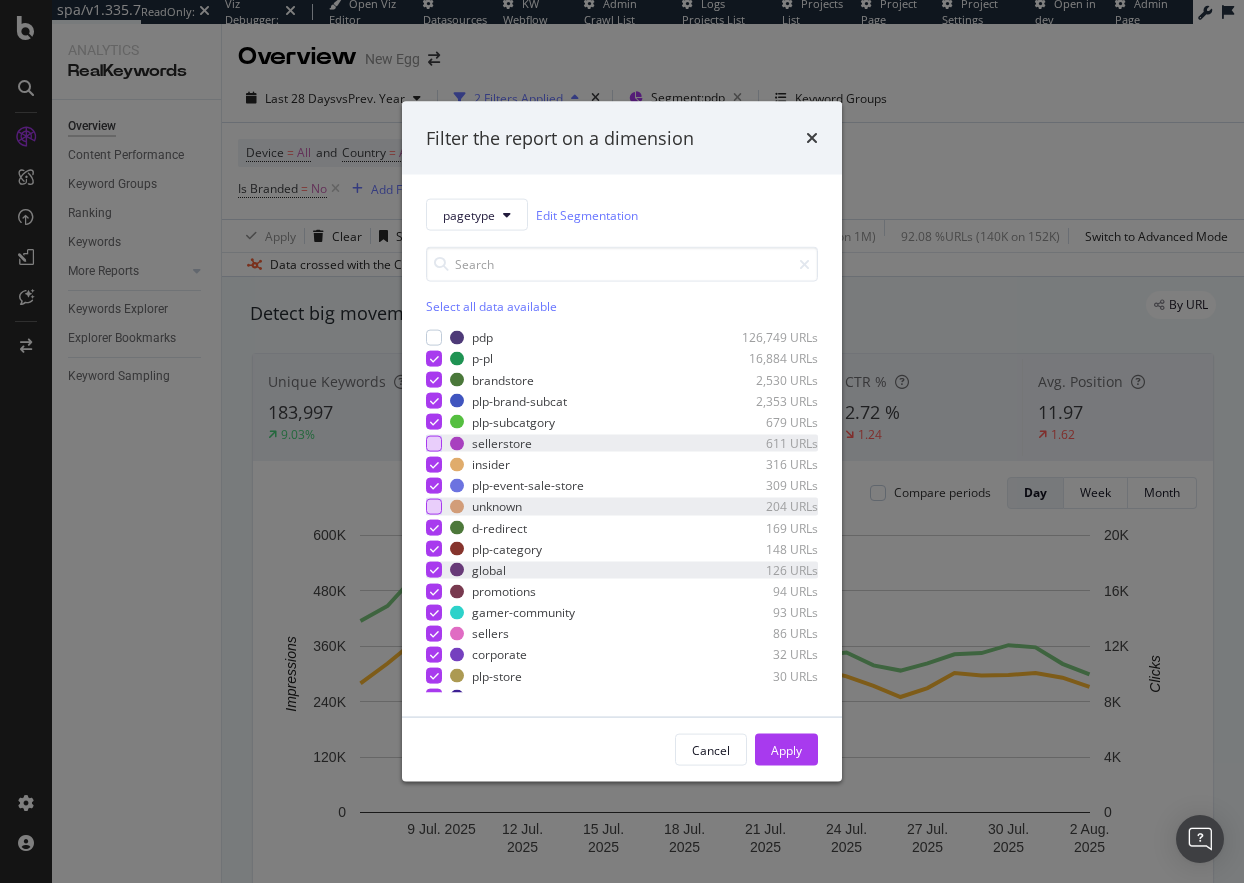 click at bounding box center (434, 570) 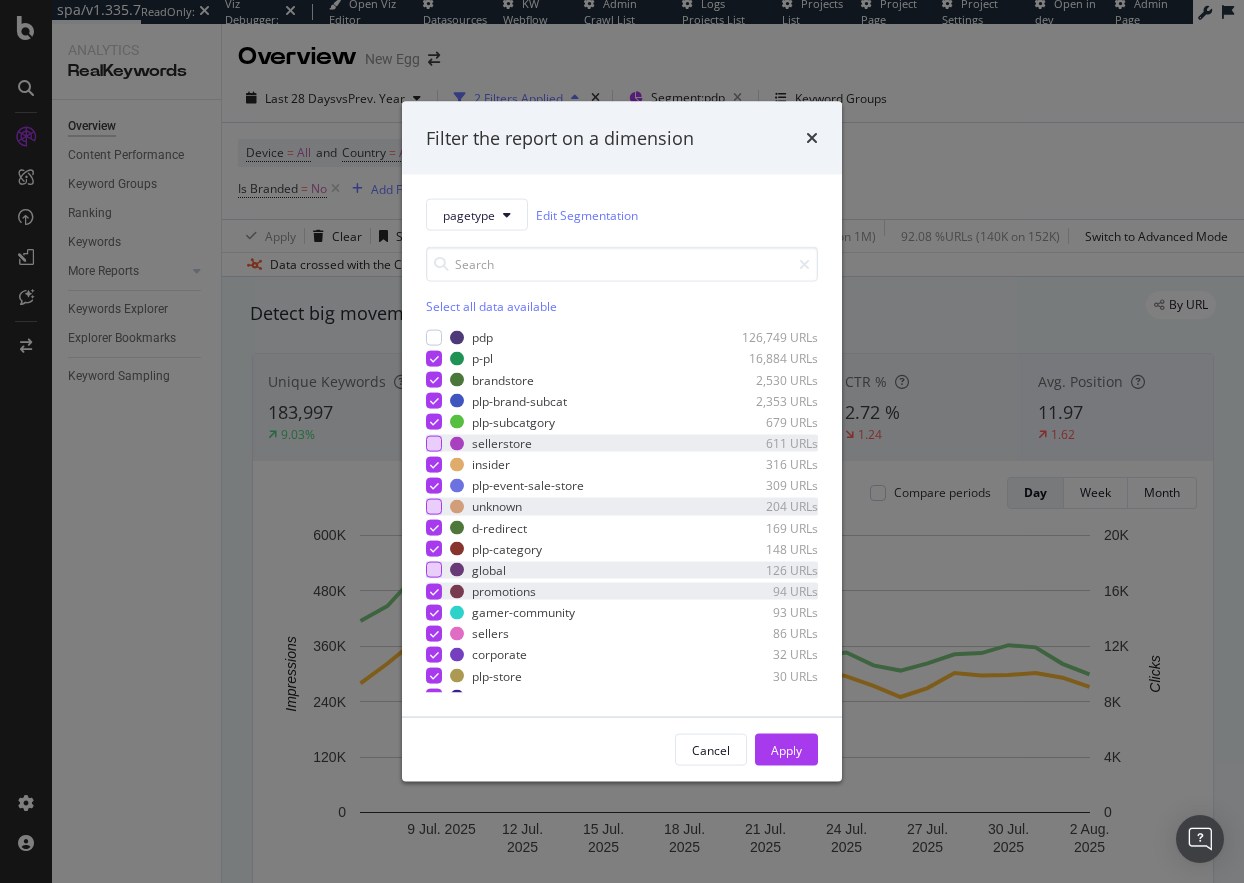 click at bounding box center [434, 591] 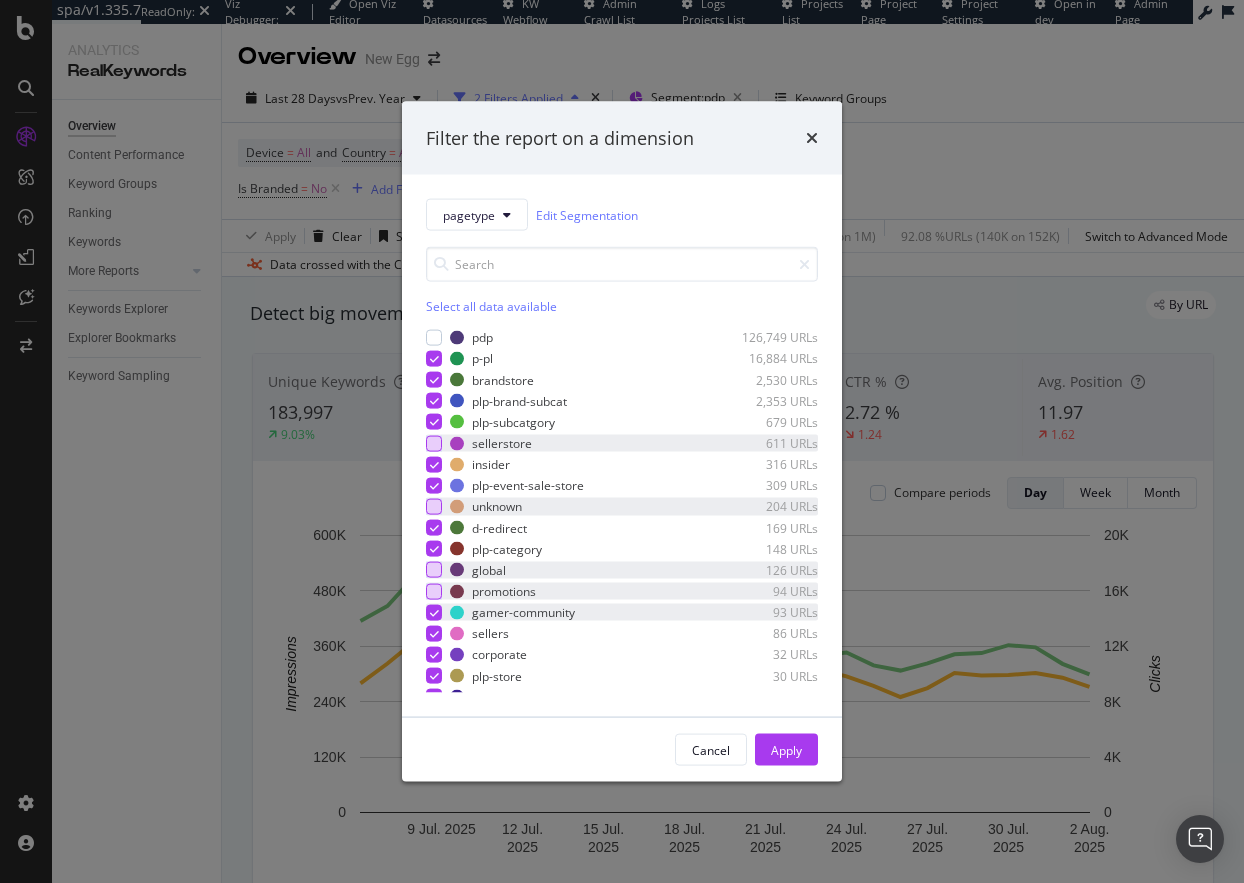 click at bounding box center [434, 612] 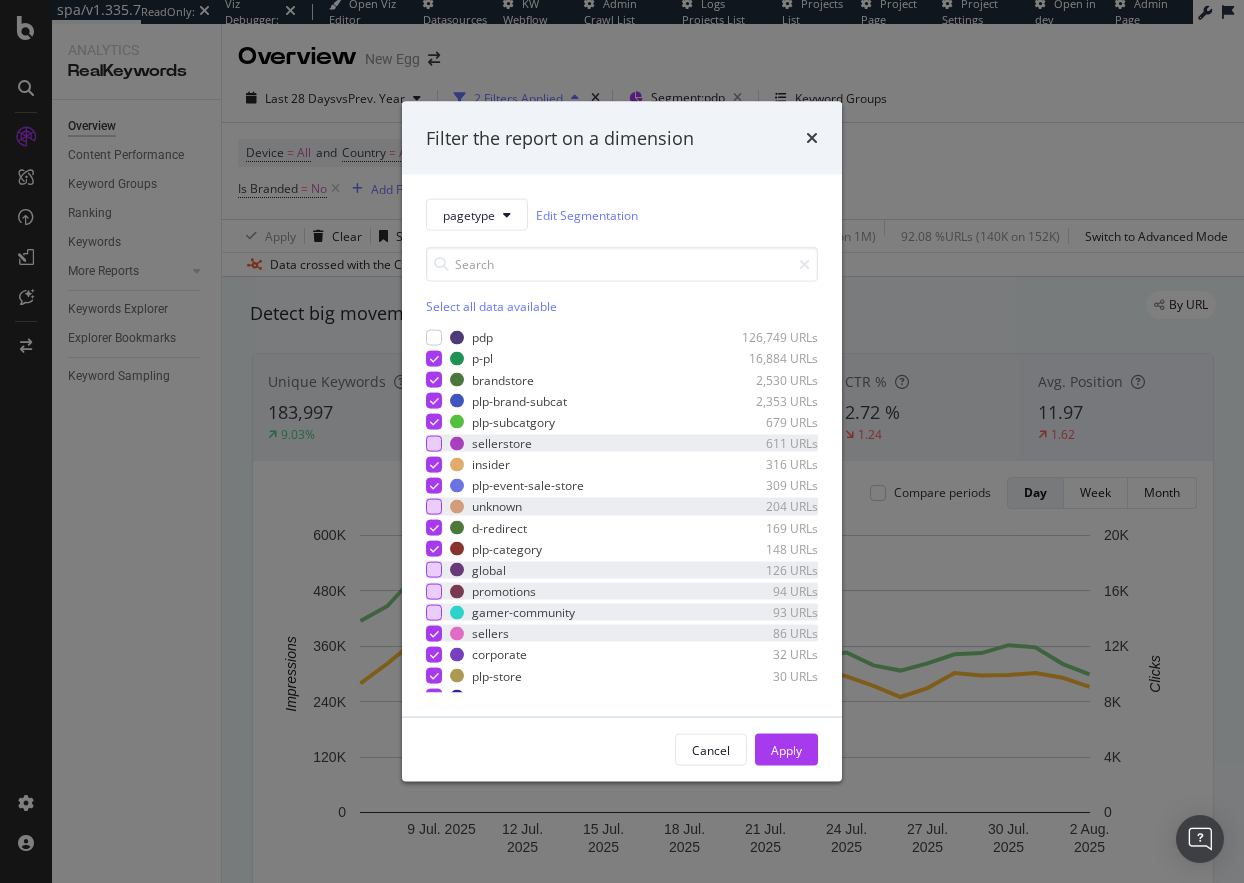 click at bounding box center (434, 633) 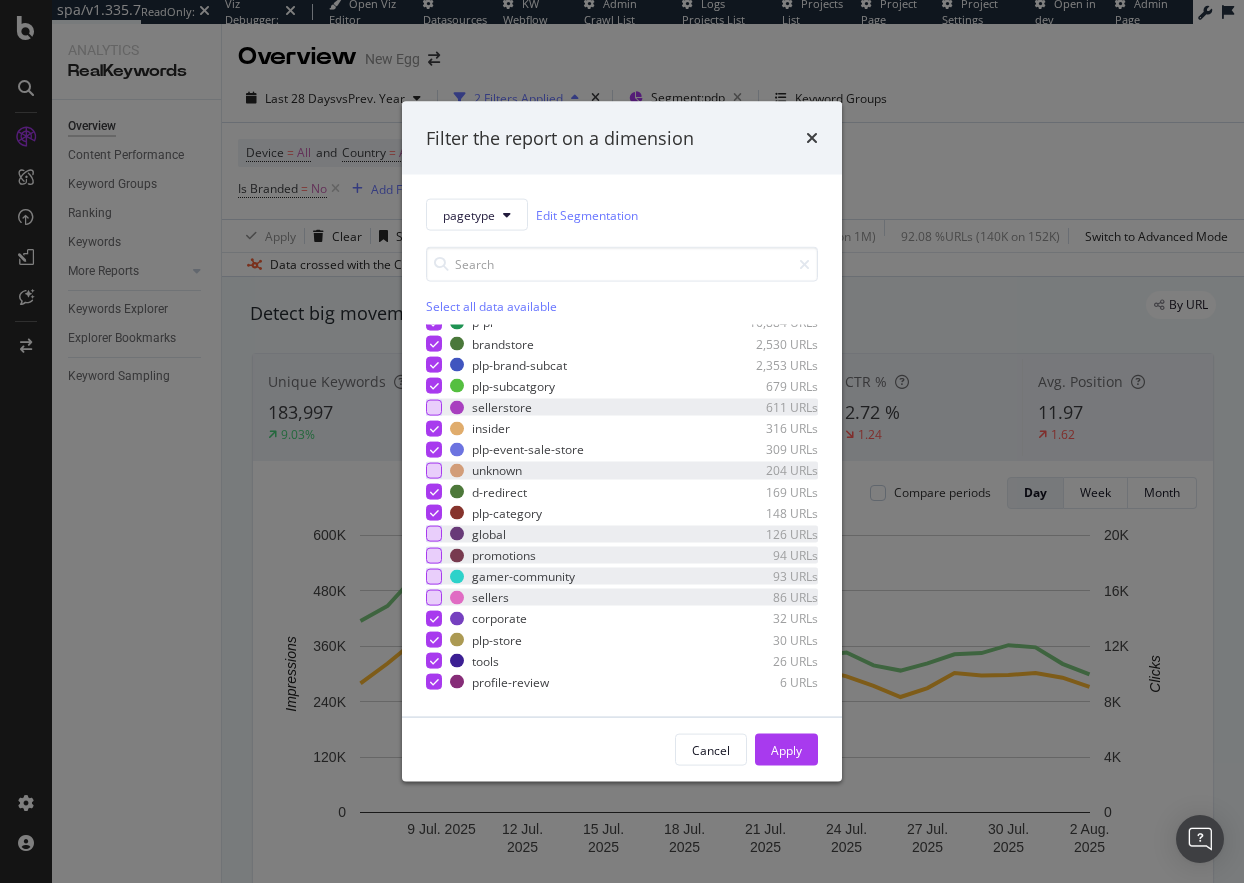 scroll, scrollTop: 55, scrollLeft: 0, axis: vertical 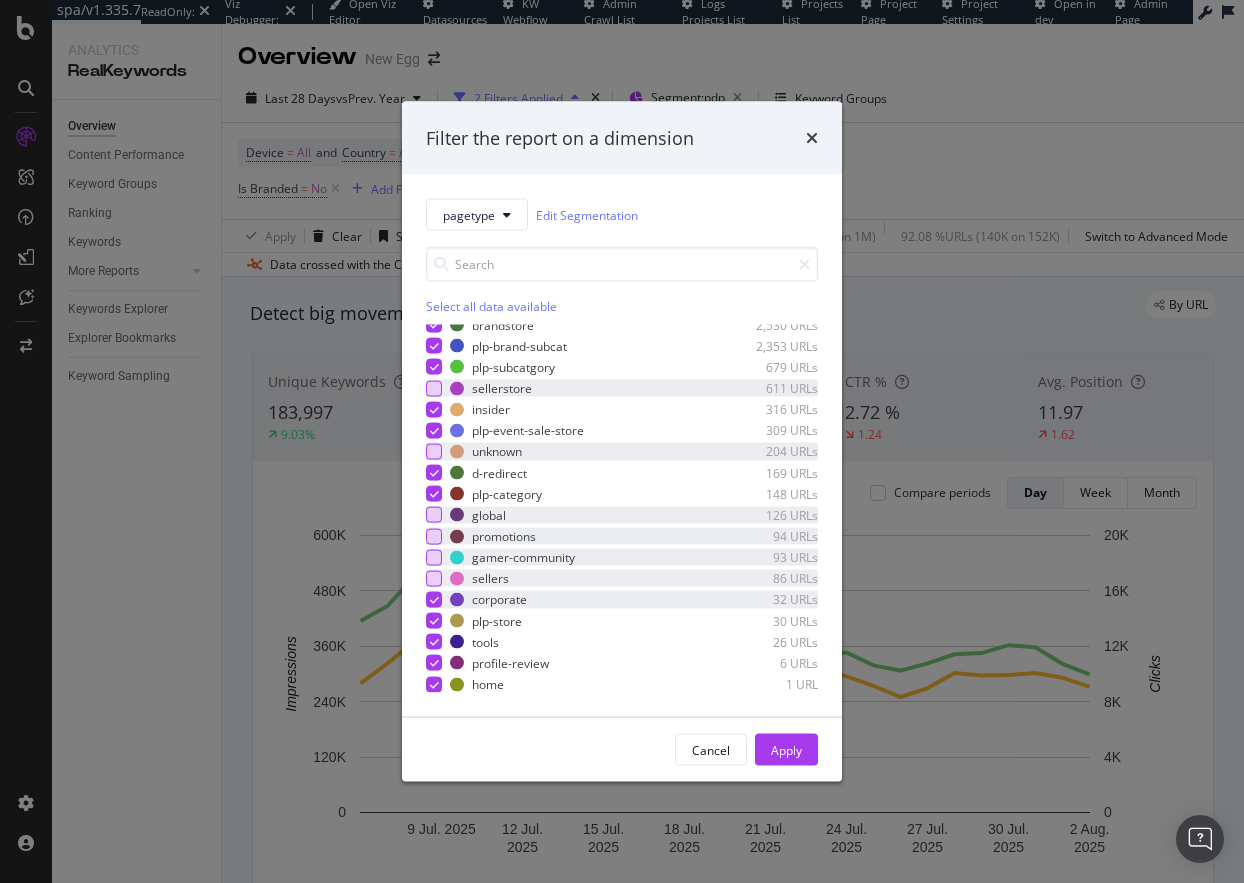 click at bounding box center (434, 600) 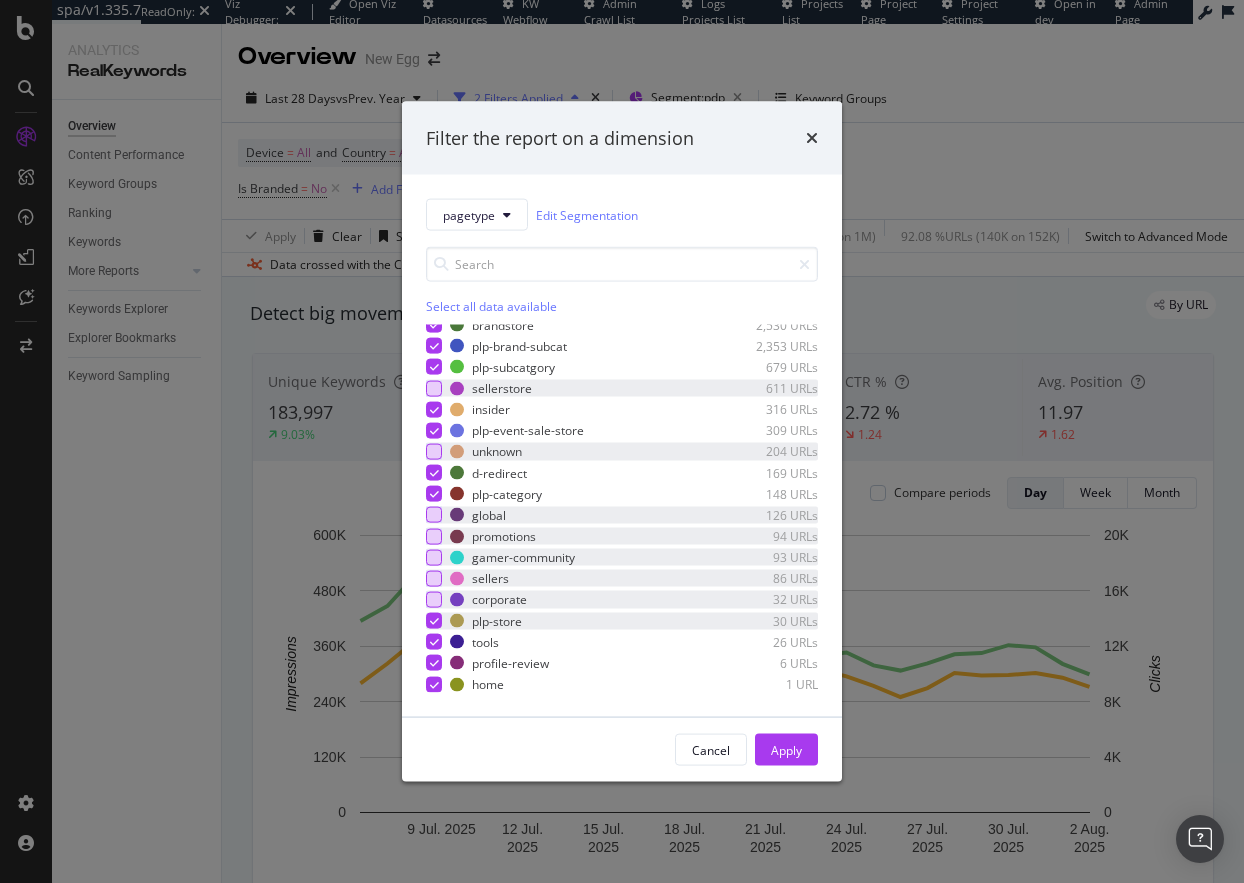 click at bounding box center (434, 621) 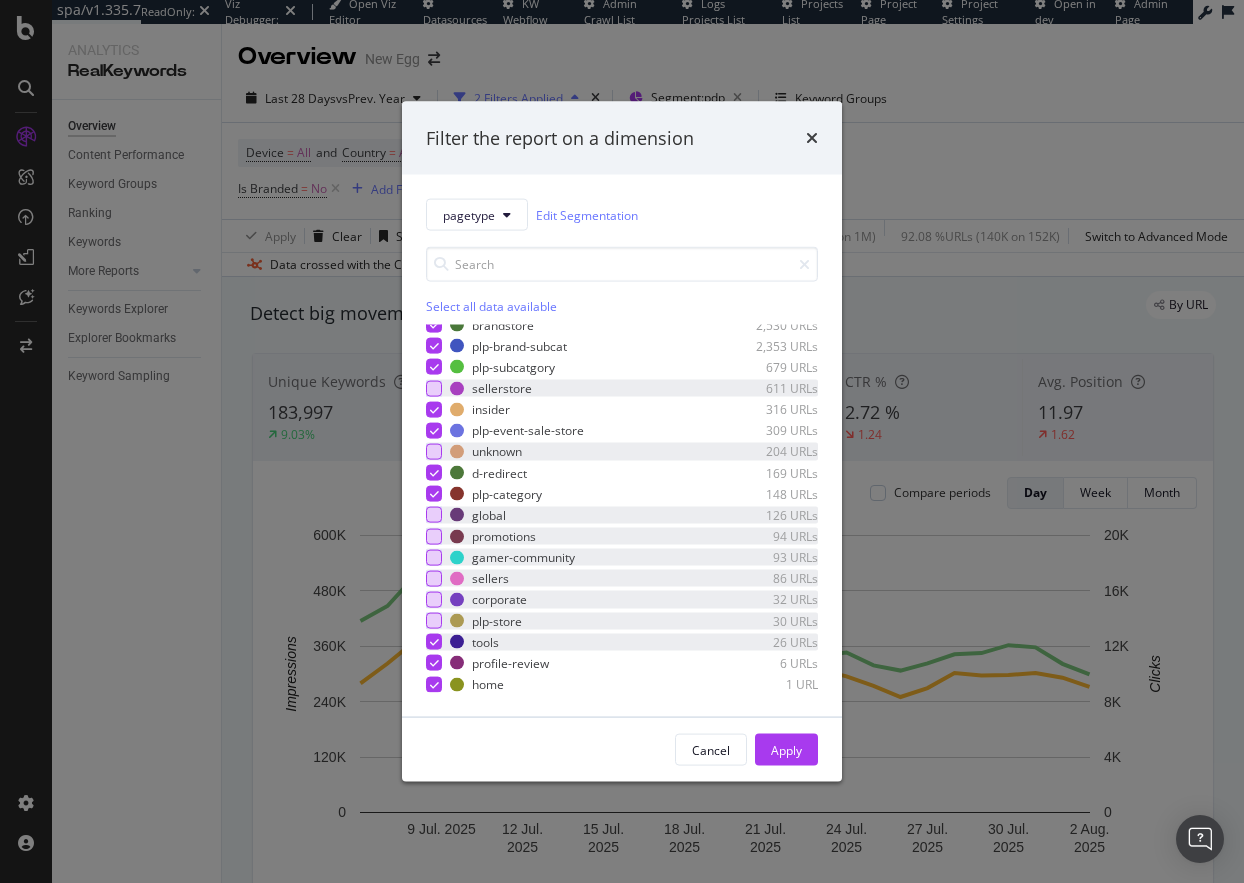 click at bounding box center [434, 642] 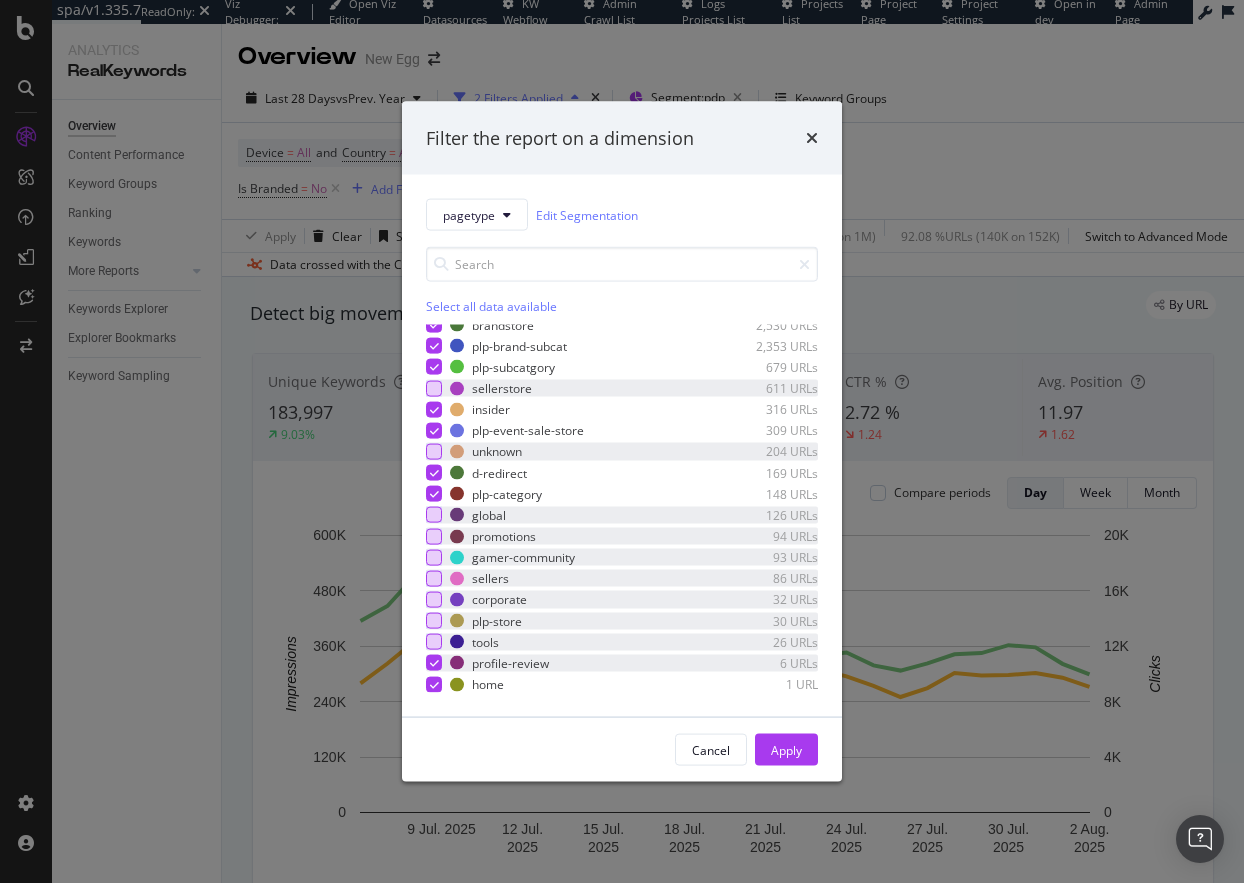 click at bounding box center [434, 663] 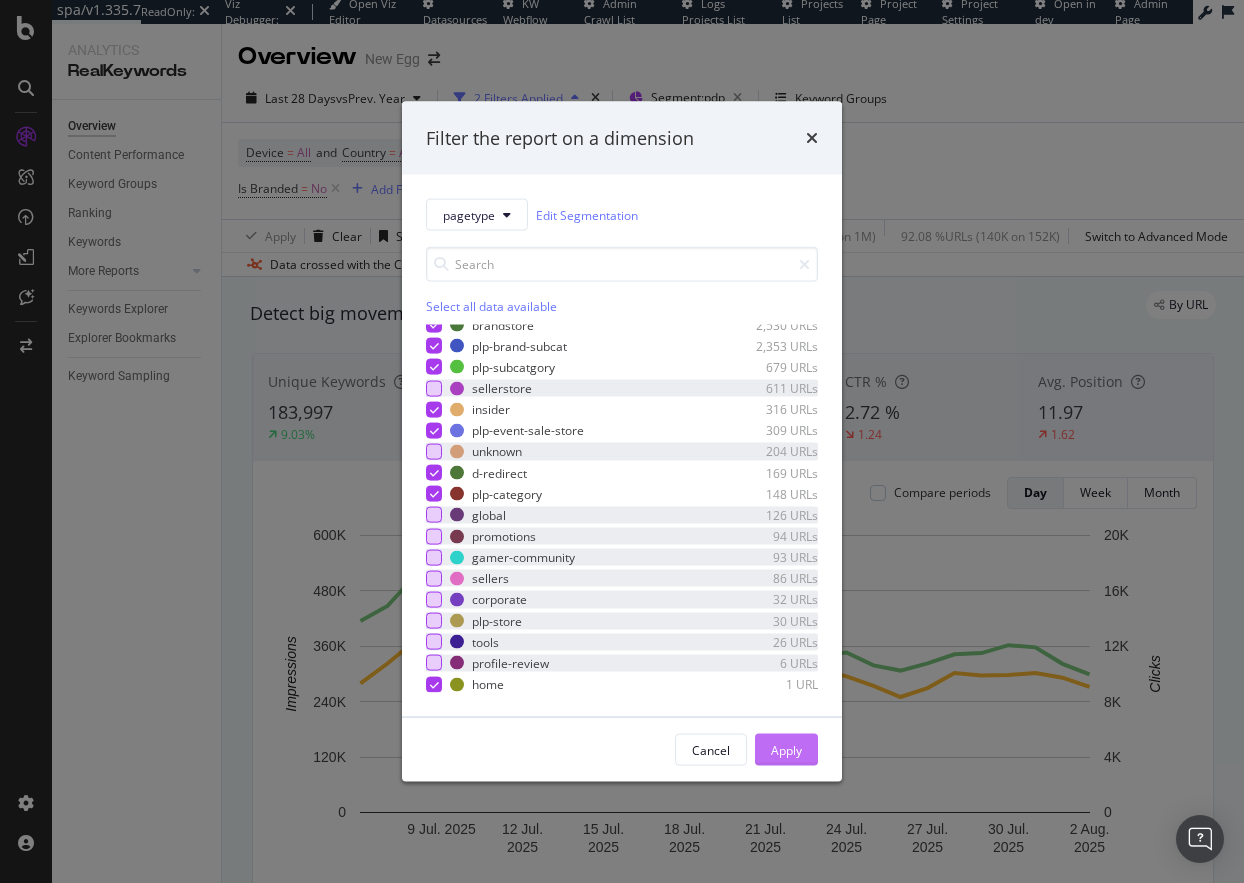 click on "Apply" at bounding box center [786, 749] 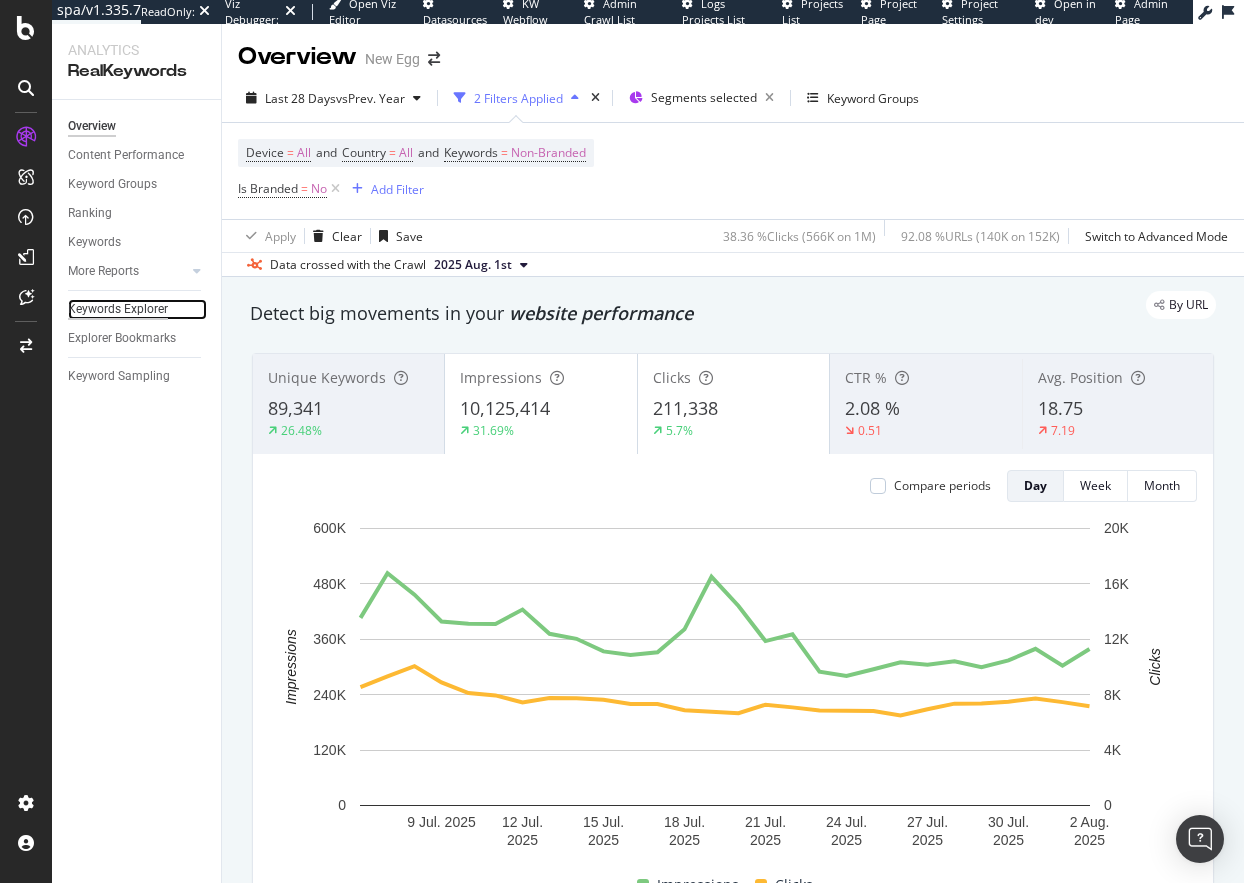 click on "Keywords Explorer" at bounding box center (118, 309) 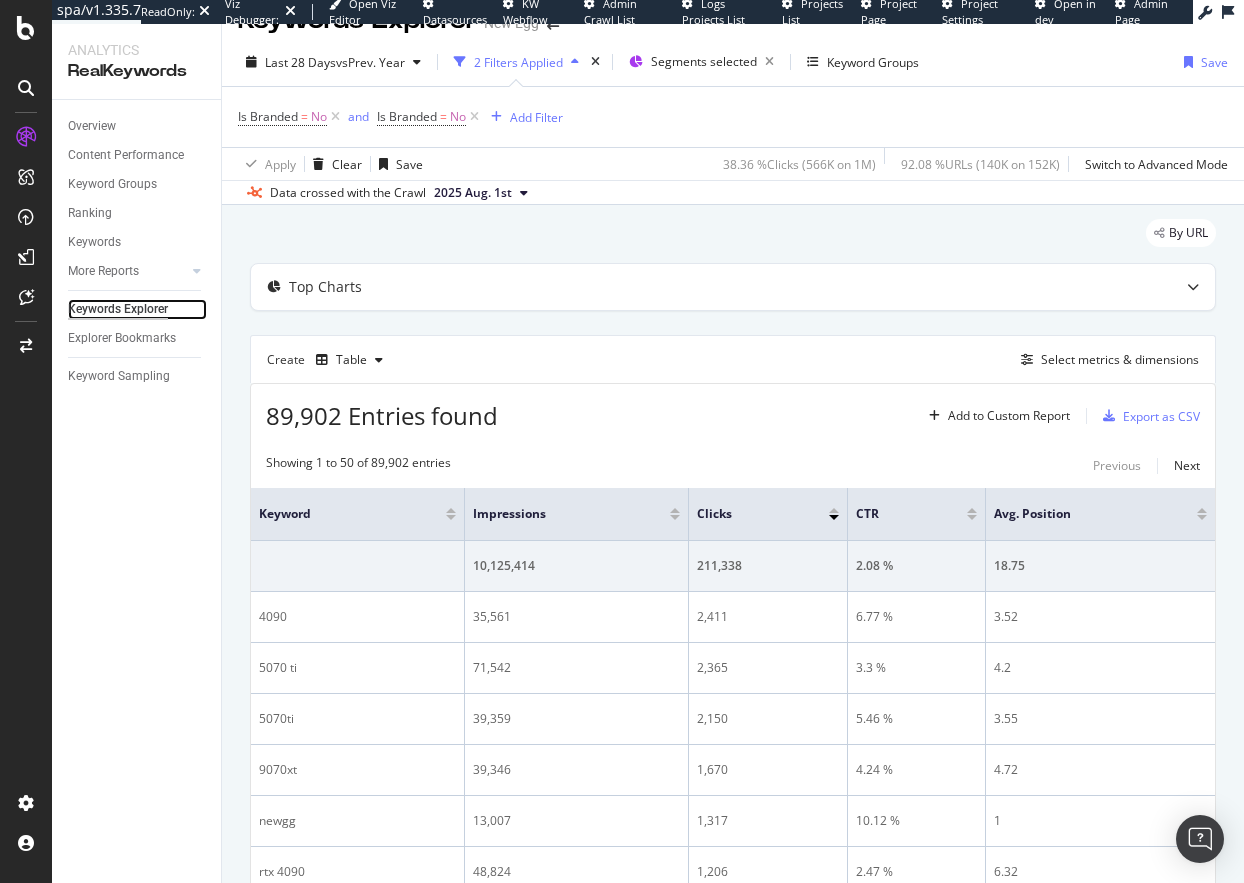 scroll, scrollTop: 0, scrollLeft: 0, axis: both 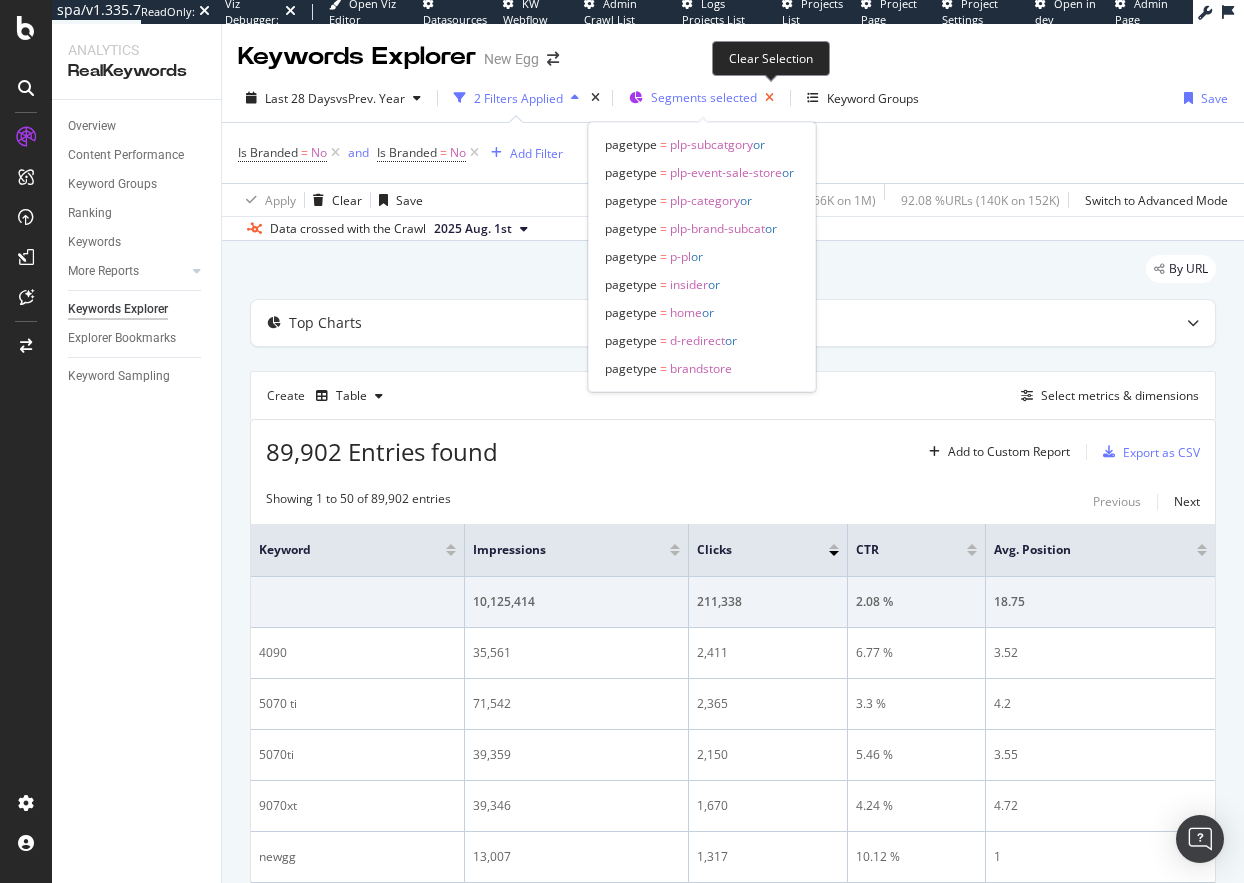 drag, startPoint x: 770, startPoint y: 94, endPoint x: 588, endPoint y: 163, distance: 194.6407 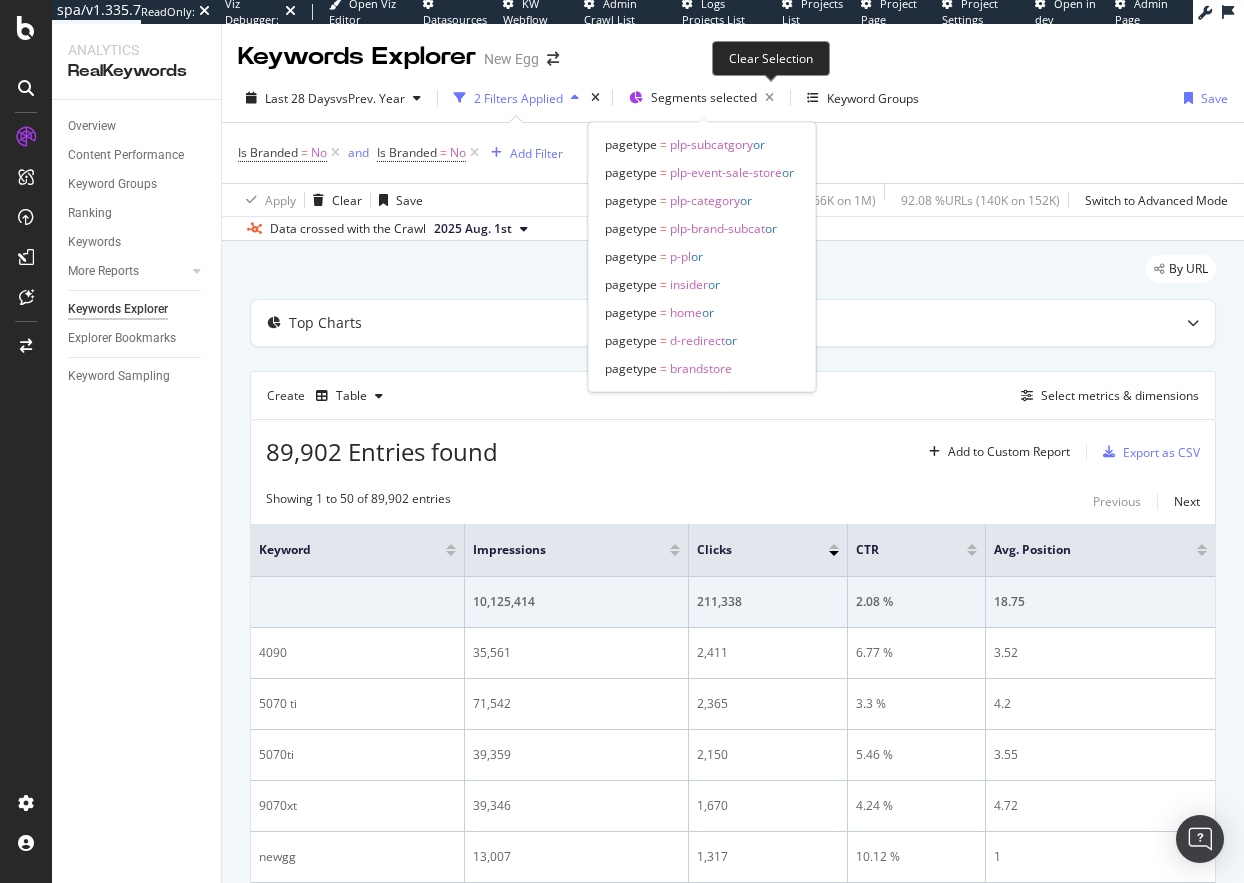 click at bounding box center [769, 98] 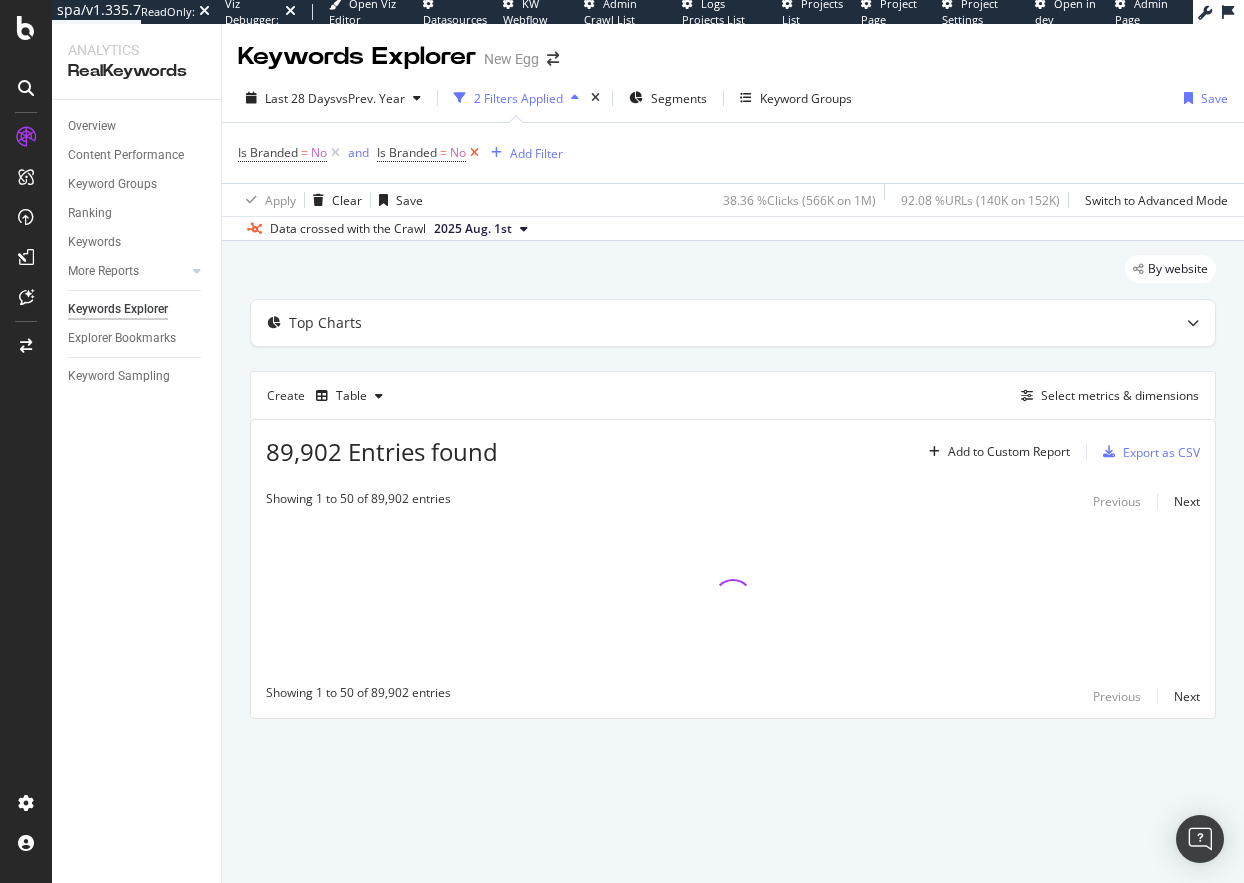 click at bounding box center [474, 153] 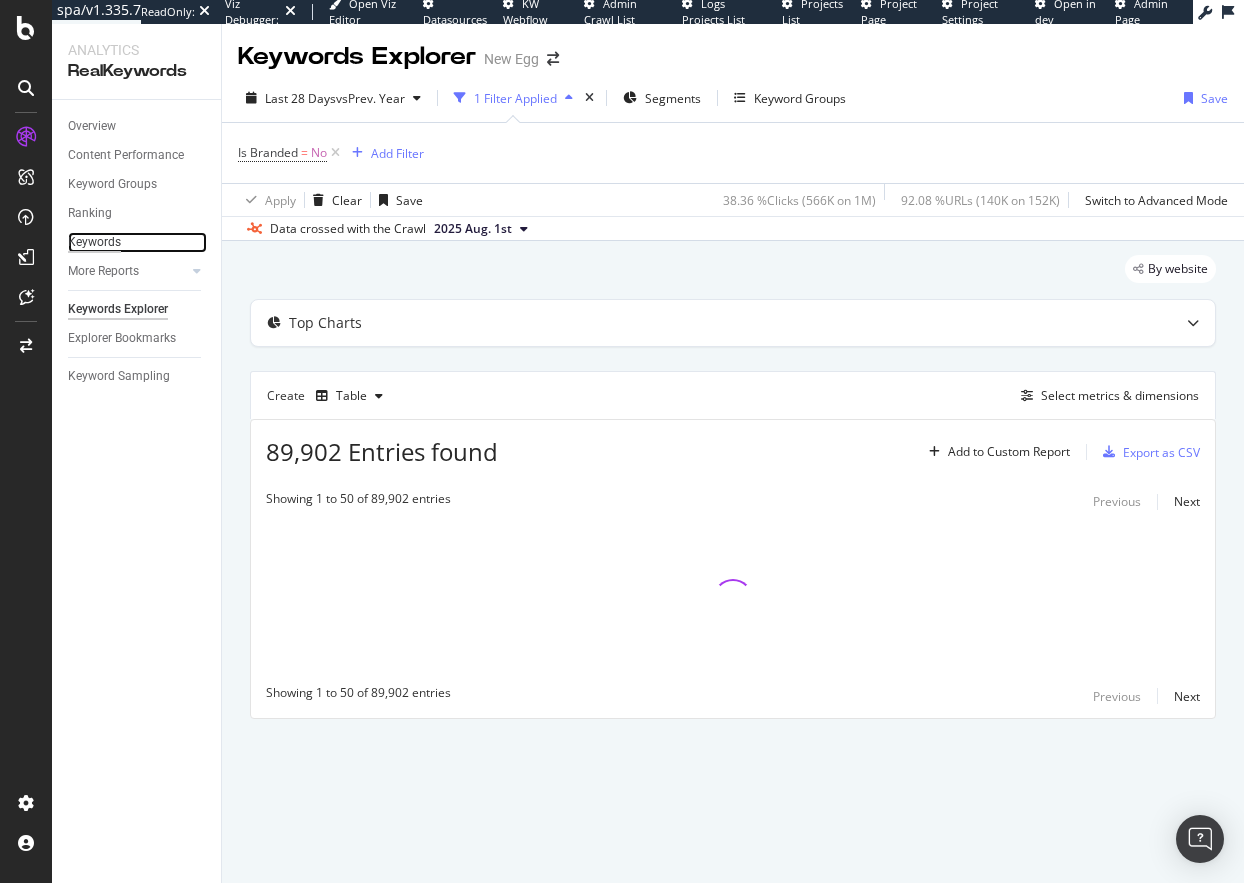 click on "Keywords" at bounding box center [94, 242] 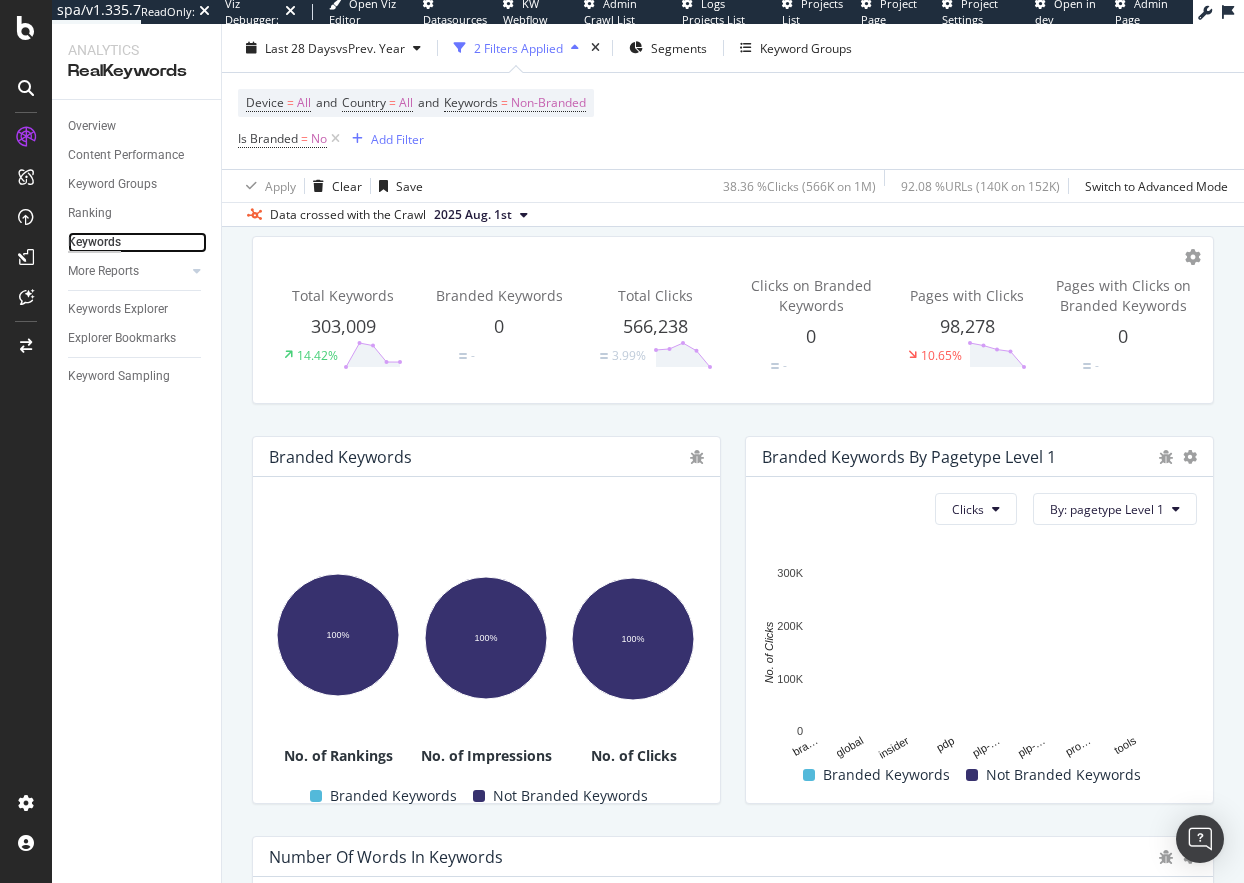scroll, scrollTop: 100, scrollLeft: 0, axis: vertical 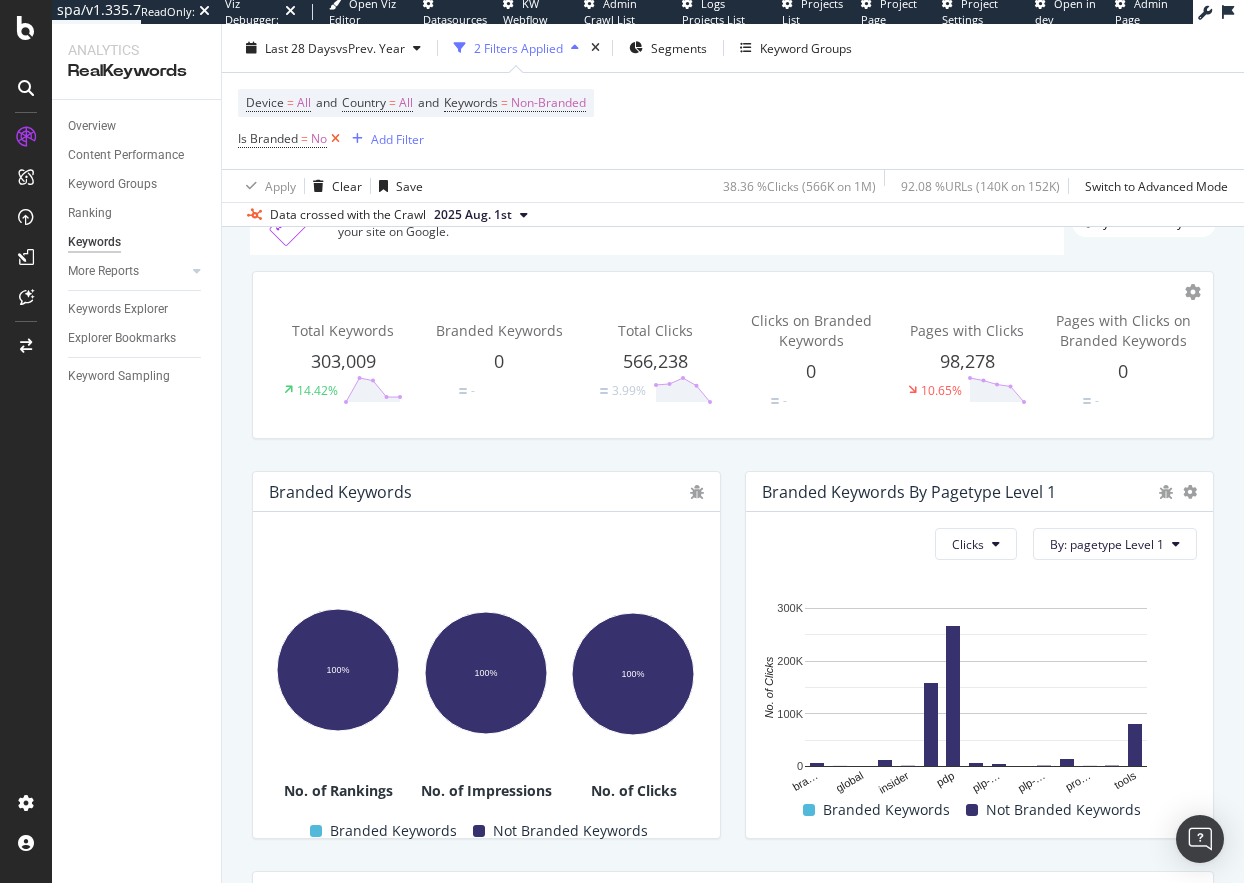 click at bounding box center (335, 139) 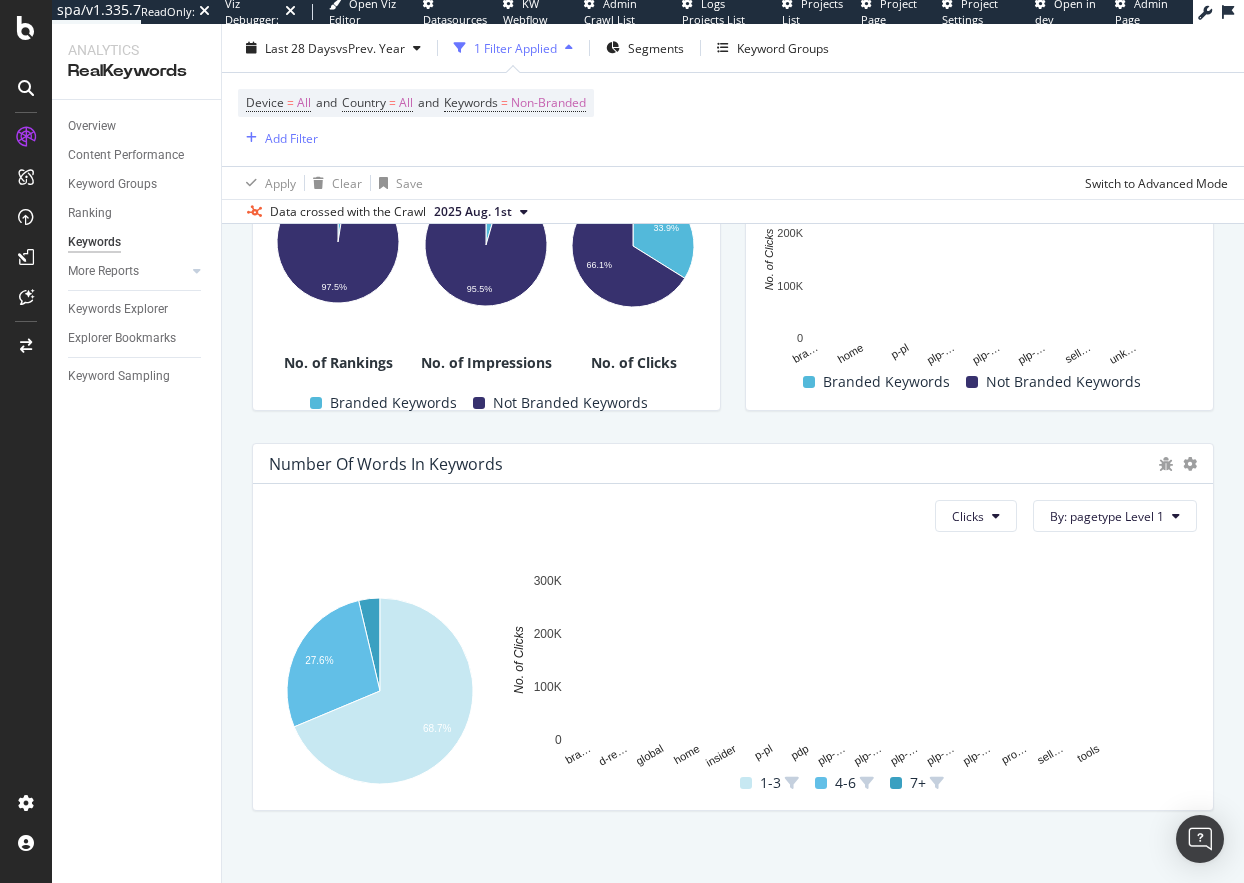 scroll, scrollTop: 539, scrollLeft: 0, axis: vertical 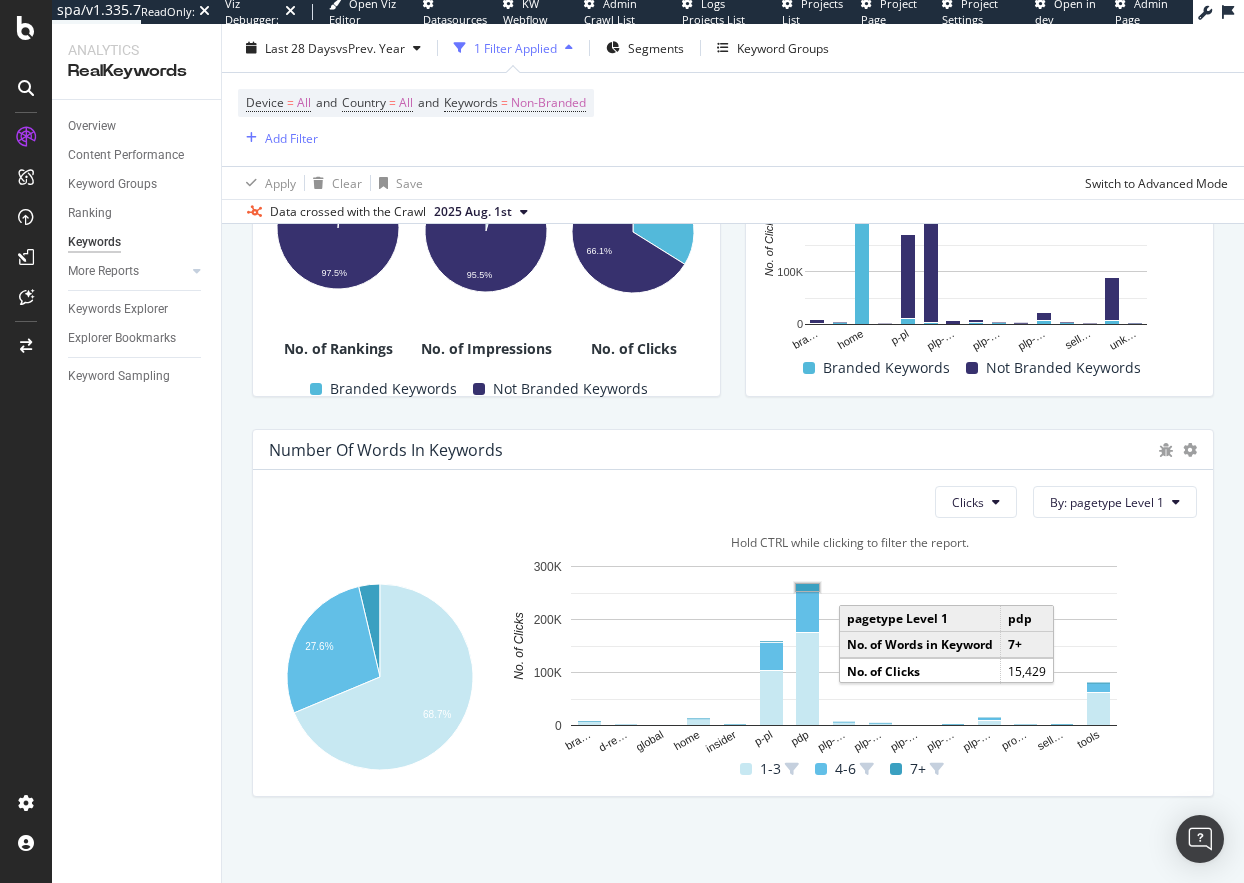 click 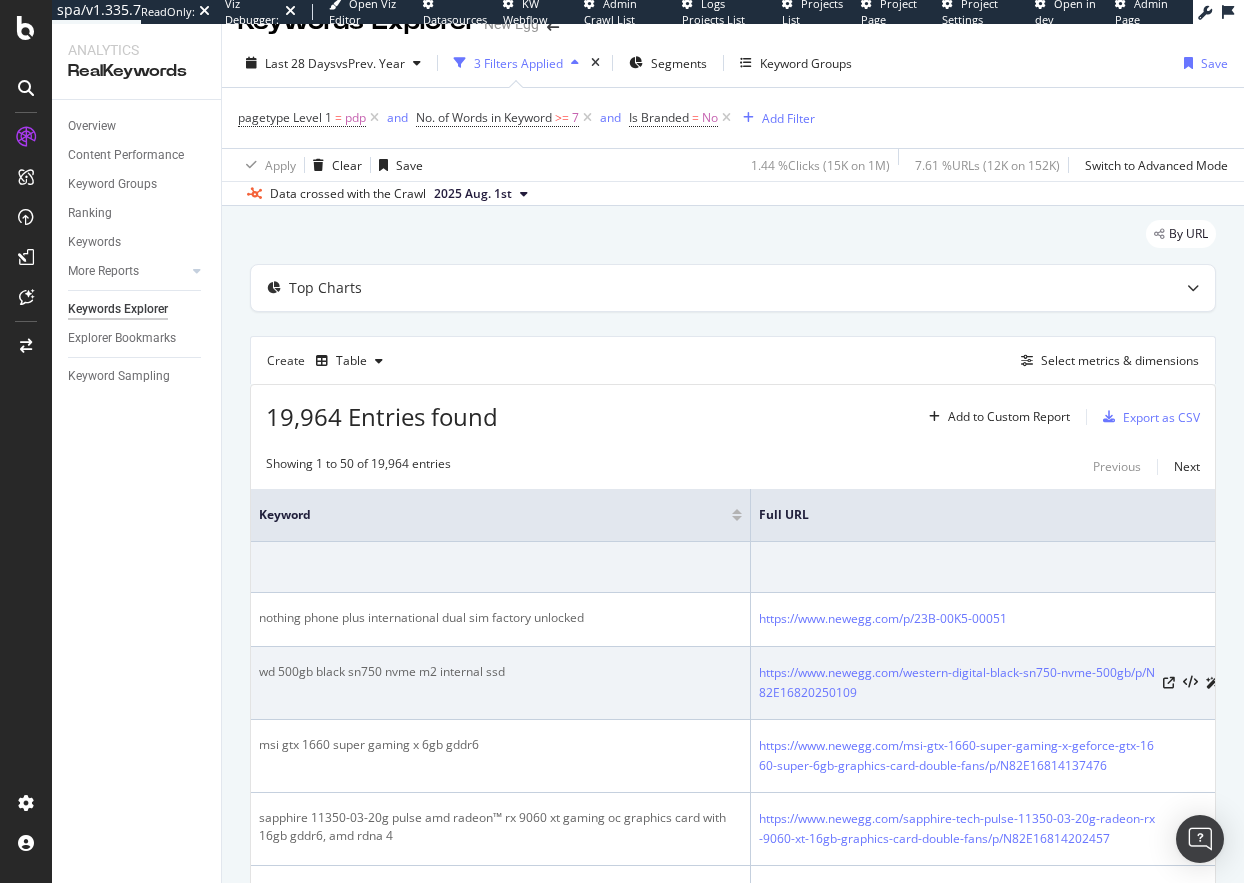 scroll, scrollTop: 0, scrollLeft: 0, axis: both 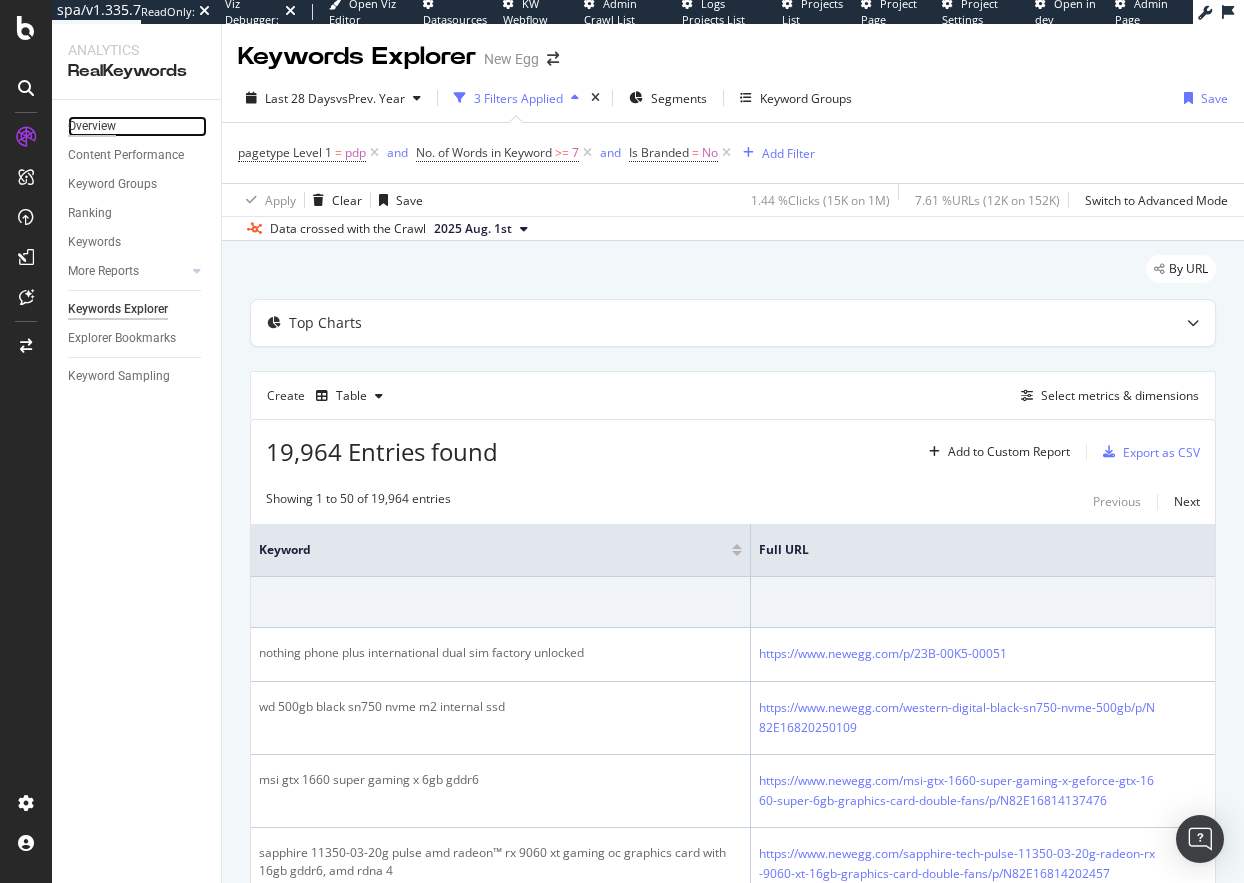click on "Overview" at bounding box center [92, 126] 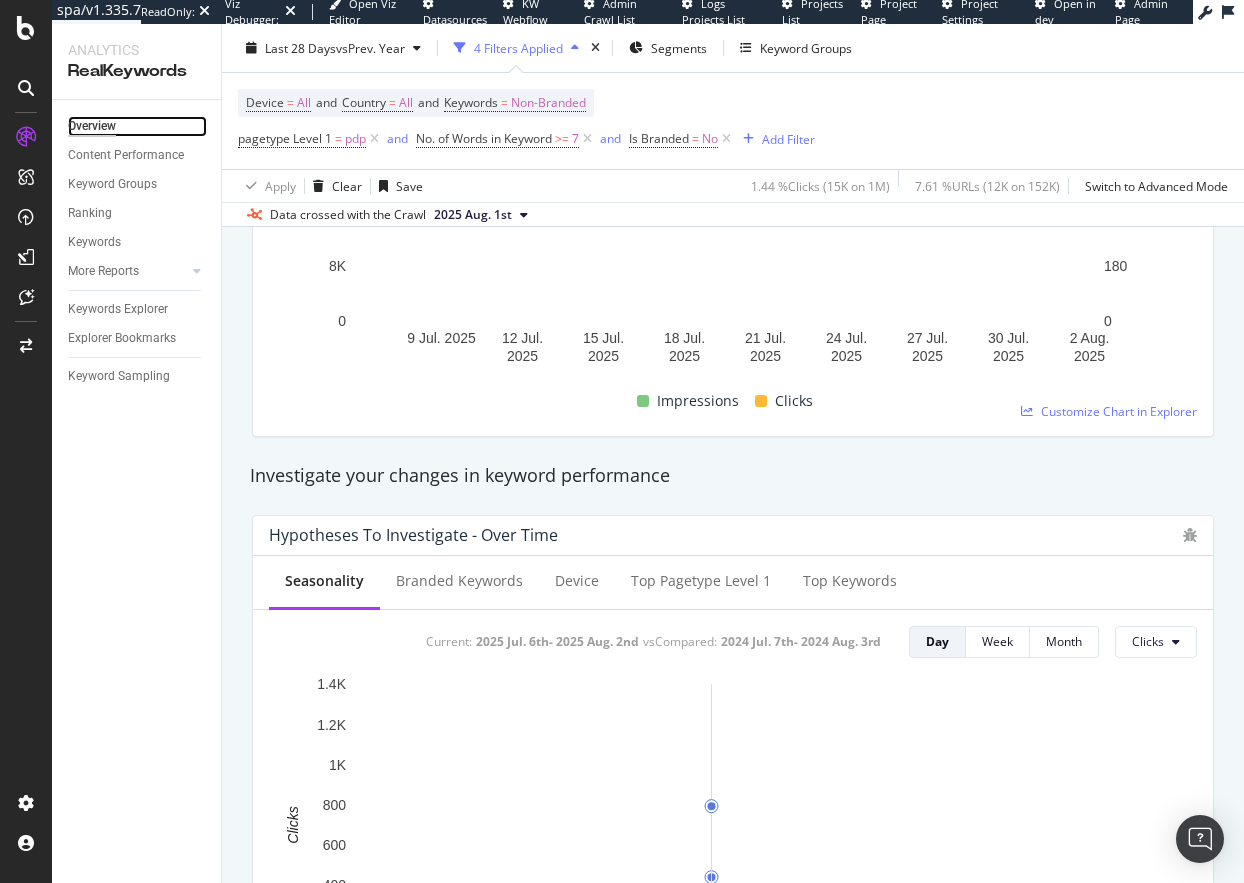 scroll, scrollTop: 300, scrollLeft: 0, axis: vertical 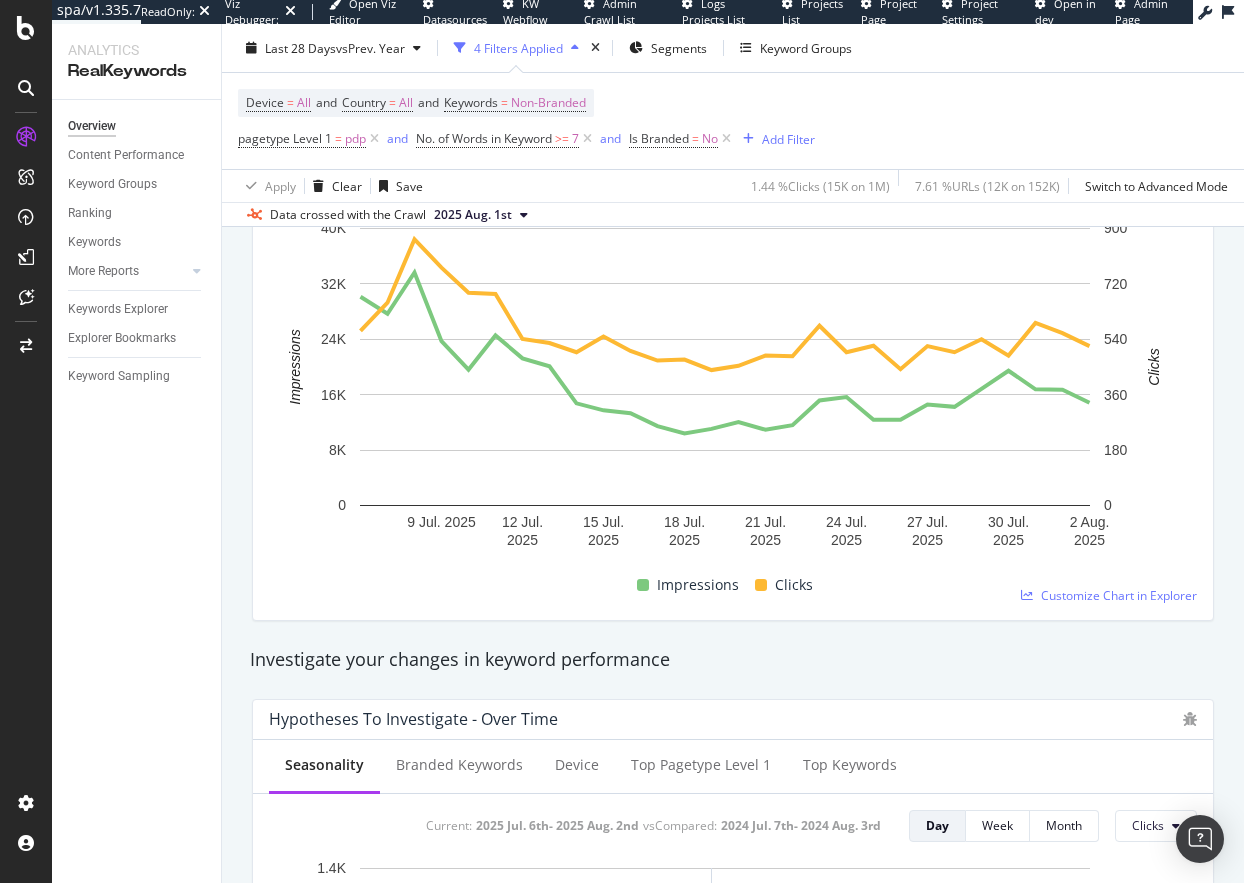 click on "Overview Content Performance Keyword Groups Ranking Keywords More Reports Countries Devices Content Structure Keywords Explorer Explorer Bookmarks Keyword Sampling" at bounding box center (136, 491) 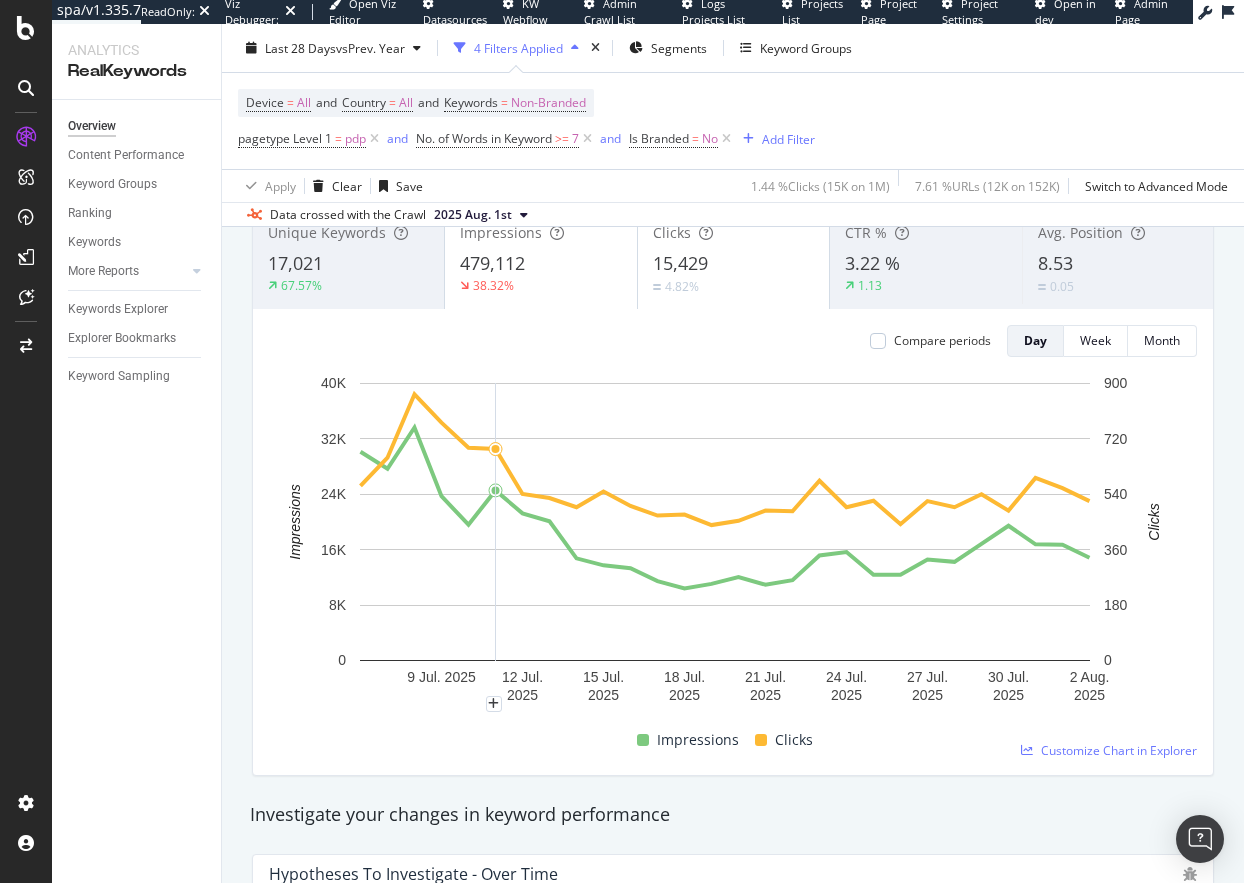 scroll, scrollTop: 100, scrollLeft: 0, axis: vertical 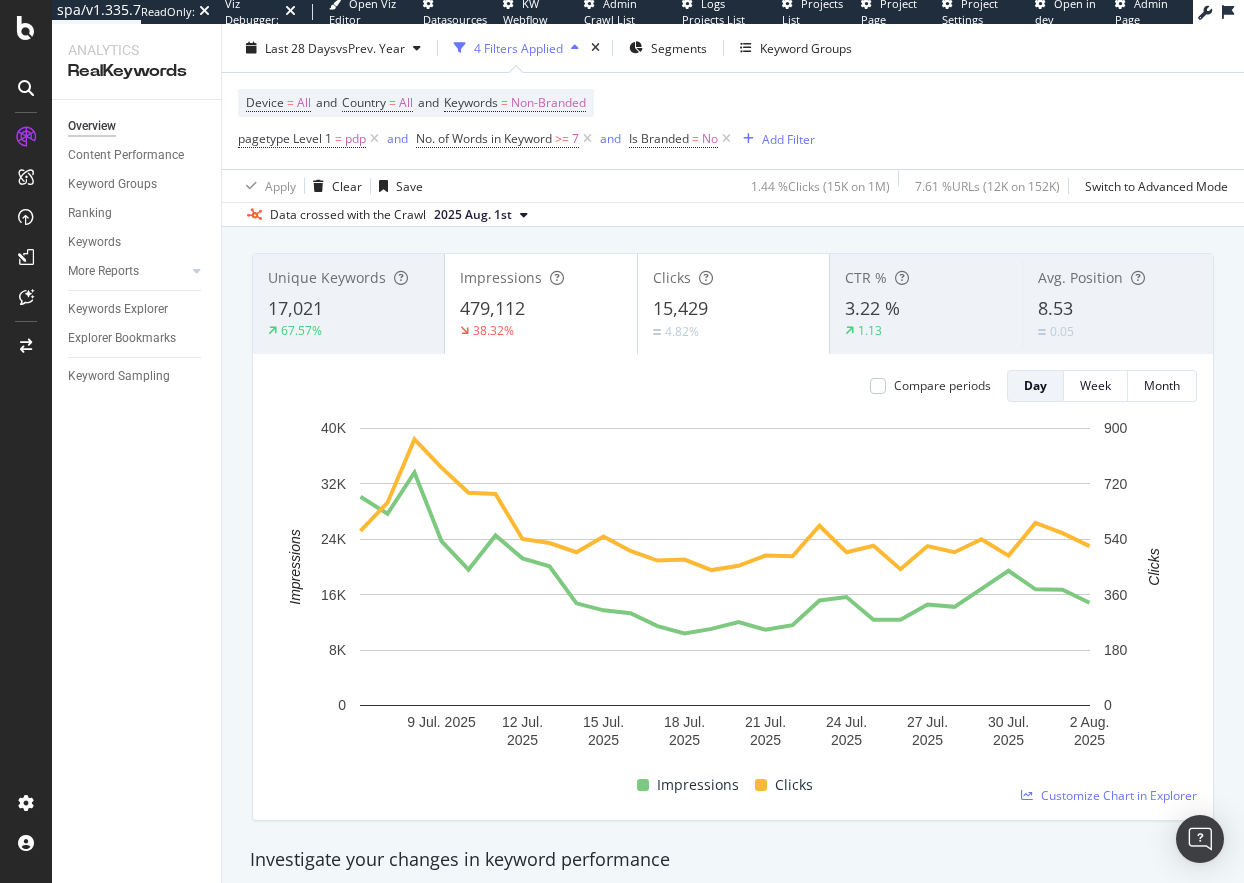 drag, startPoint x: 115, startPoint y: 661, endPoint x: 544, endPoint y: 144, distance: 671.811 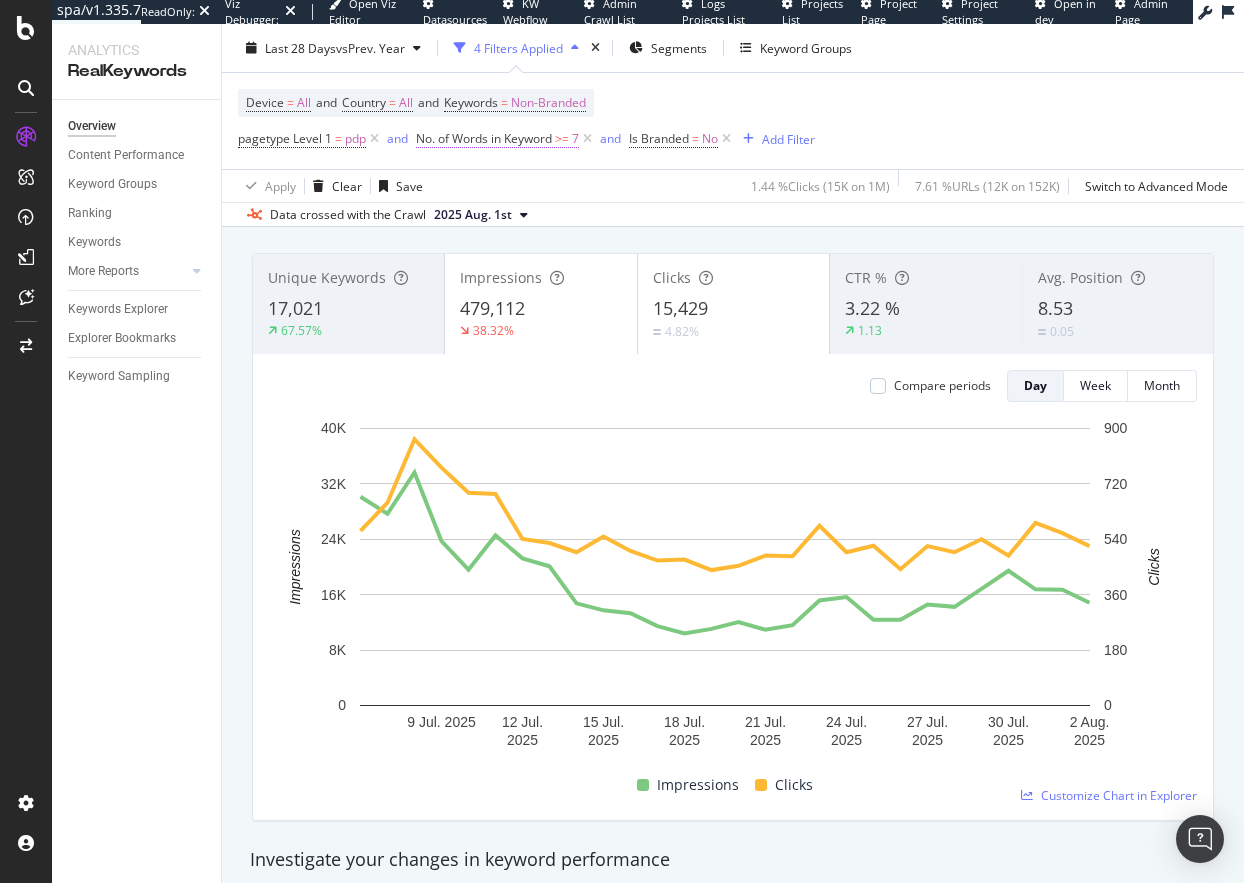 click on "Overview Content Performance Keyword Groups Ranking Keywords More Reports Countries Devices Content Structure Keywords Explorer Explorer Bookmarks Keyword Sampling" at bounding box center [136, 491] 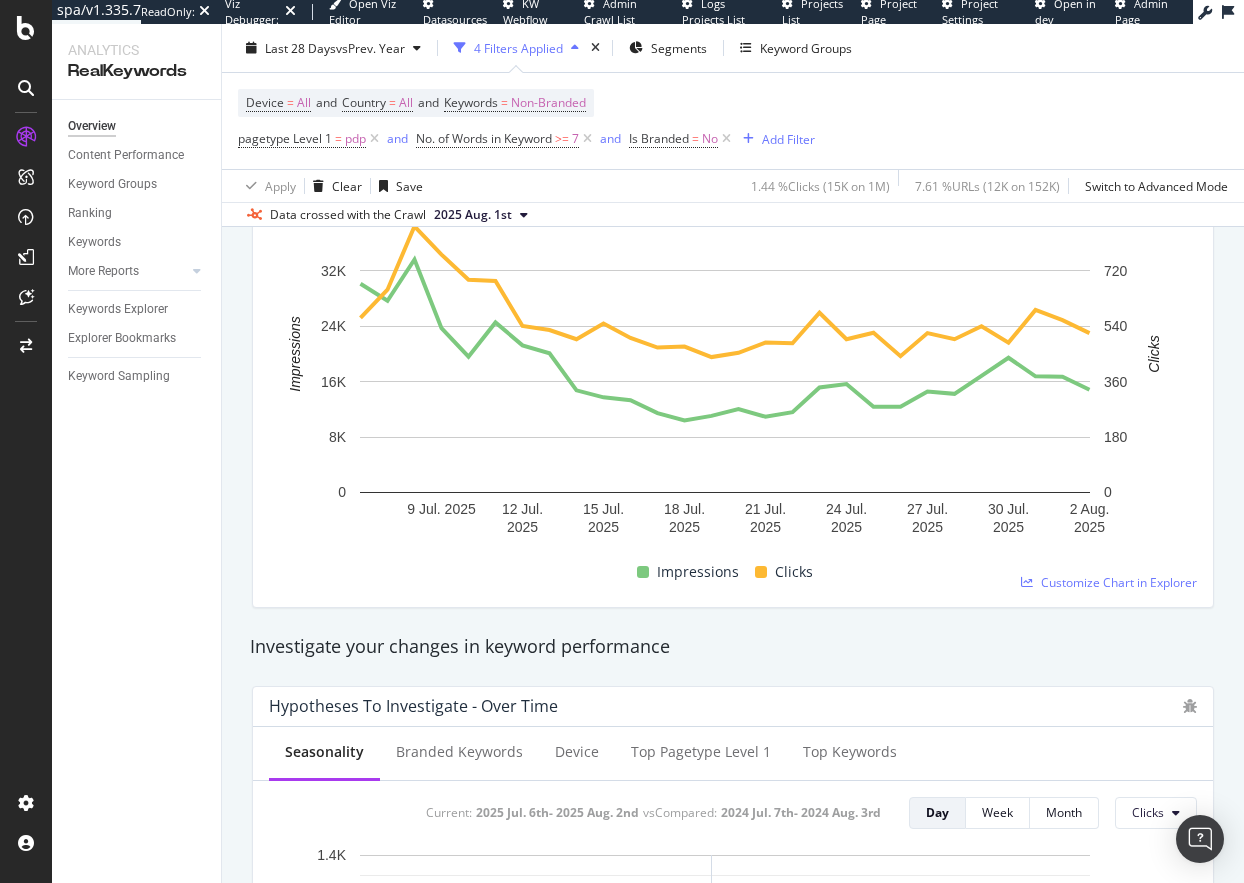 scroll, scrollTop: 100, scrollLeft: 0, axis: vertical 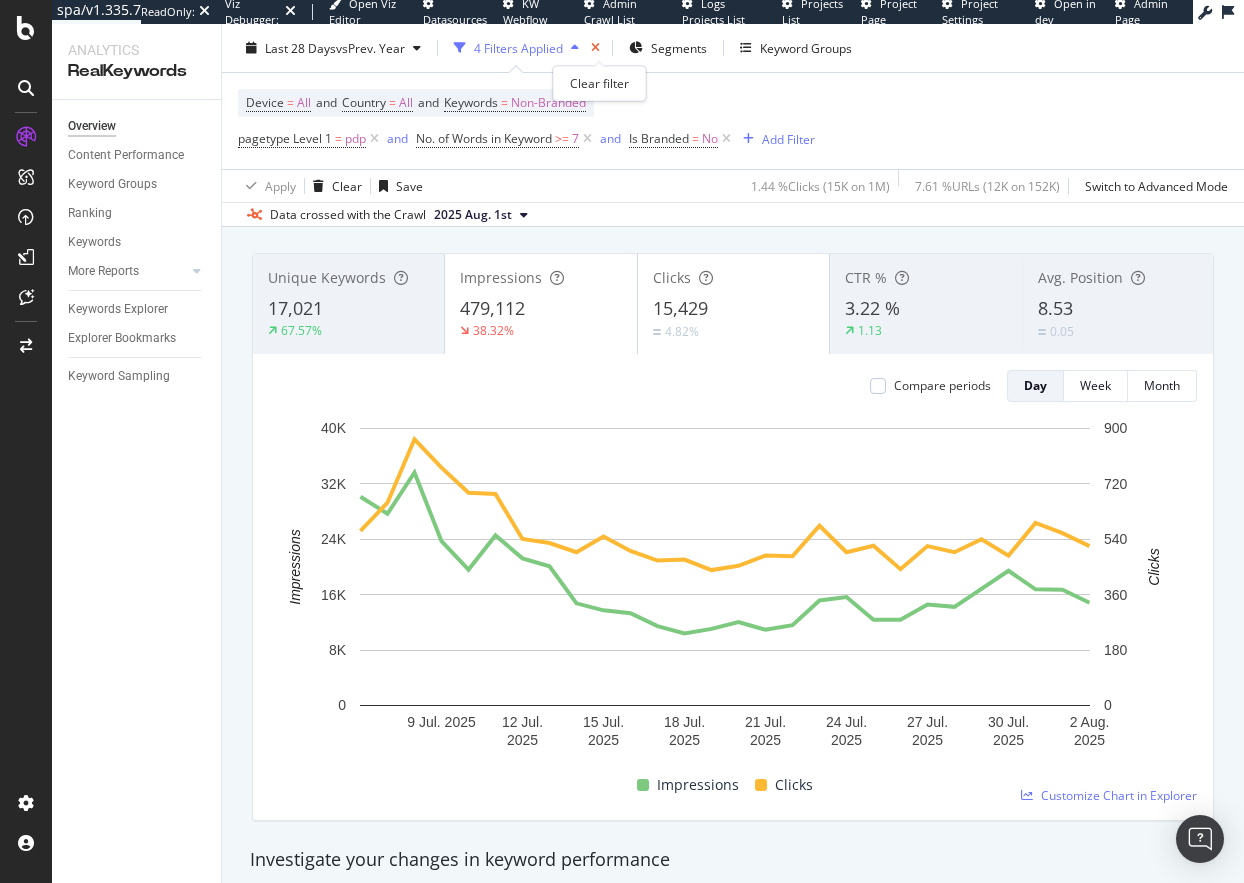 click at bounding box center (595, 48) 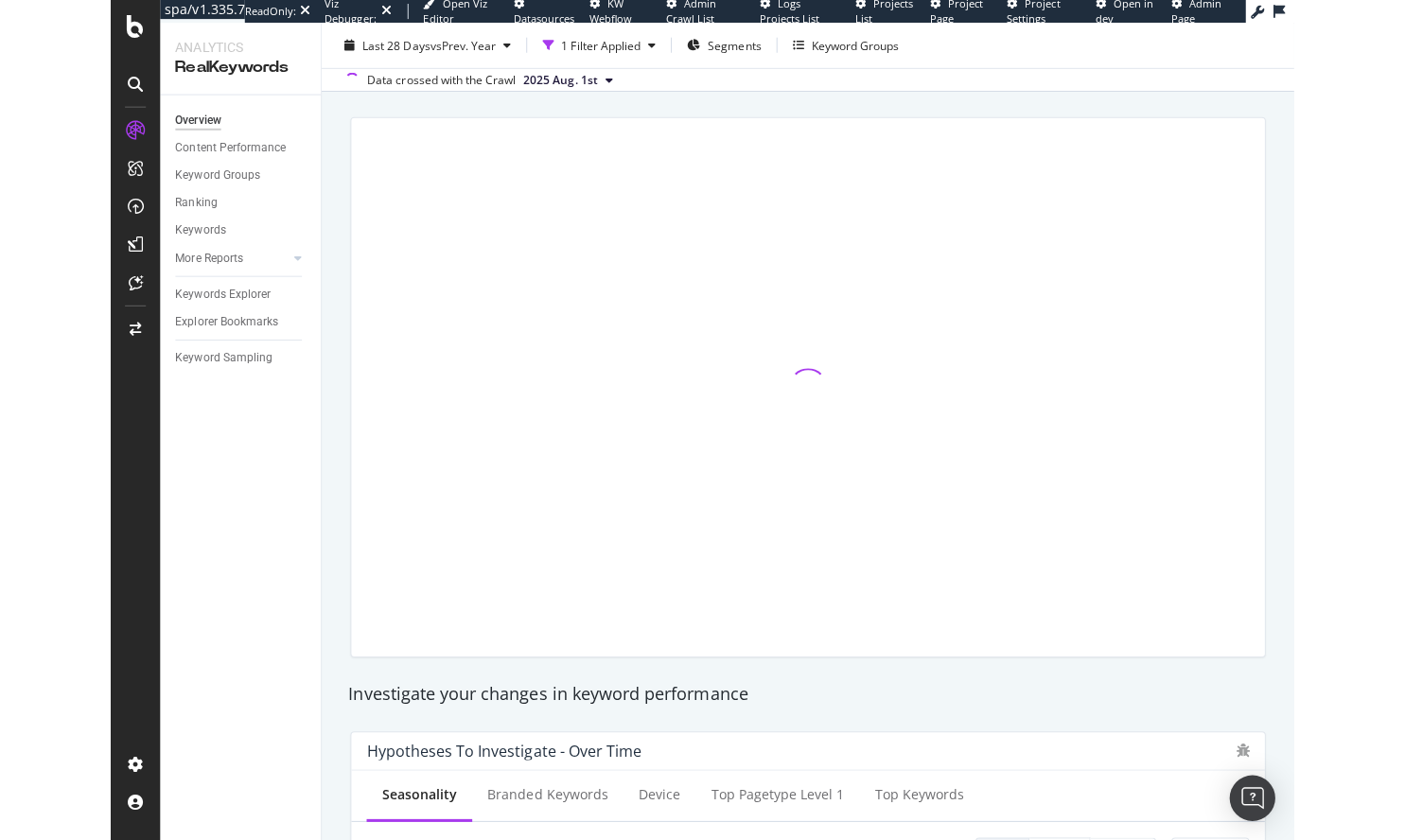 scroll, scrollTop: 0, scrollLeft: 0, axis: both 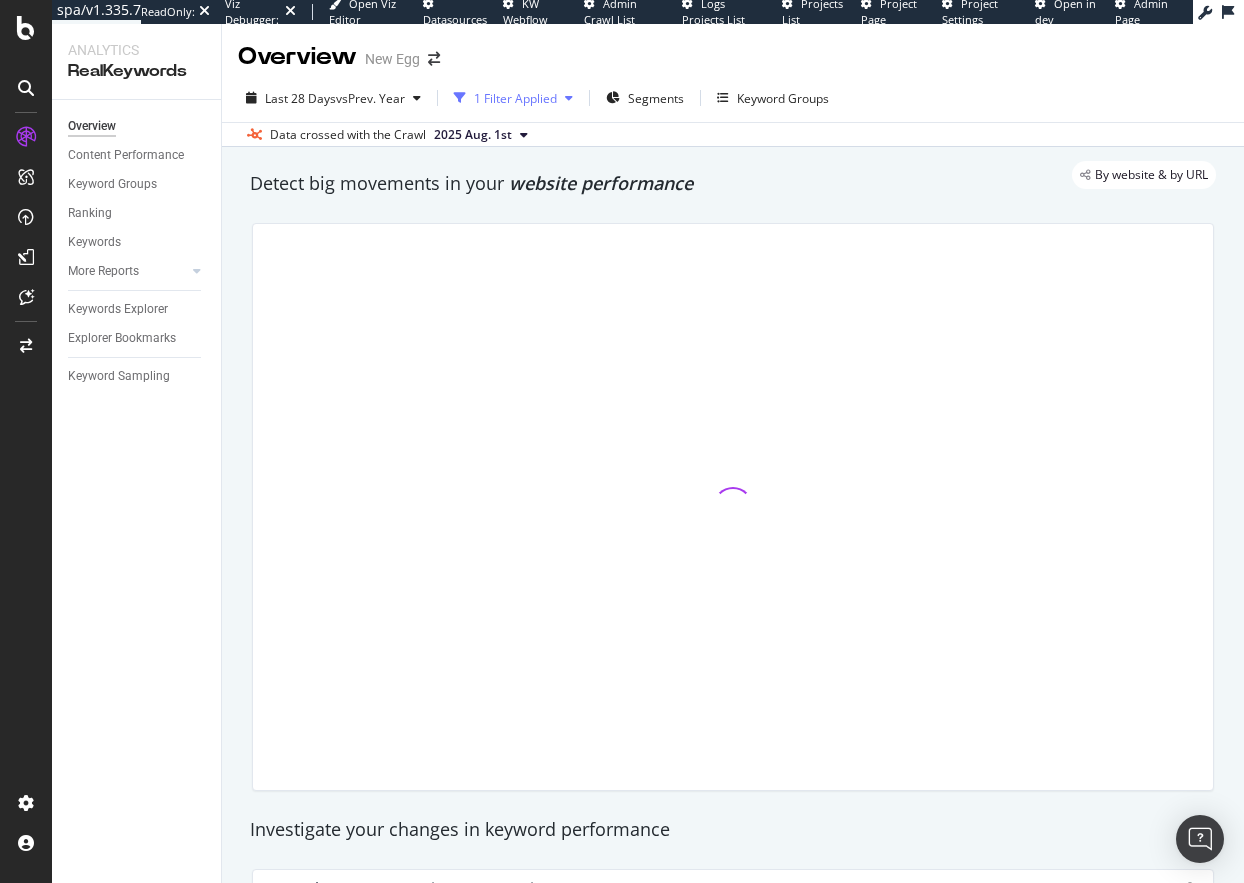 click on "1 Filter Applied" at bounding box center [515, 98] 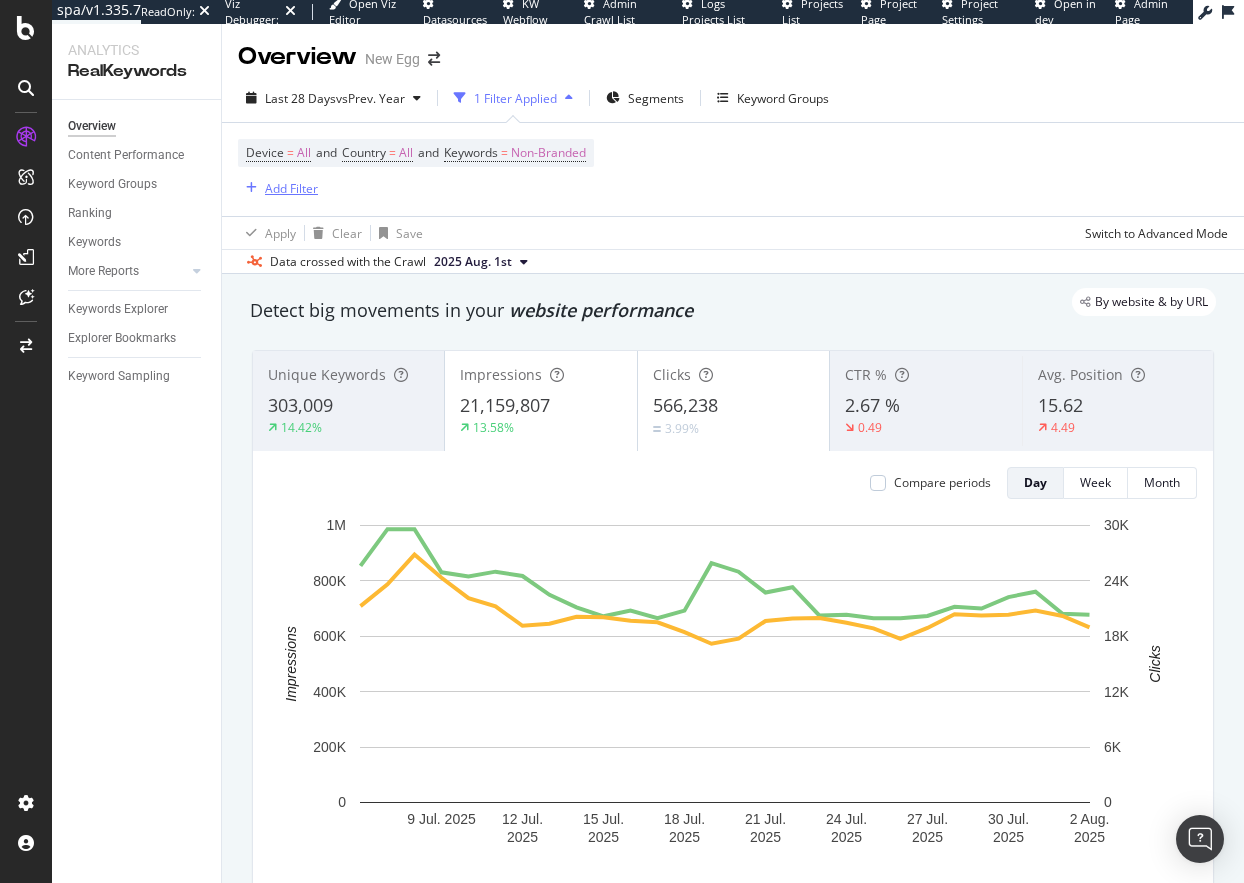 click on "Add Filter" at bounding box center [291, 188] 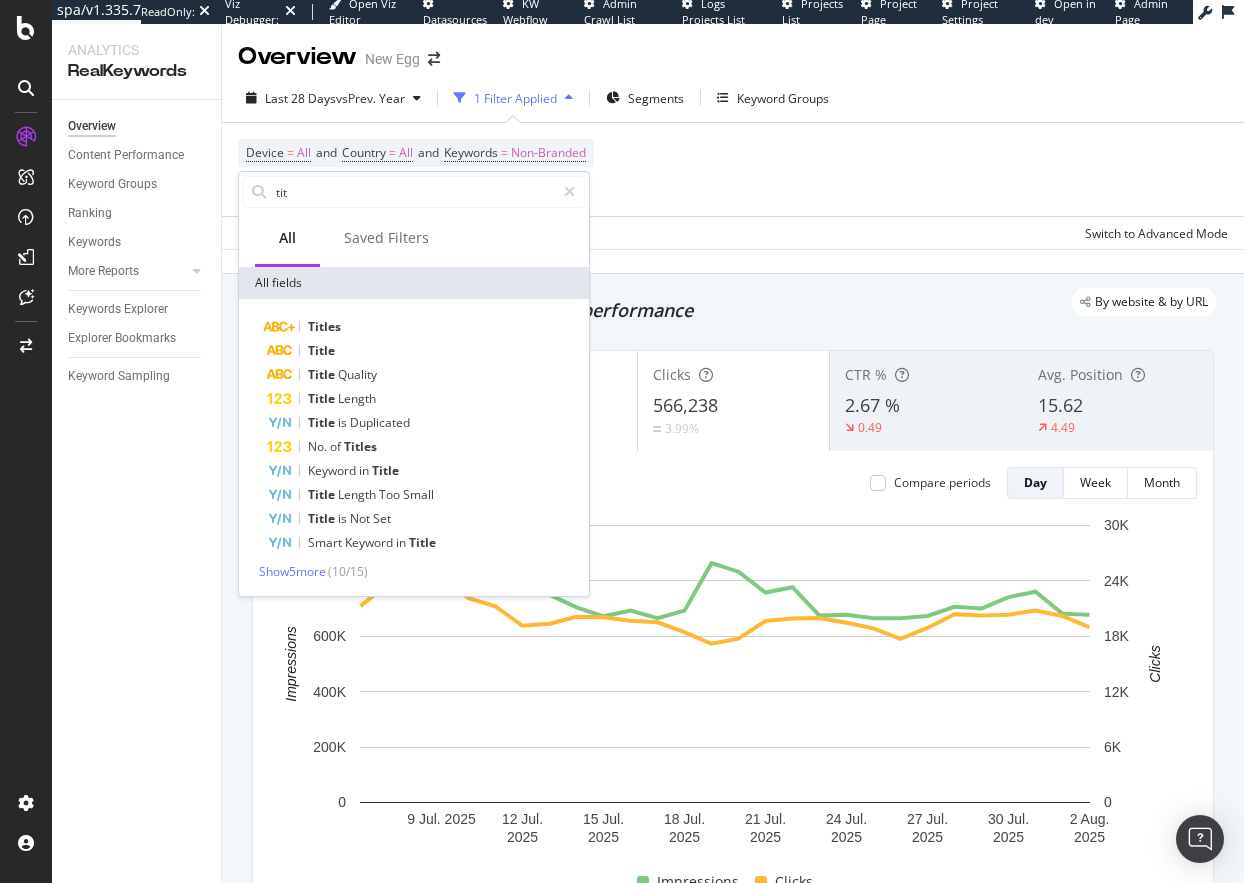 type on "tit" 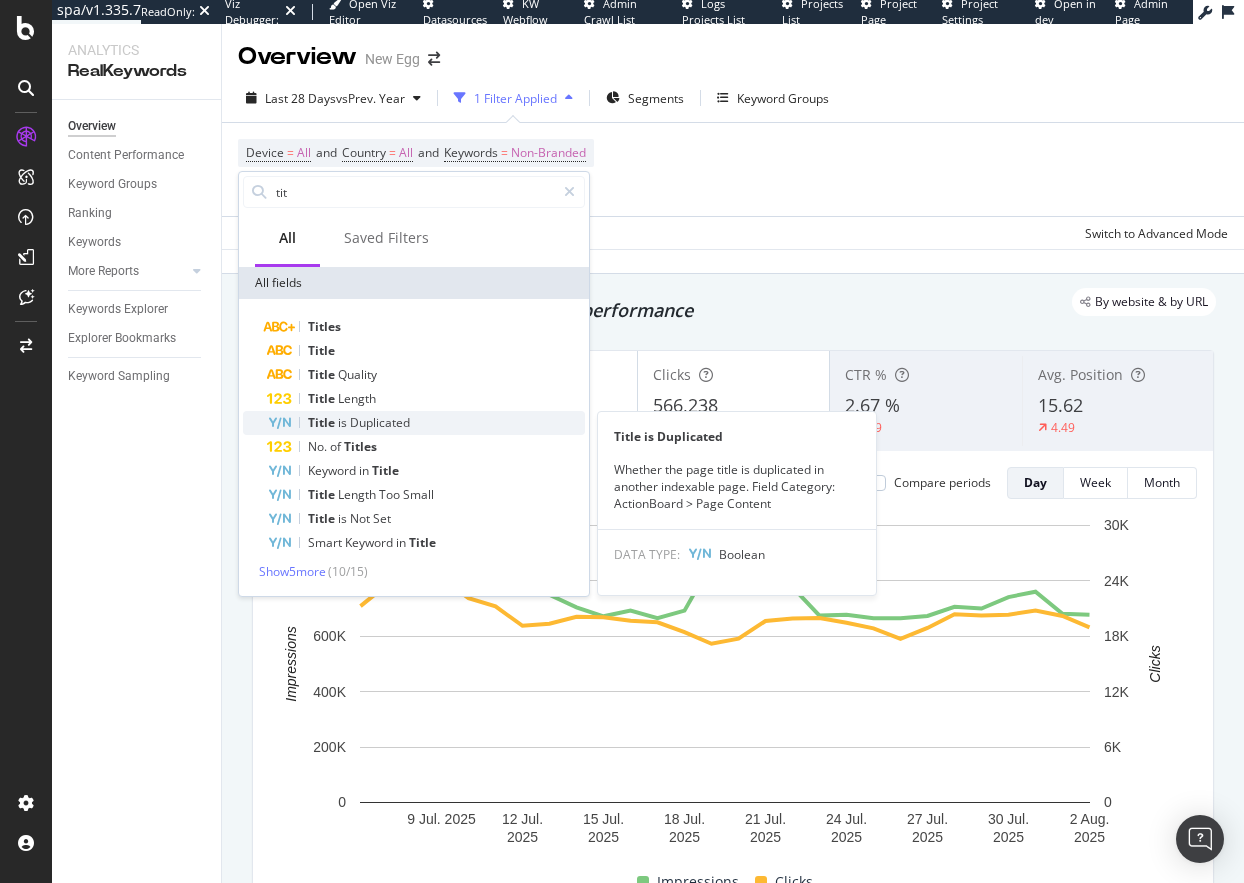 click on "Title   is   Duplicated" at bounding box center (426, 423) 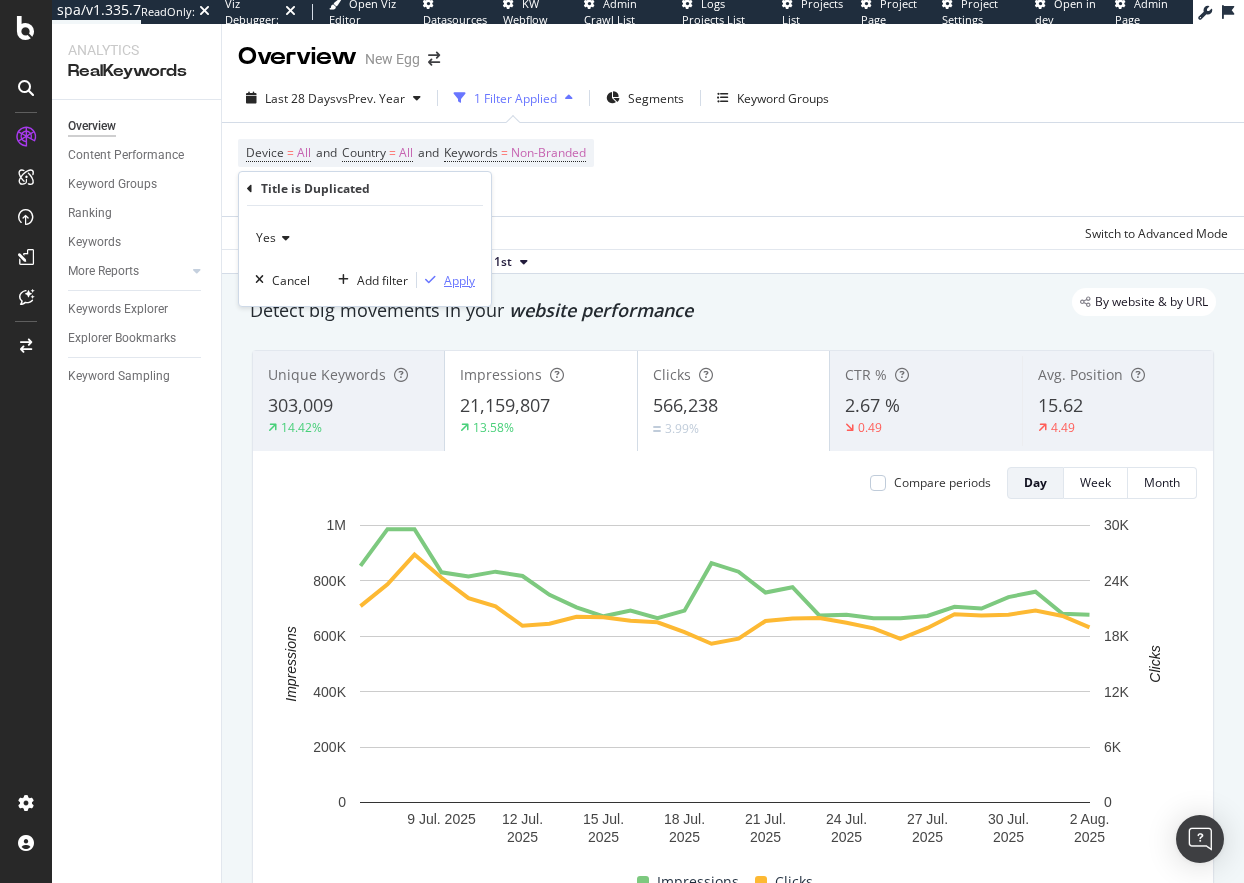 click on "Apply" at bounding box center (459, 280) 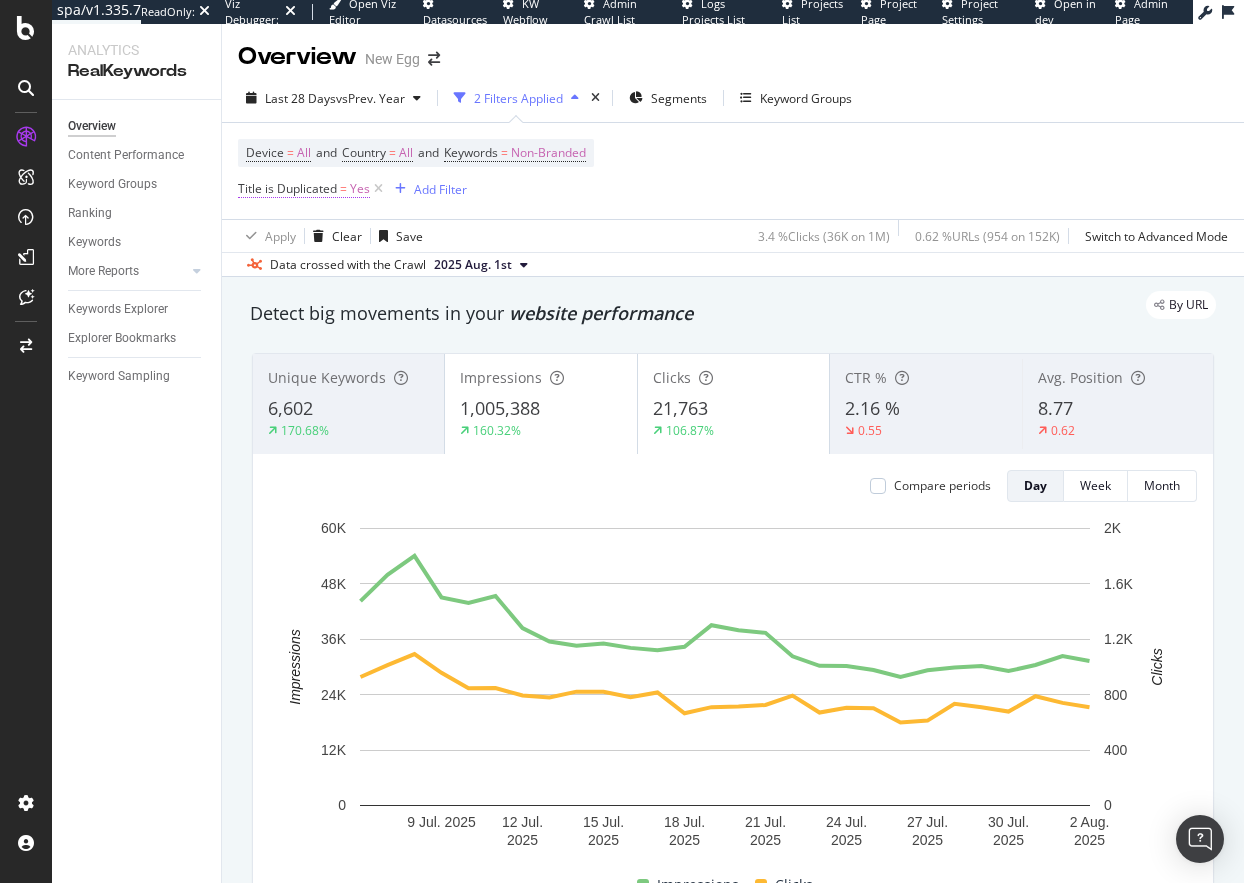 click on "Title is Duplicated   =     Yes" at bounding box center (304, 189) 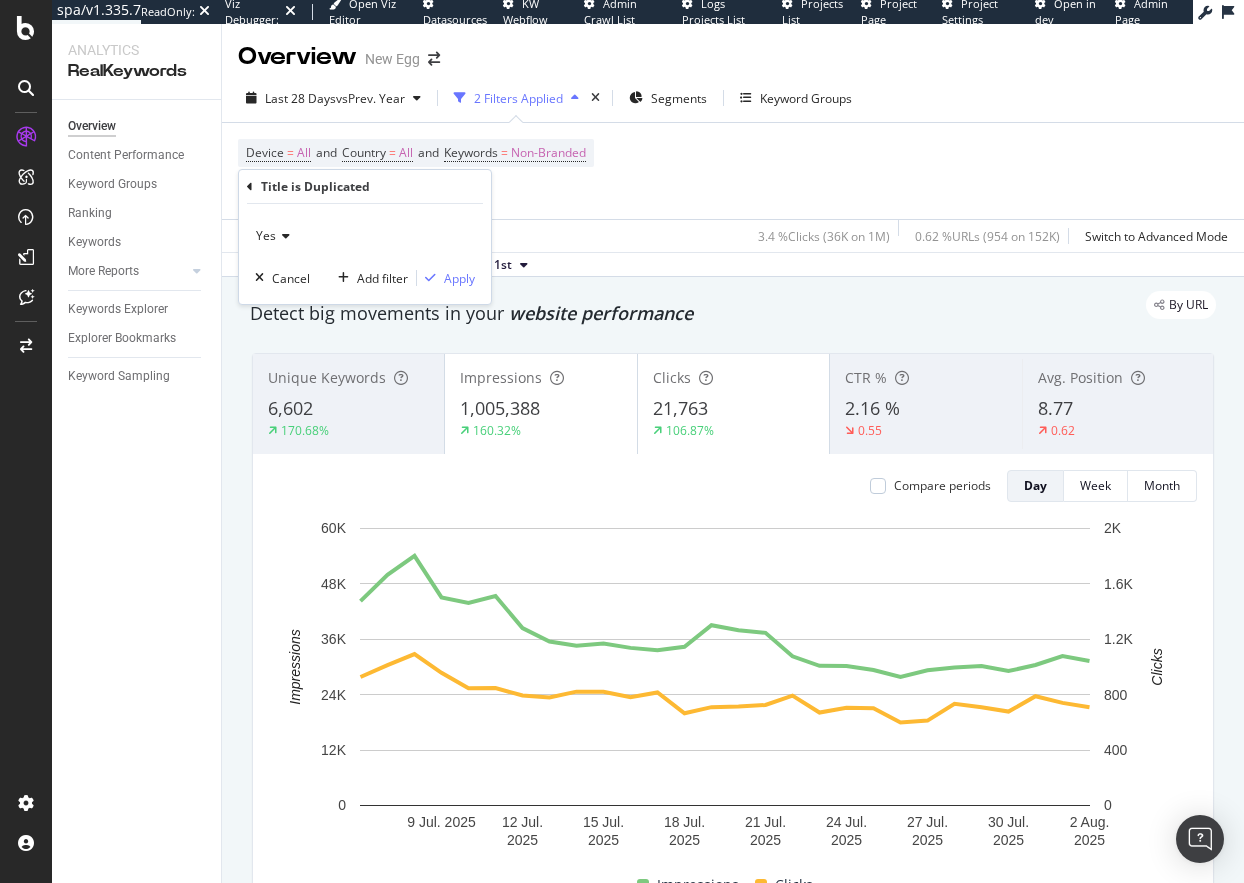 click on "Yes" at bounding box center (266, 235) 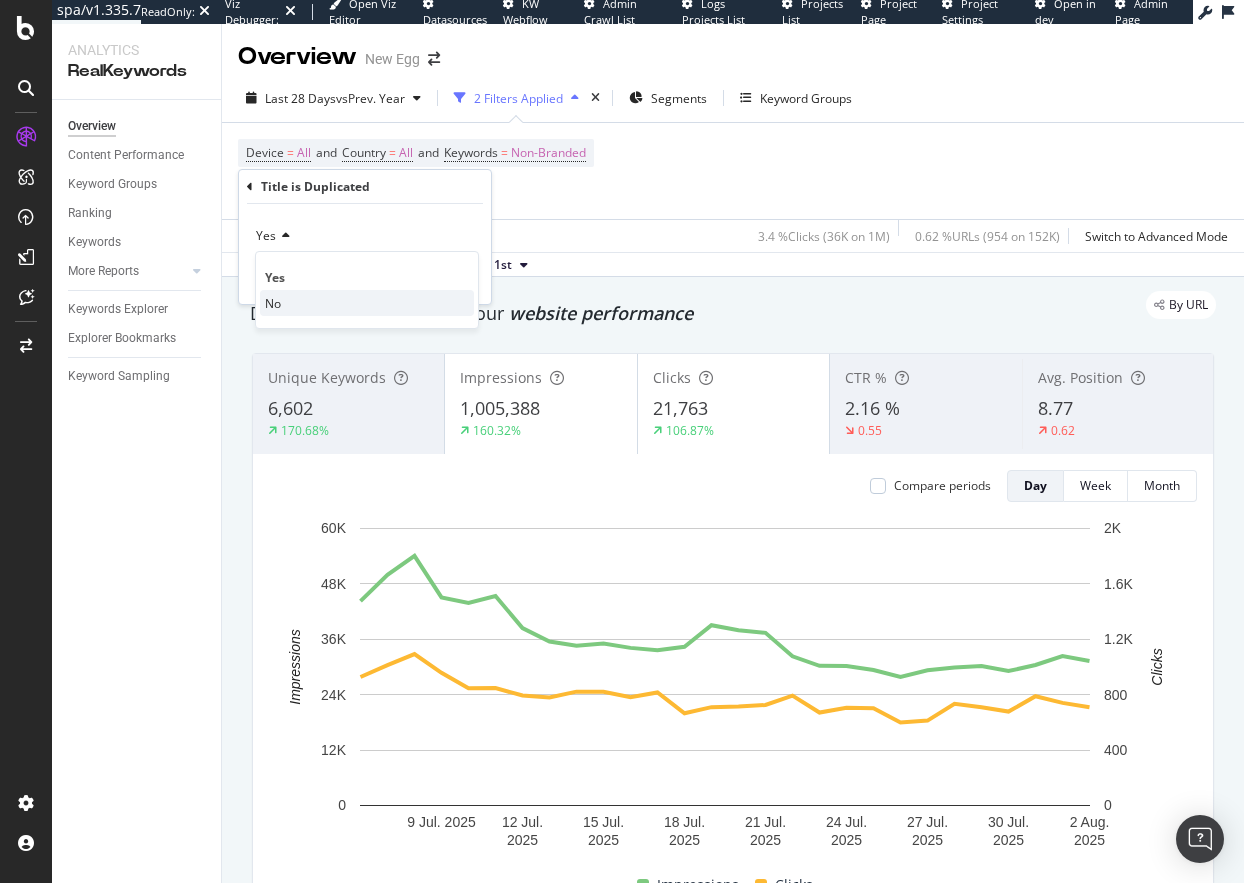click on "No" at bounding box center (367, 303) 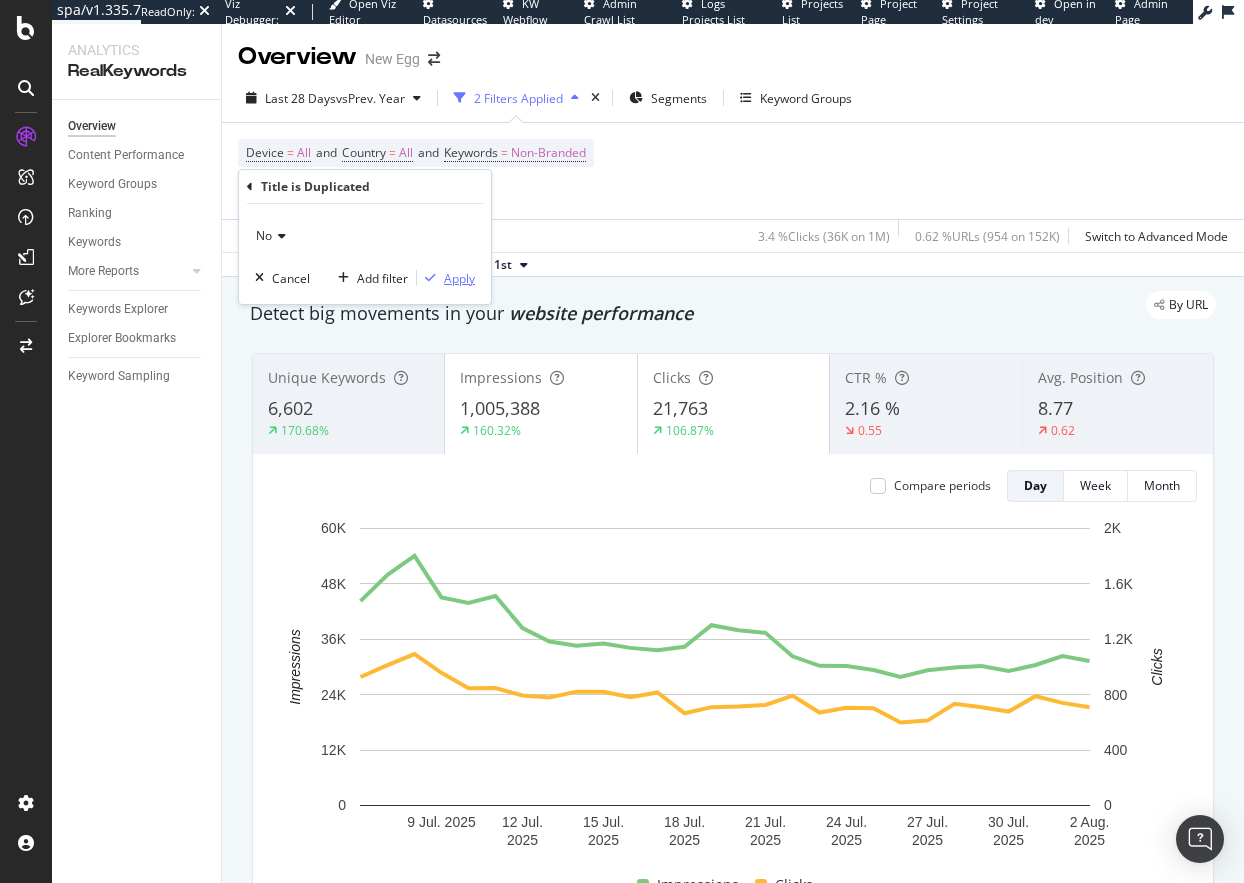 click on "Apply" at bounding box center [459, 278] 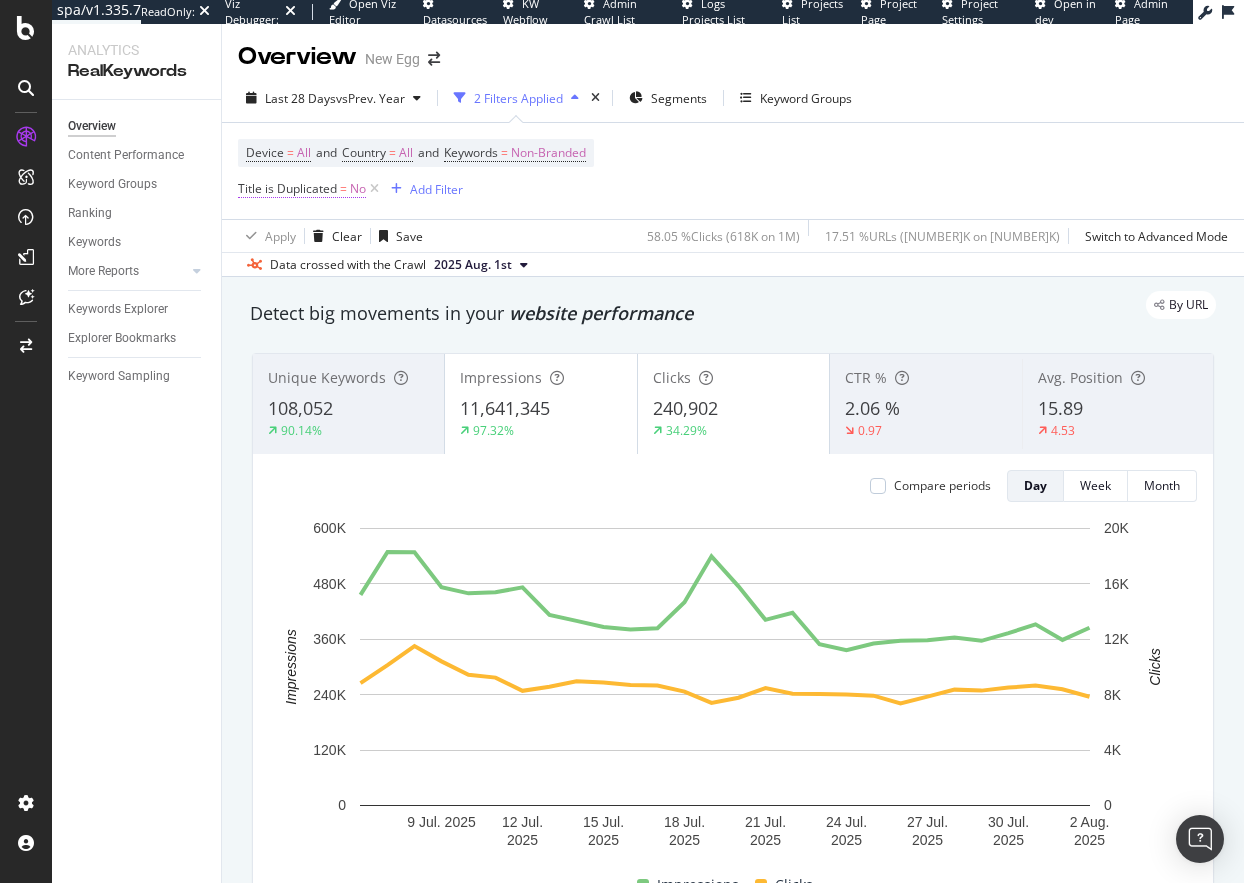 click on "No" at bounding box center (358, 189) 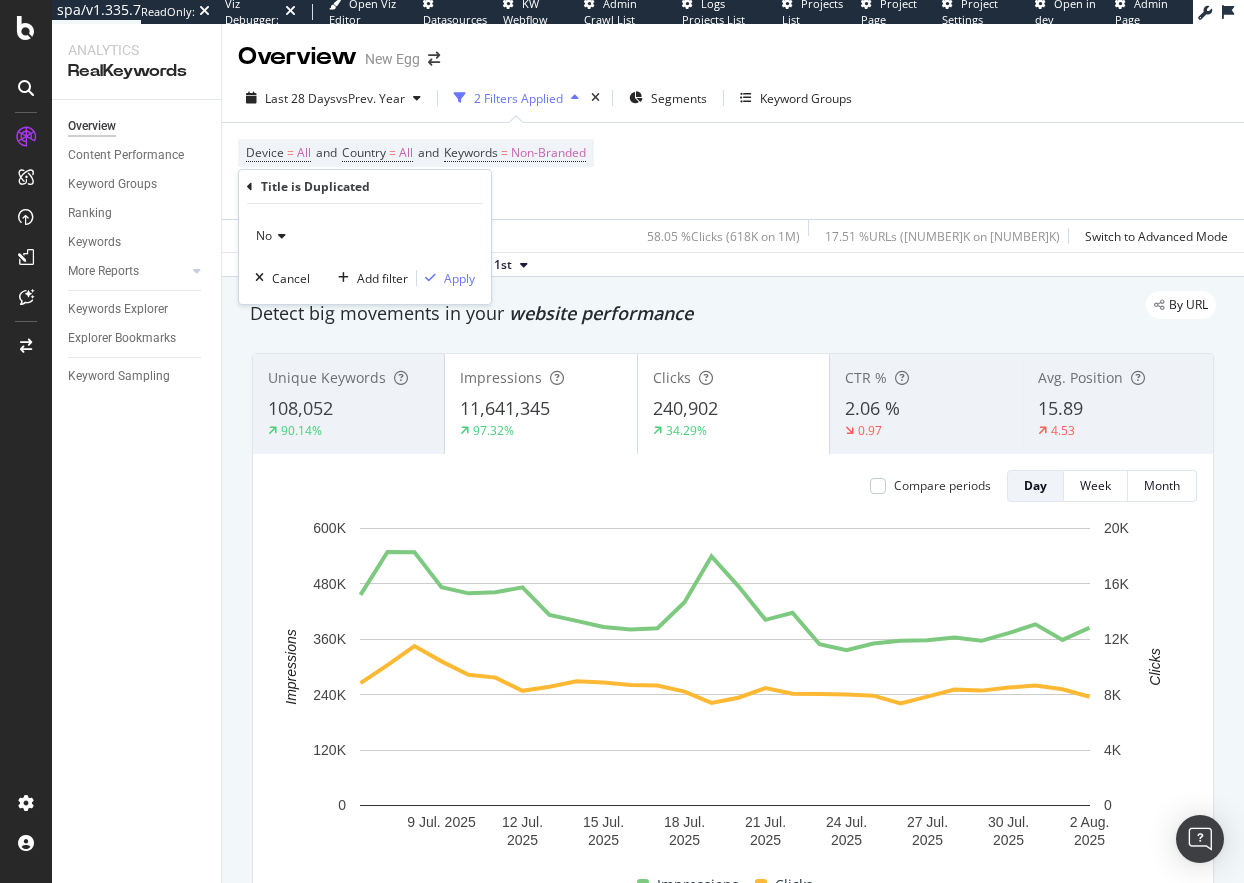 click at bounding box center (279, 236) 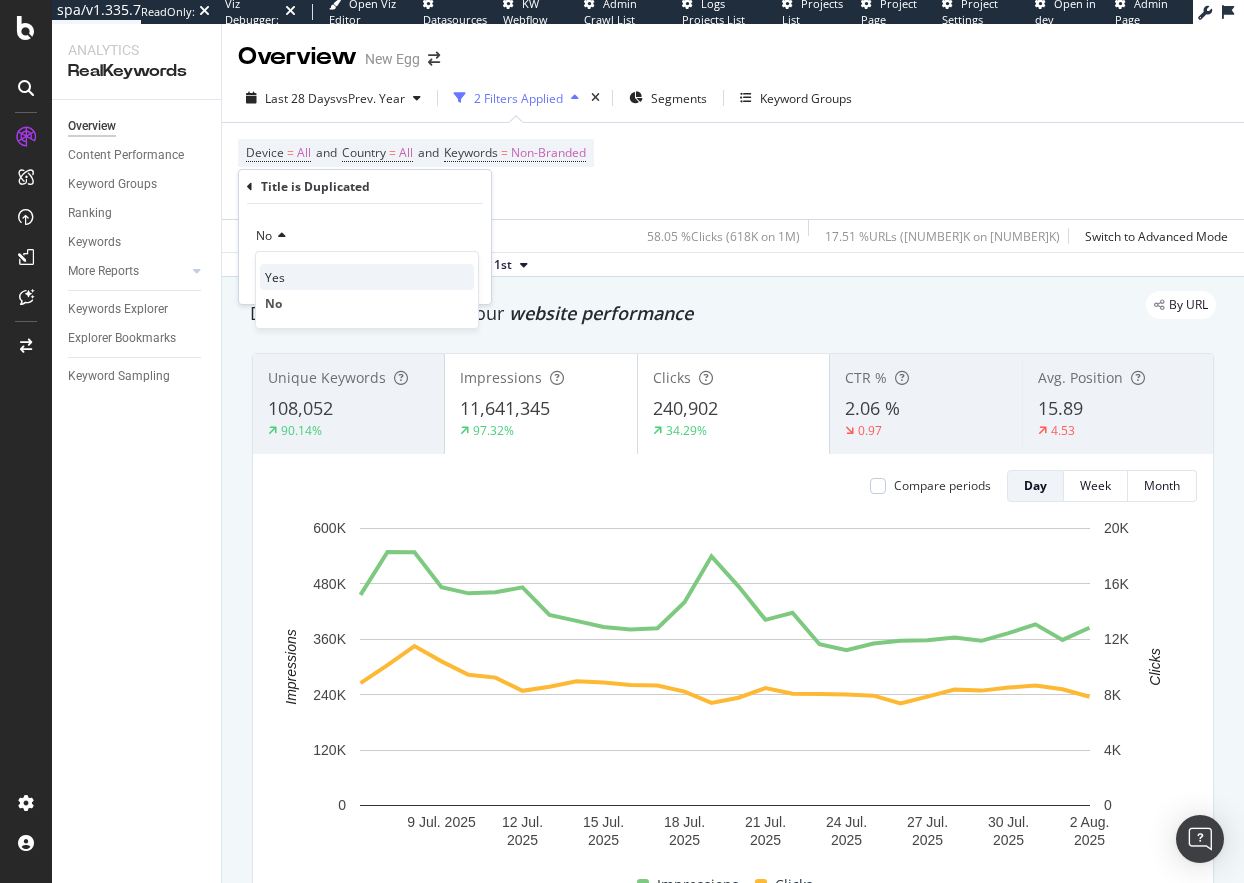 click on "Yes" at bounding box center [275, 277] 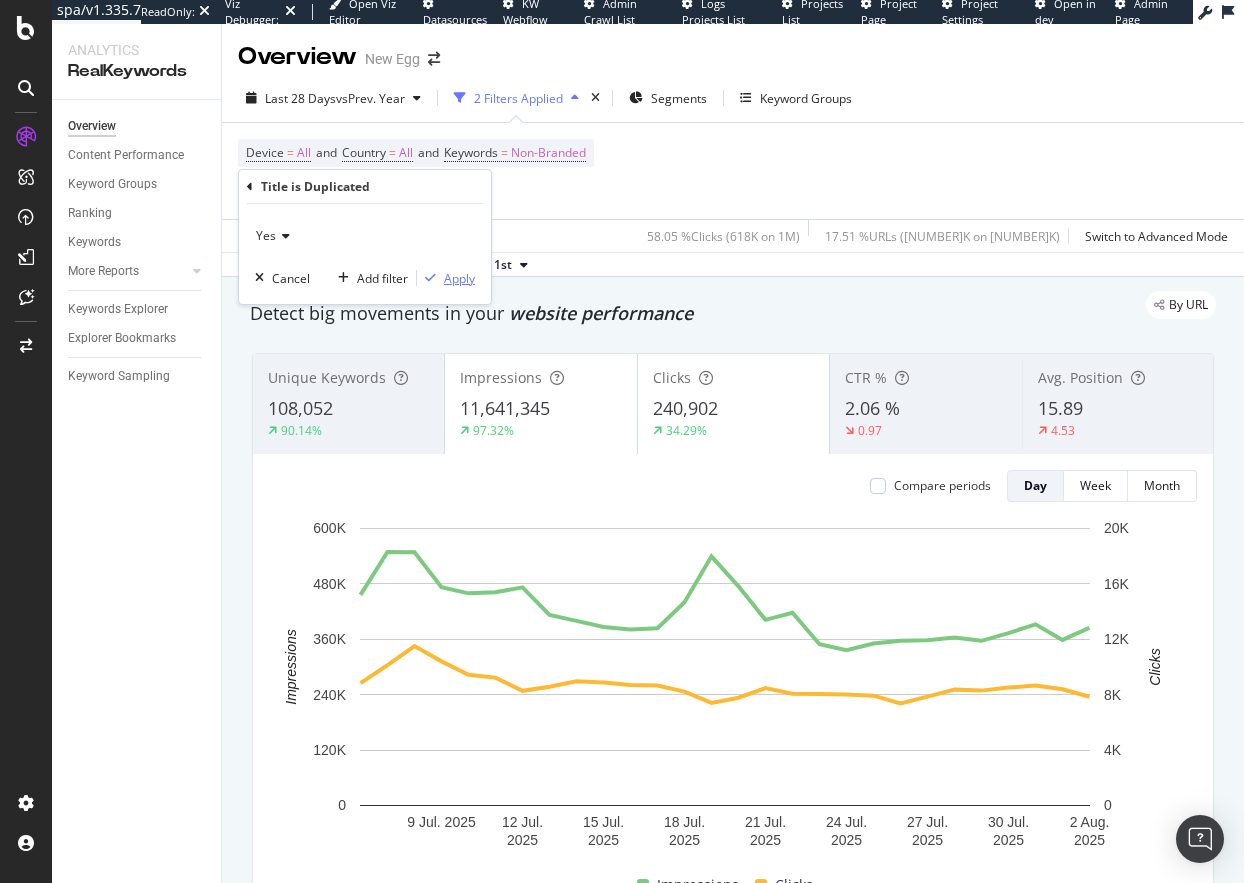 click on "Apply" at bounding box center [459, 278] 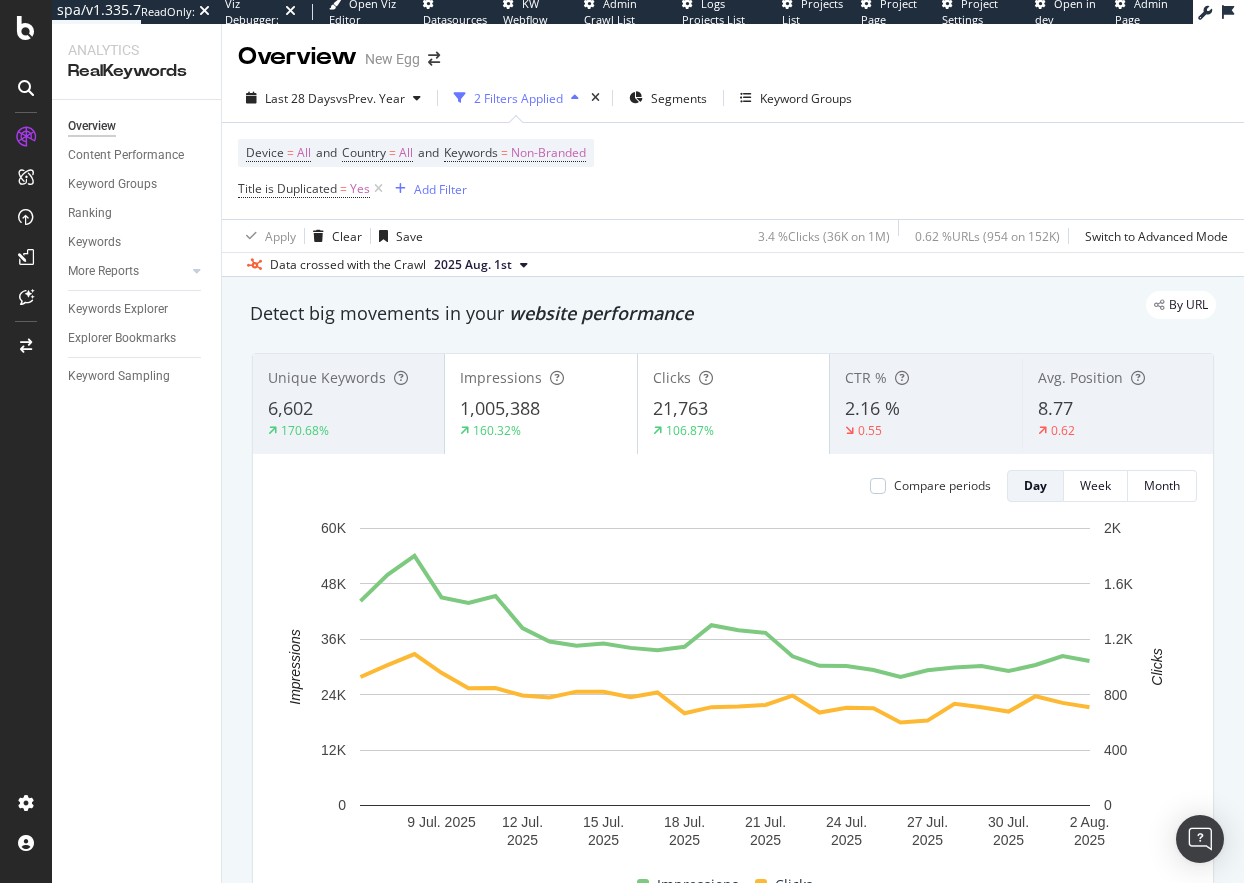 drag, startPoint x: 209, startPoint y: 646, endPoint x: 268, endPoint y: 504, distance: 153.7693 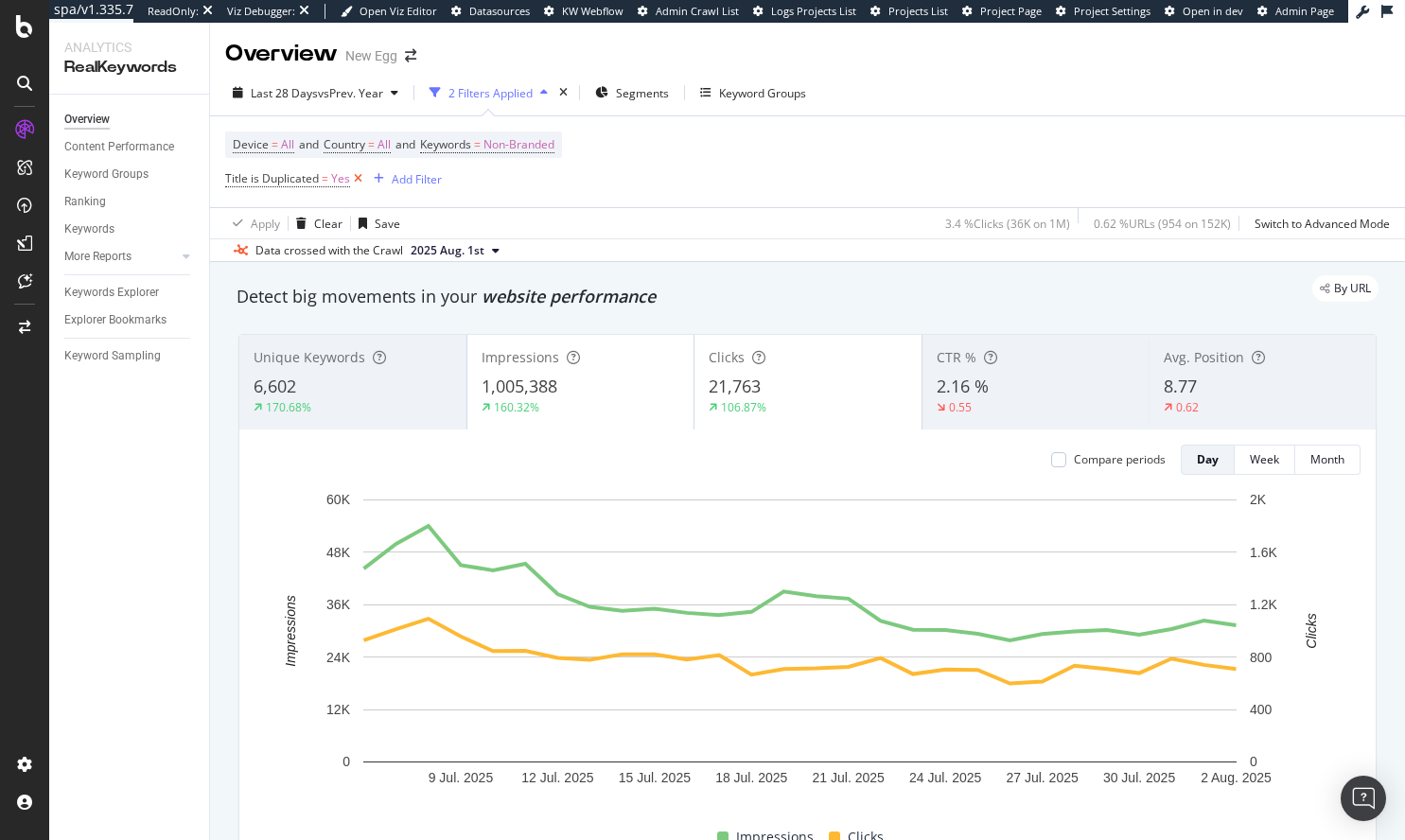 click at bounding box center (358, 179) 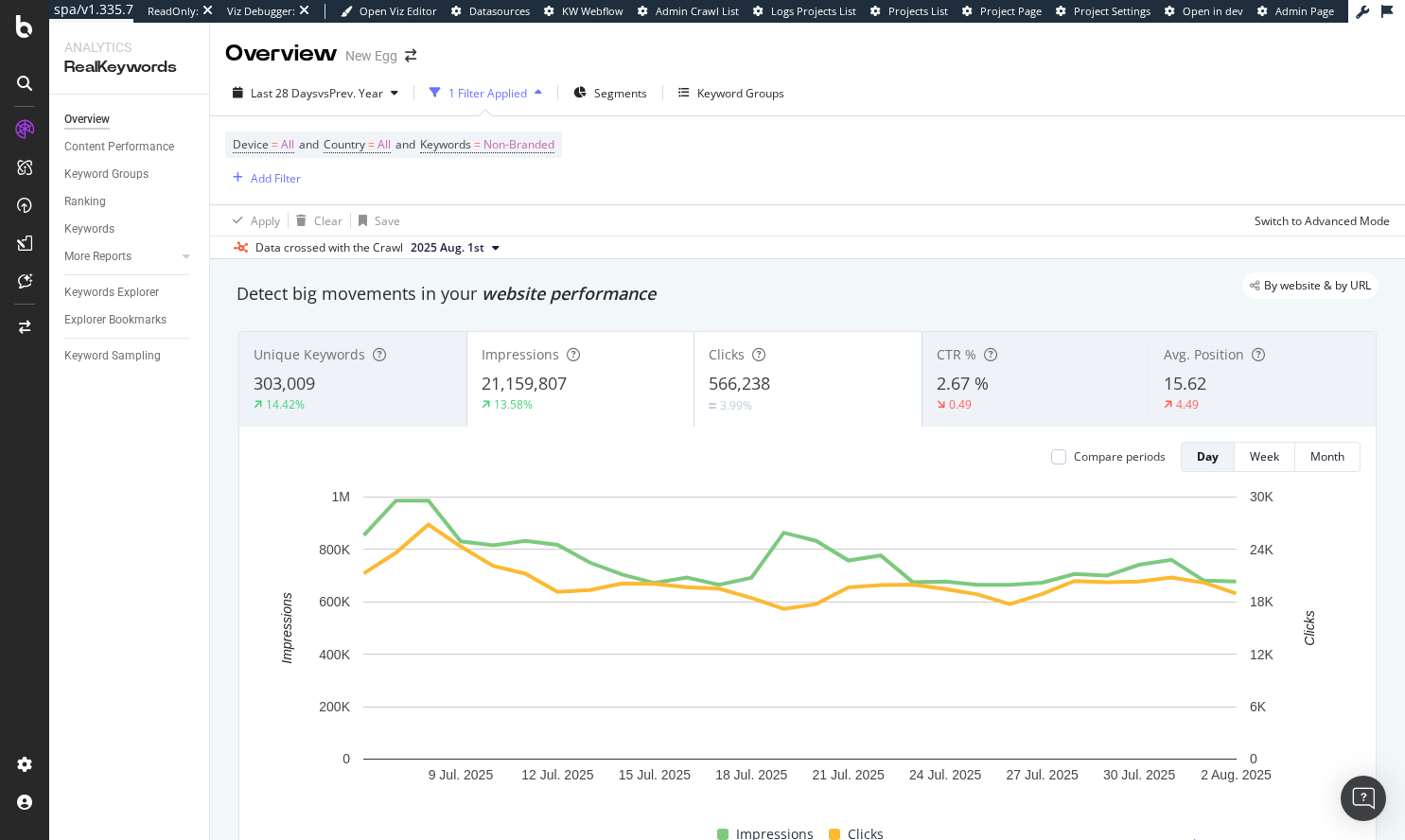 click on "By website & by URL Detect big movements in your   website performance Unique Keywords 303,009 14.42% Impressions 21,159,807 13.58% Clicks 566,238 3.99% CTR % 2.67 % 0.49 Avg. Position 15.62 4.49 Compare periods Day Week Month 9 Jul. 2025 12 Jul. 2025 15 Jul. 2025 18 Jul. 2025 21 Jul. 2025 24 Jul. 2025 27 Jul. 2025 30 Jul. 2025 2 Aug. 2025 0 200K 400K 600K 800K 1M 0 6K 12K 18K 24K 30K Impressions Clicks Date Impressions Clicks 6 Jul. 2025 854,060 21,274 7 Jul. 2025 986,761 23,634 8 Jul. 2025 986,349 26,853 9 Jul. 2025 831,003 24,341 10 Jul. 2025 816,326 22,131 11 Jul. 2025 833,381 21,234 12 Jul. 2025 817,690 19,135 13 Jul. 2025 749,841 19,353 14 Jul. 2025 704,540 20,118 15 Jul. 2025 672,150 20,073 16 Jul. 2025 693,092 19,674 17 Jul. 2025 665,653 19,511 18 Jul. 2025 692,593 18,455 19 Jul. 2025 864,083 17,195 20 Jul. 2025 833,263 17,748 21 Jul. 2025 757,839 19,662 22 Jul. 2025 777,248 19,939 23 Jul. 2025 674,678 19,989 24 Jul. 2025 677,380 19,467 25 Jul. 2025 664,829 18,859 26 Jul. 2025 665,270 17,734 673,409" at bounding box center (807, 2056) 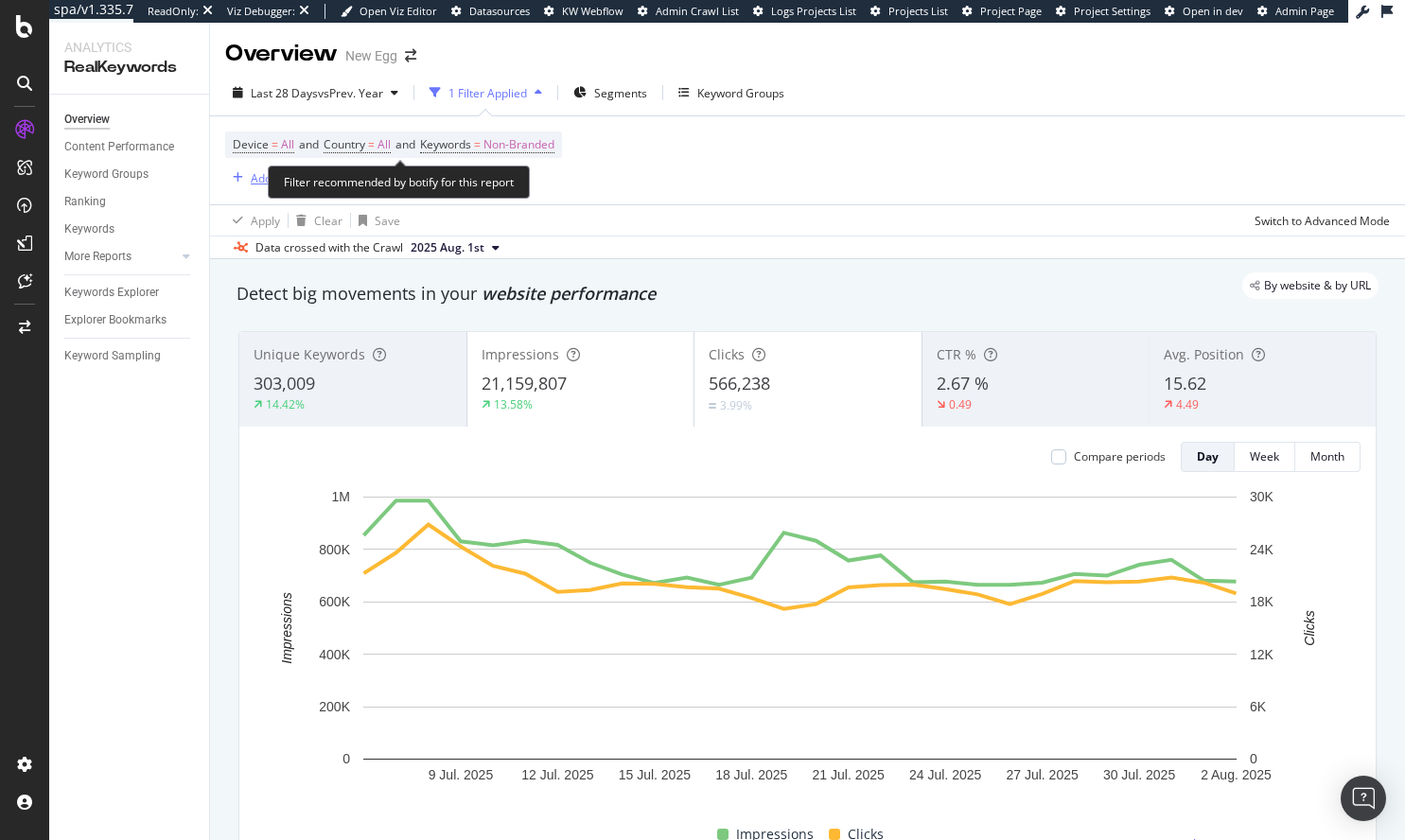 click on "Add Filter" at bounding box center (275, 178) 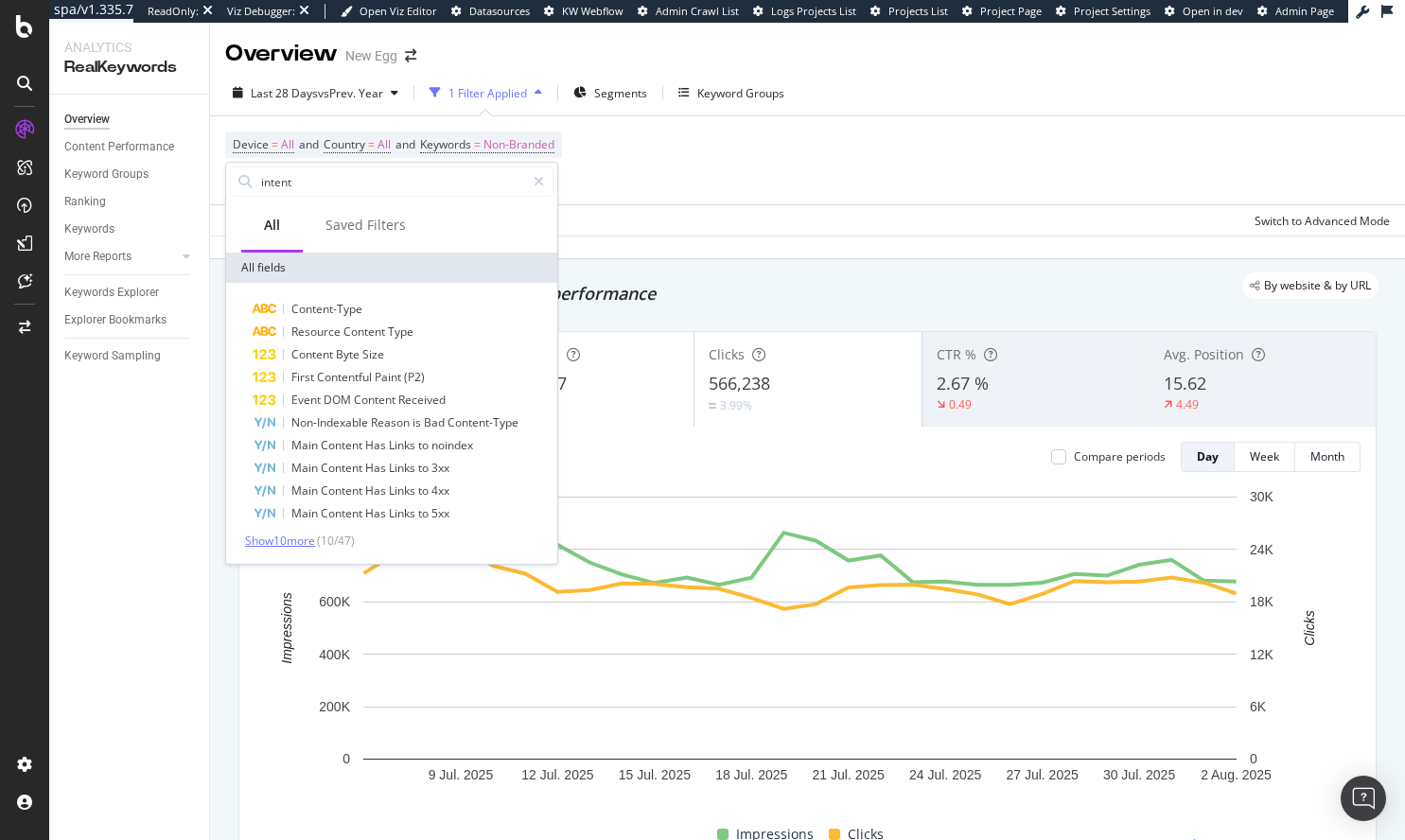 click on "Show  10  more" at bounding box center [280, 540] 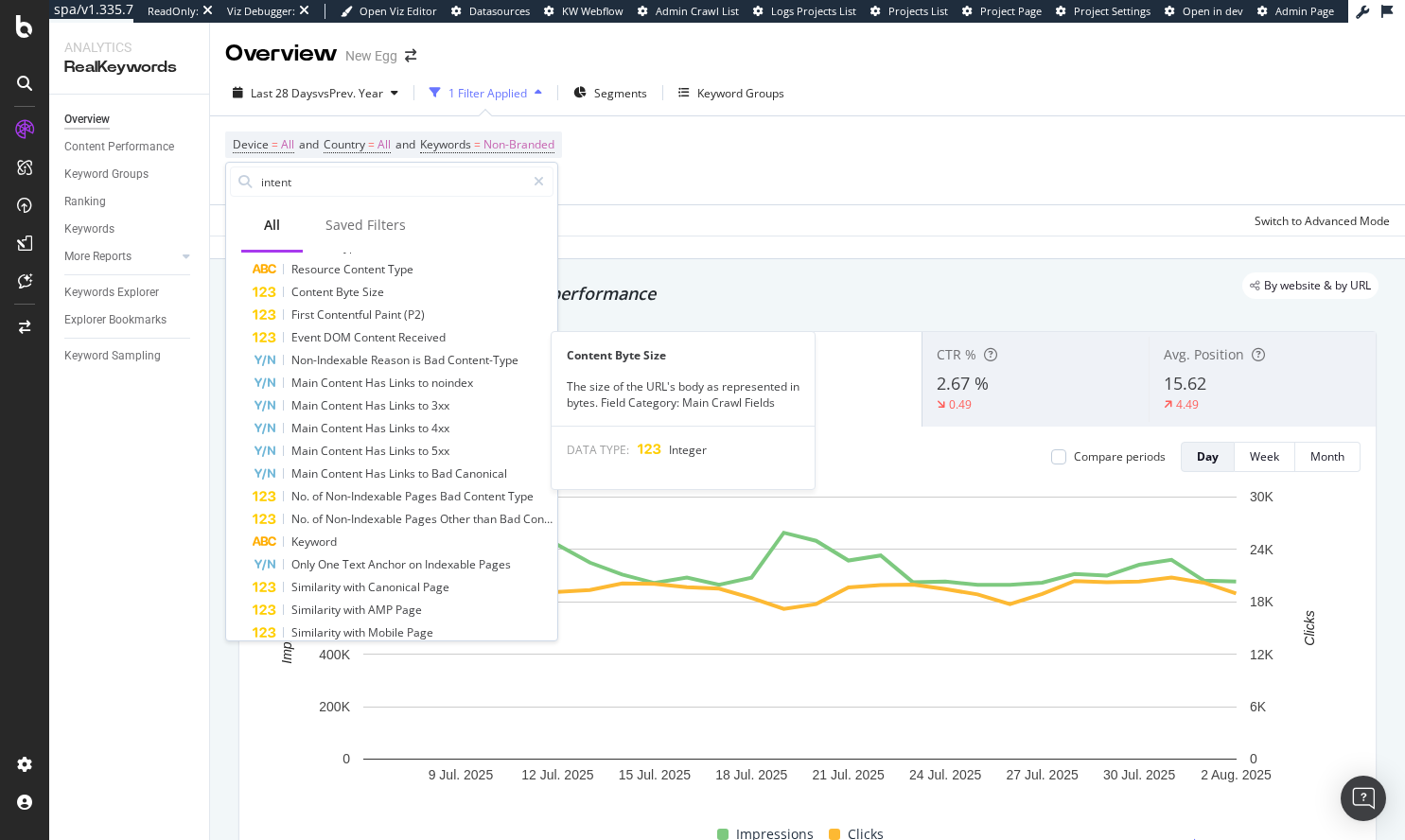 scroll, scrollTop: 0, scrollLeft: 0, axis: both 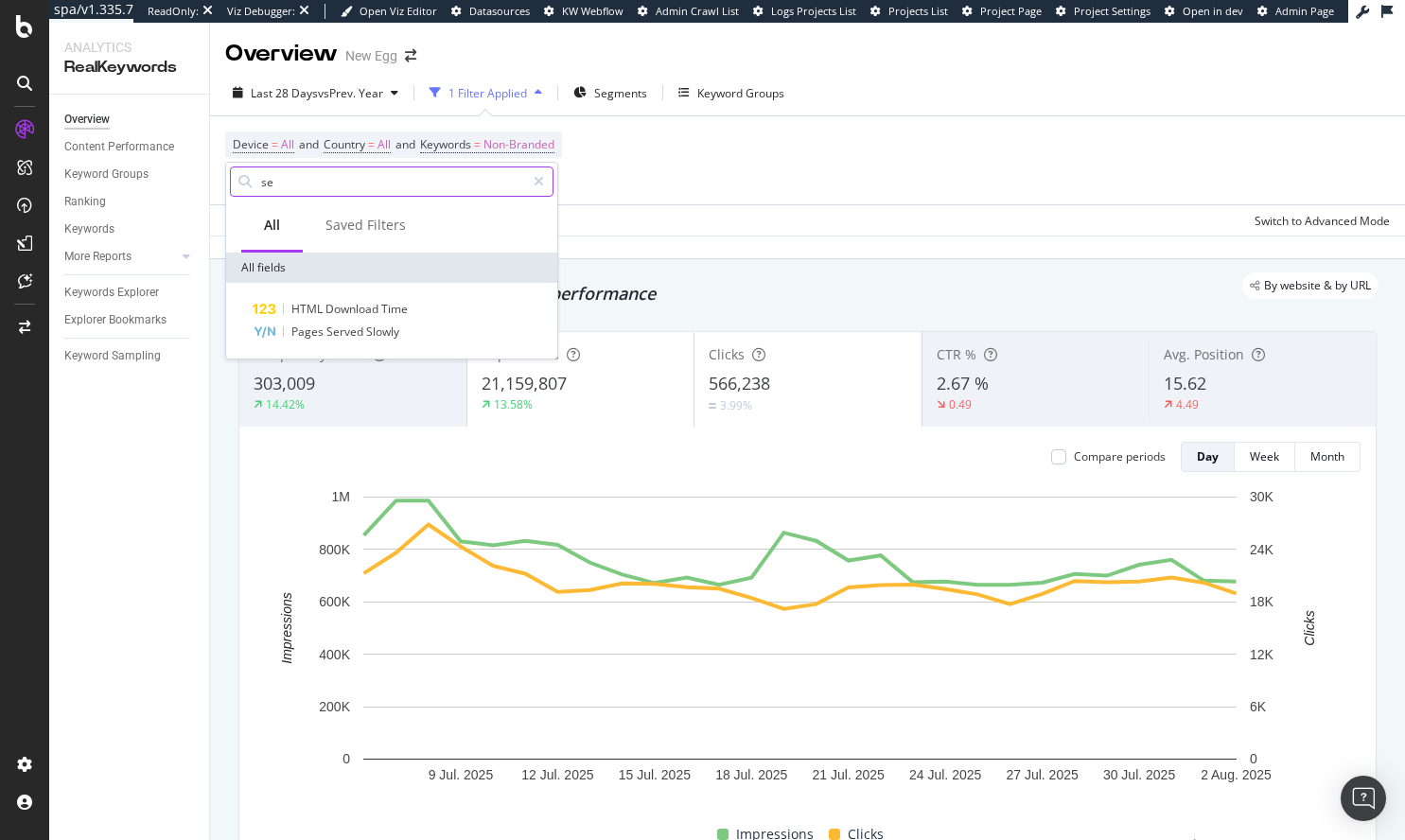 type on "s" 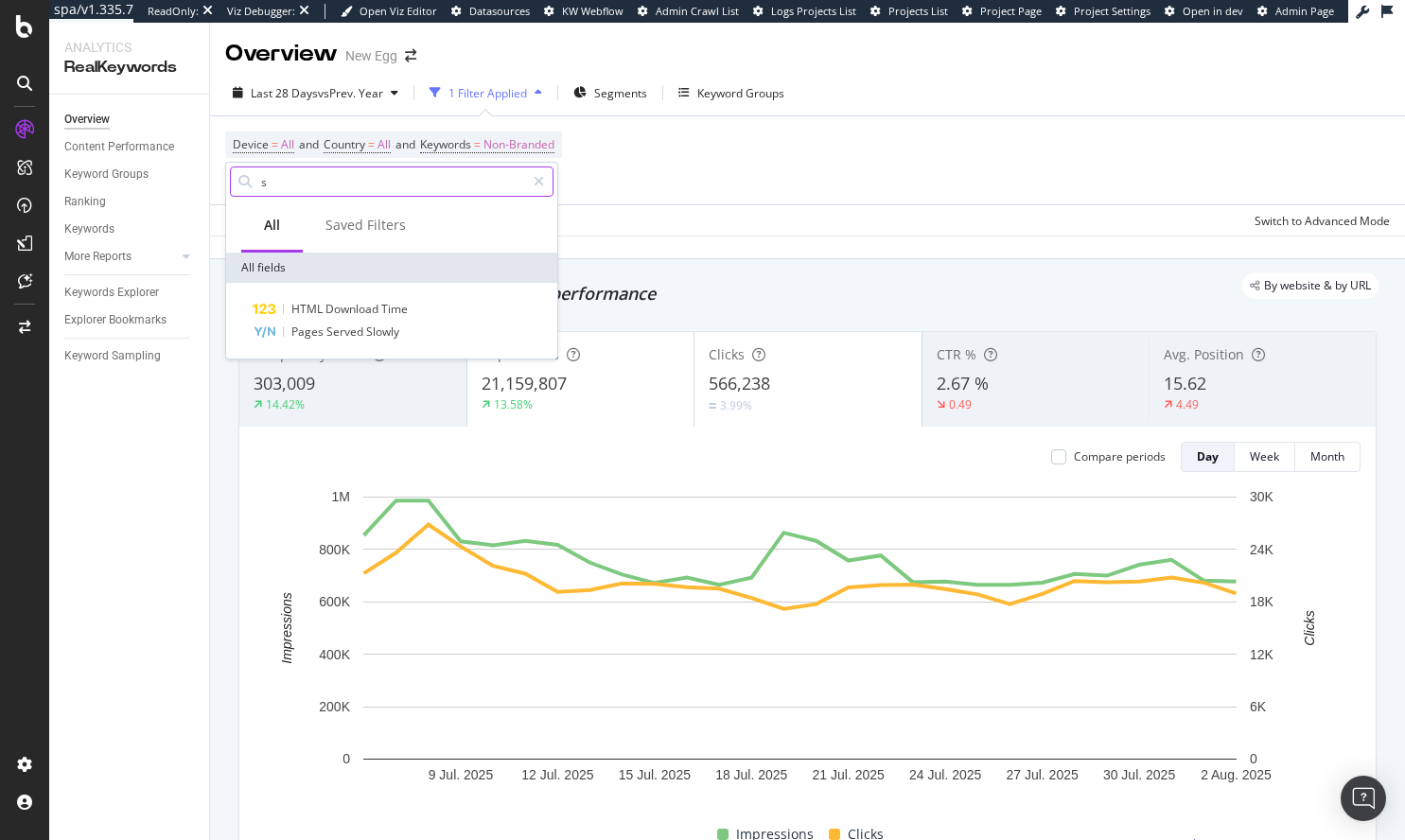 type 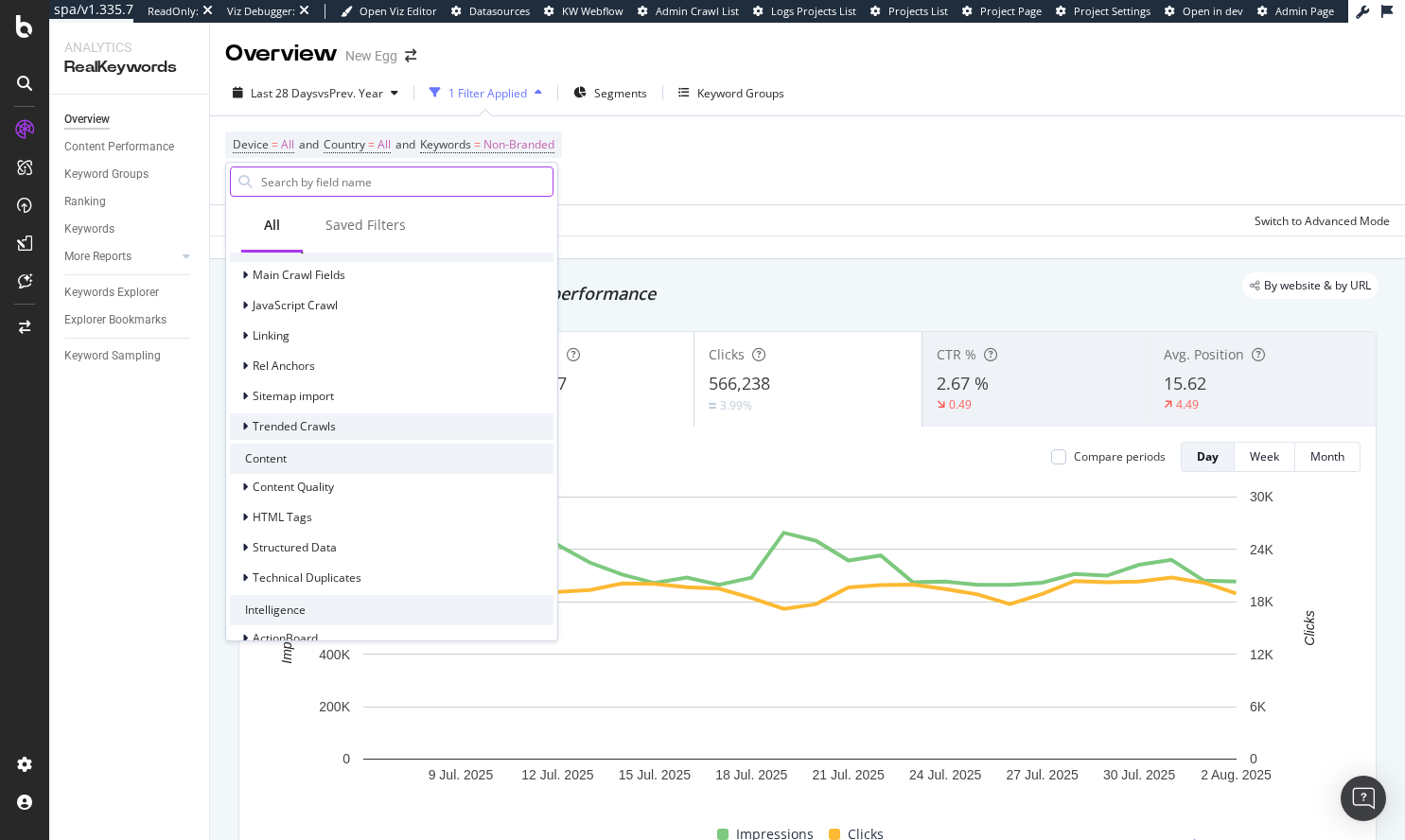scroll, scrollTop: 454, scrollLeft: 0, axis: vertical 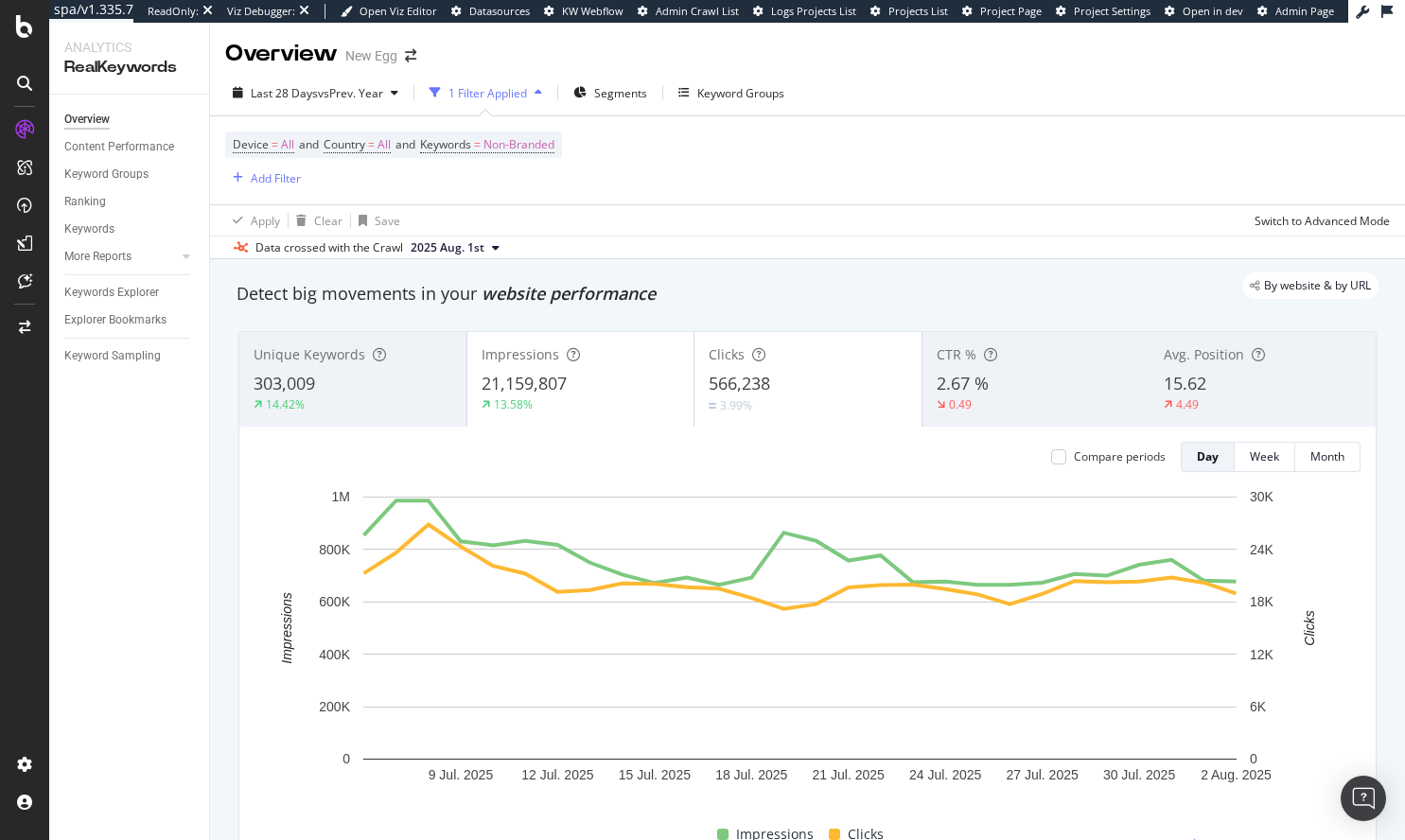 click on "Overview Content Performance Keyword Groups Ranking Keywords More Reports Countries Devices Content Structure Keywords Explorer Explorer Bookmarks Keyword Sampling" at bounding box center (129, 467) 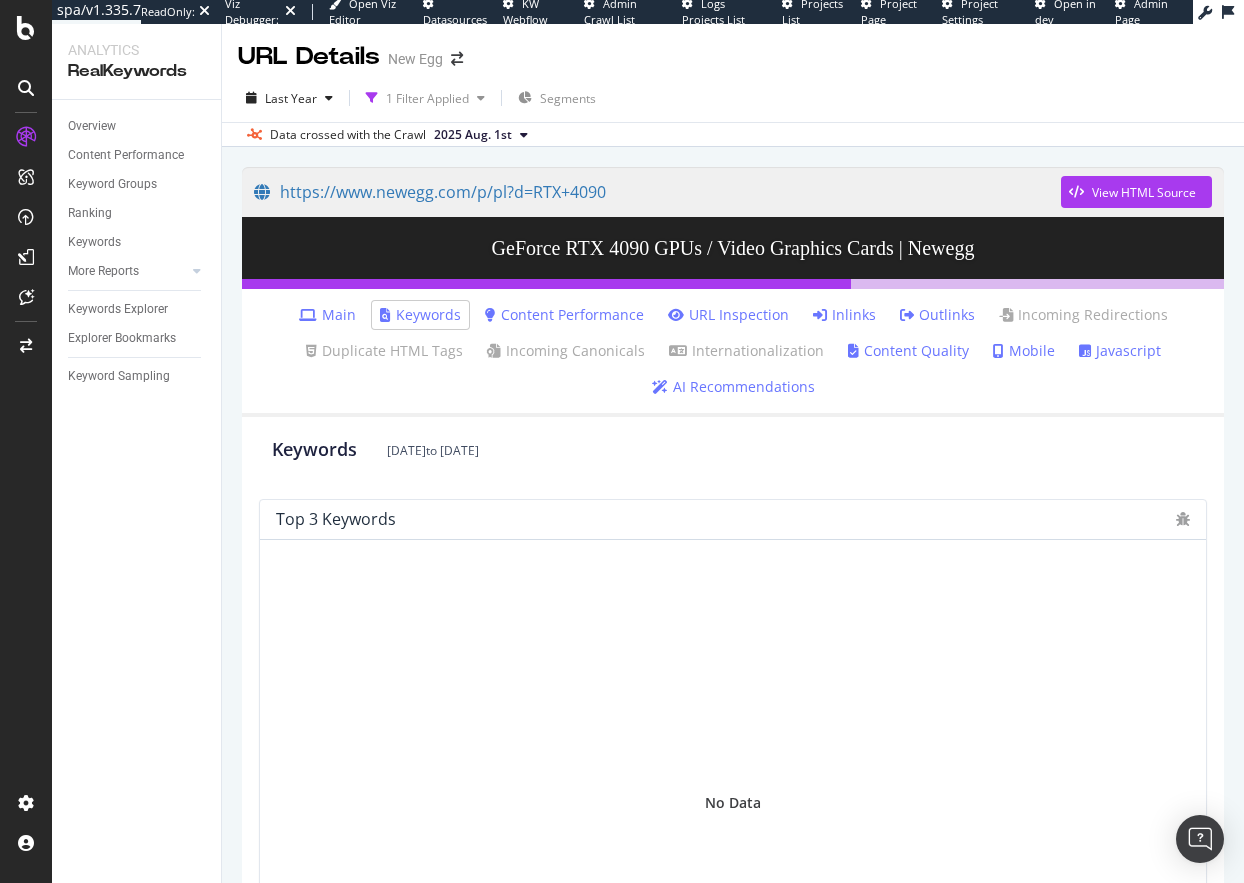 scroll, scrollTop: 0, scrollLeft: 0, axis: both 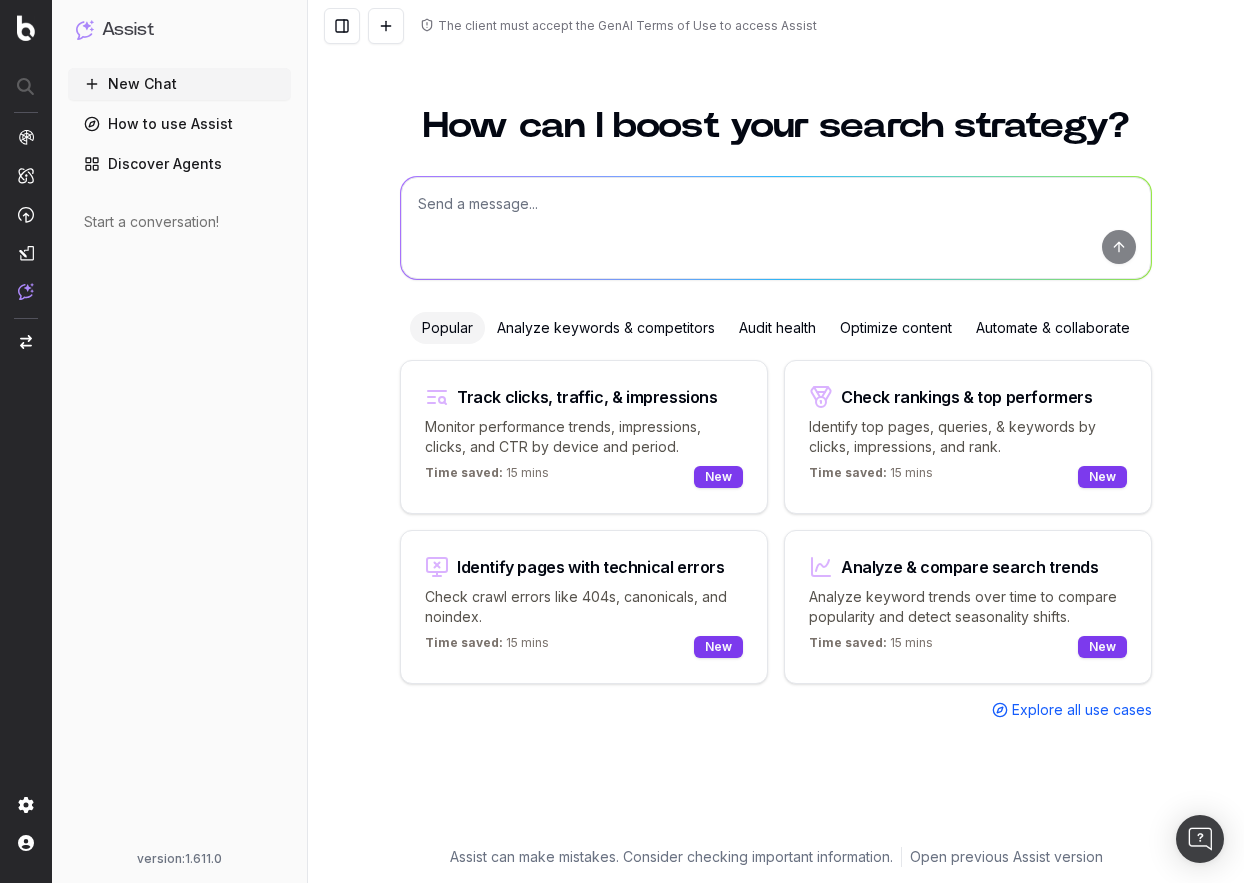 click at bounding box center (776, 228) 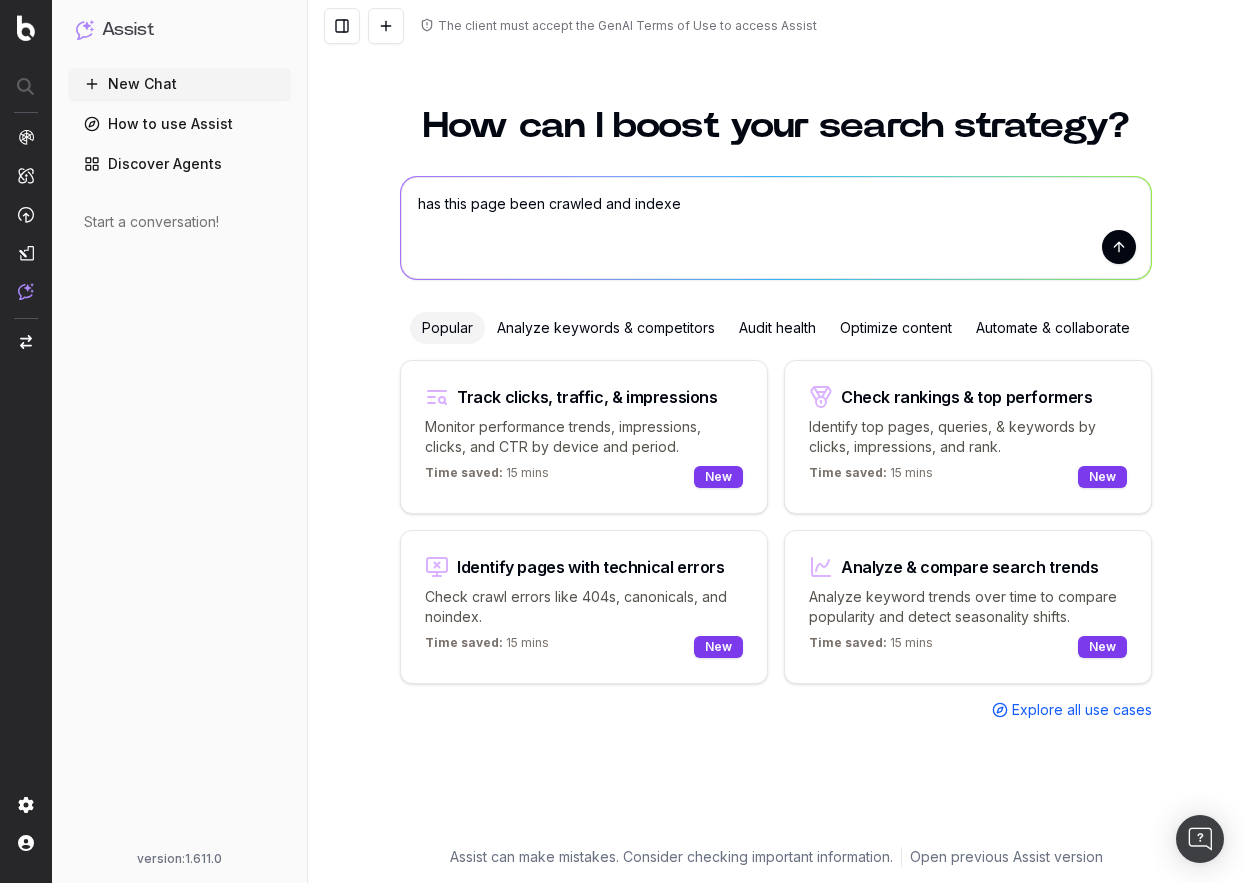 type on "has this page been crawled and indexed" 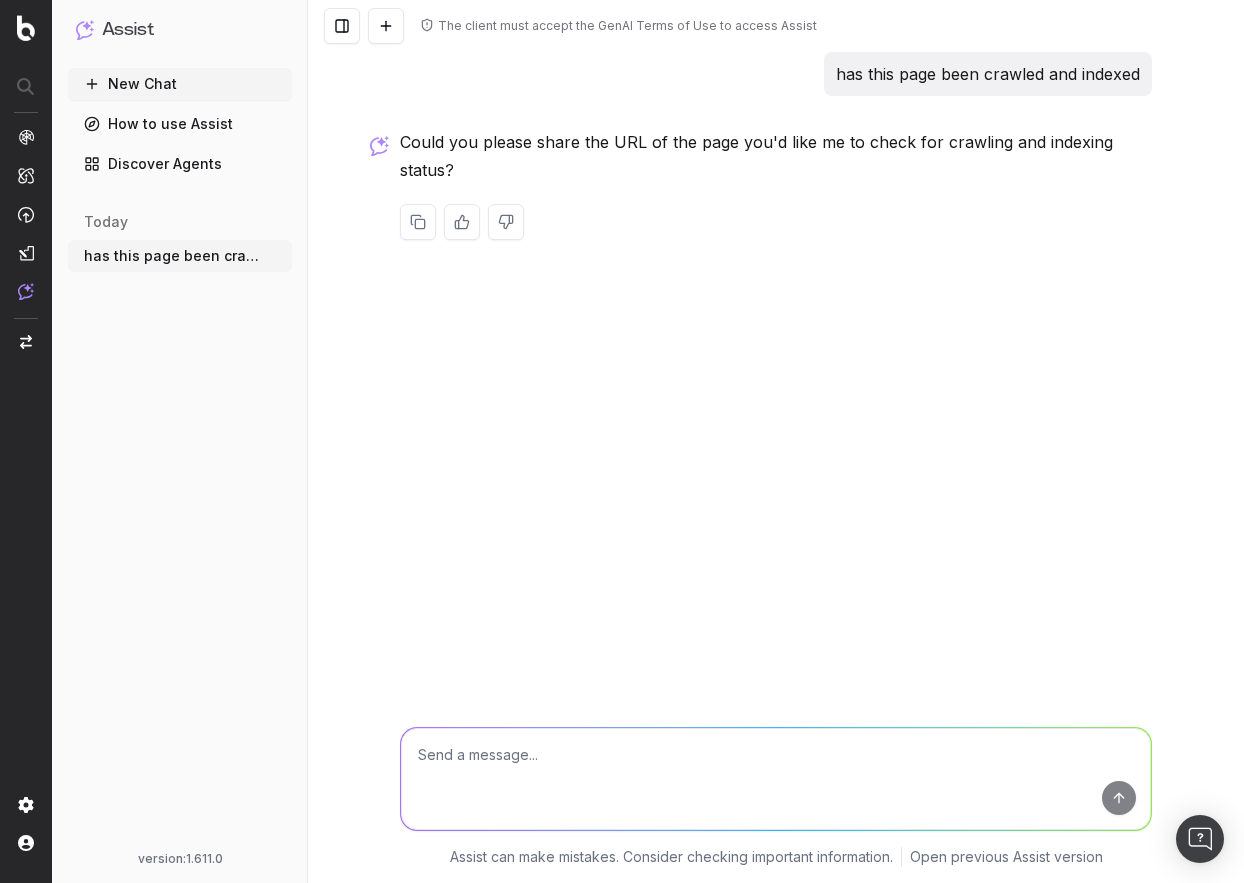 scroll, scrollTop: 0, scrollLeft: 0, axis: both 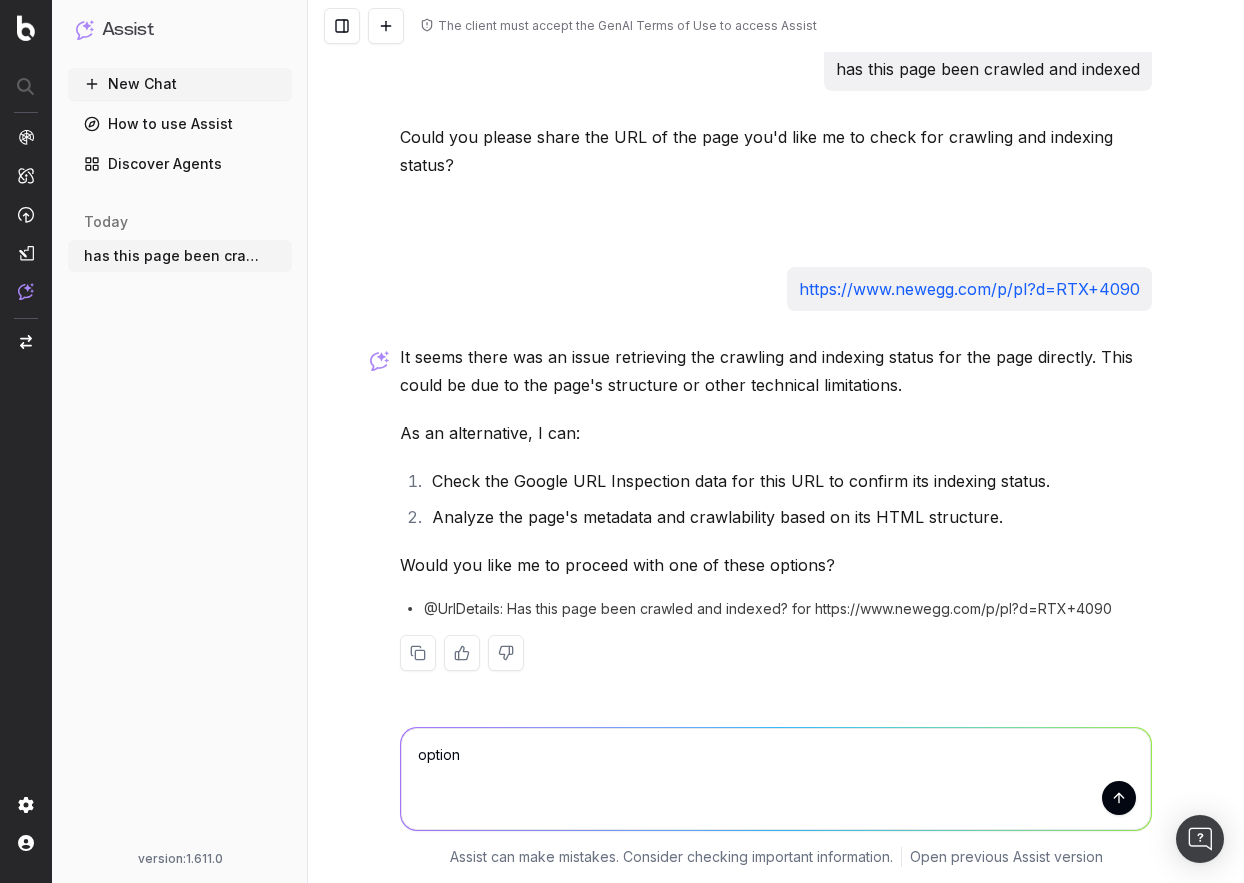 type on "option 1" 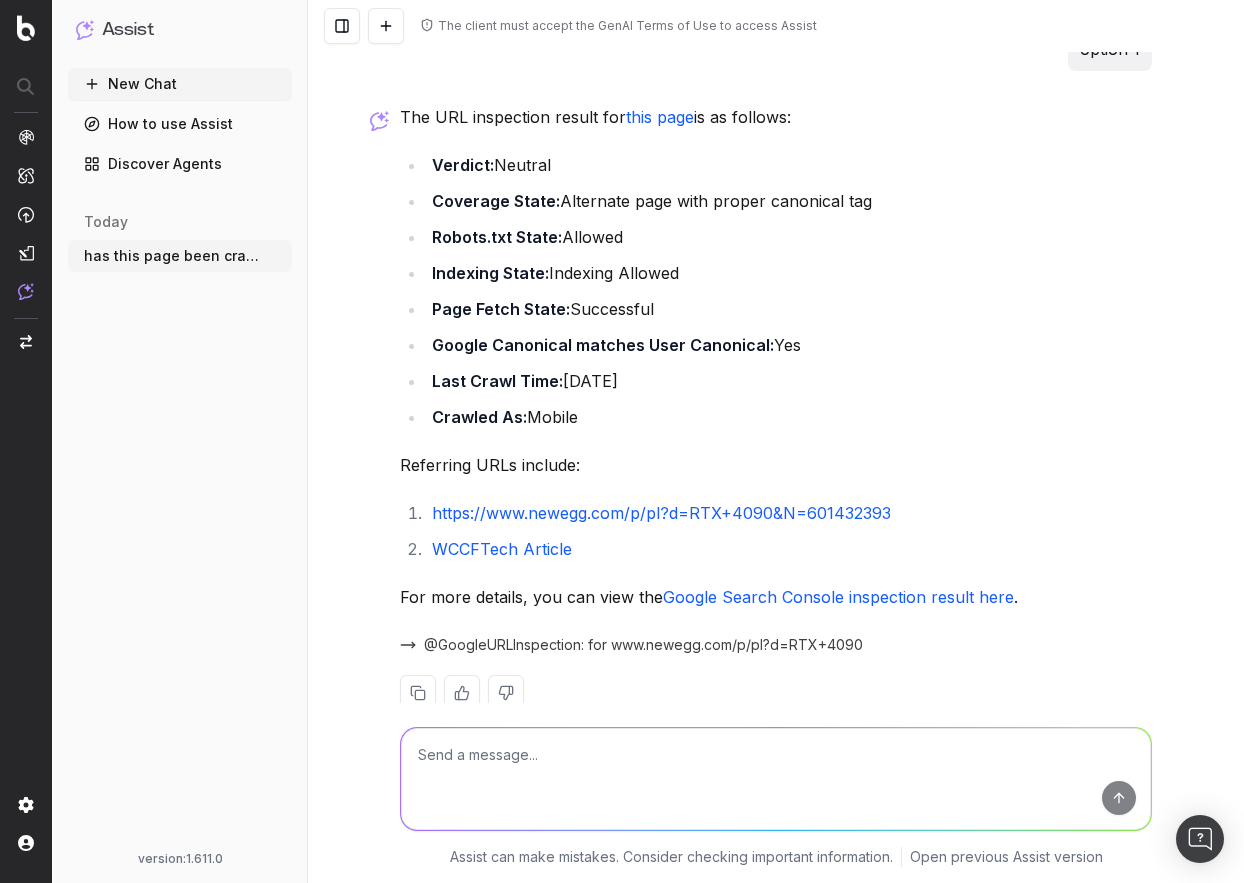 scroll, scrollTop: 721, scrollLeft: 0, axis: vertical 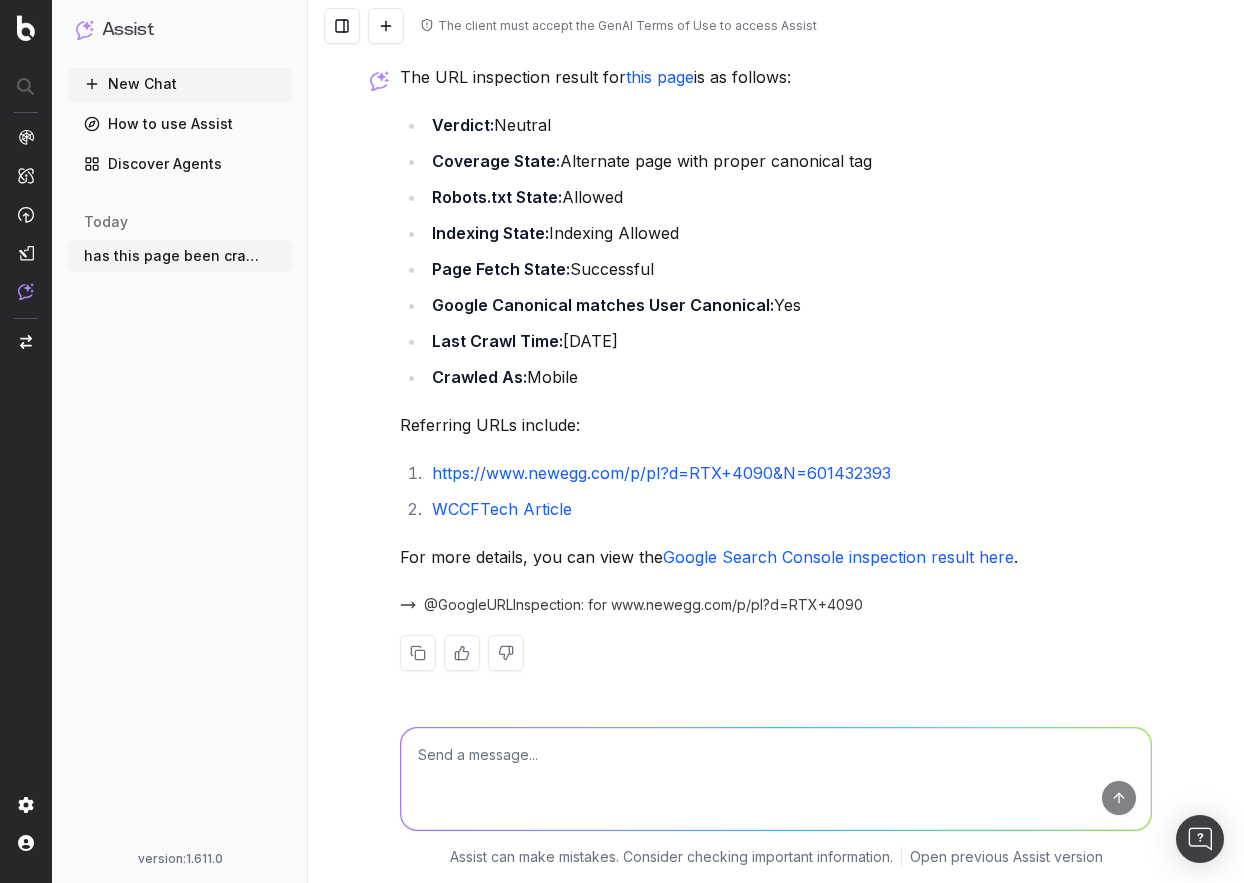 click at bounding box center [776, 779] 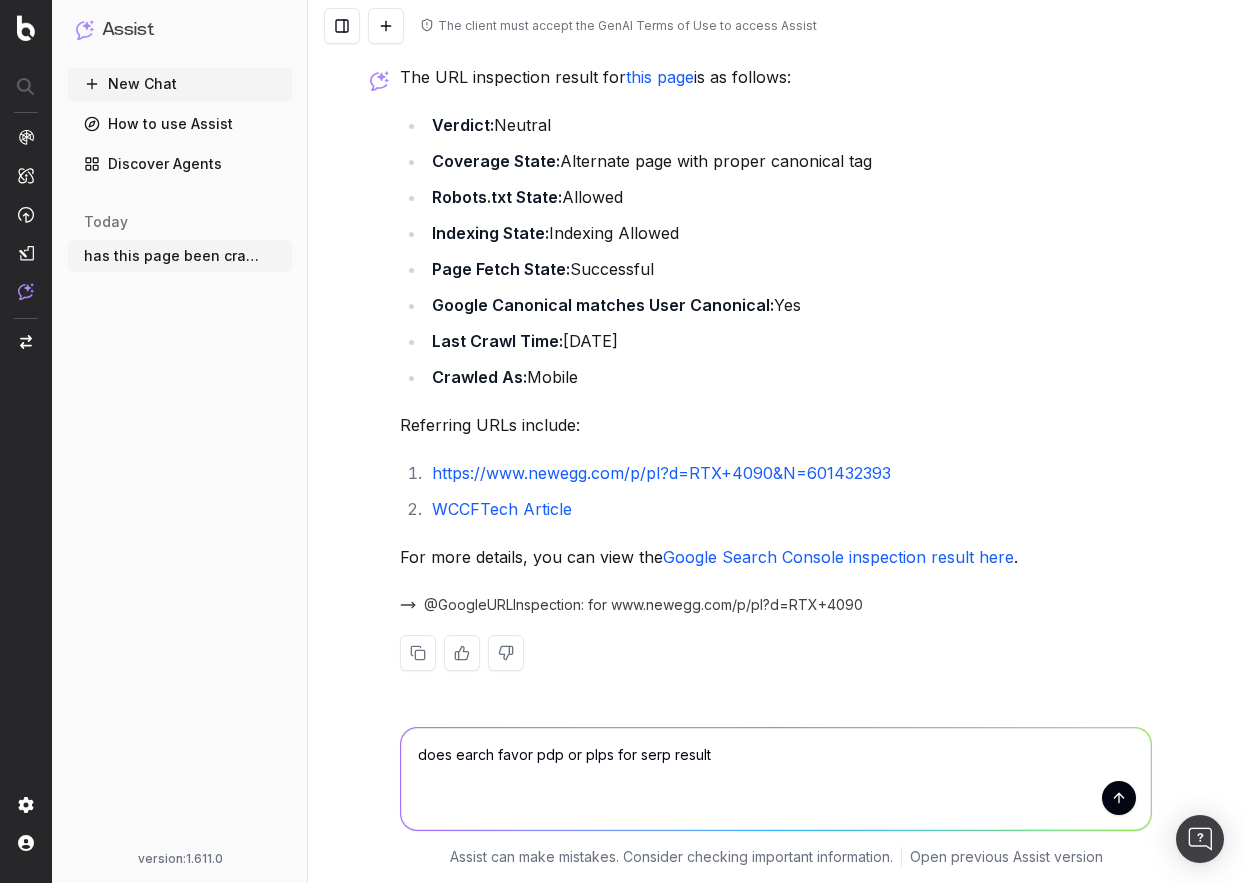 type on "does earch favor pdp or plps for serp results" 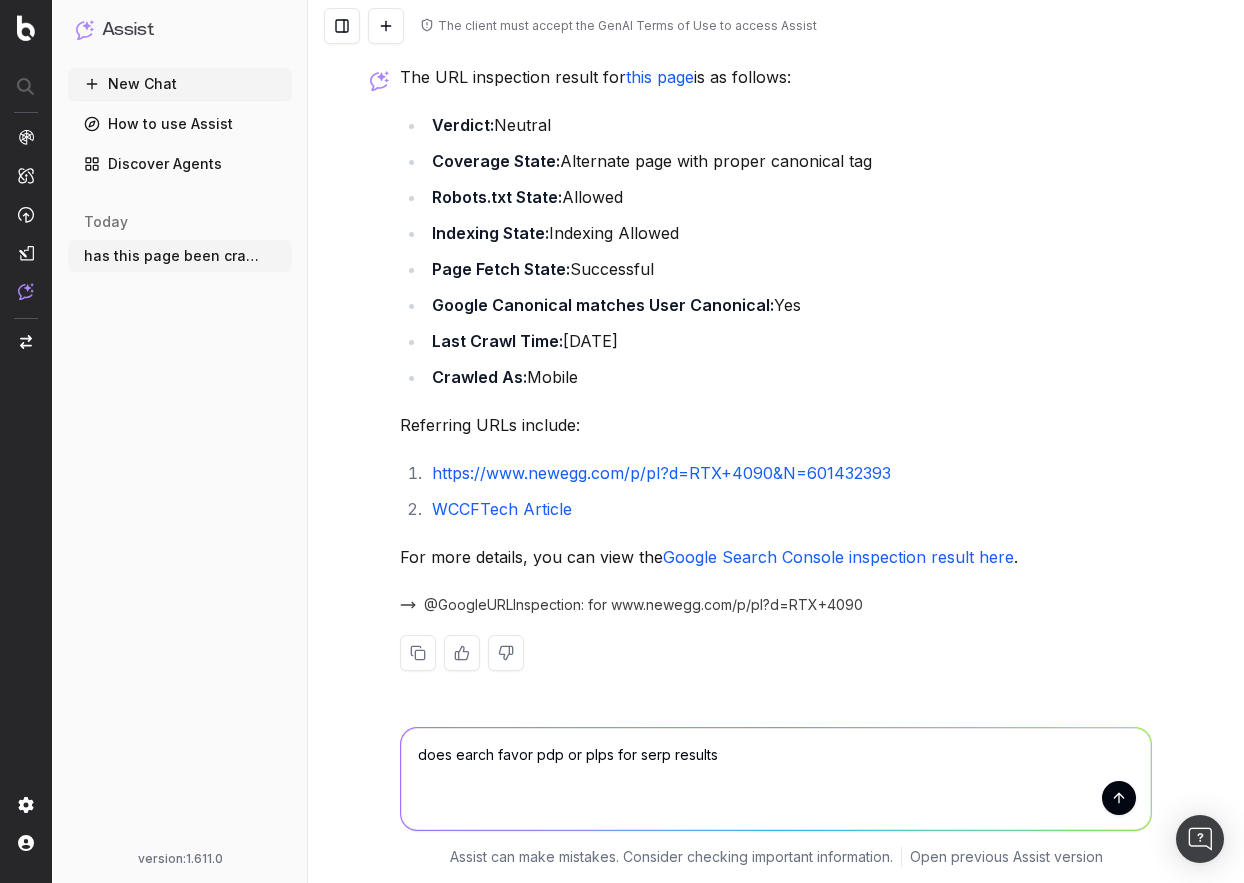 type 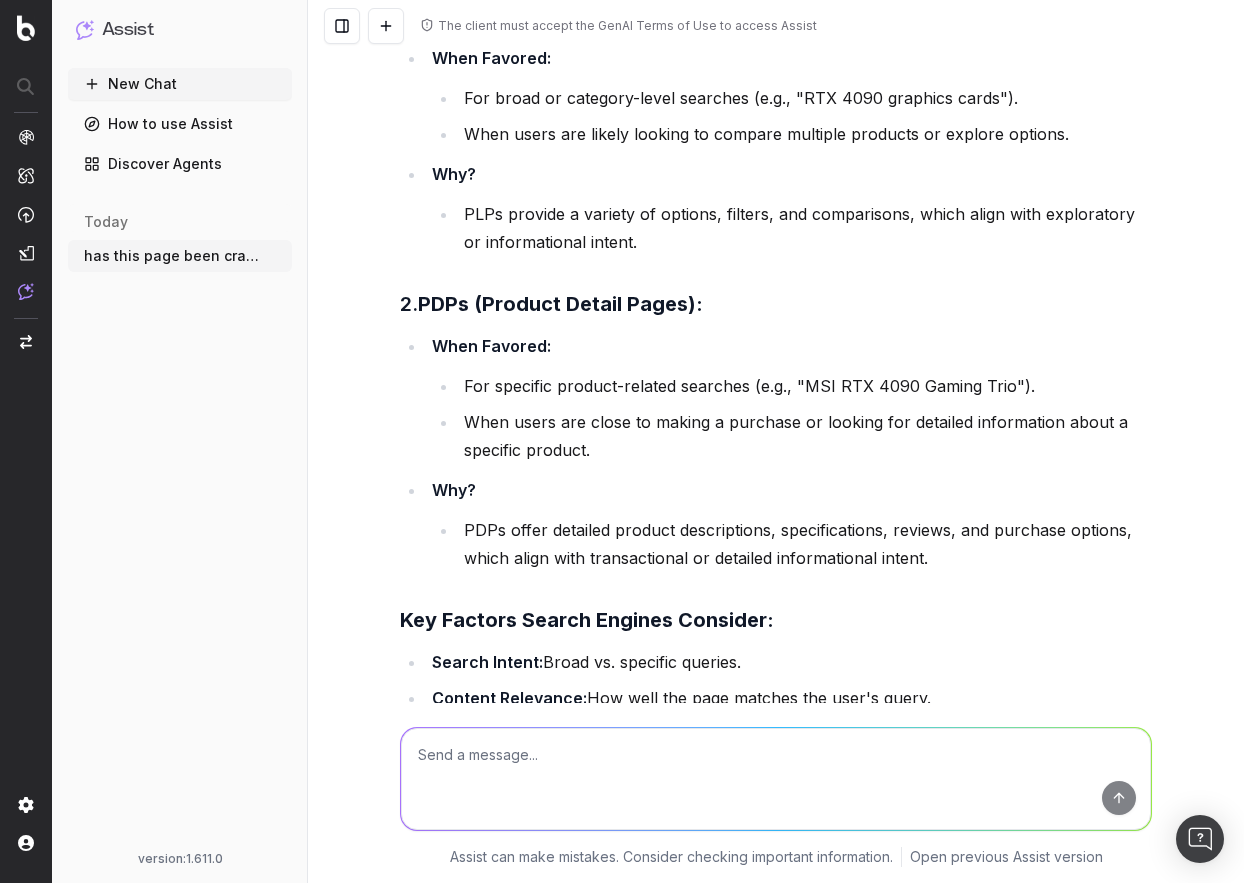 scroll, scrollTop: 1661, scrollLeft: 0, axis: vertical 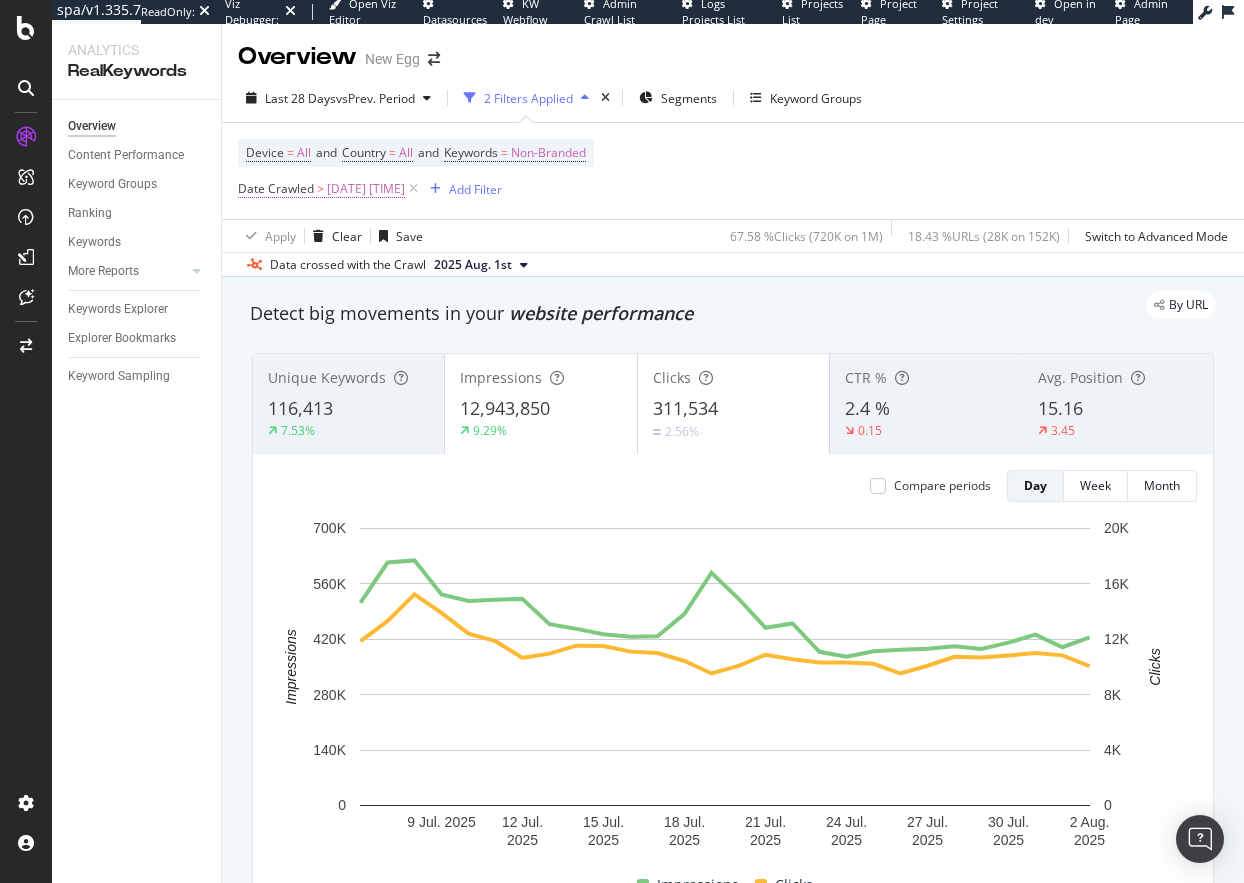 click on "[DATE] [TIME]" at bounding box center [366, 189] 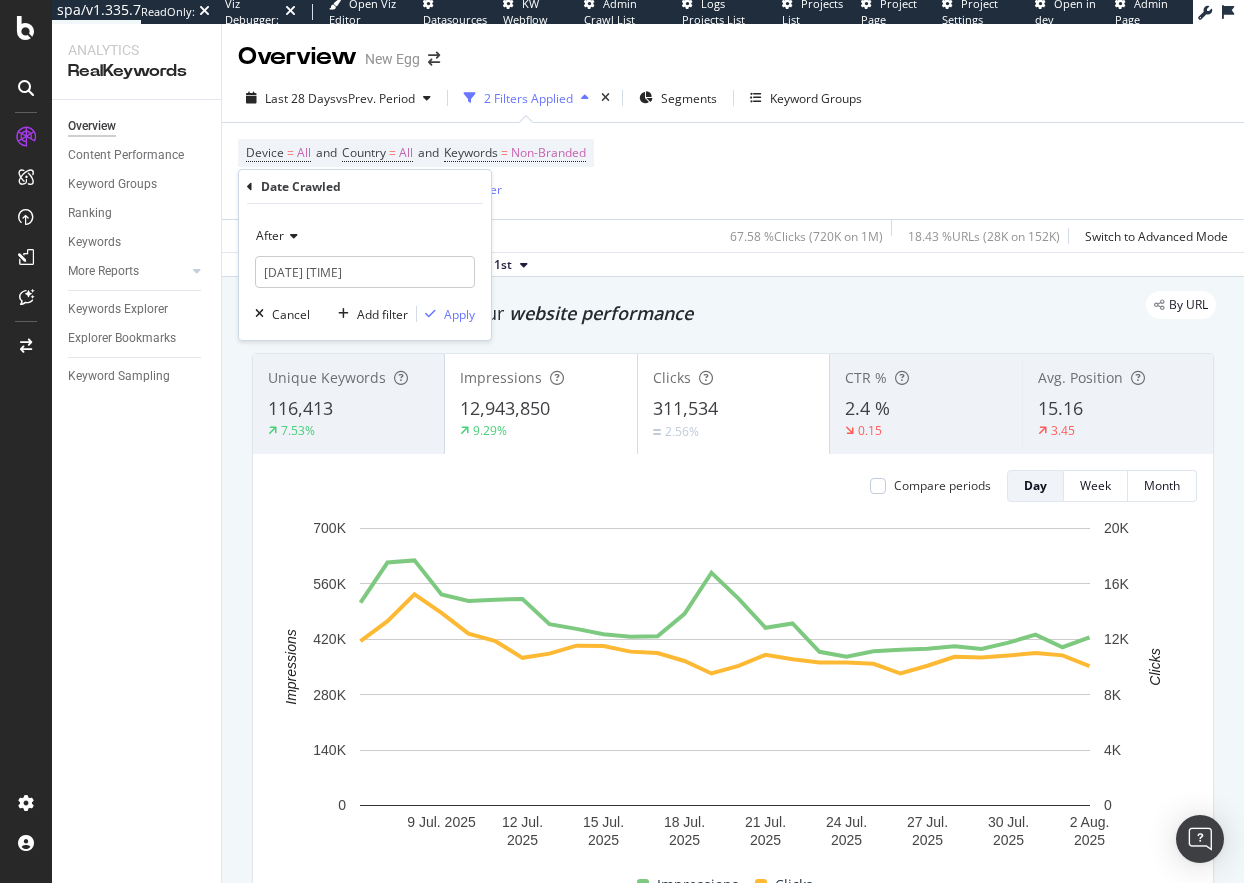click at bounding box center [291, 236] 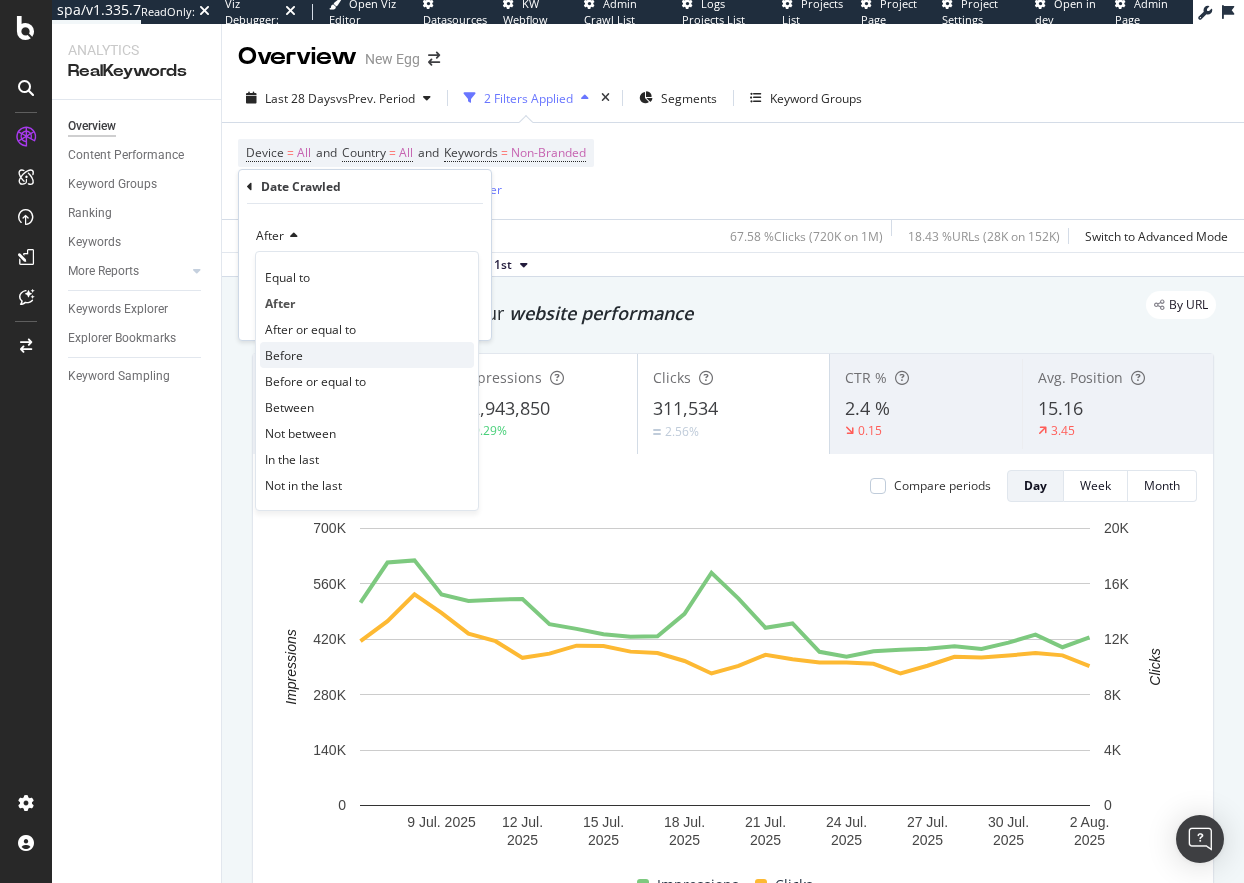 click on "Before" at bounding box center [367, 355] 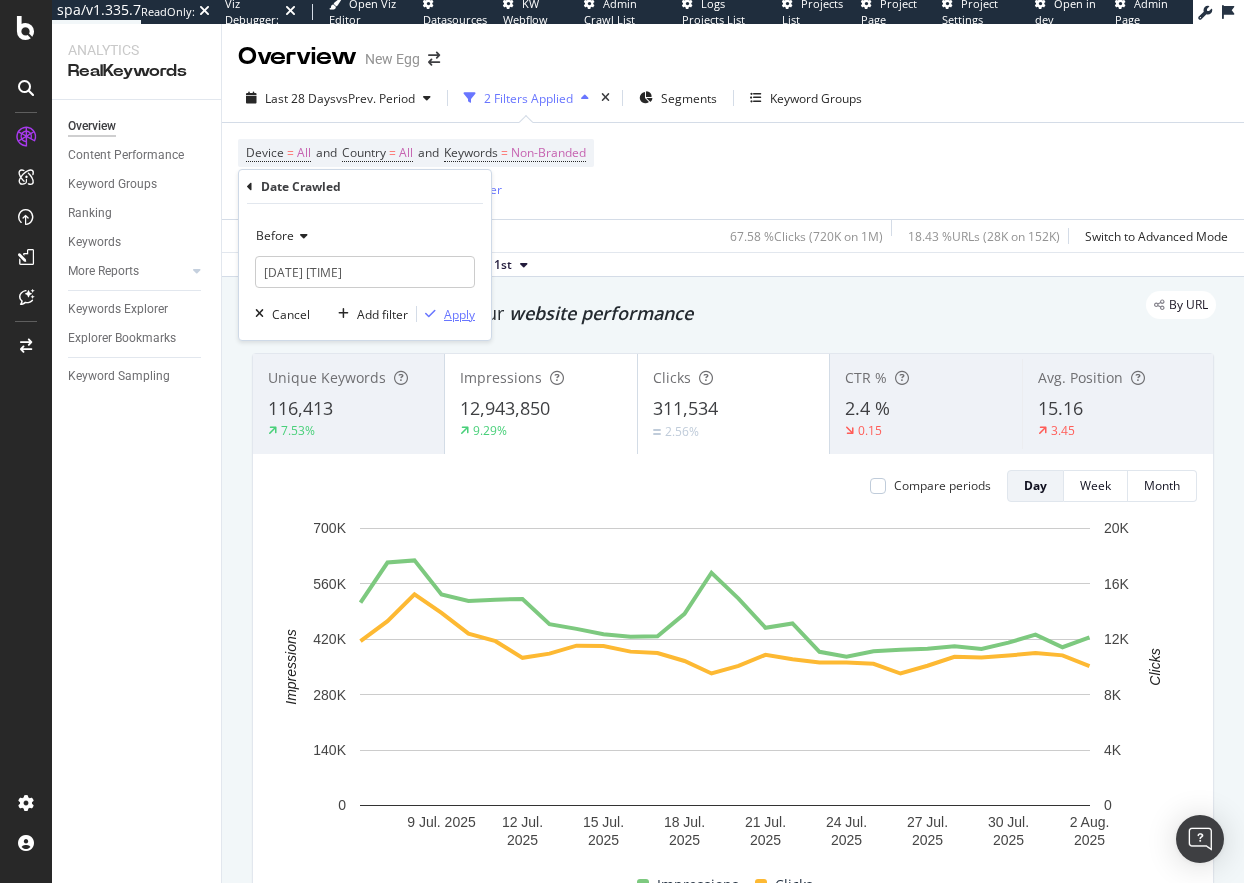 drag, startPoint x: 449, startPoint y: 309, endPoint x: 185, endPoint y: 503, distance: 327.61563 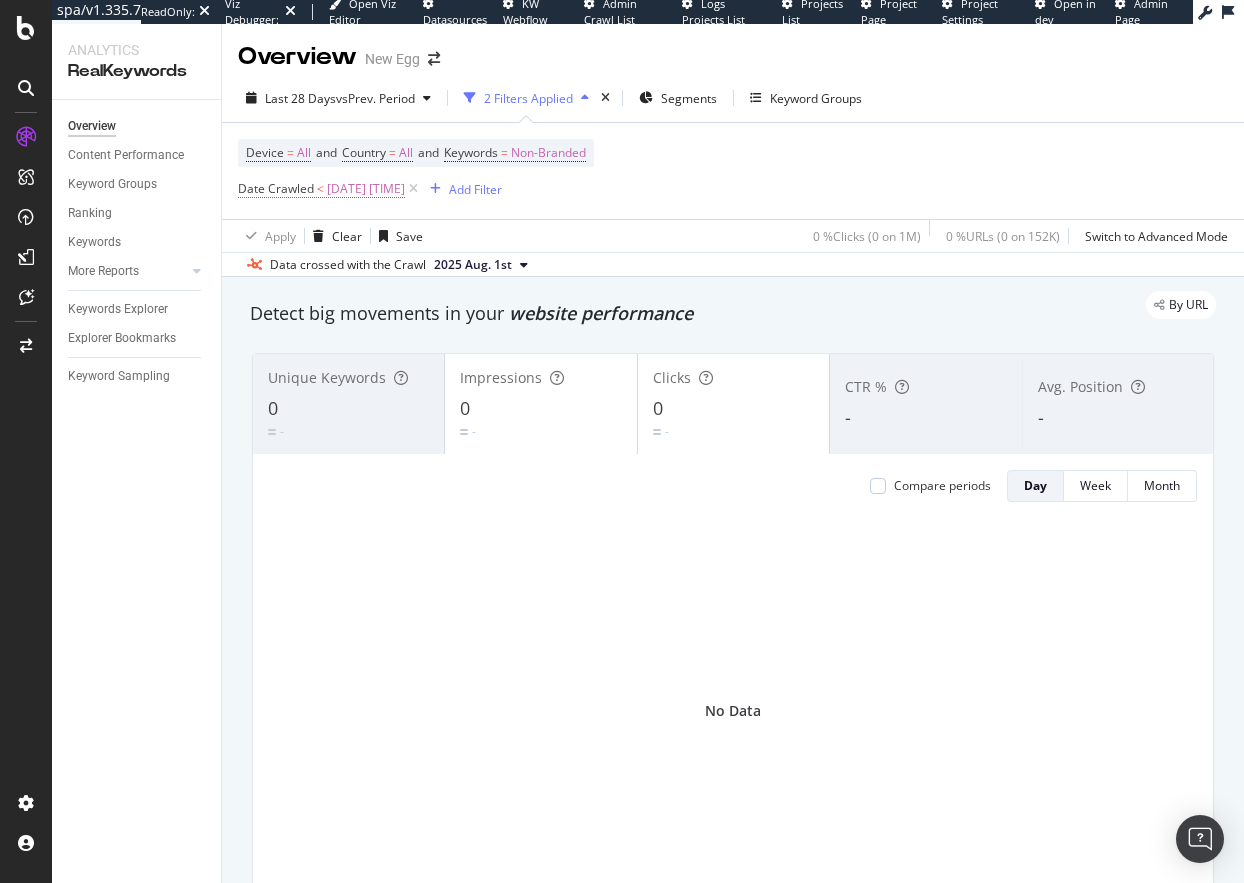 click on "[YEAR]-[MONTH]-[DATE] 00:00:00" at bounding box center [366, 189] 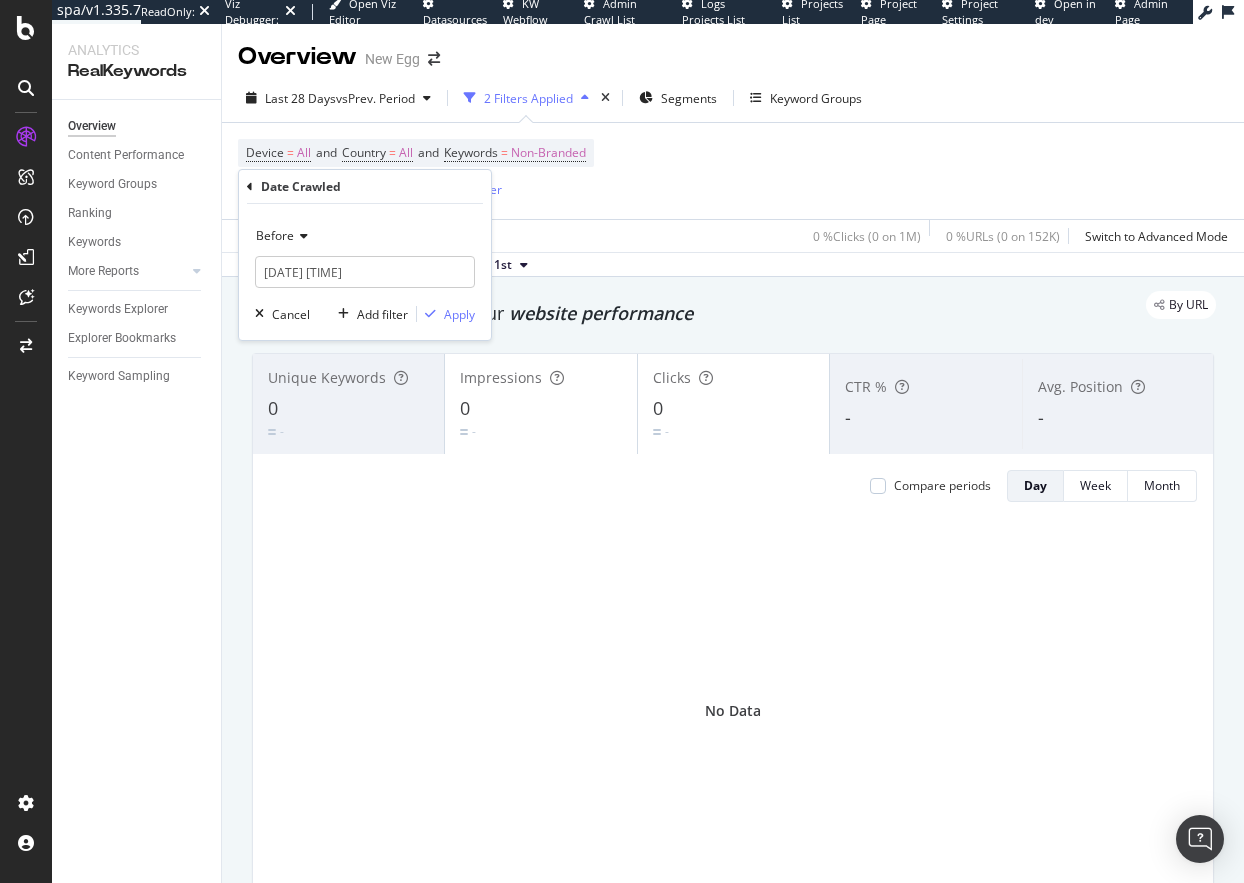 click on "Before" at bounding box center (275, 235) 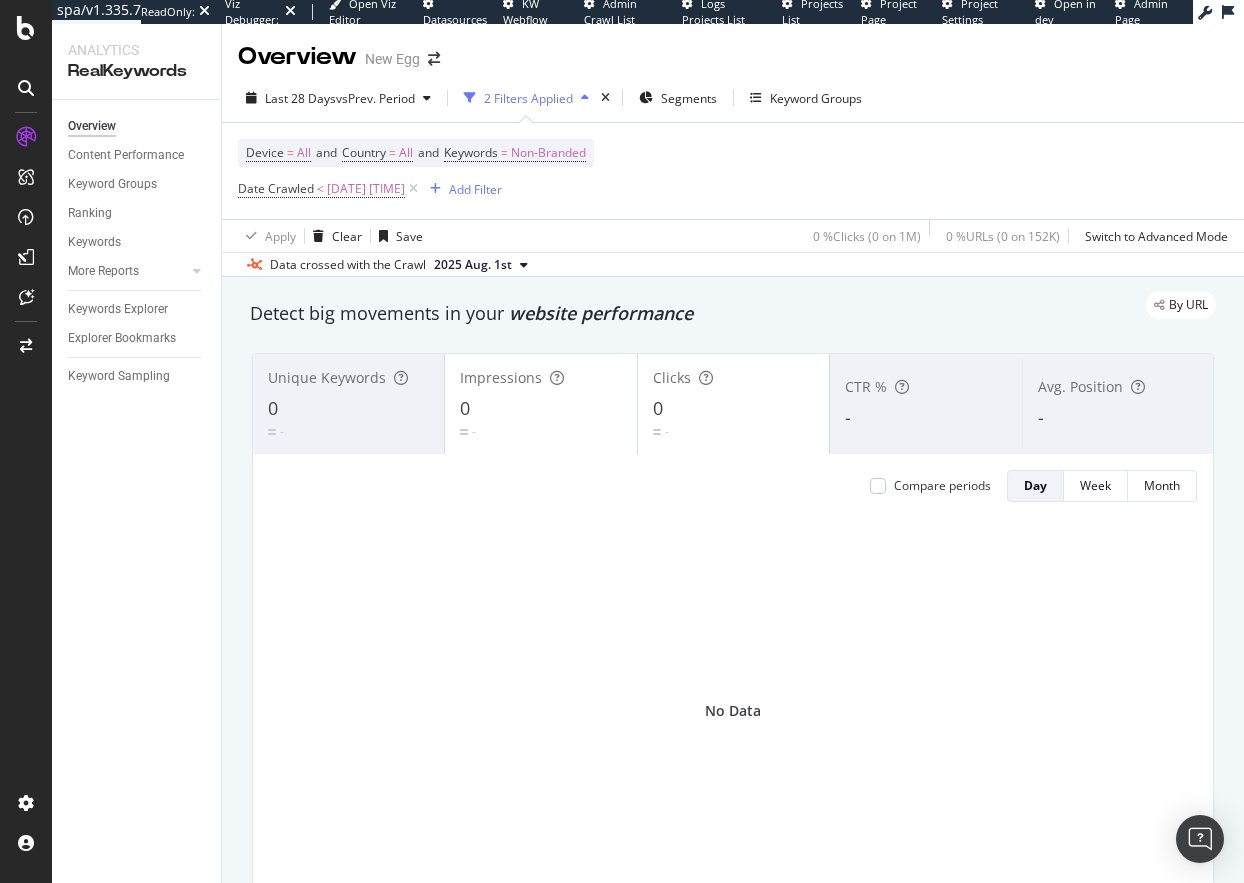 drag, startPoint x: 560, startPoint y: 275, endPoint x: 571, endPoint y: 266, distance: 14.21267 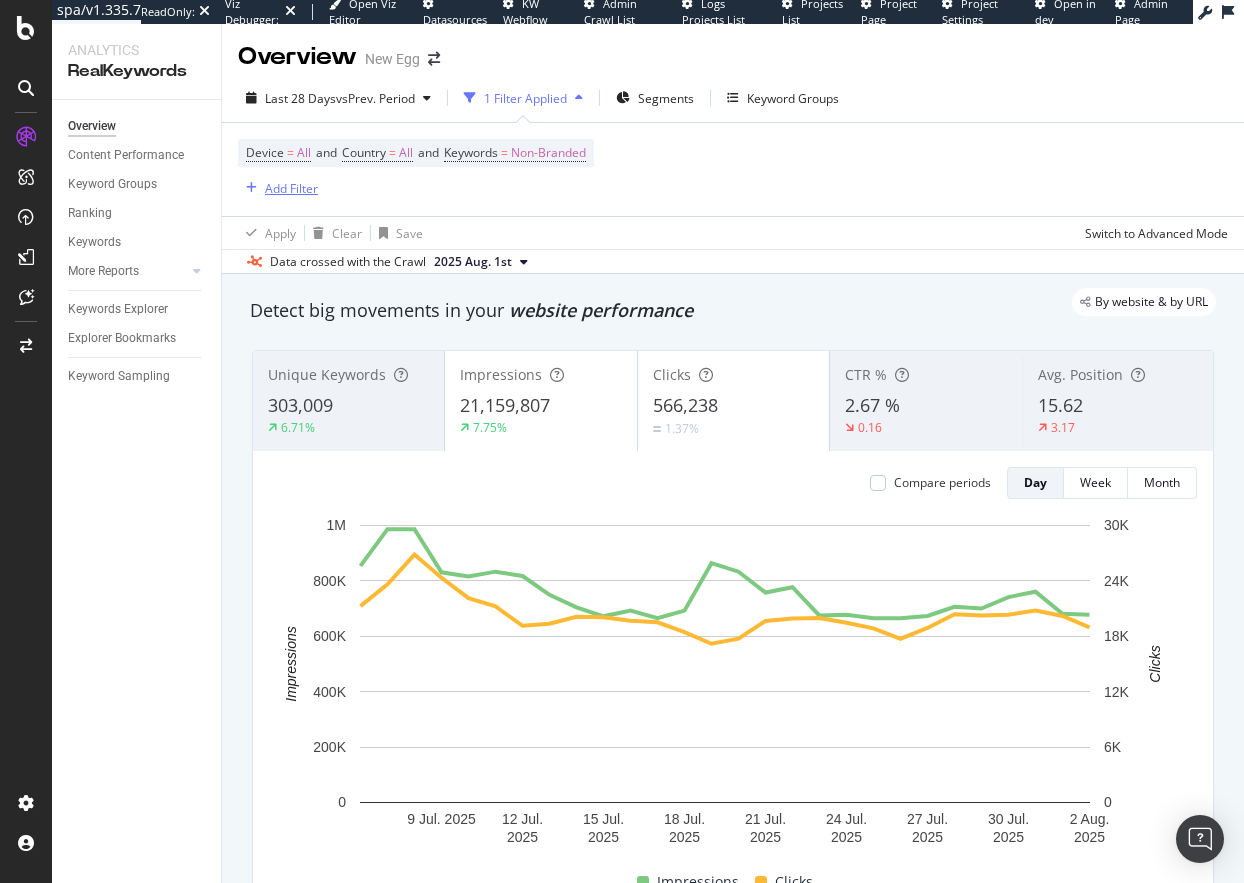 click on "Add Filter" at bounding box center [291, 188] 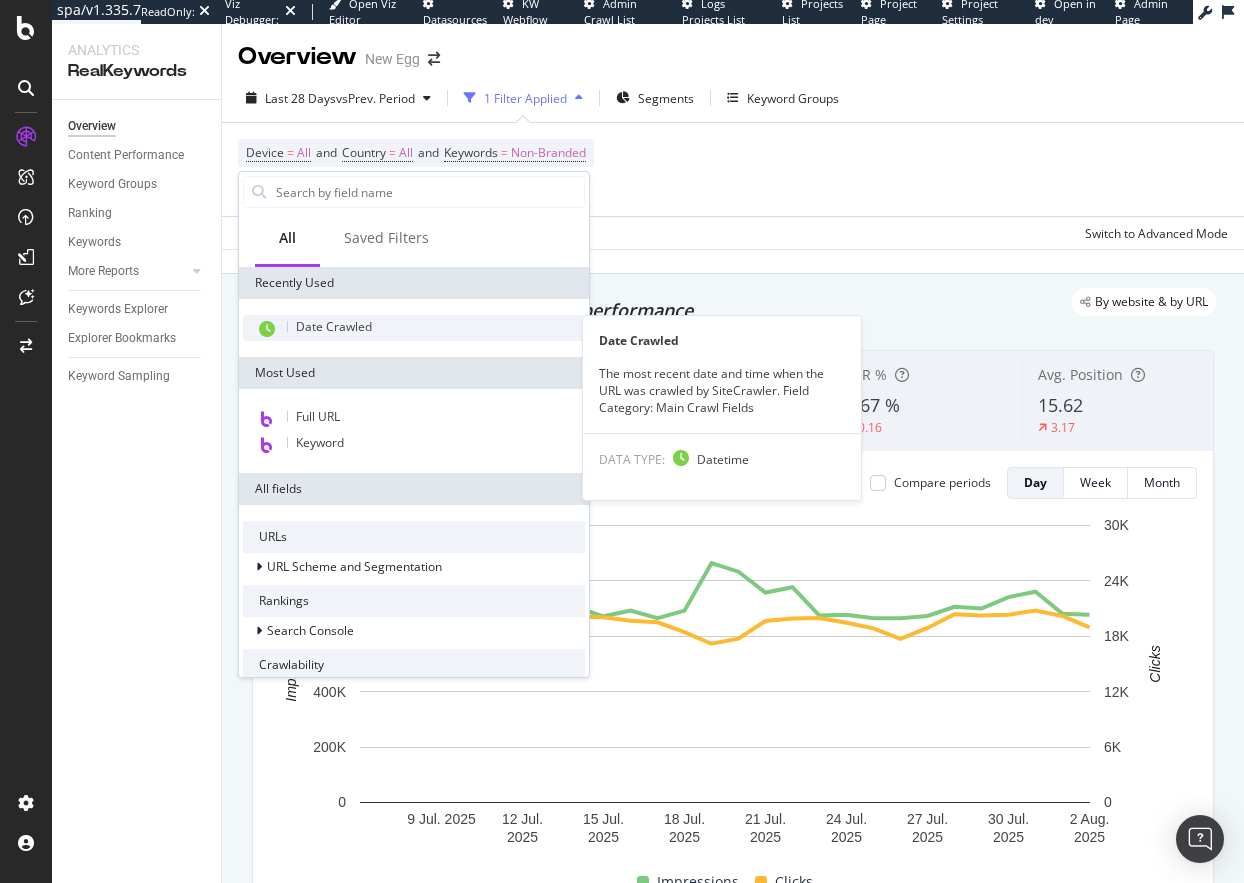 click on "Date Crawled" at bounding box center [334, 326] 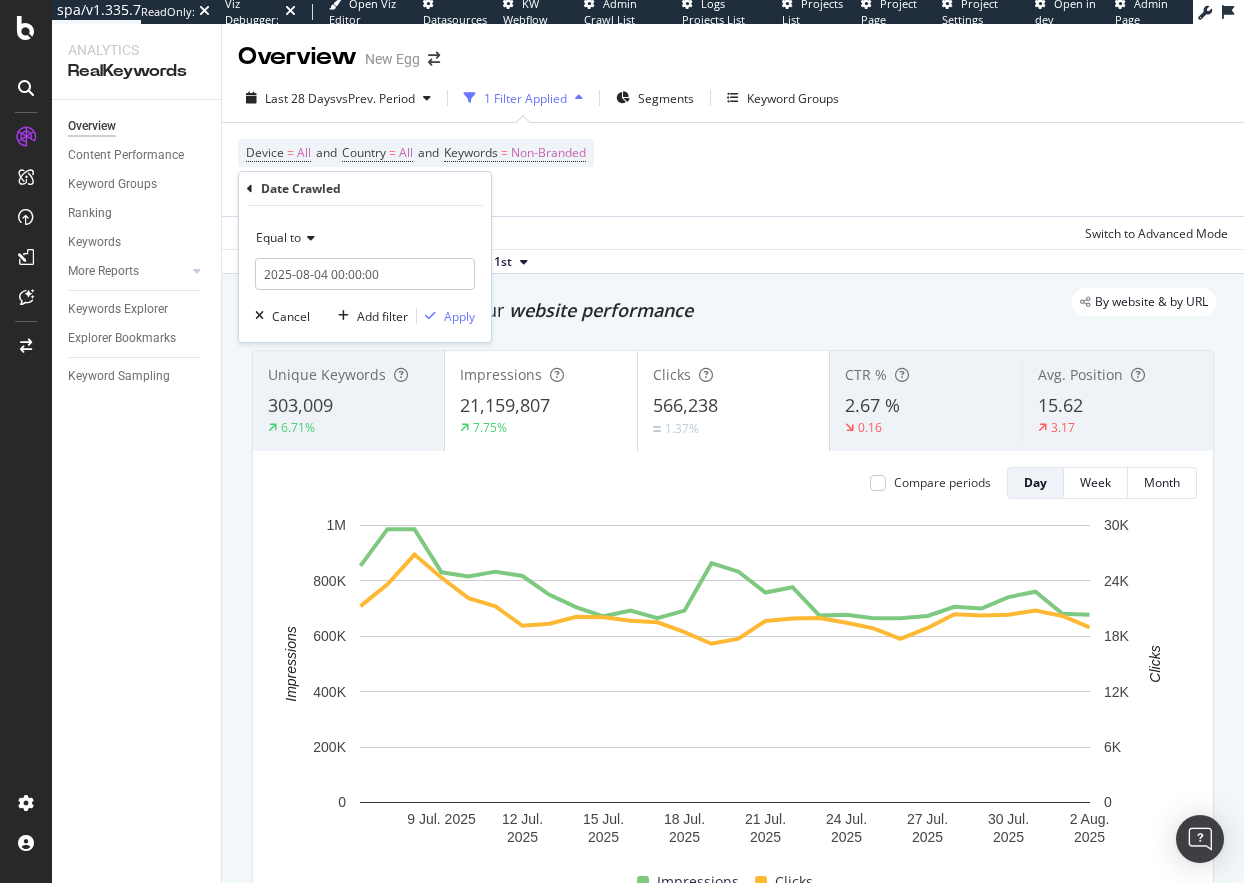 click on "Equal to" at bounding box center (278, 237) 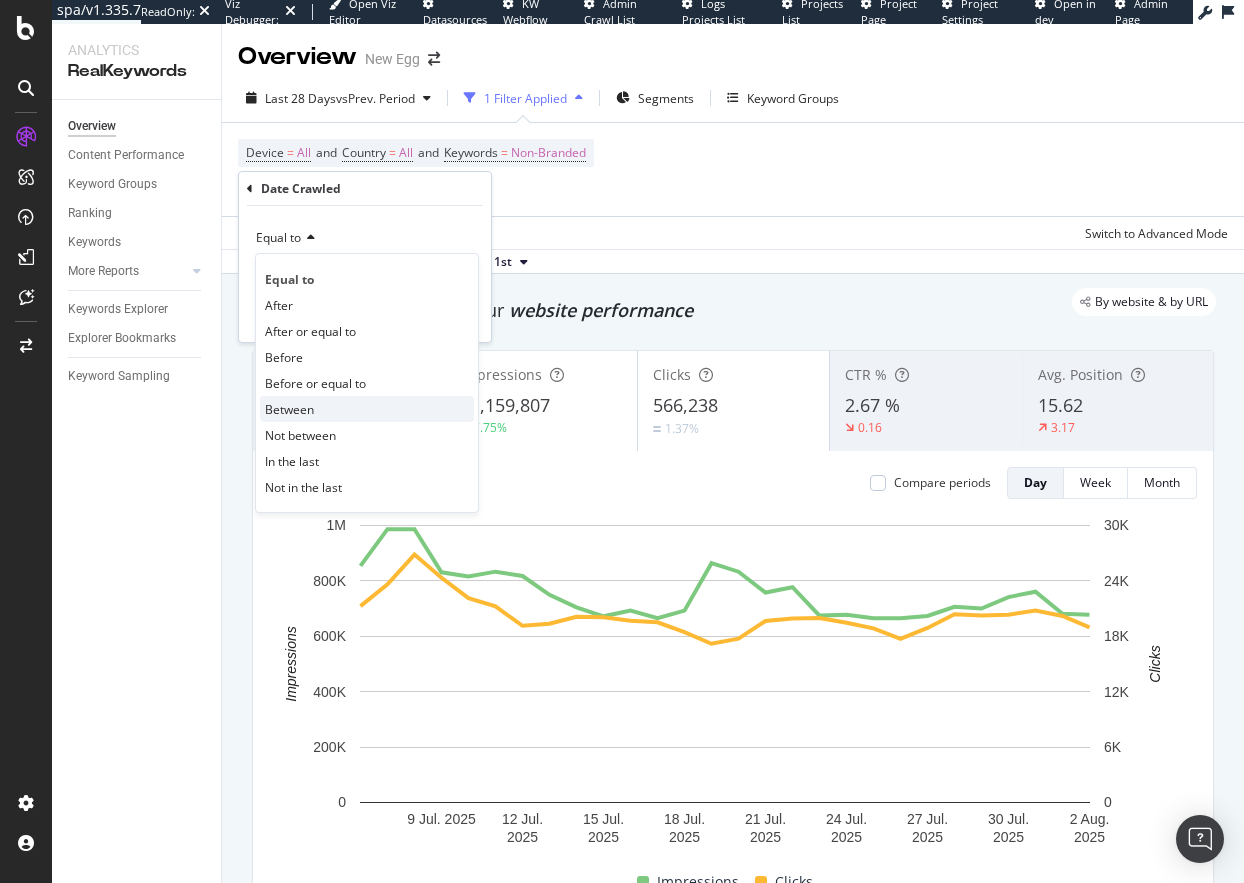 click on "Between" at bounding box center [367, 409] 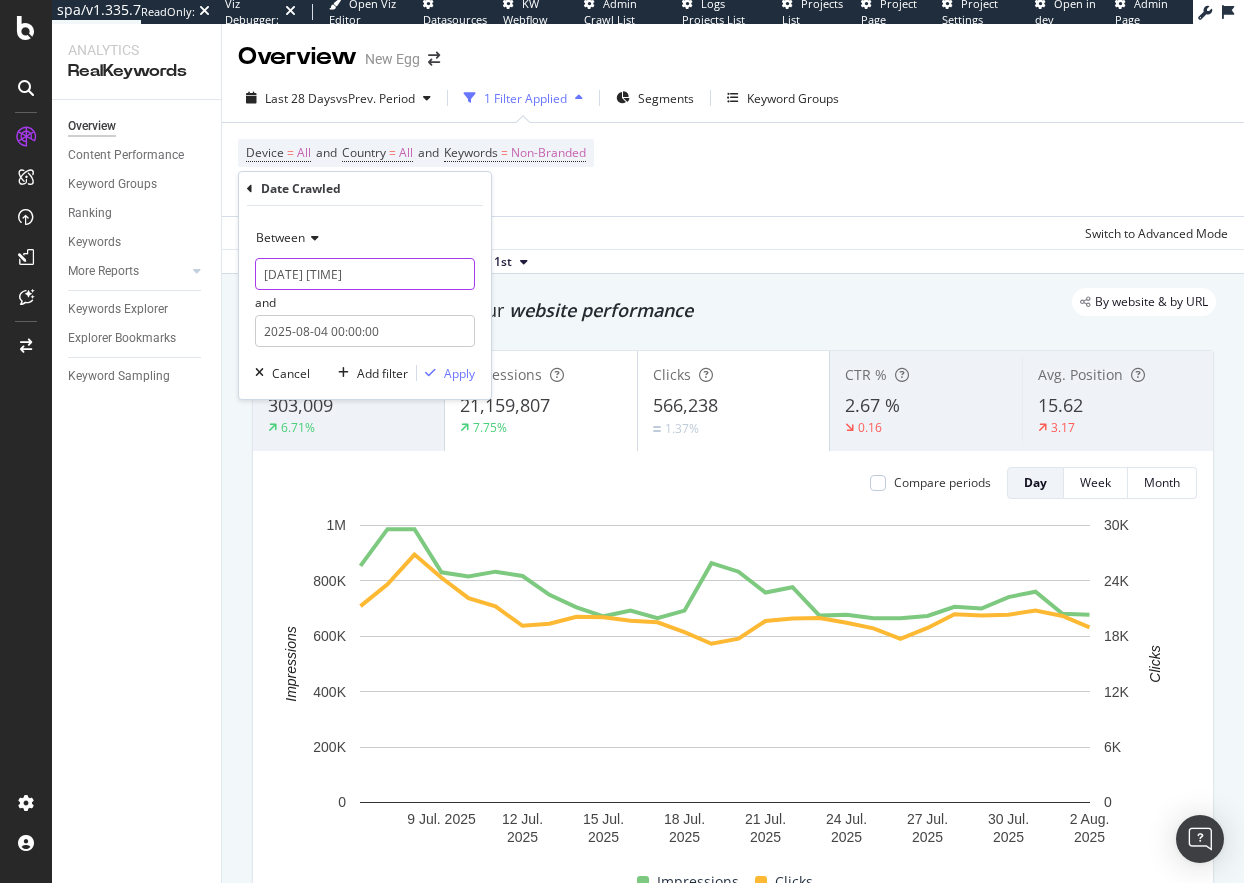 click on "2025-08-03 00:00:00" at bounding box center (365, 274) 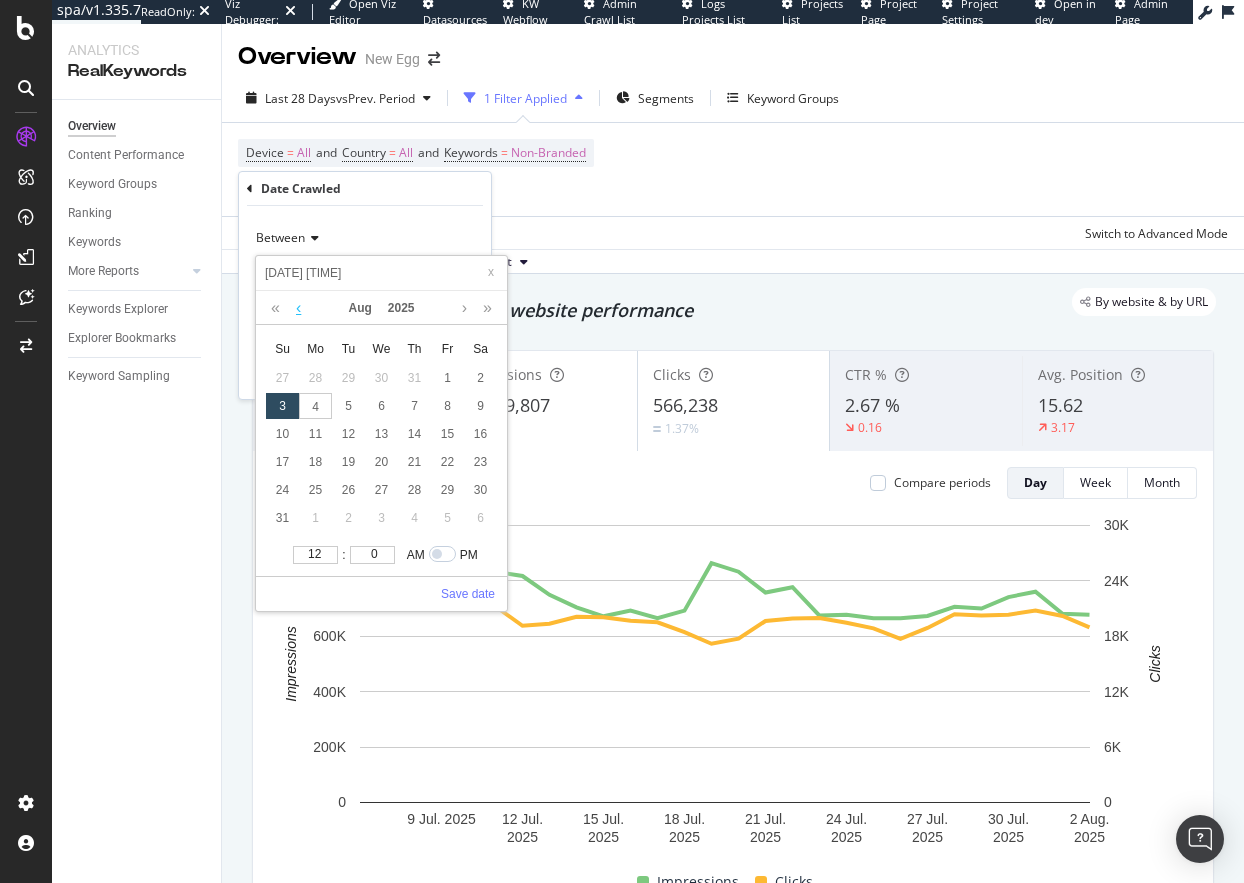 click at bounding box center (298, 308) 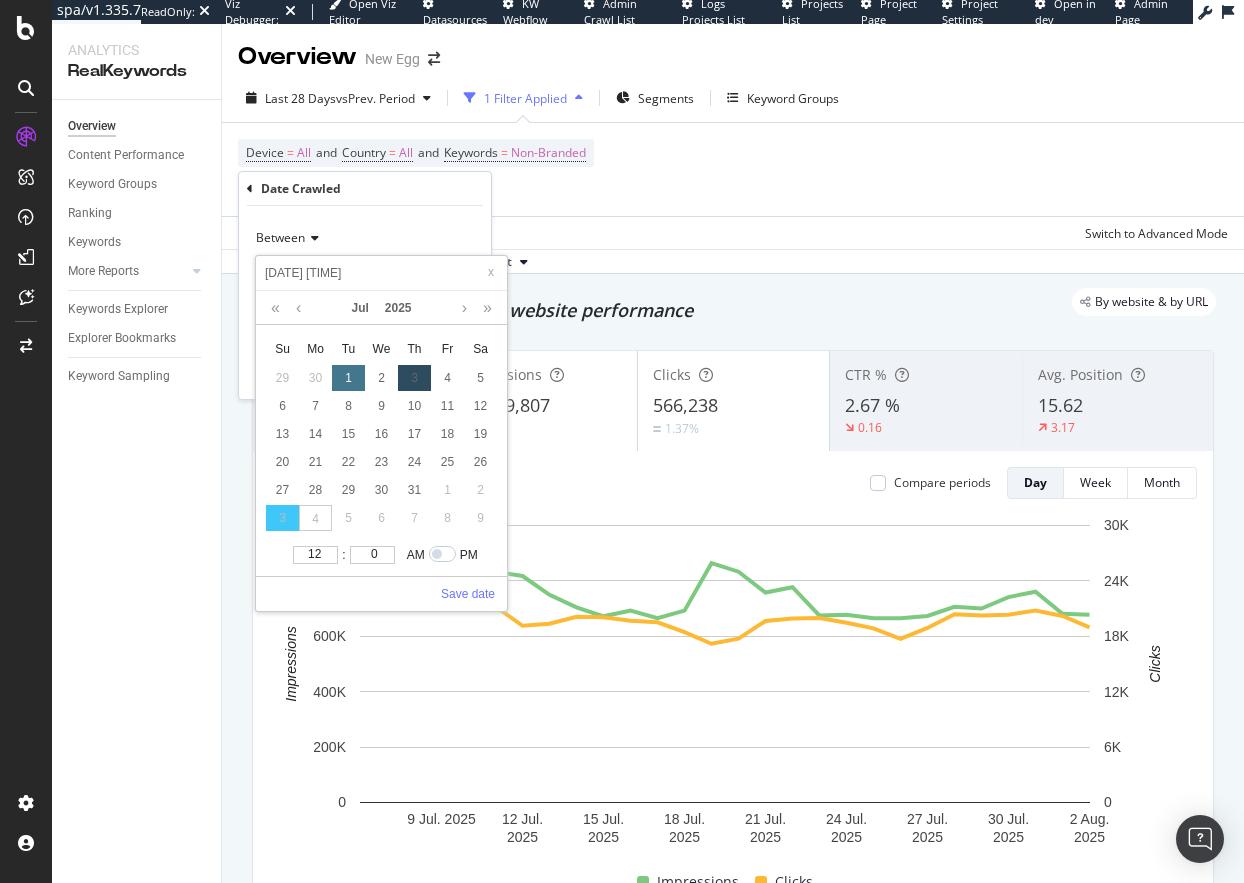 click on "1" at bounding box center (348, 378) 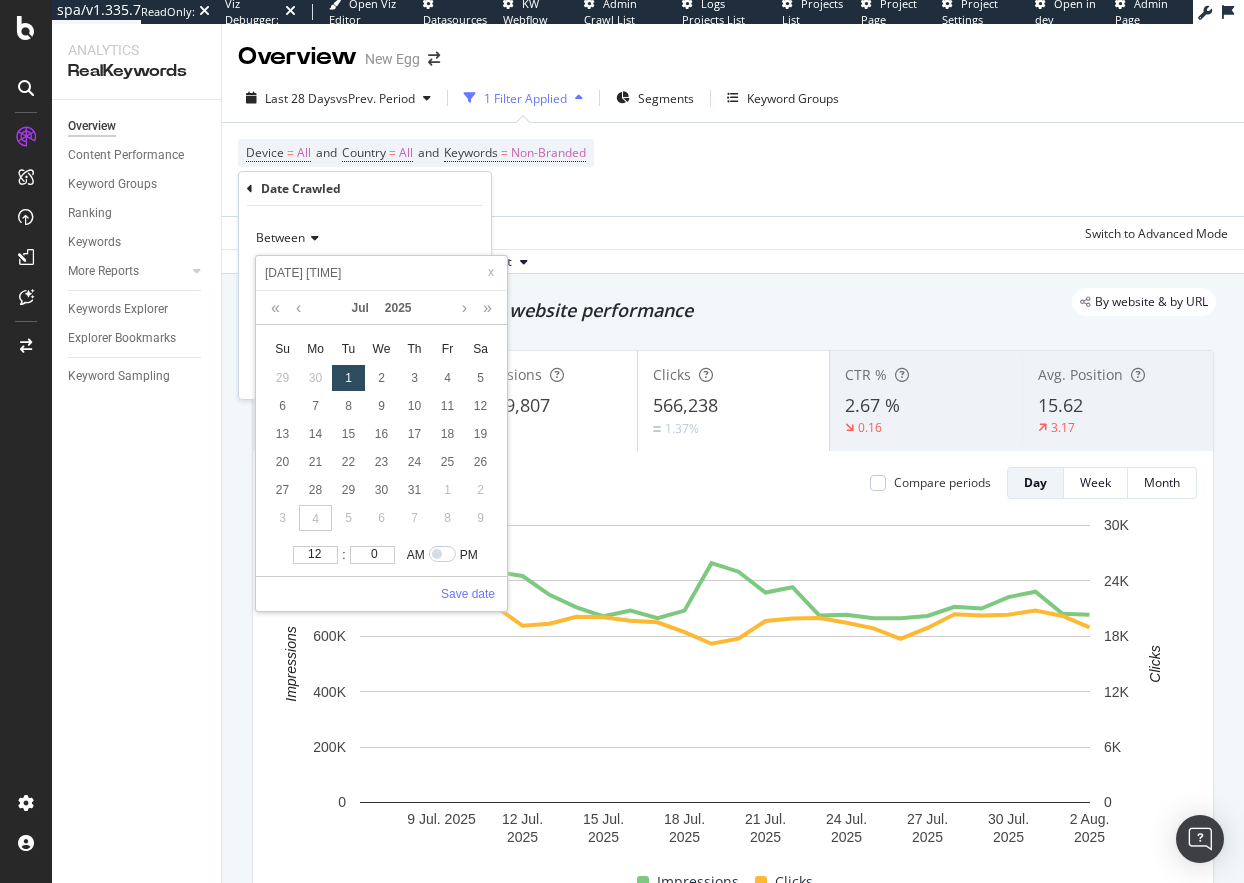 drag, startPoint x: 472, startPoint y: 591, endPoint x: 419, endPoint y: 503, distance: 102.7278 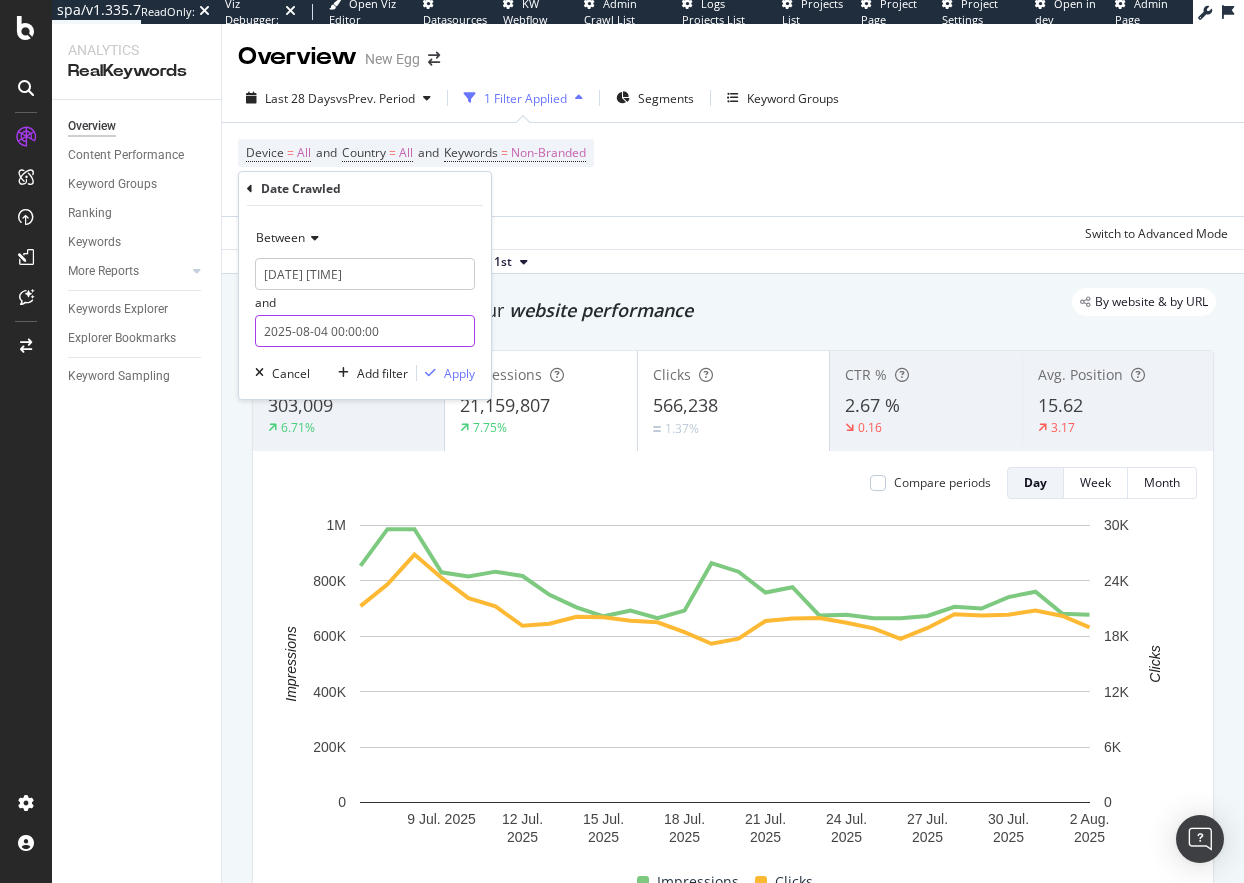click on "2025-08-04 00:00:00" at bounding box center (365, 331) 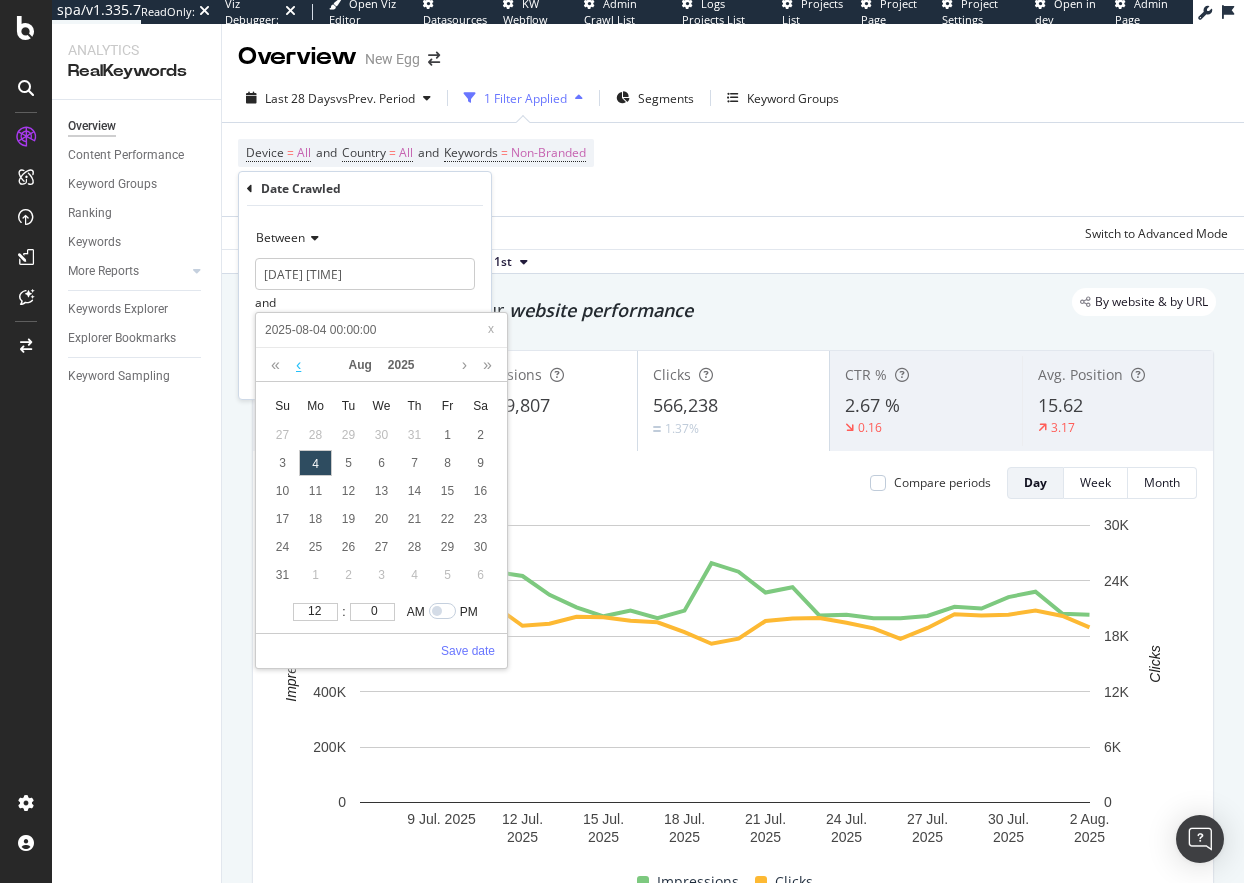 click at bounding box center (298, 365) 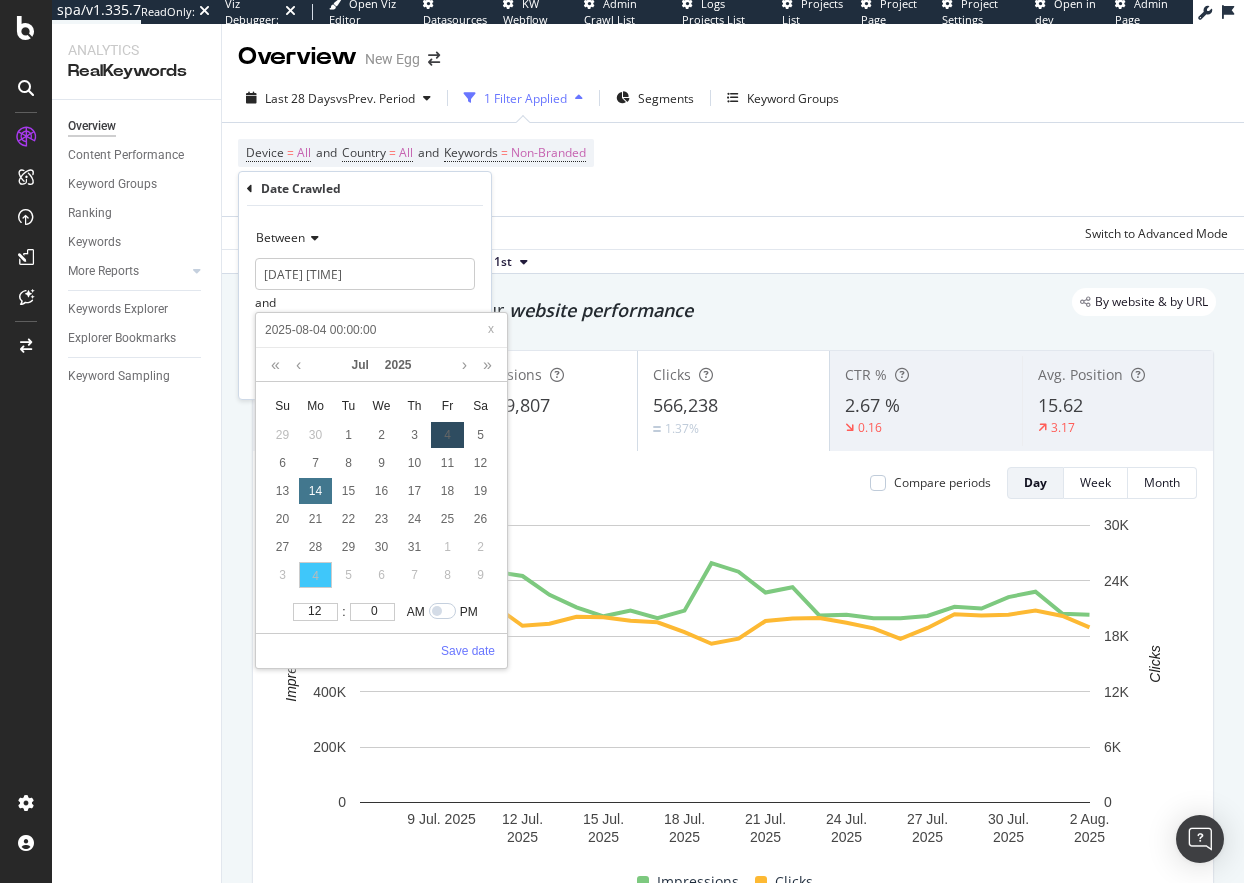 click on "14" at bounding box center (315, 491) 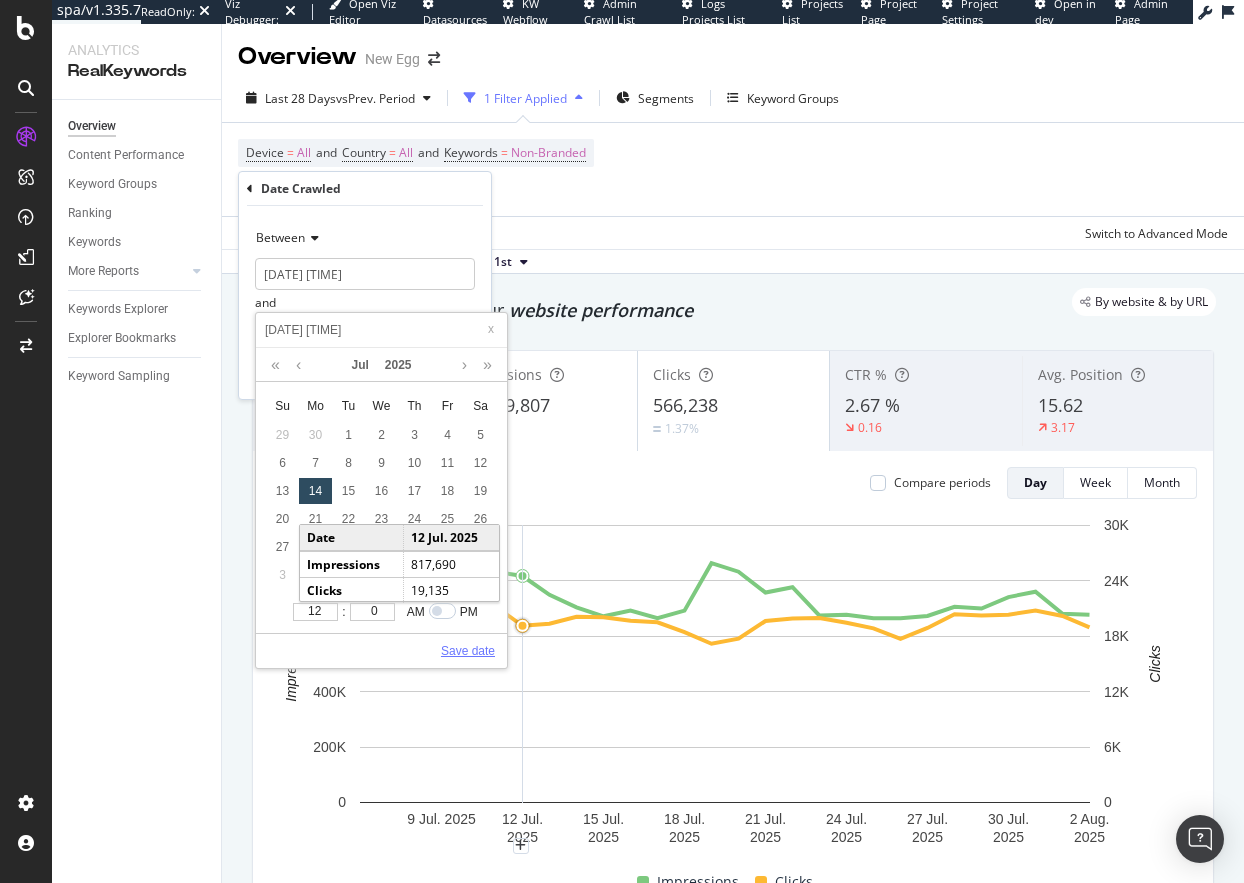 click on "Save date" at bounding box center [468, 651] 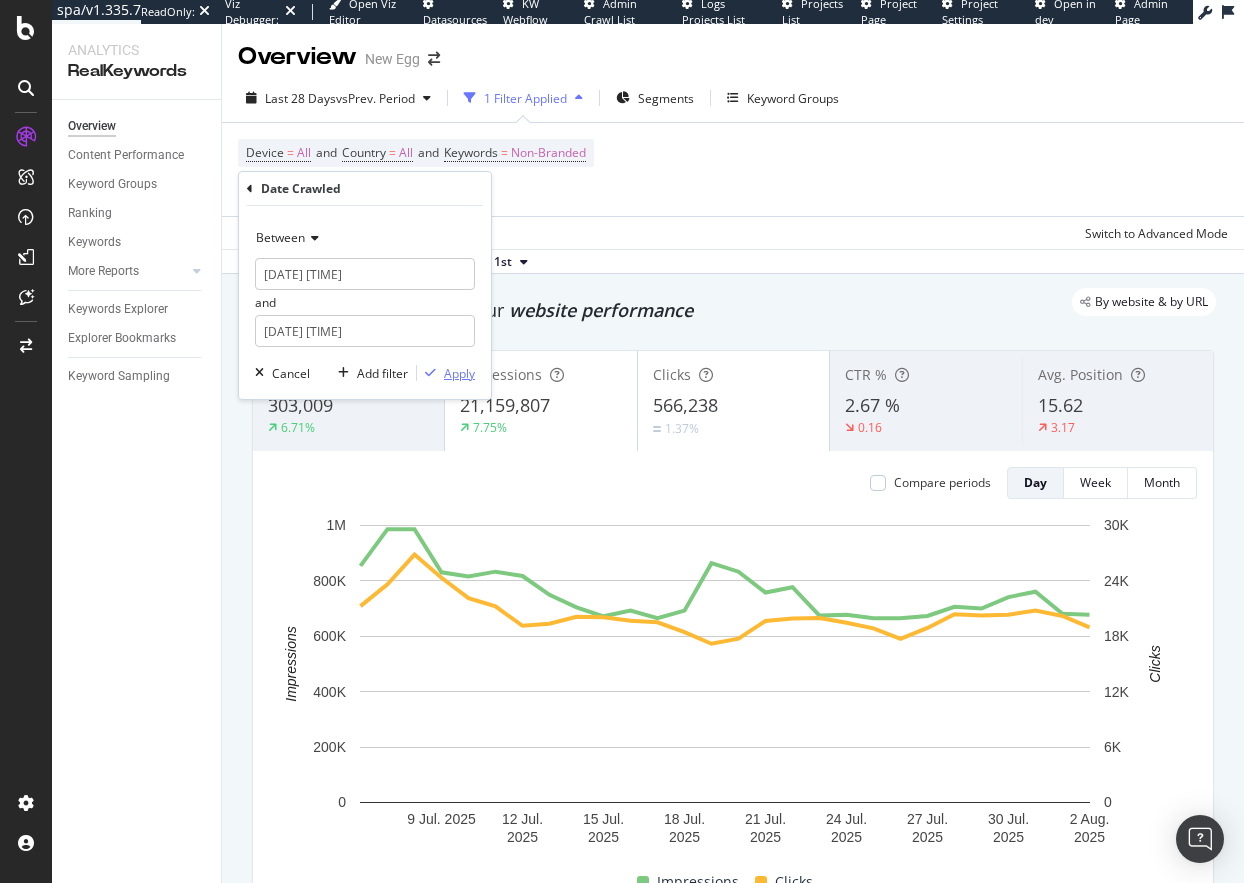 click on "Apply" at bounding box center (459, 373) 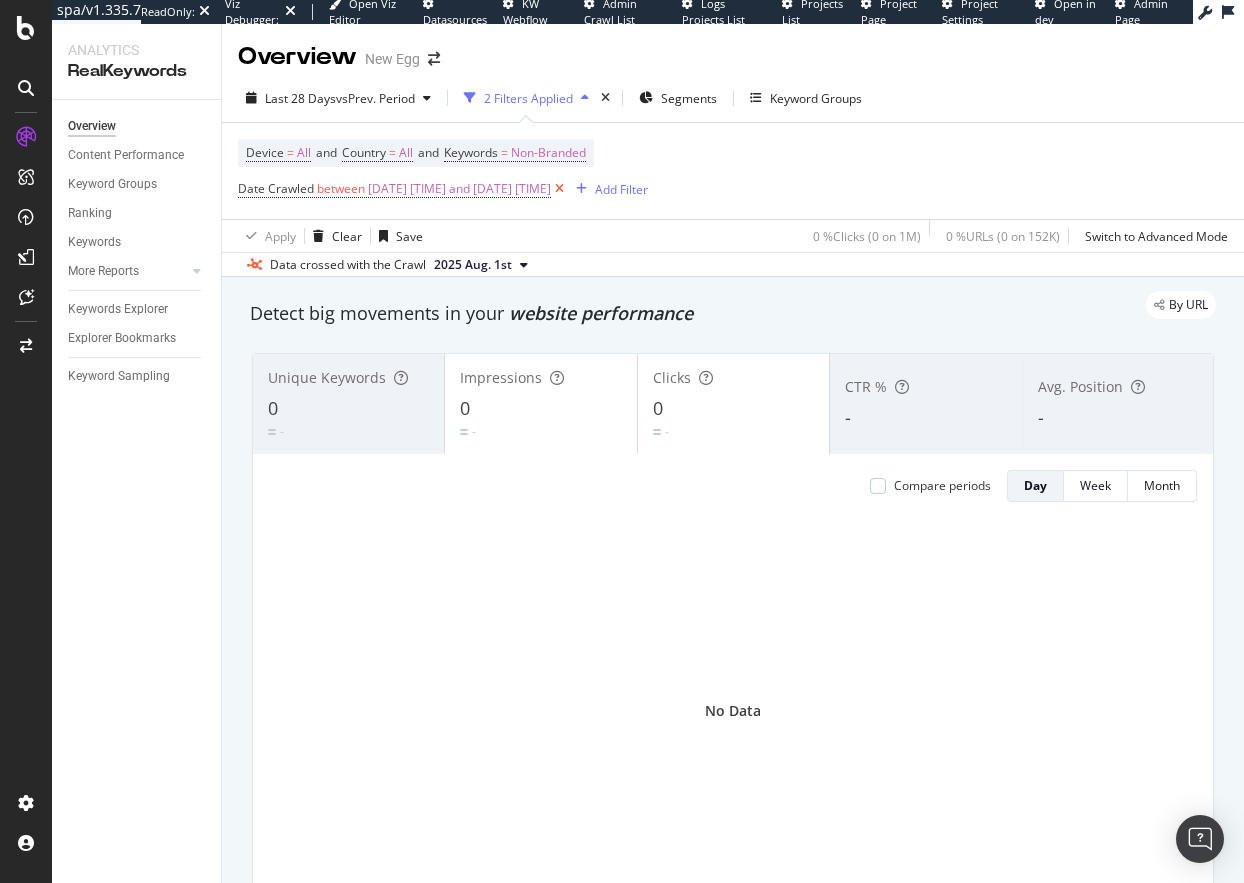 click at bounding box center (559, 189) 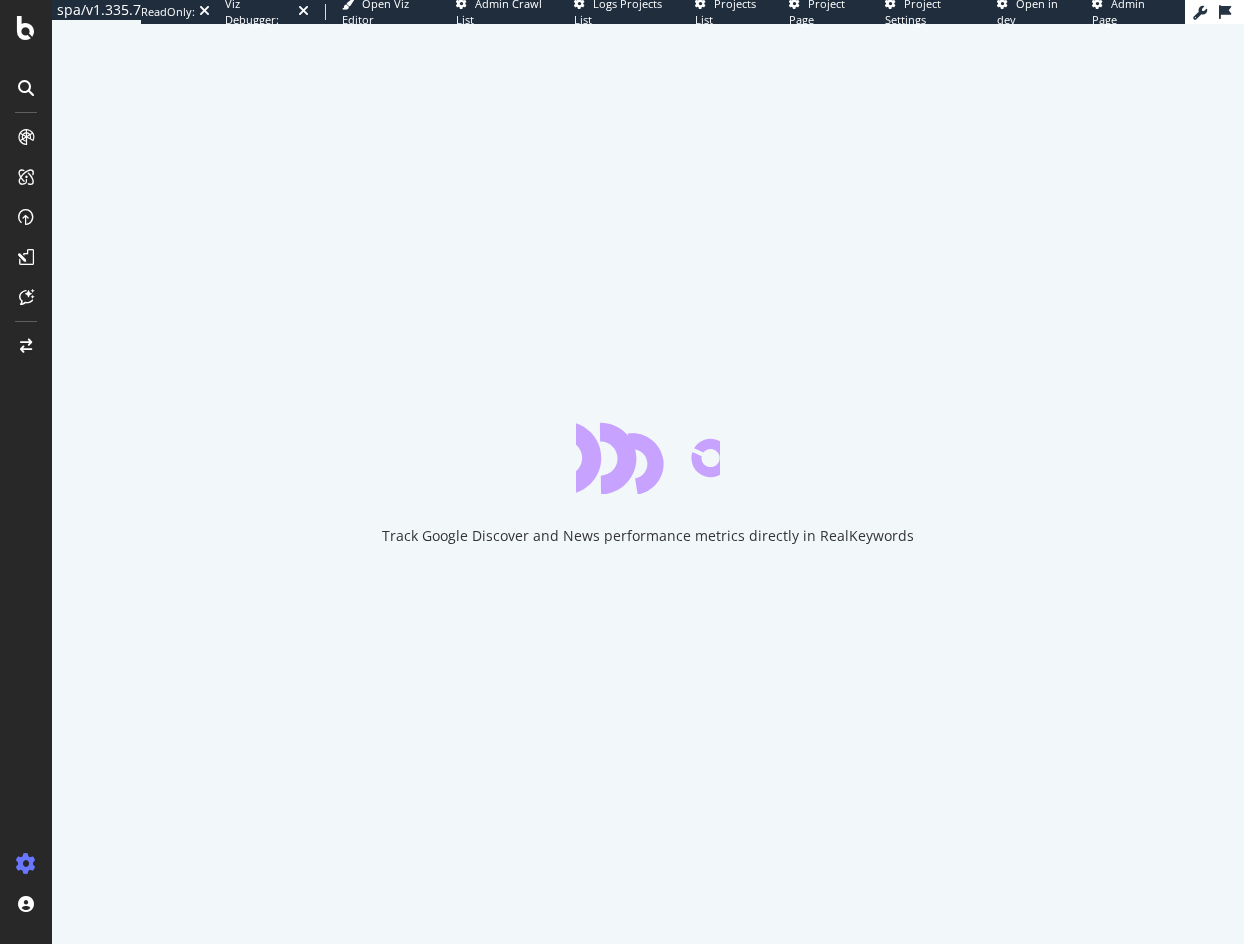scroll, scrollTop: 0, scrollLeft: 0, axis: both 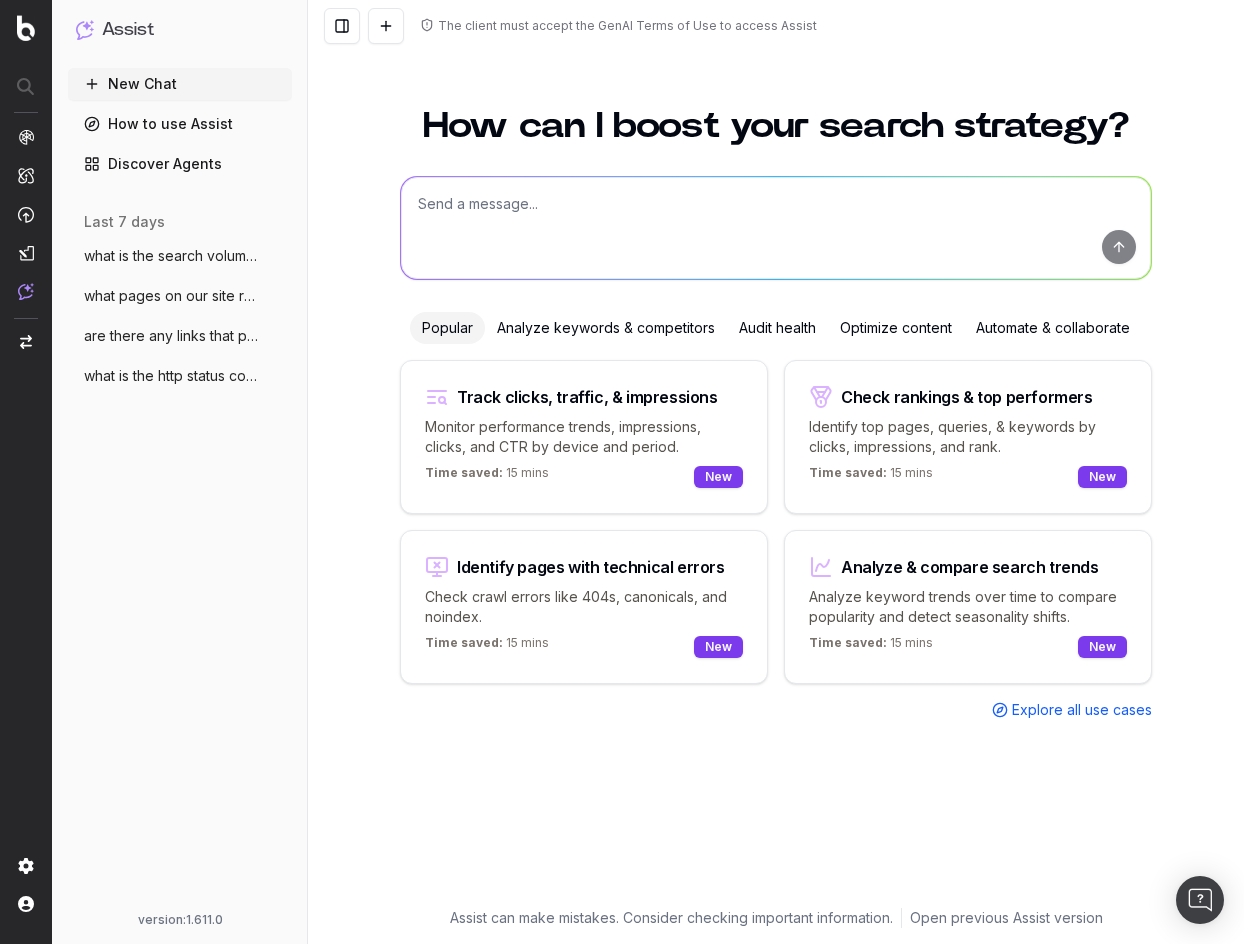 click on "what is the search volume for online tru" at bounding box center [172, 256] 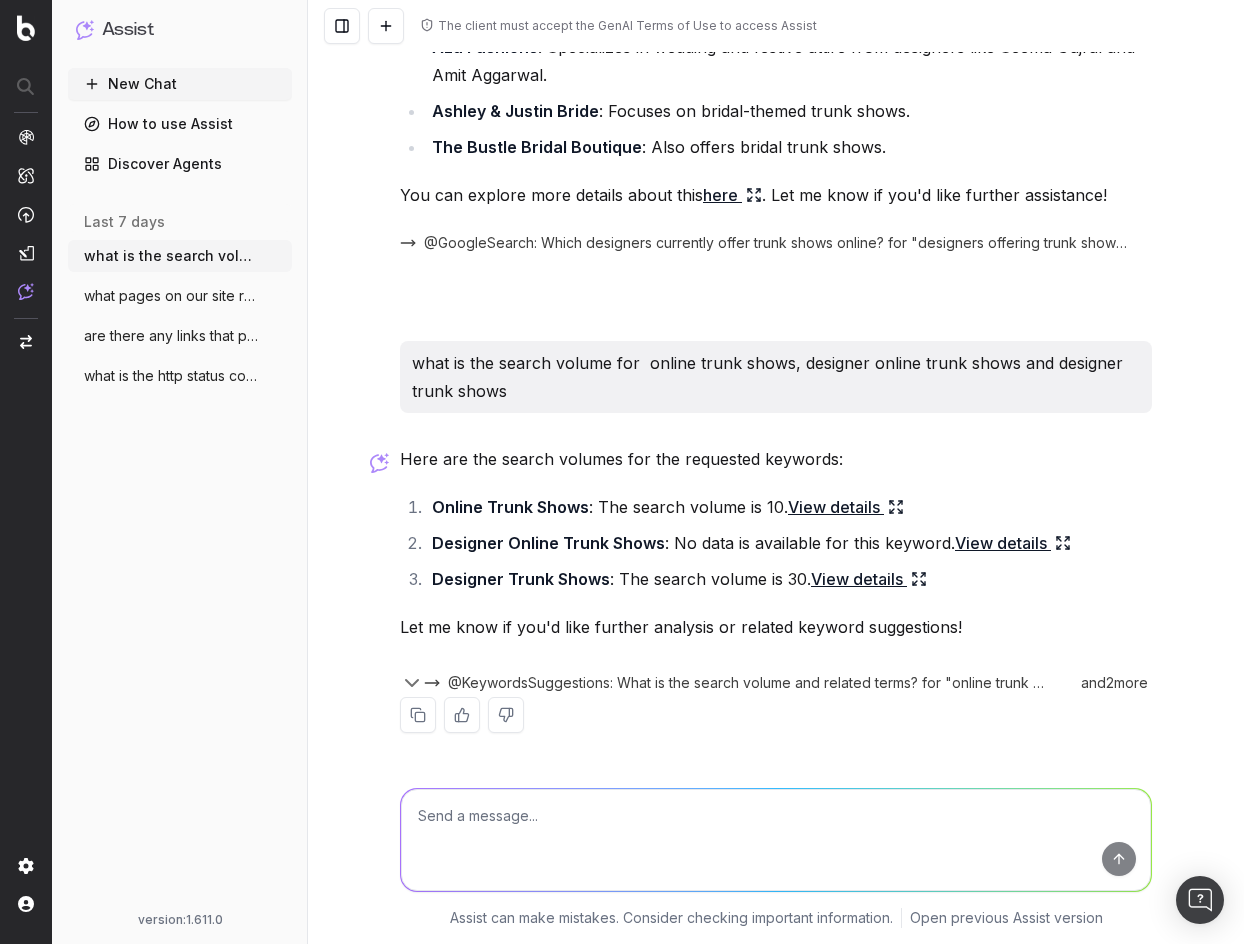 scroll, scrollTop: 1305, scrollLeft: 0, axis: vertical 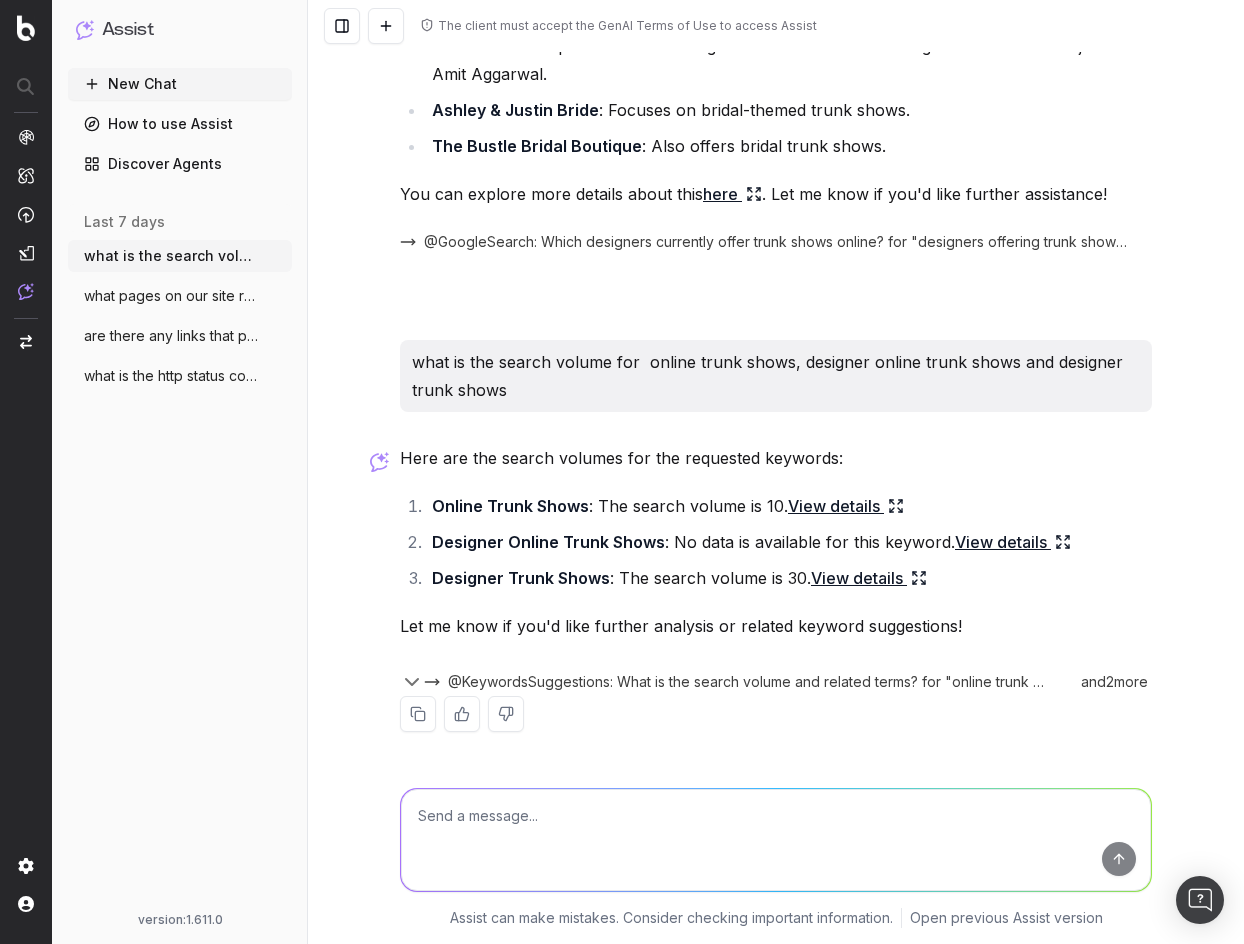 click on "what pages on our site rank for the keyw" at bounding box center (172, 296) 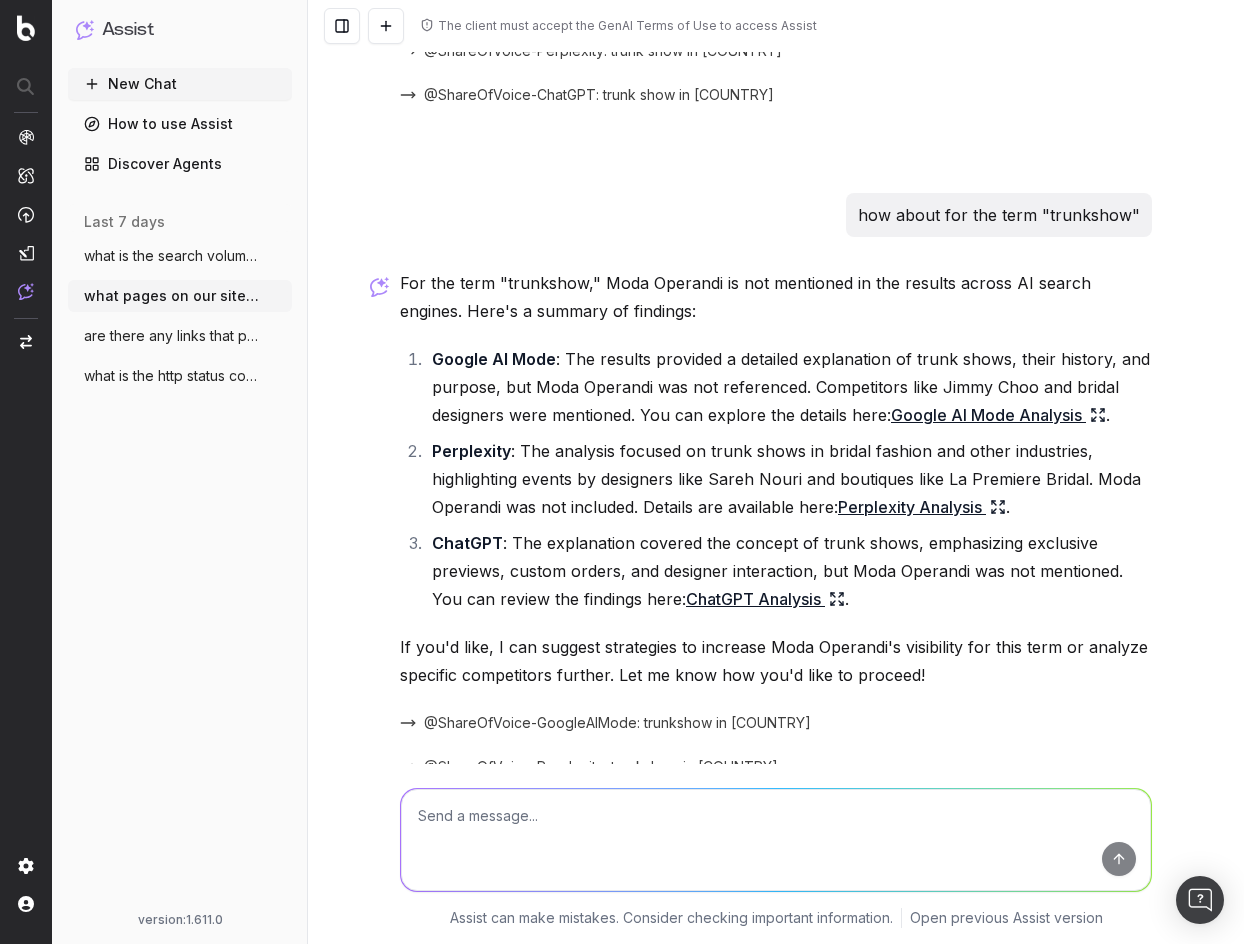 scroll, scrollTop: 2876, scrollLeft: 0, axis: vertical 